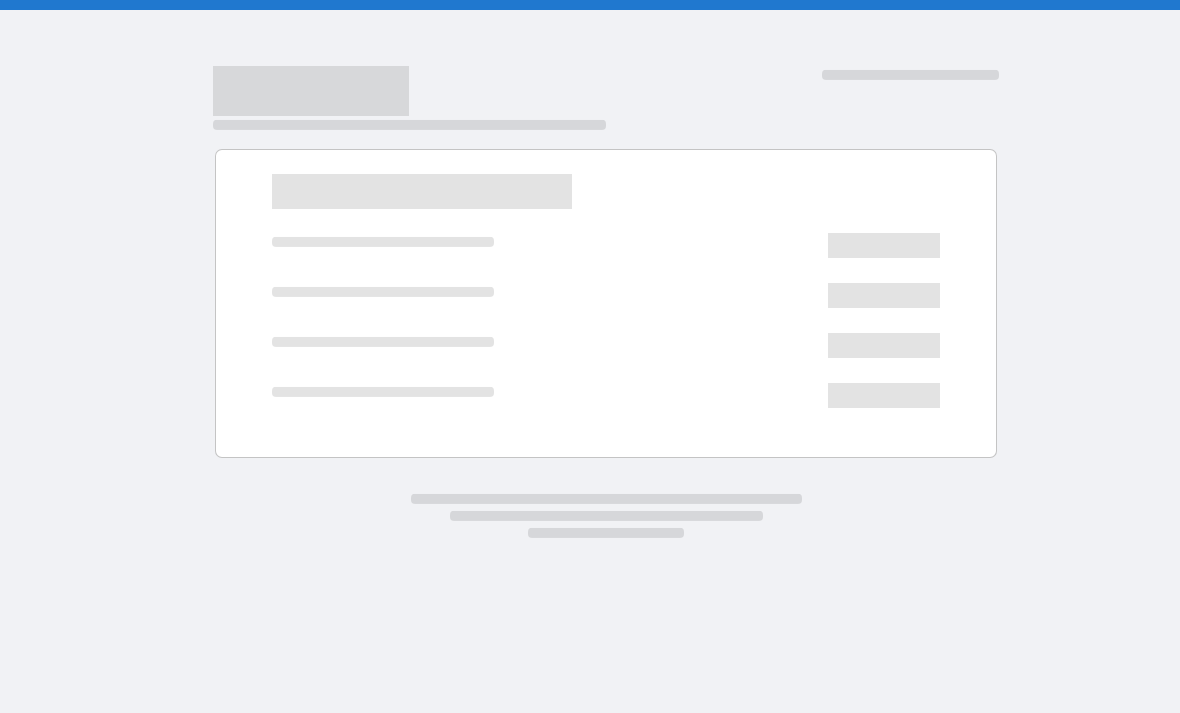 scroll, scrollTop: 0, scrollLeft: 0, axis: both 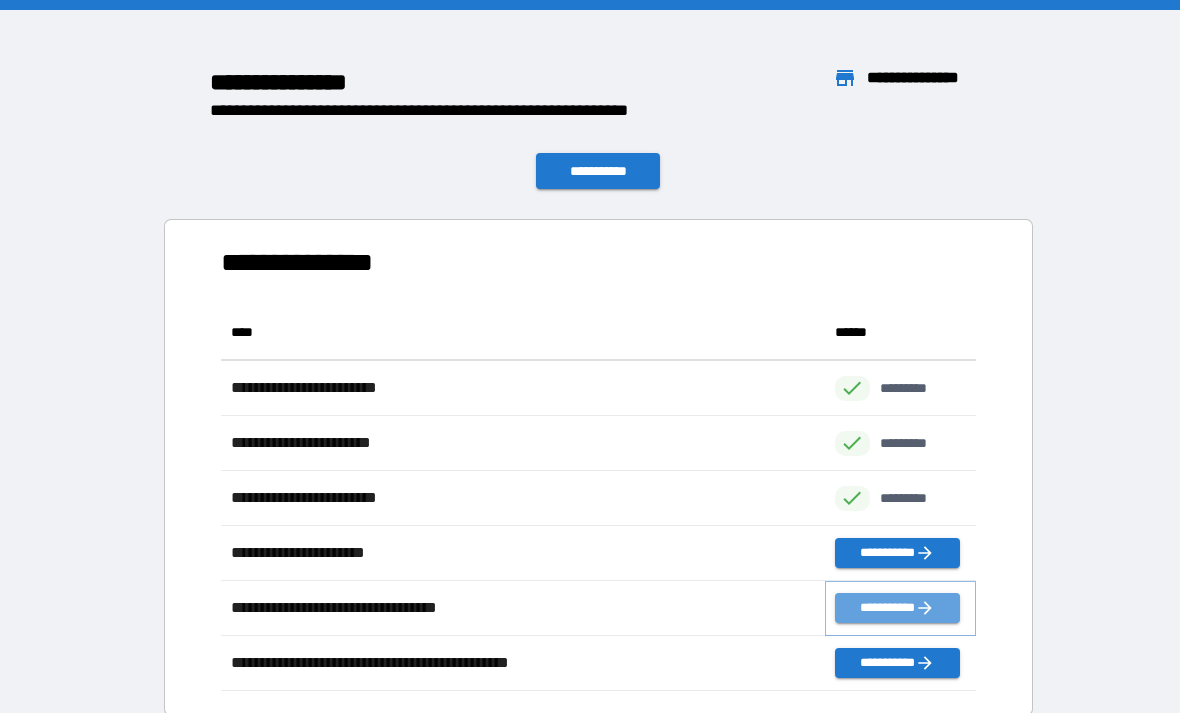 click on "**********" at bounding box center (897, 608) 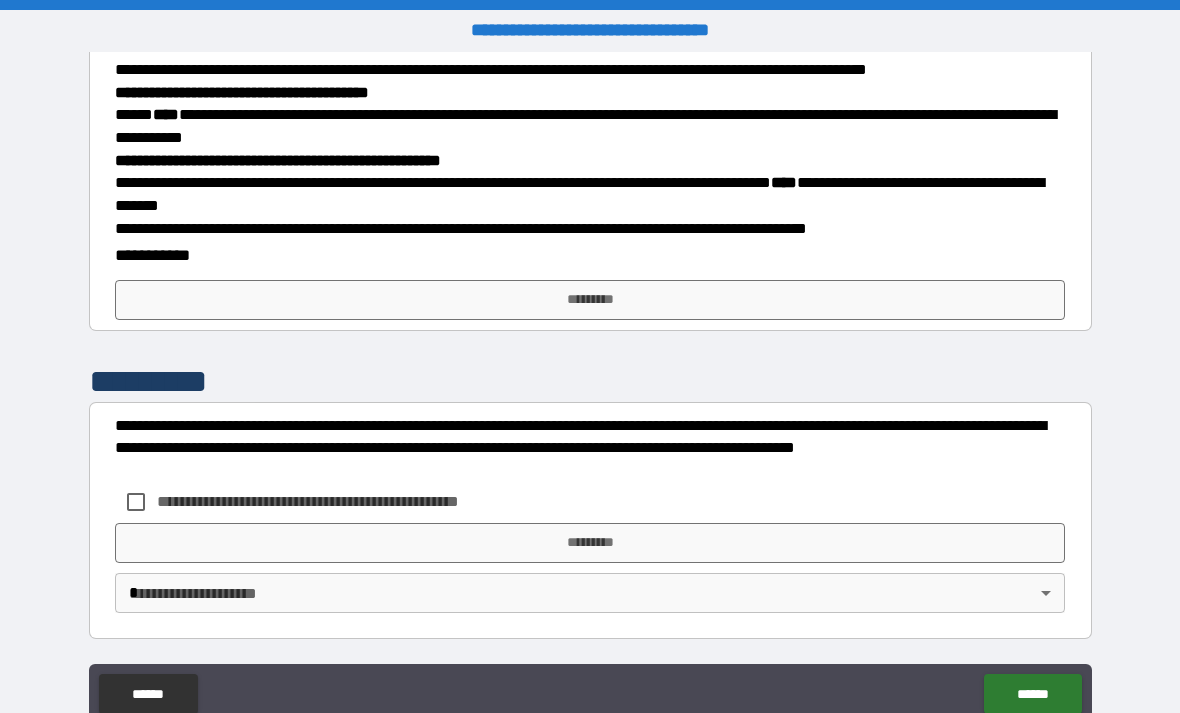 scroll, scrollTop: 951, scrollLeft: 0, axis: vertical 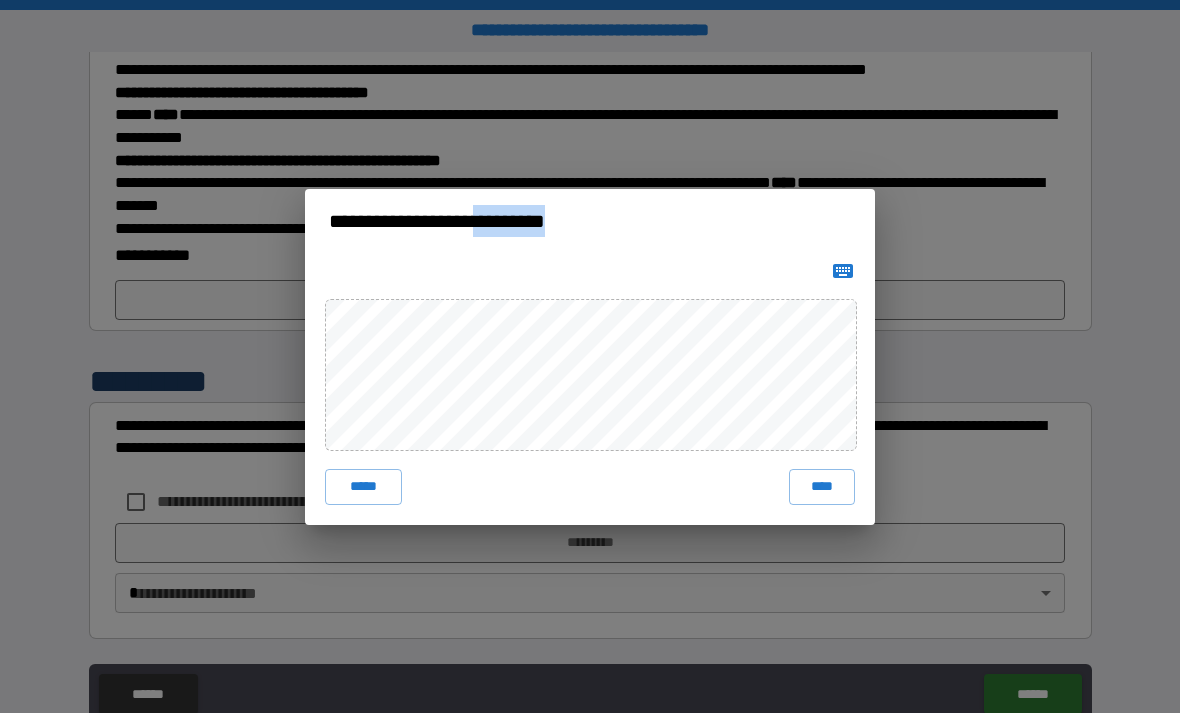 click on "*****" at bounding box center [363, 487] 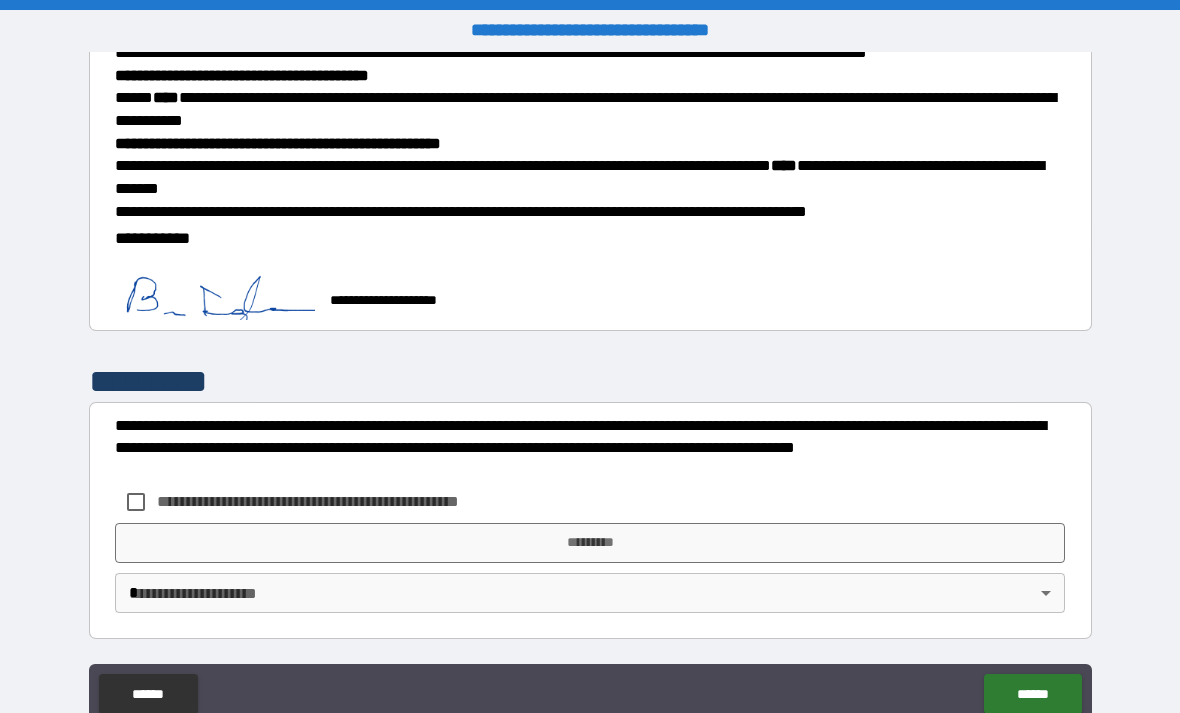 scroll, scrollTop: 968, scrollLeft: 0, axis: vertical 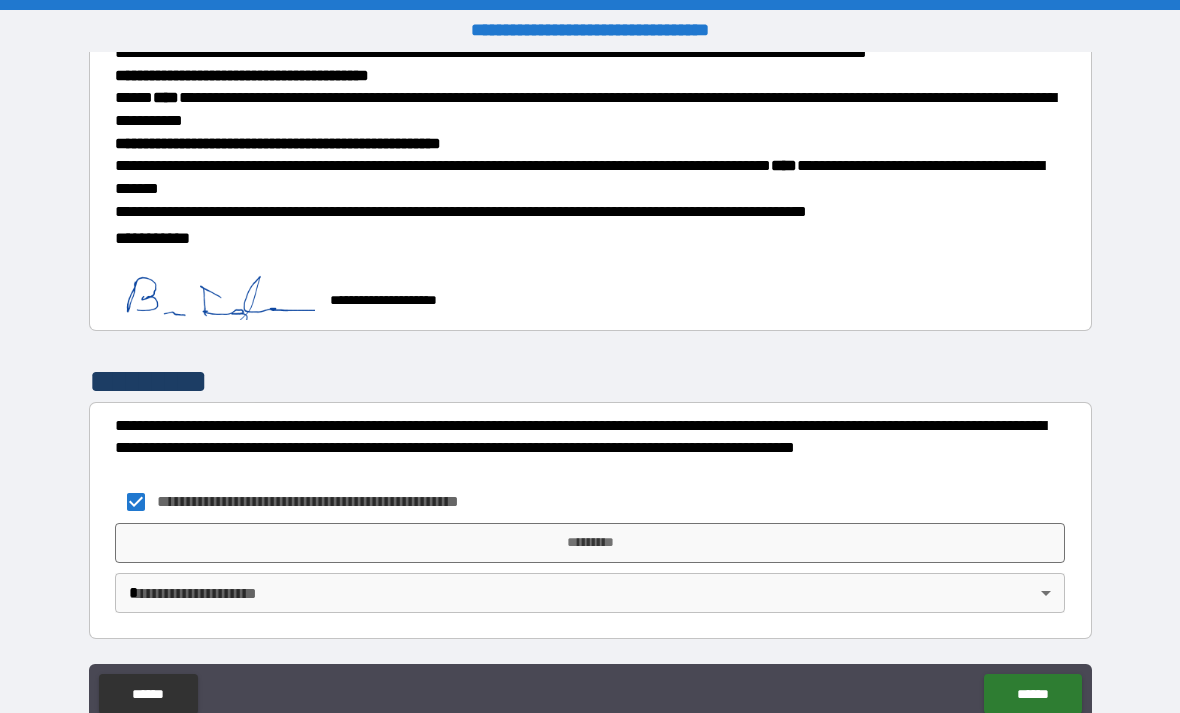 click on "*********" at bounding box center [590, 543] 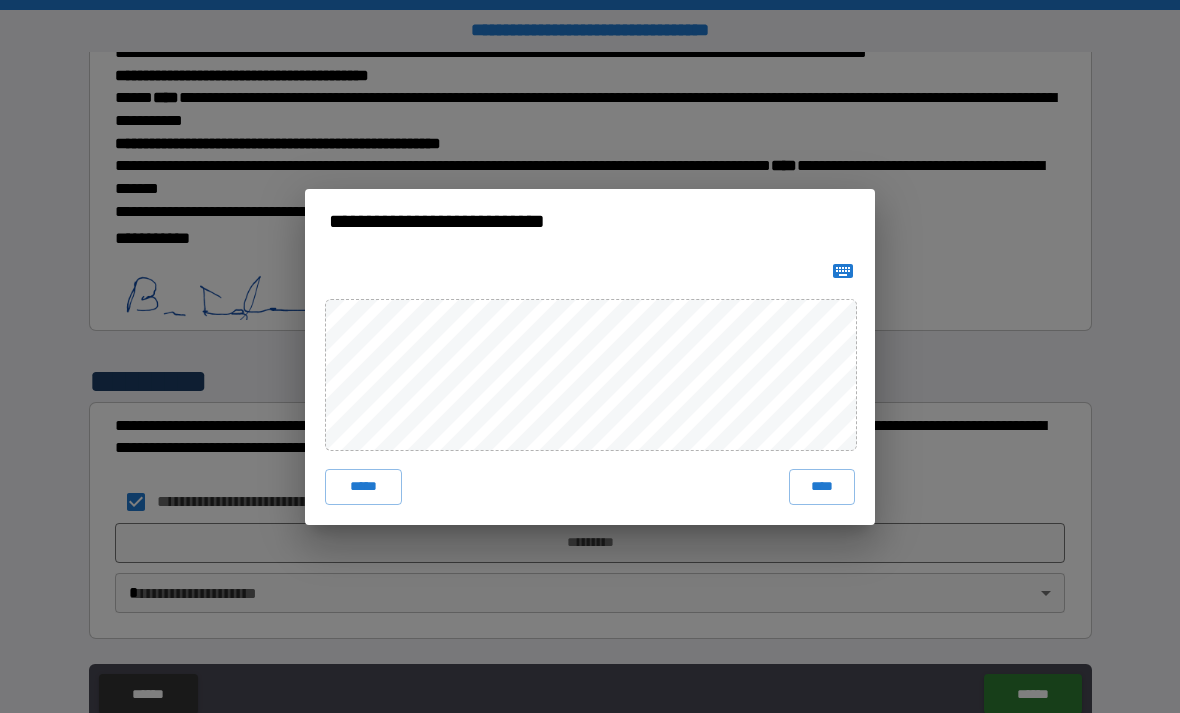 click on "****" at bounding box center (822, 487) 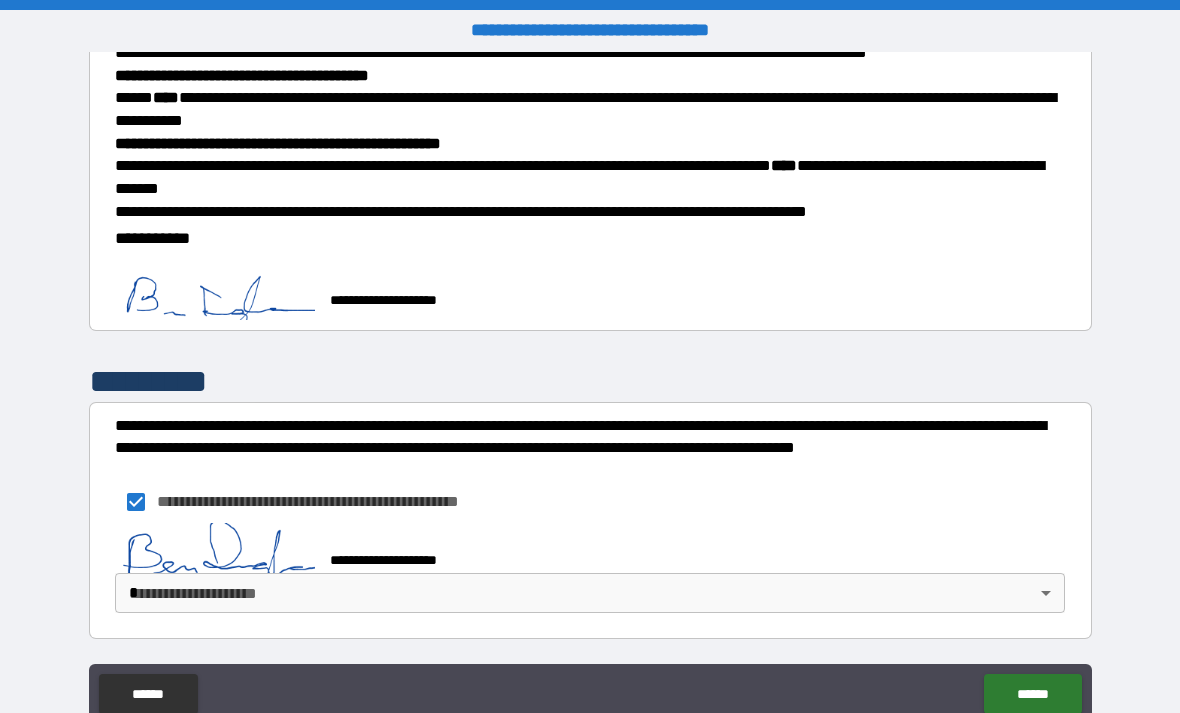 scroll, scrollTop: 958, scrollLeft: 0, axis: vertical 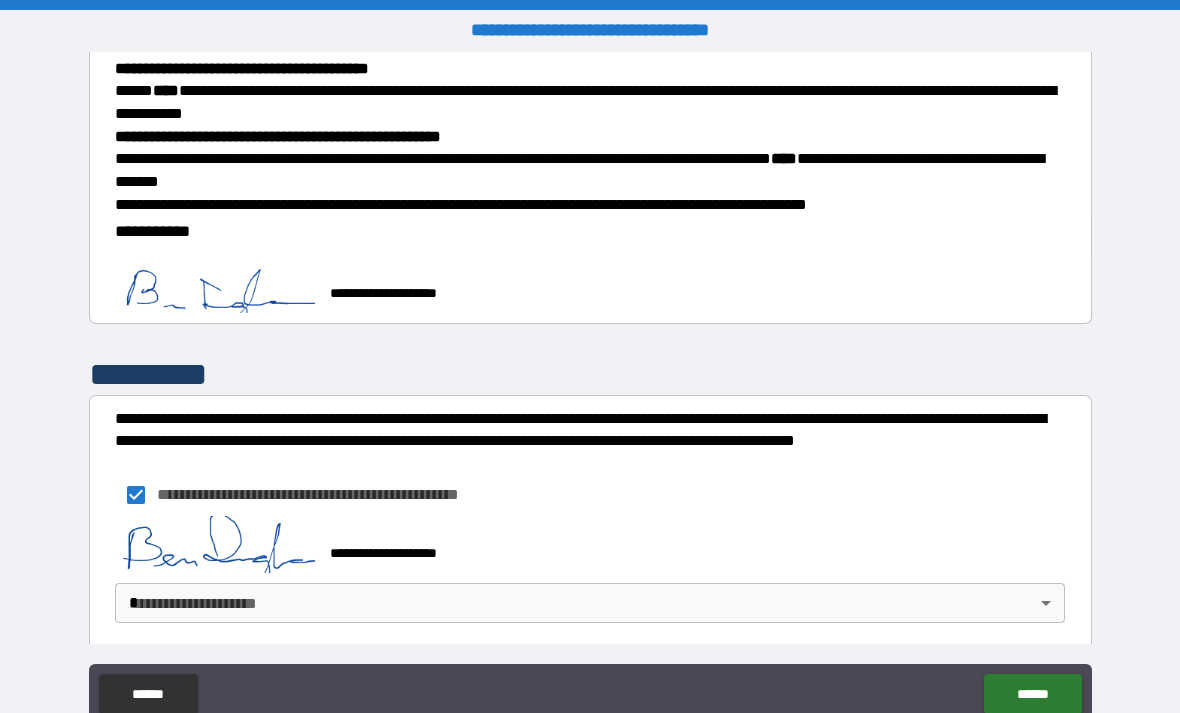 click on "**********" at bounding box center [590, 388] 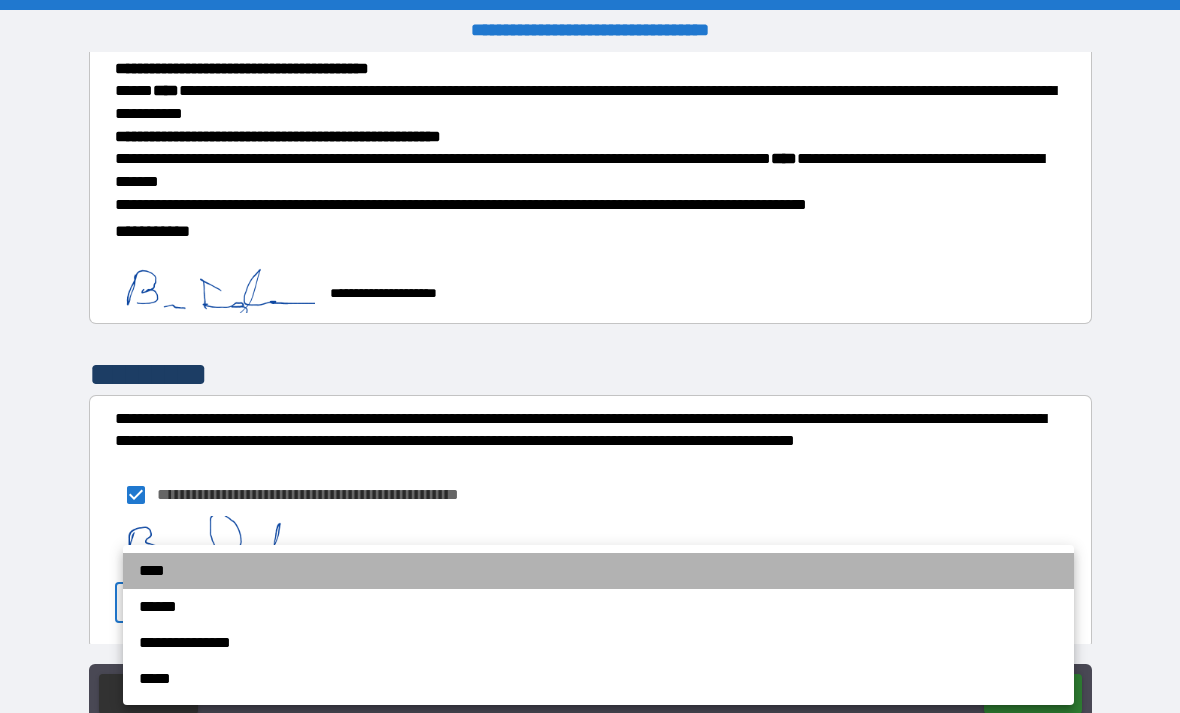 click on "****" at bounding box center (598, 571) 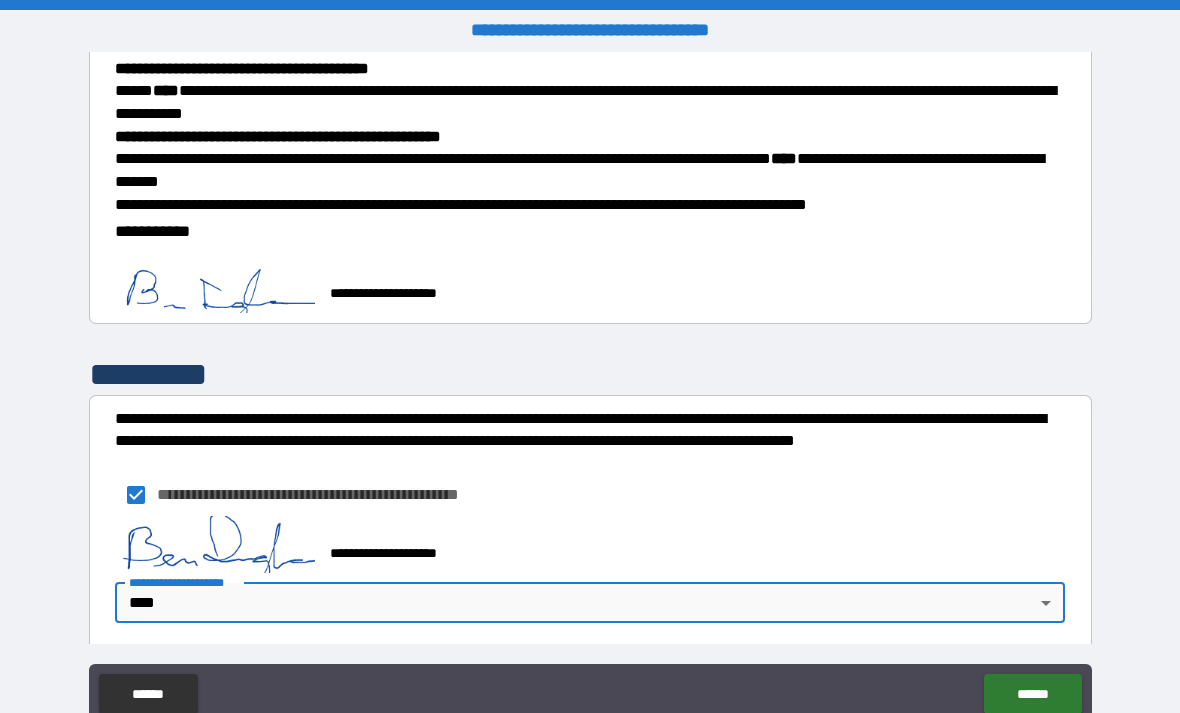 click on "******" at bounding box center [1032, 694] 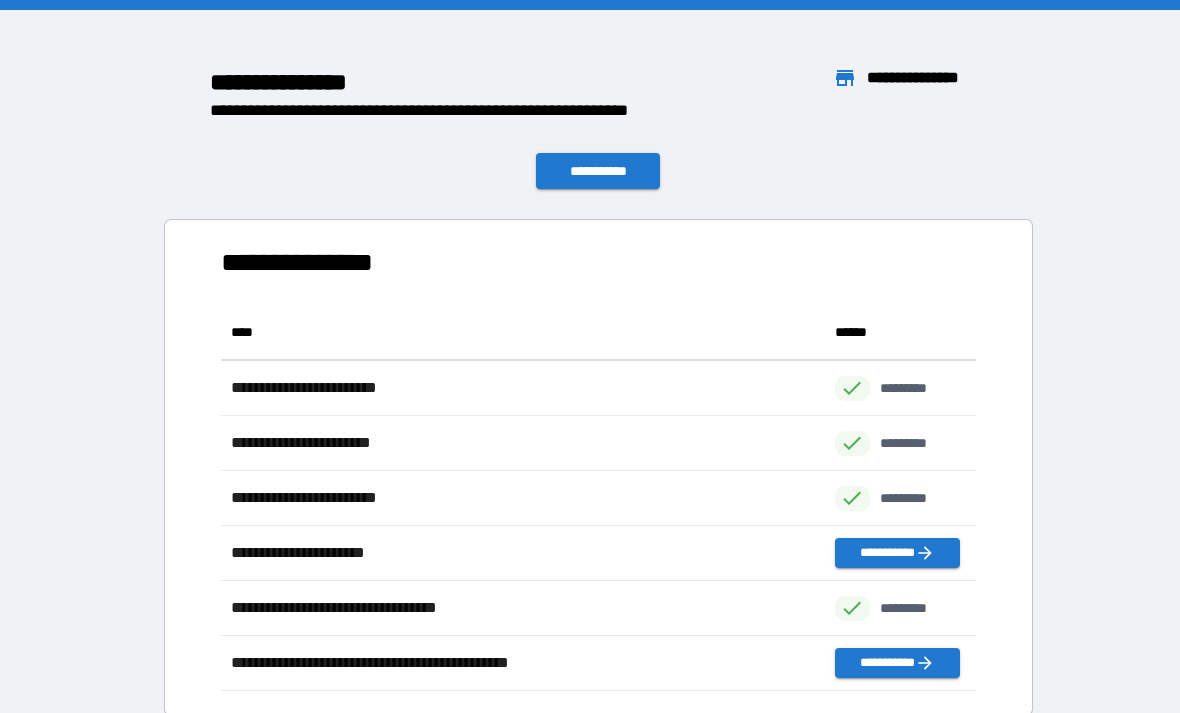 scroll, scrollTop: 386, scrollLeft: 755, axis: both 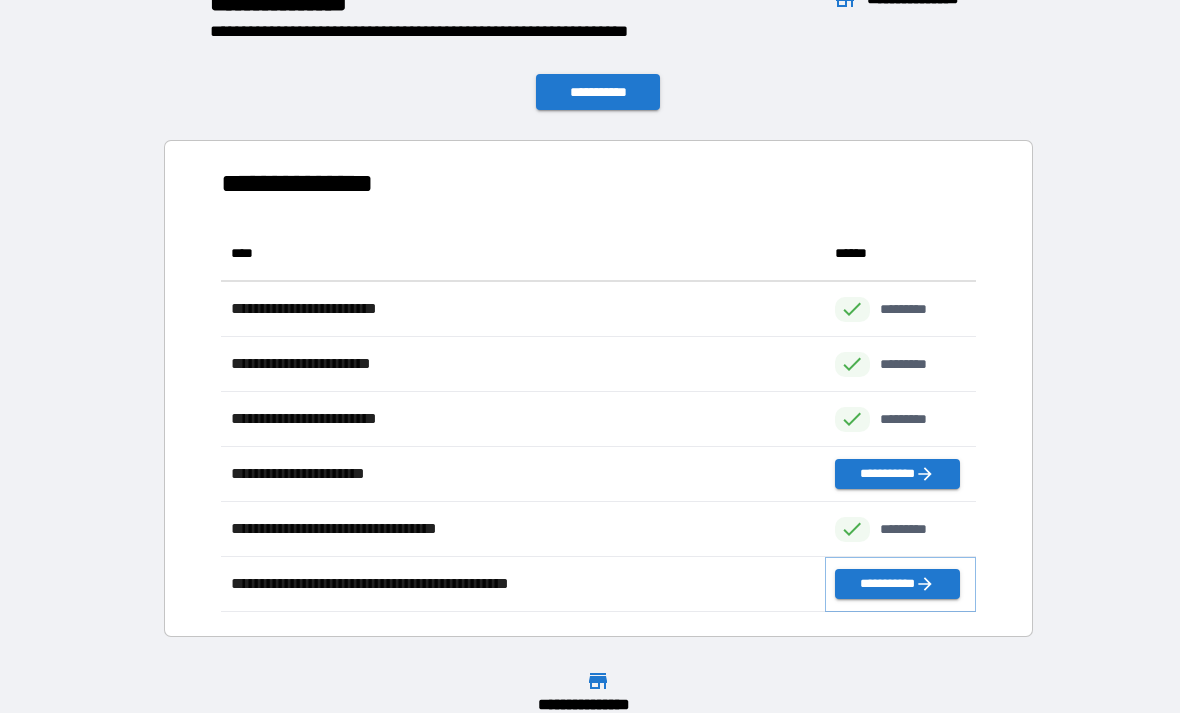 click 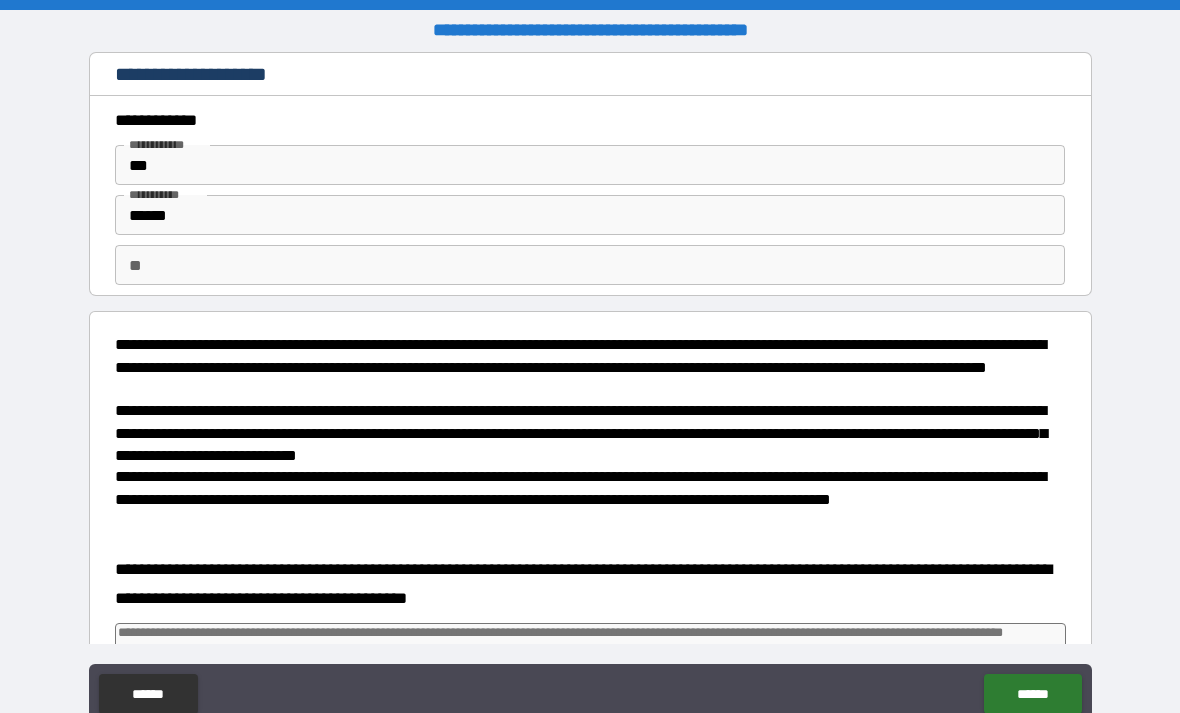 type on "*" 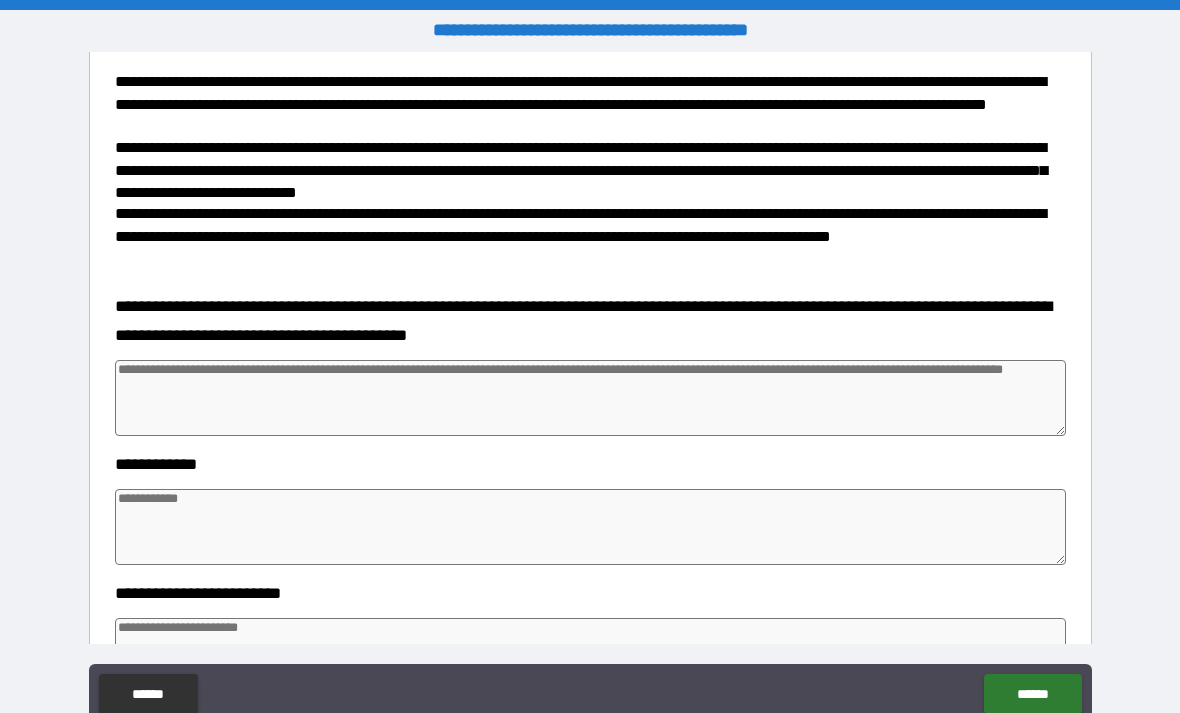scroll, scrollTop: 264, scrollLeft: 0, axis: vertical 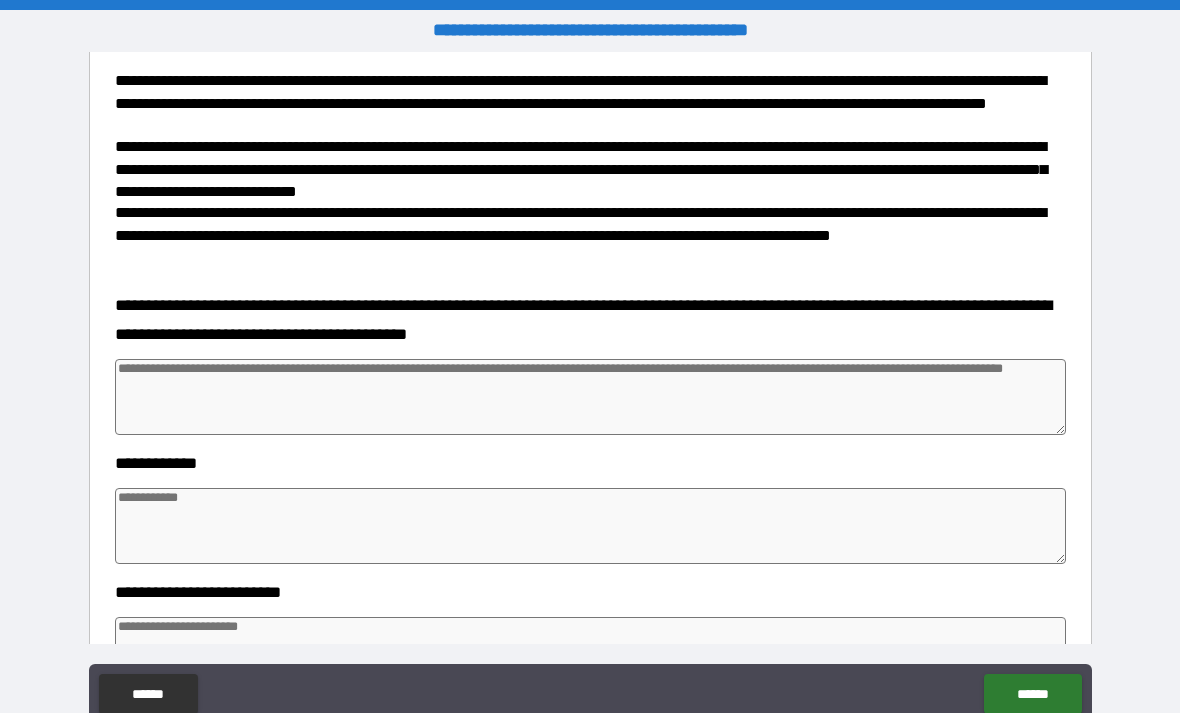 click at bounding box center [591, 397] 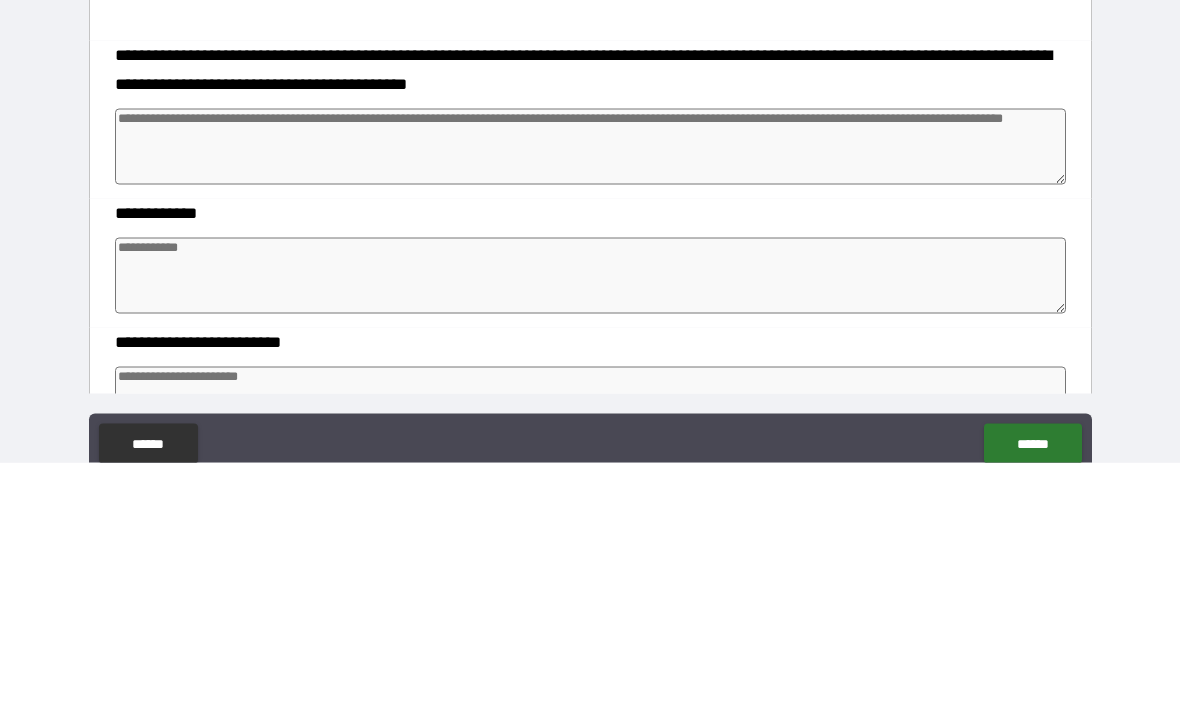 type on "*" 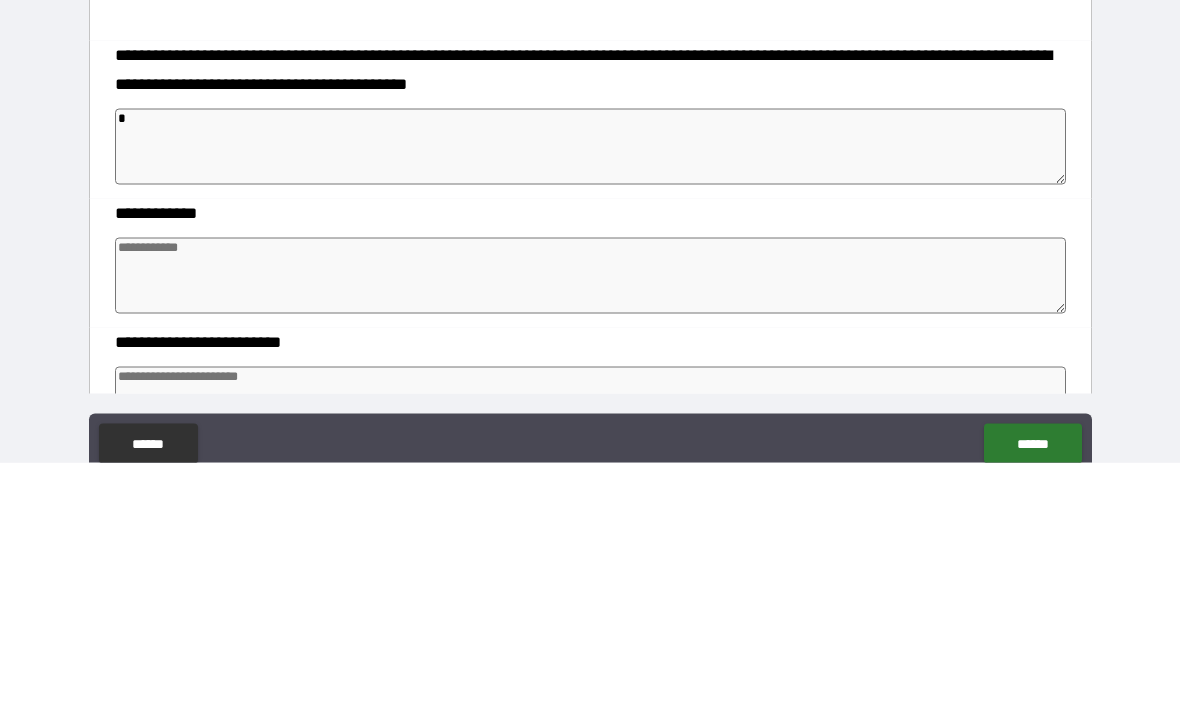 type on "*" 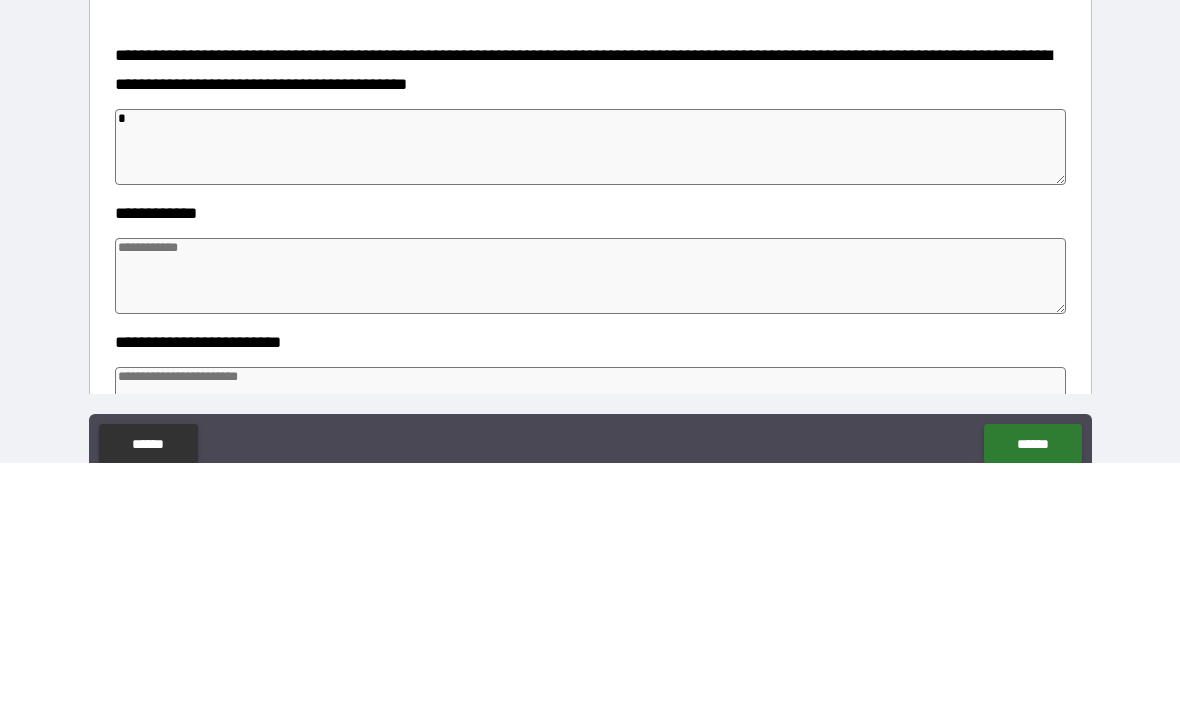 type on "*" 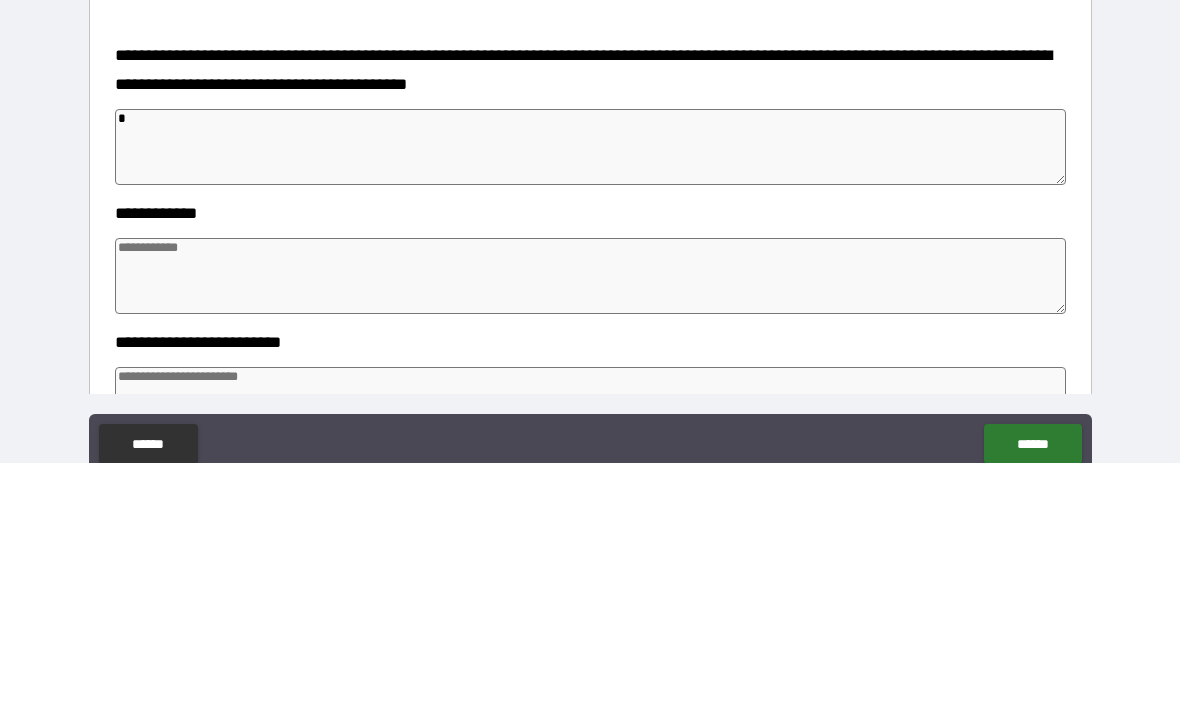type on "*" 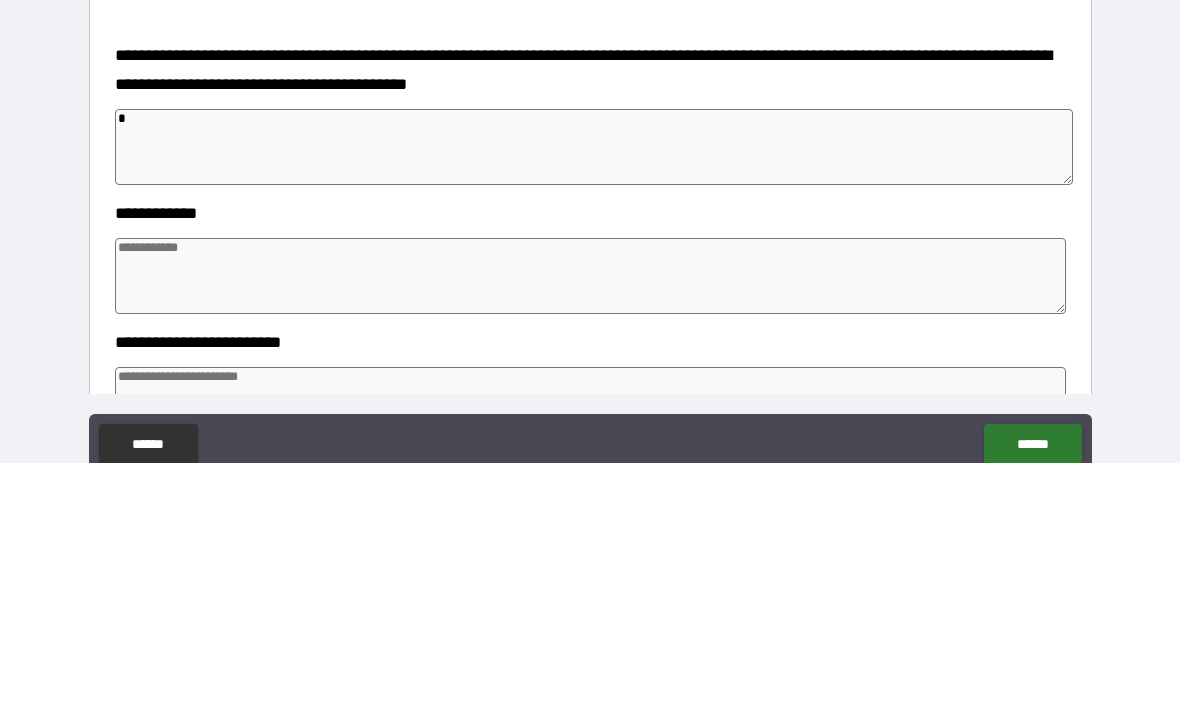type on "**" 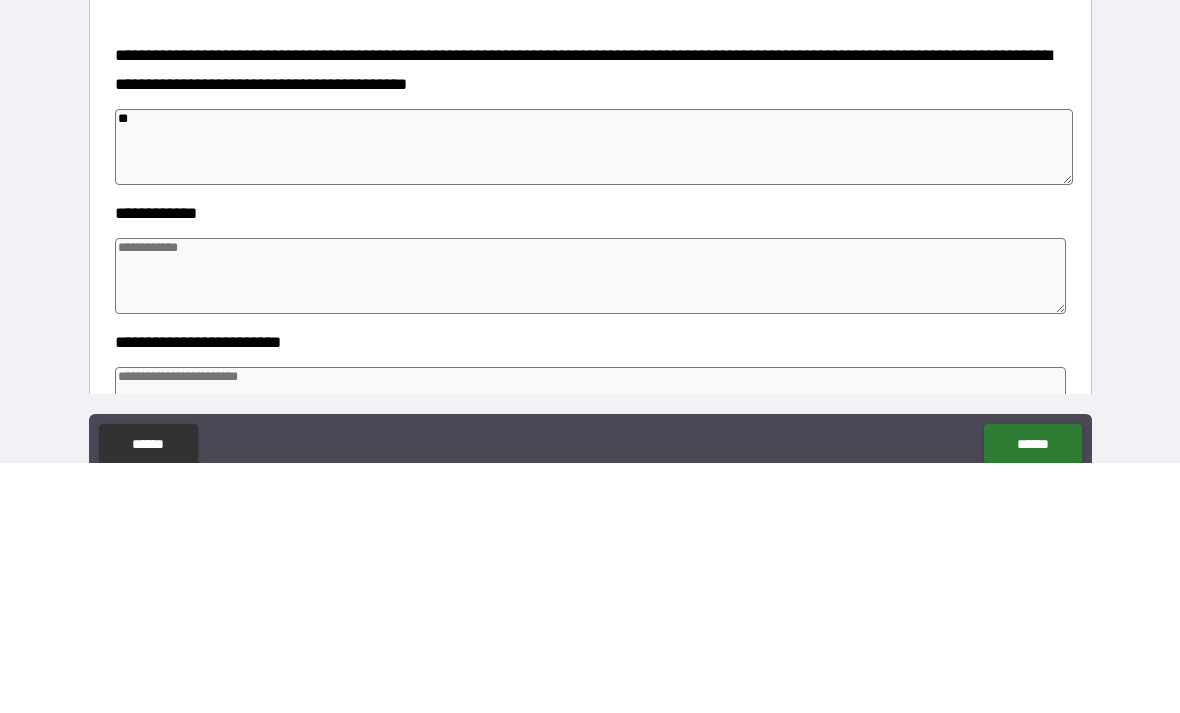 type on "*" 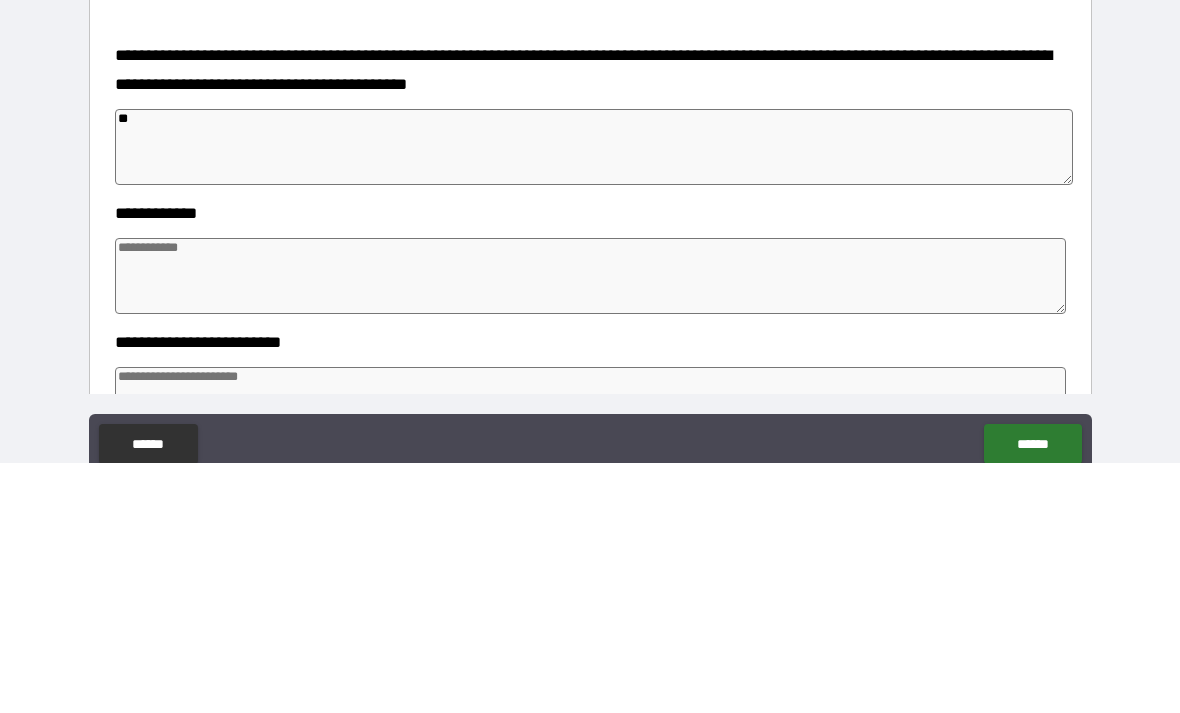 type on "***" 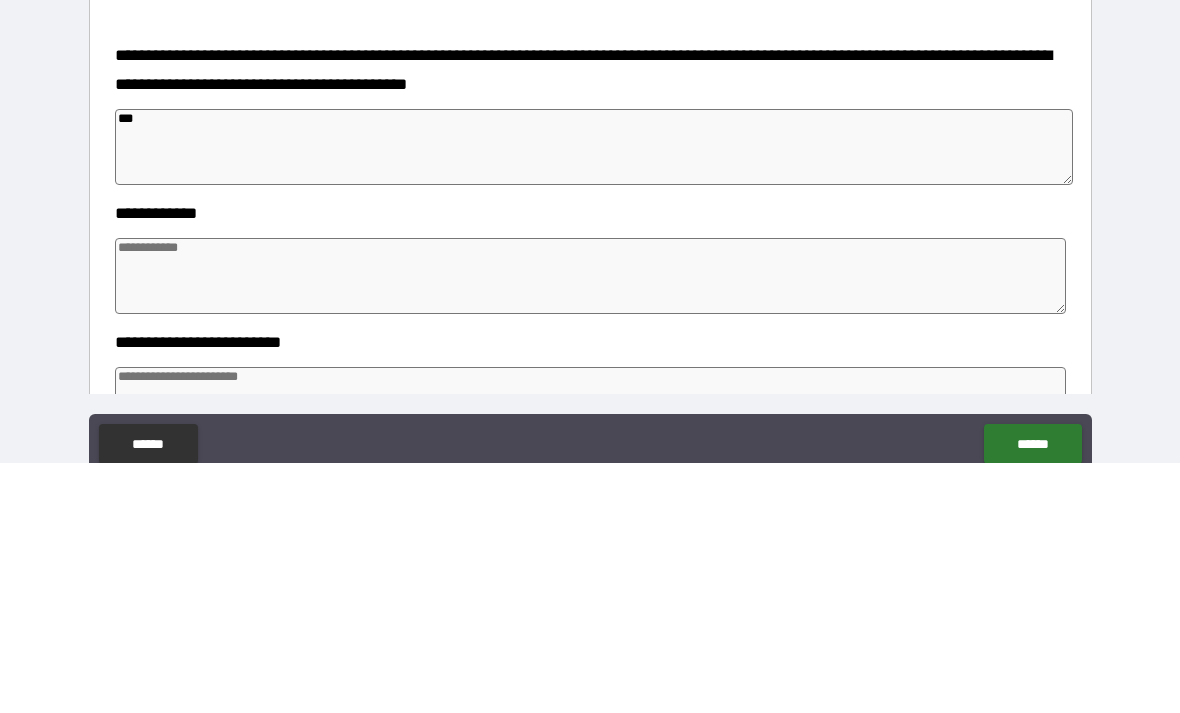 type on "*" 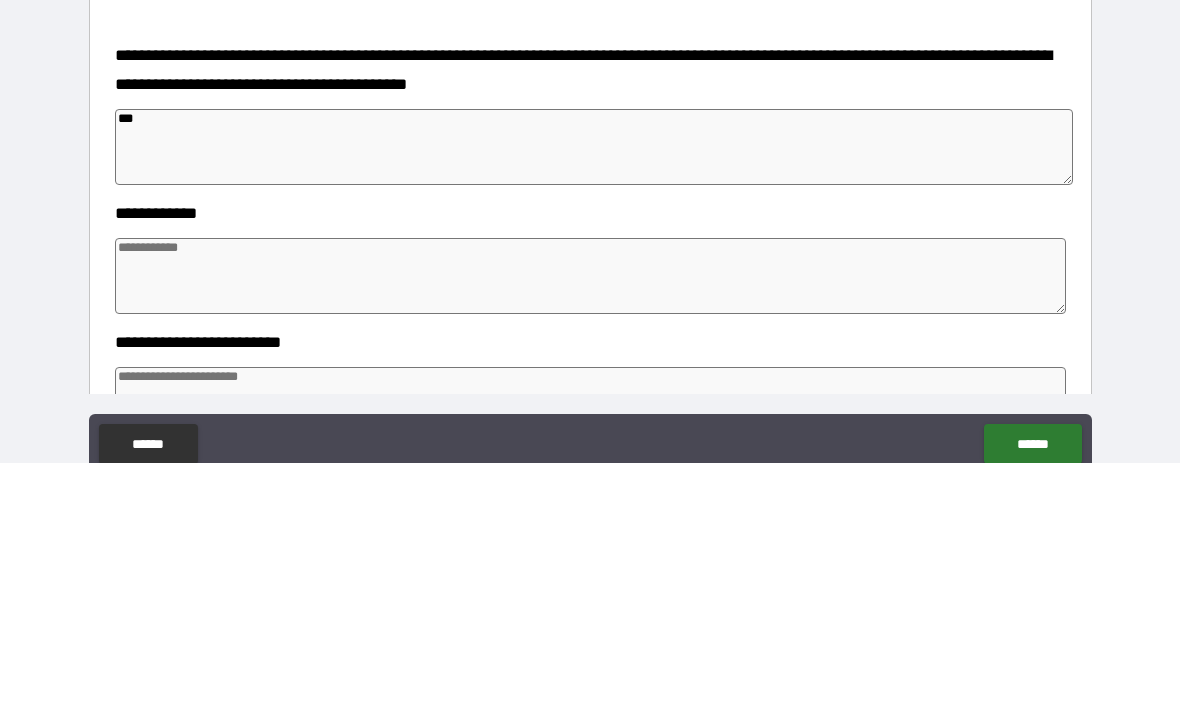 type on "*" 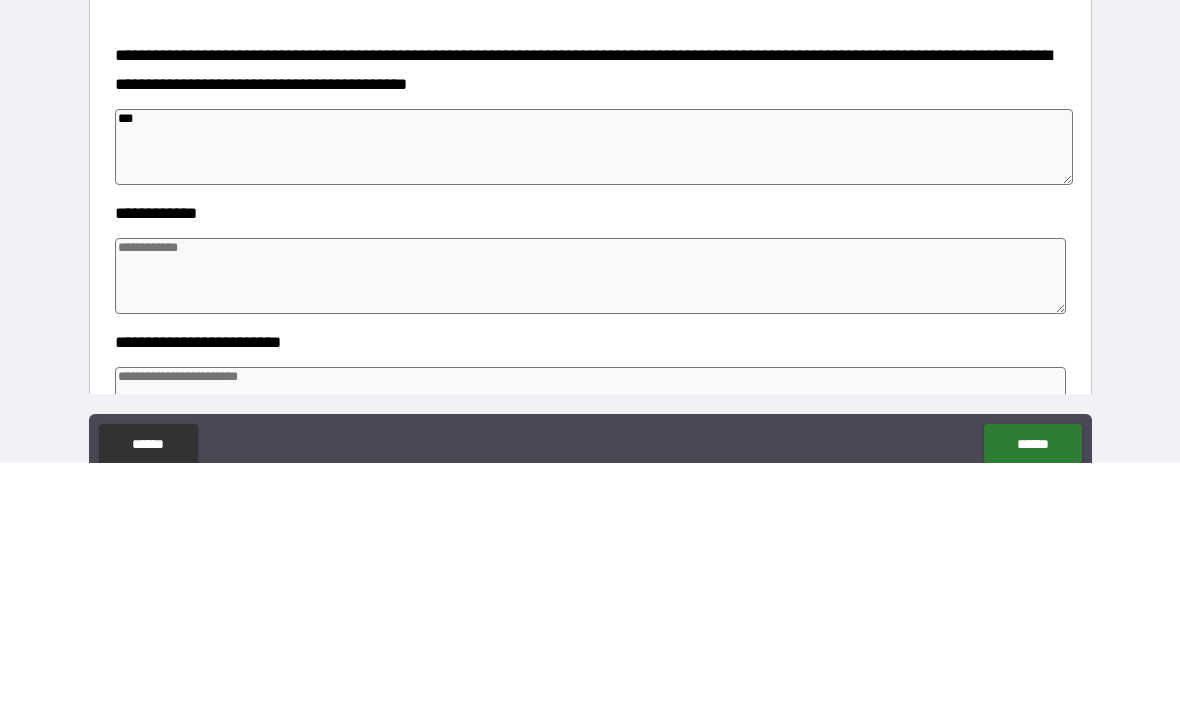 type on "*" 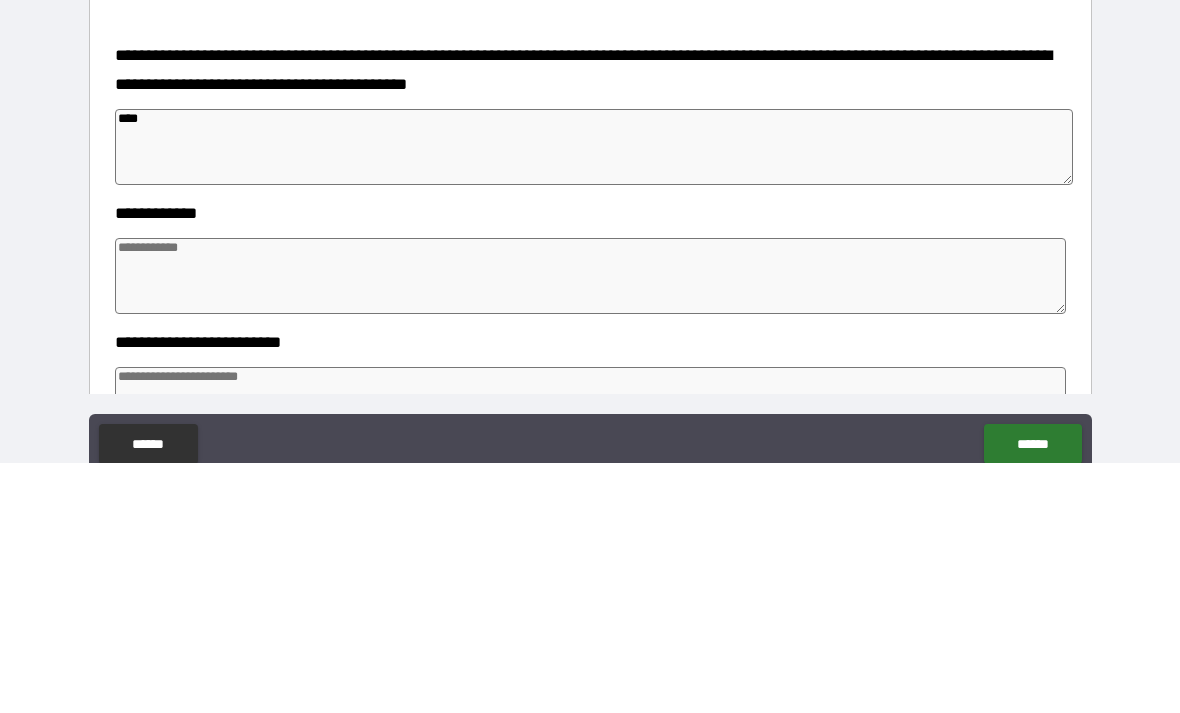 type on "*" 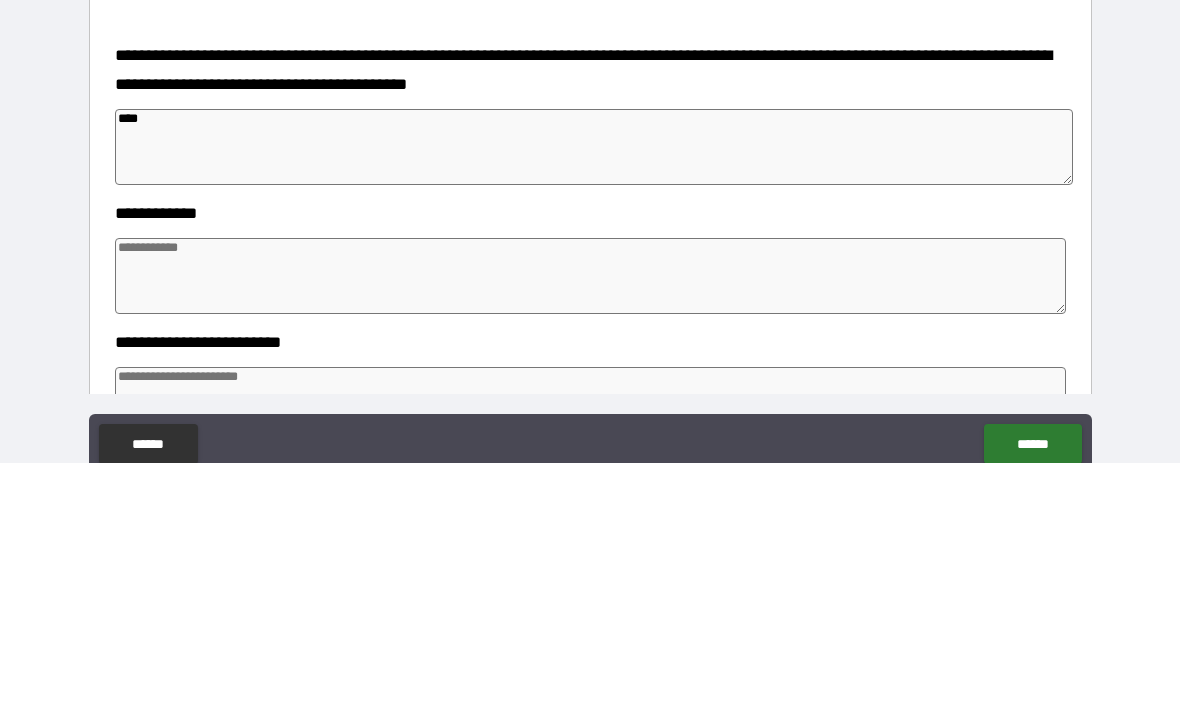 type on "*****" 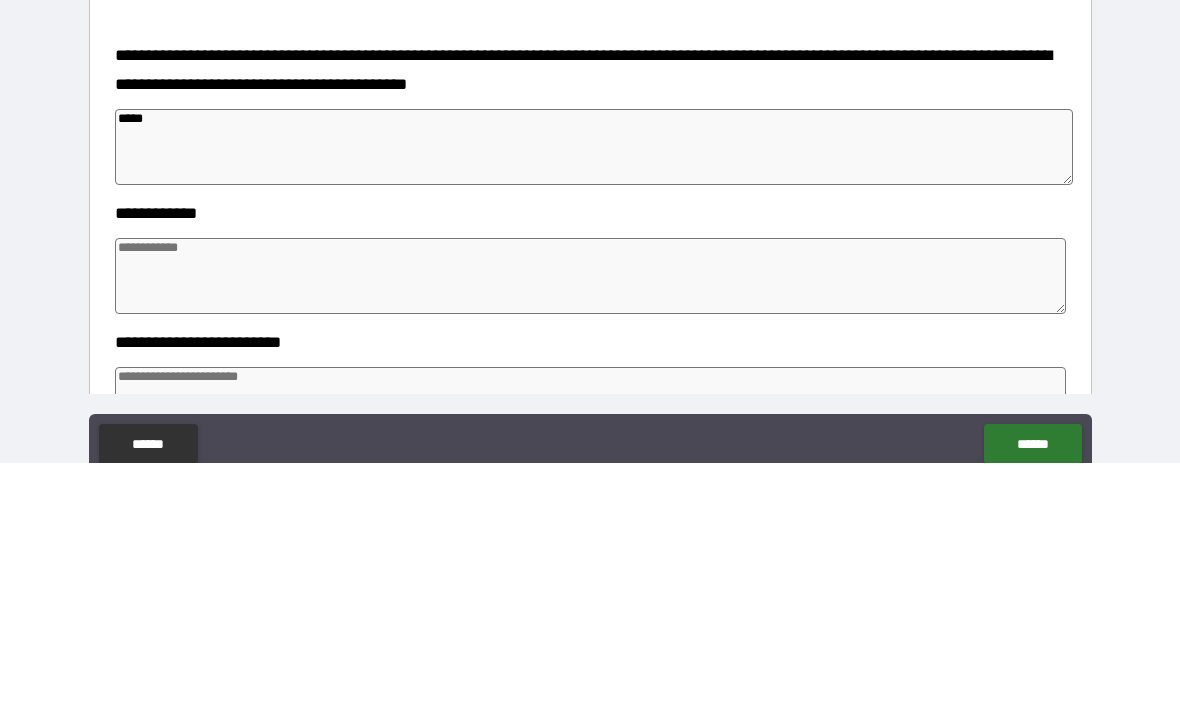 type on "*" 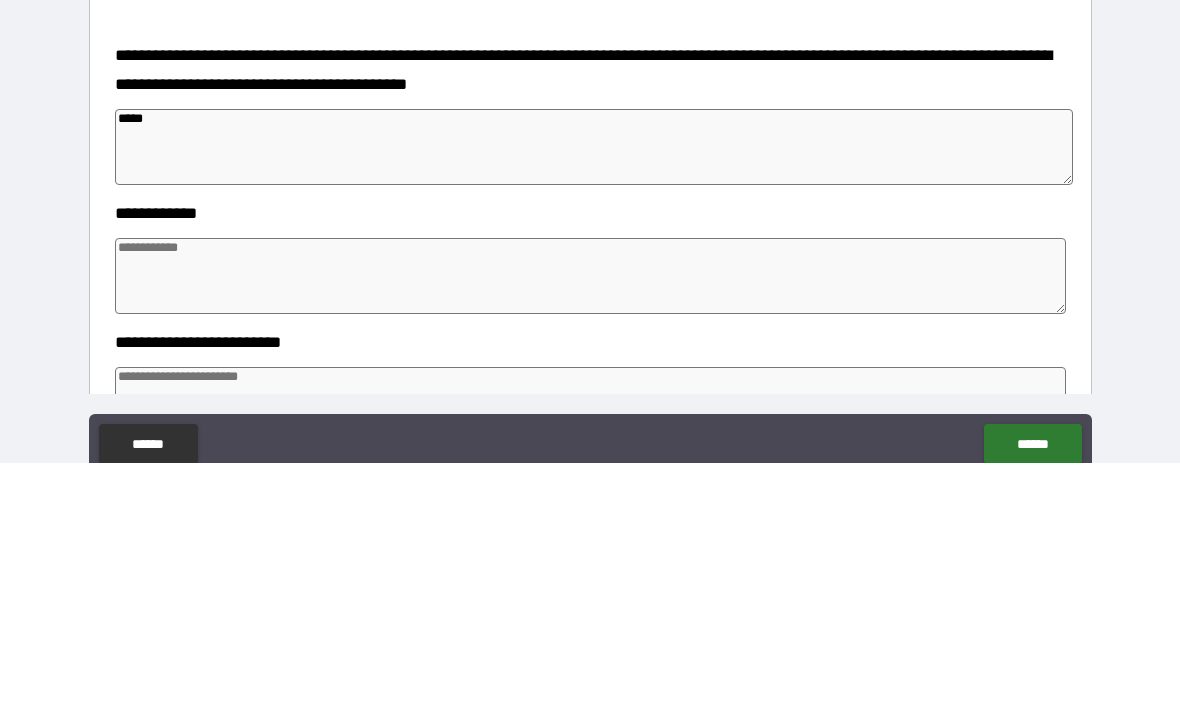 type on "*" 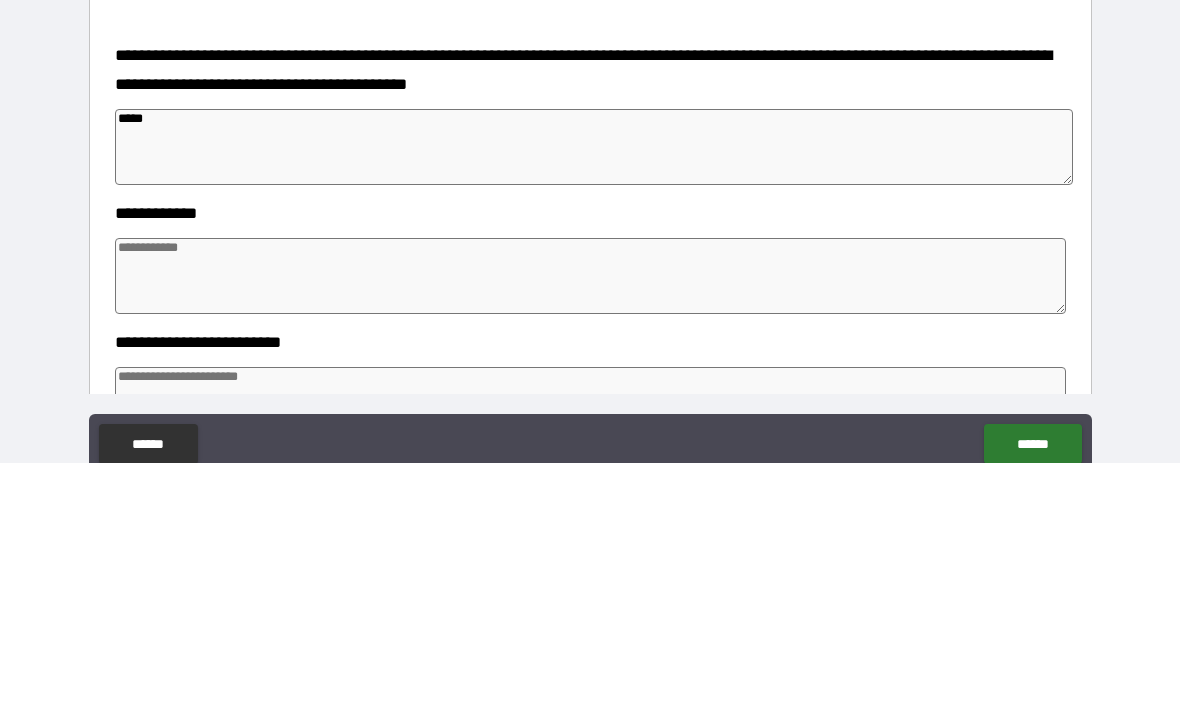 type on "*" 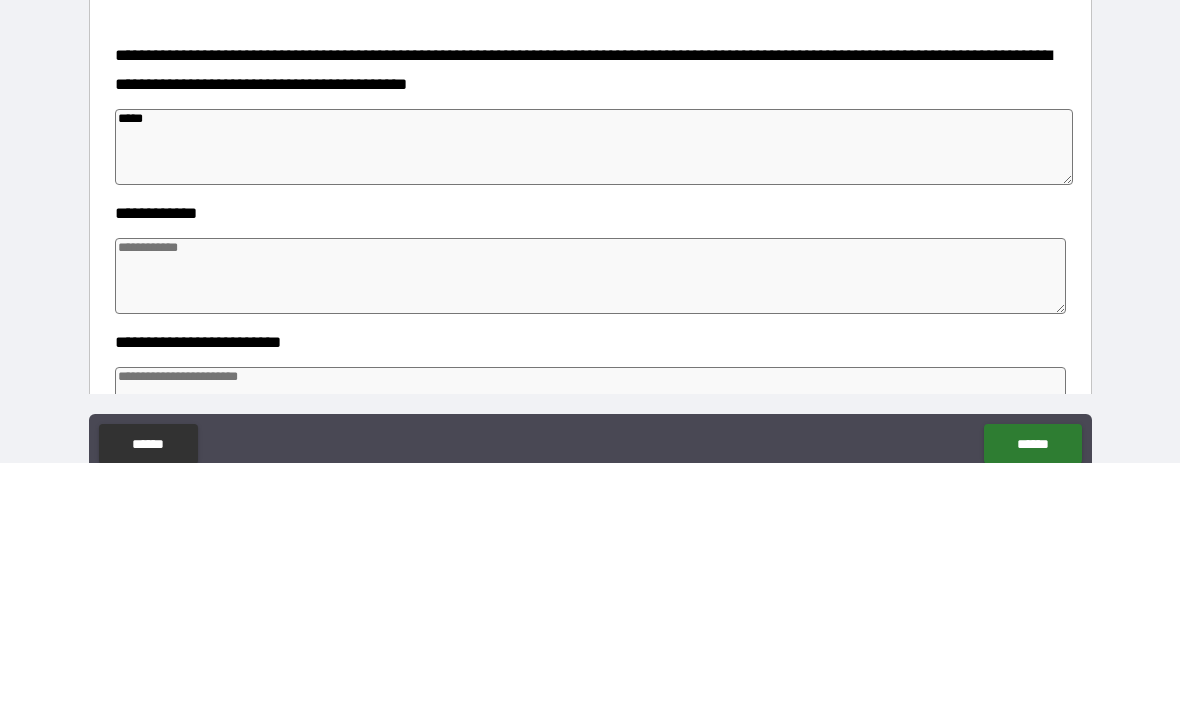 type on "******" 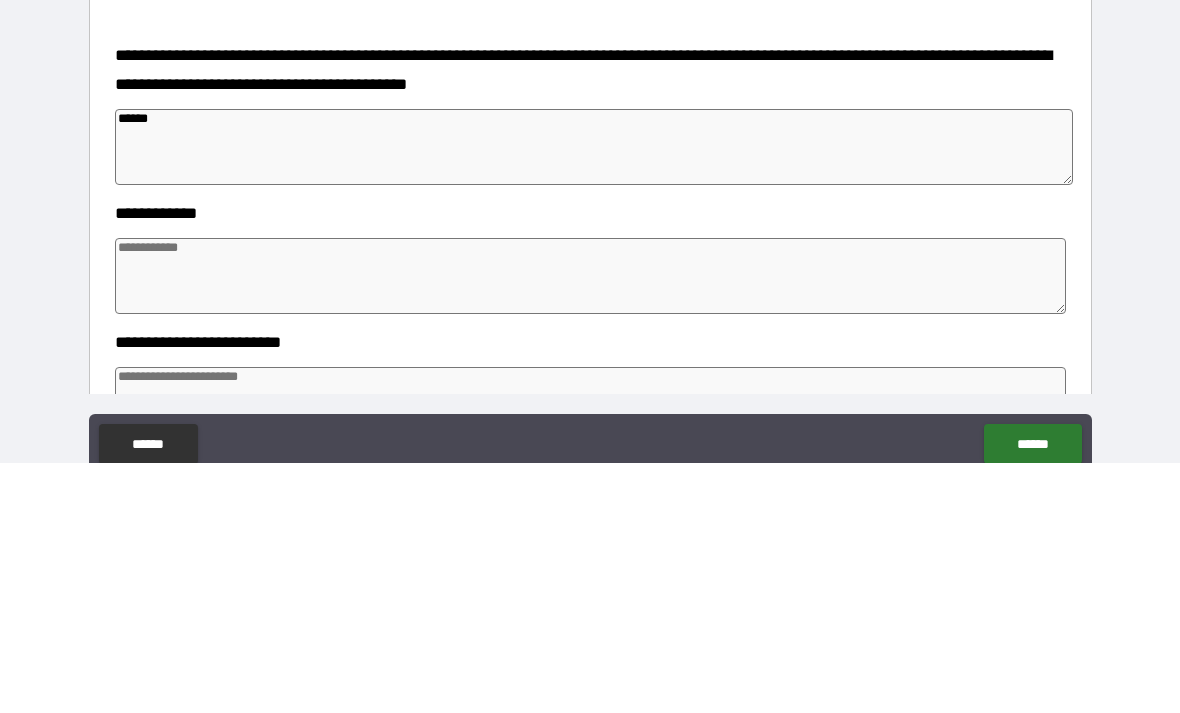 type on "*" 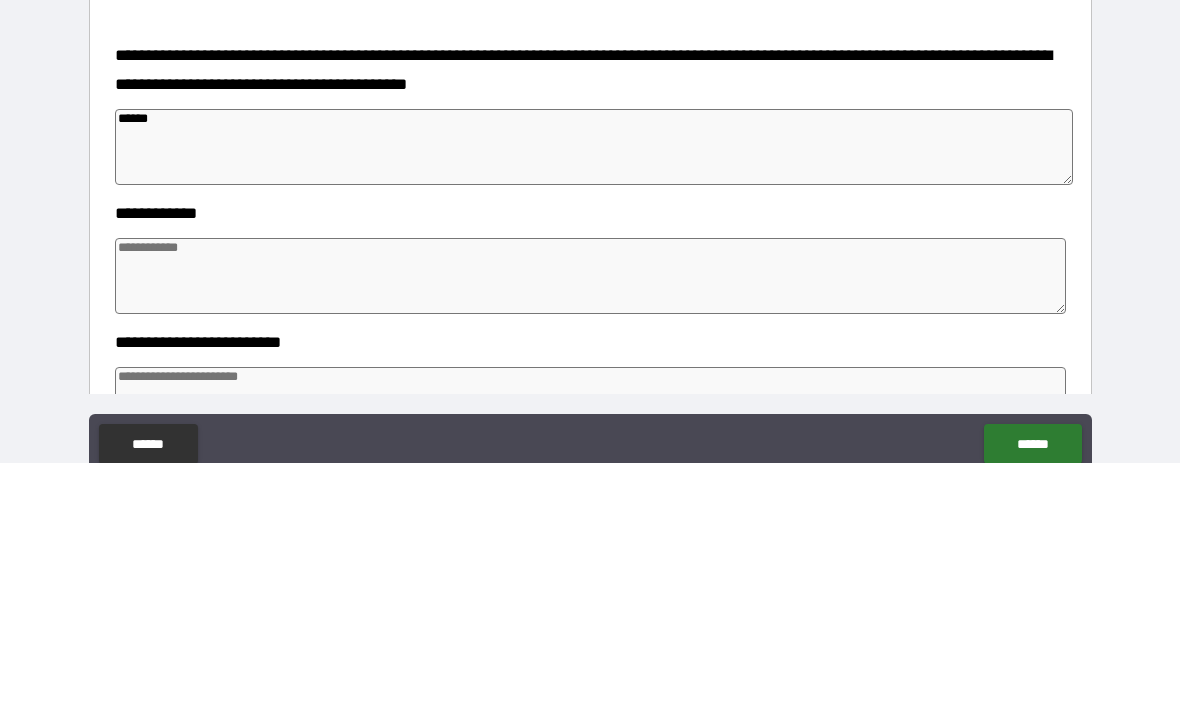 type on "*" 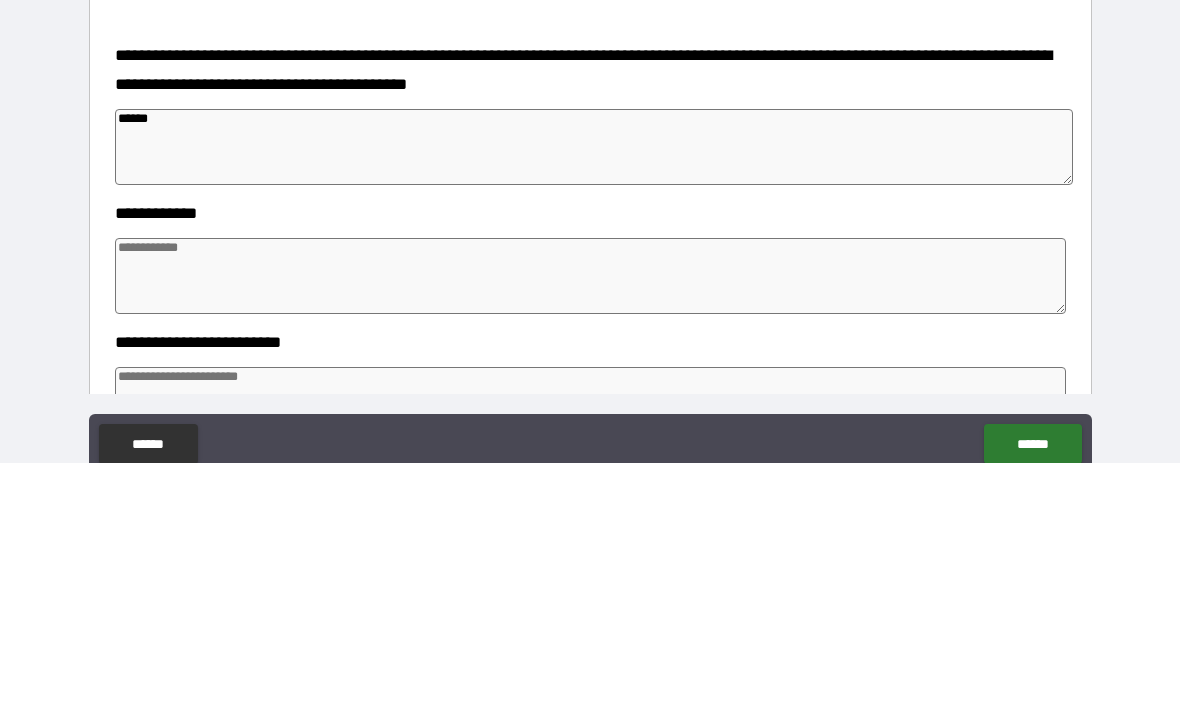 type on "*" 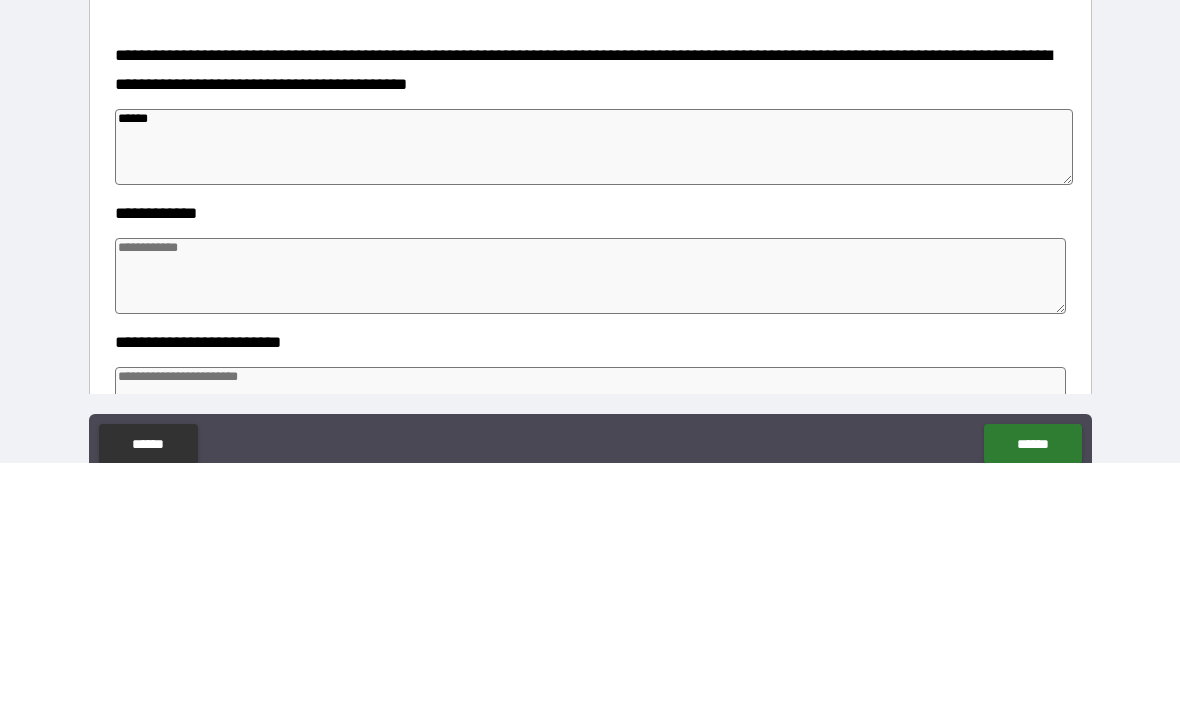 type on "******" 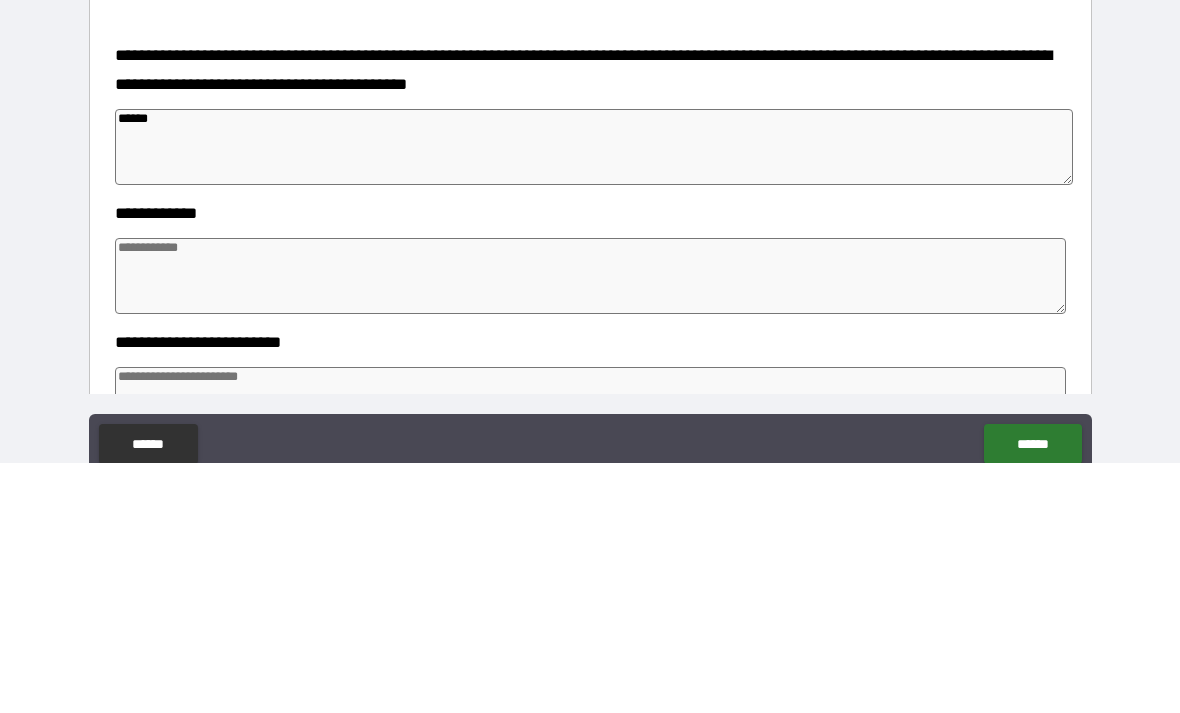 type on "*" 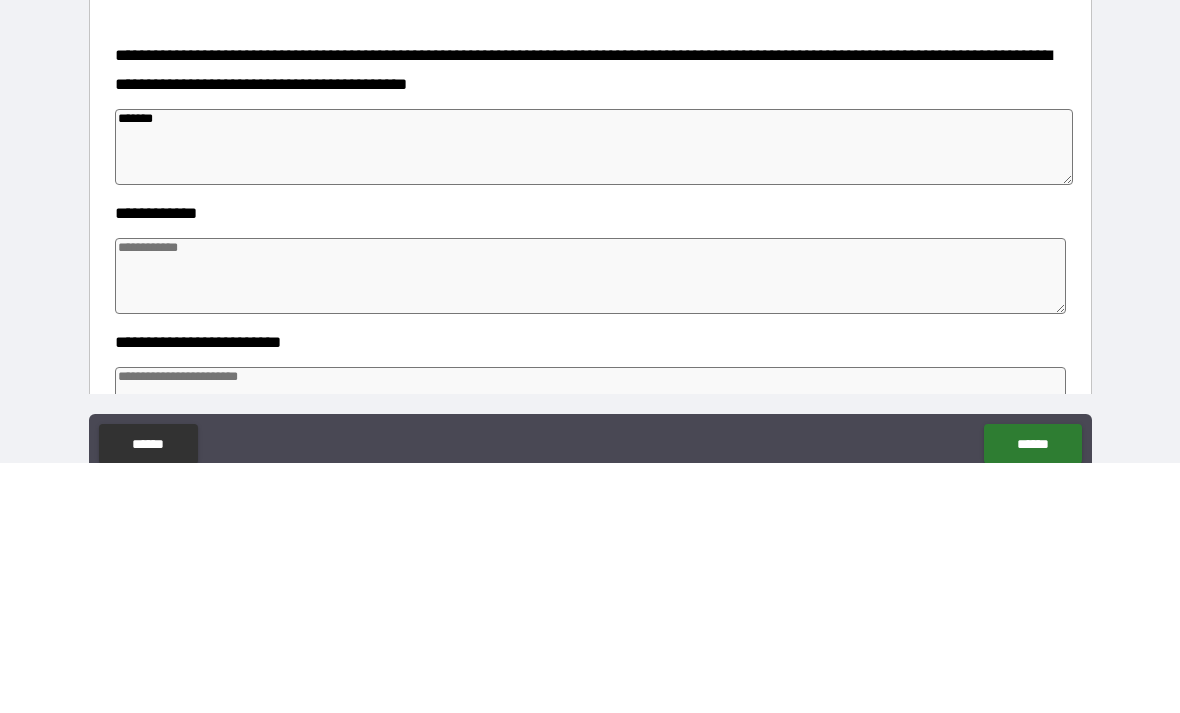 type on "*" 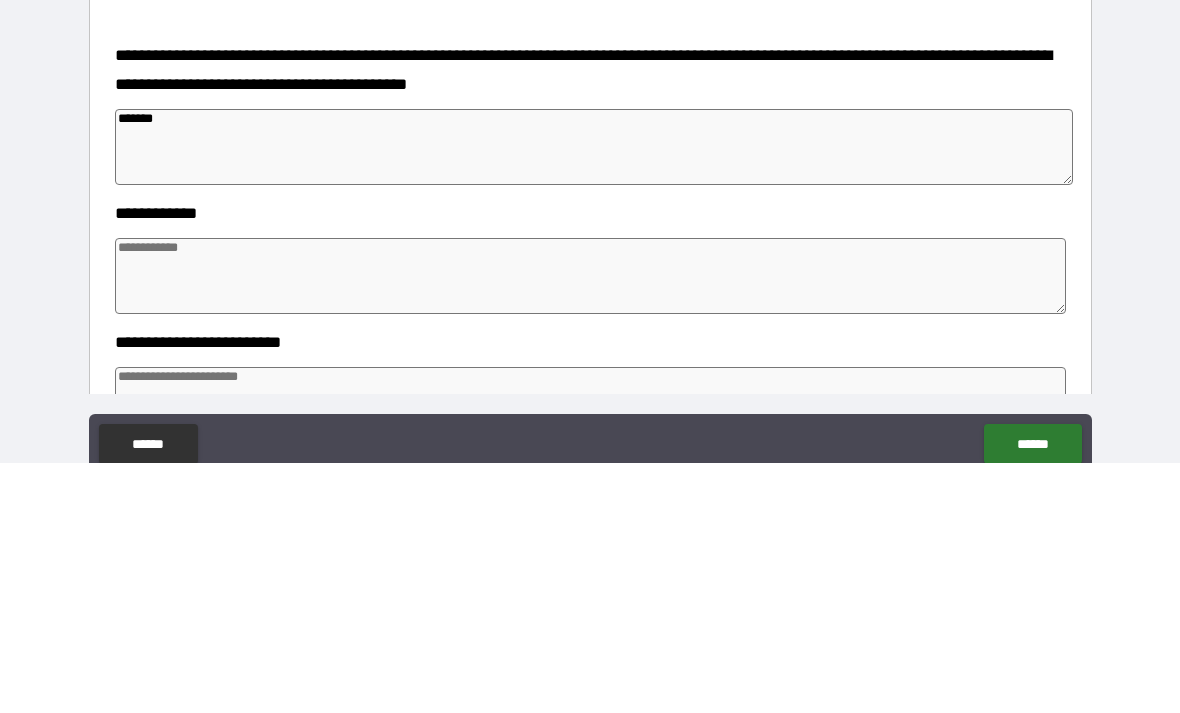 type on "*" 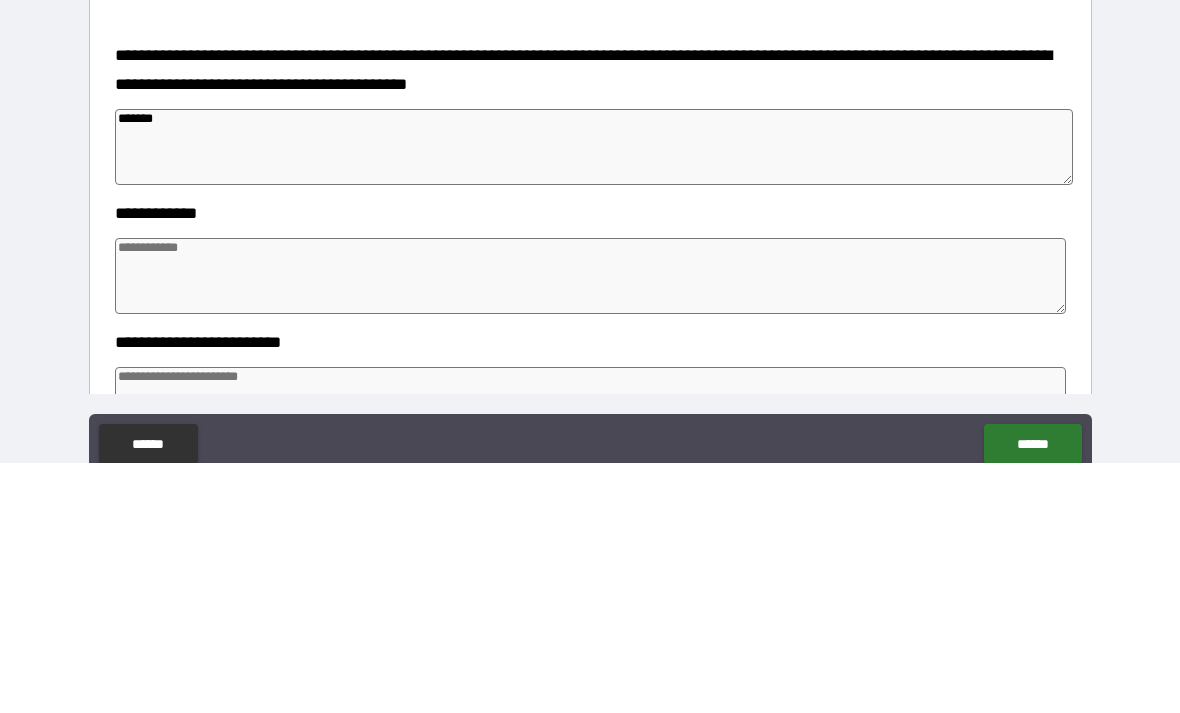 type on "********" 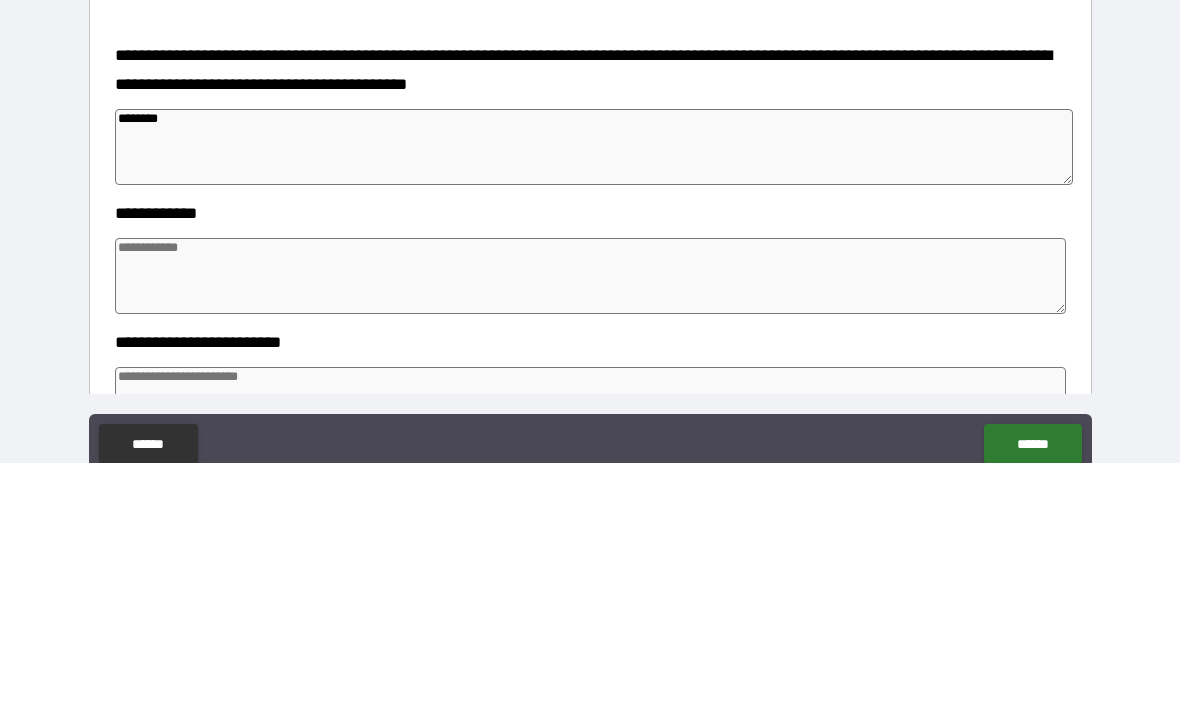 type on "*" 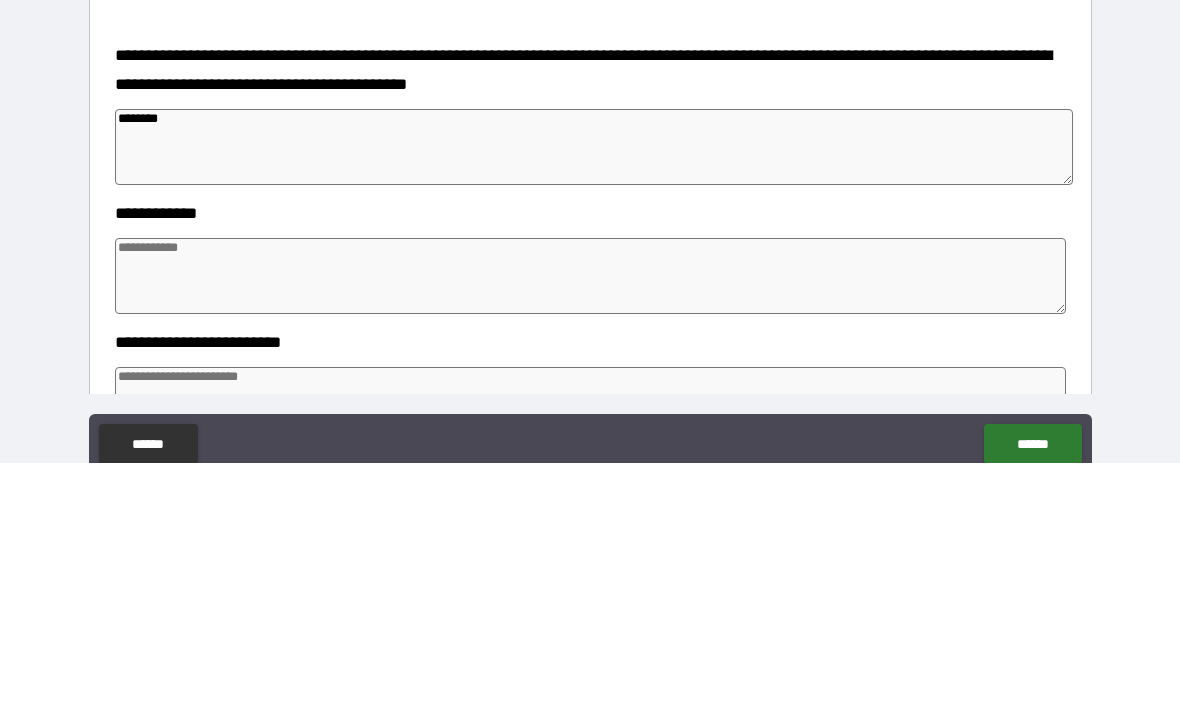 type on "*" 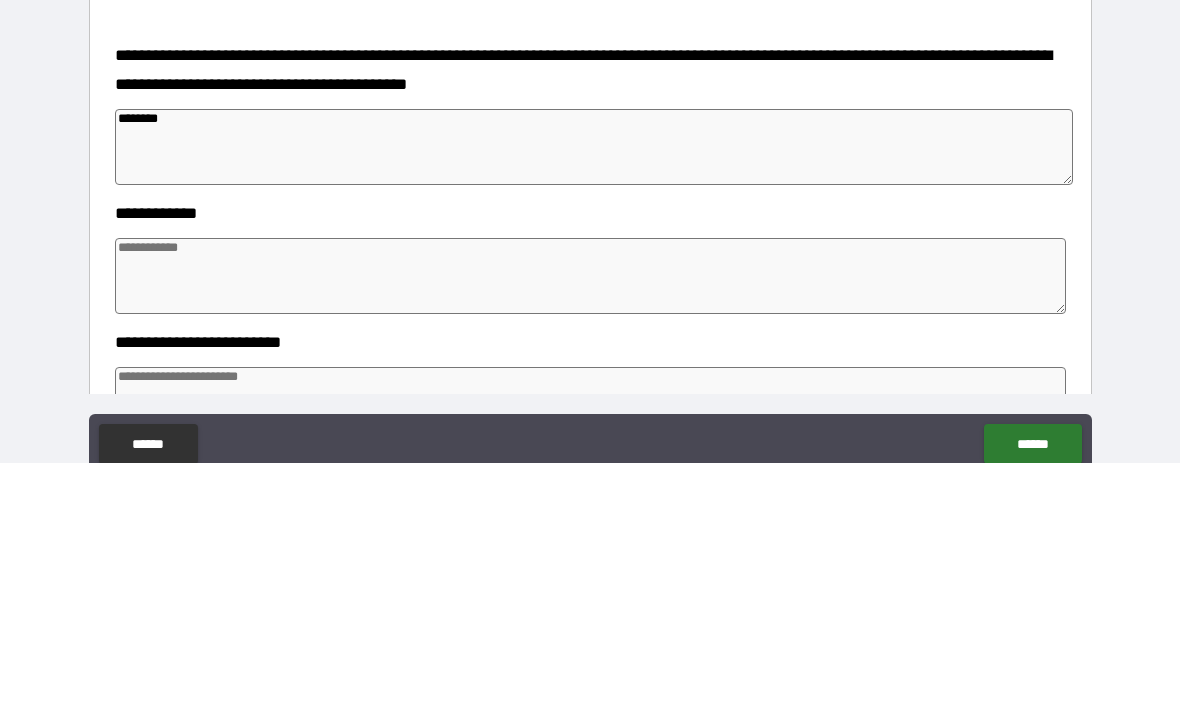 type on "*" 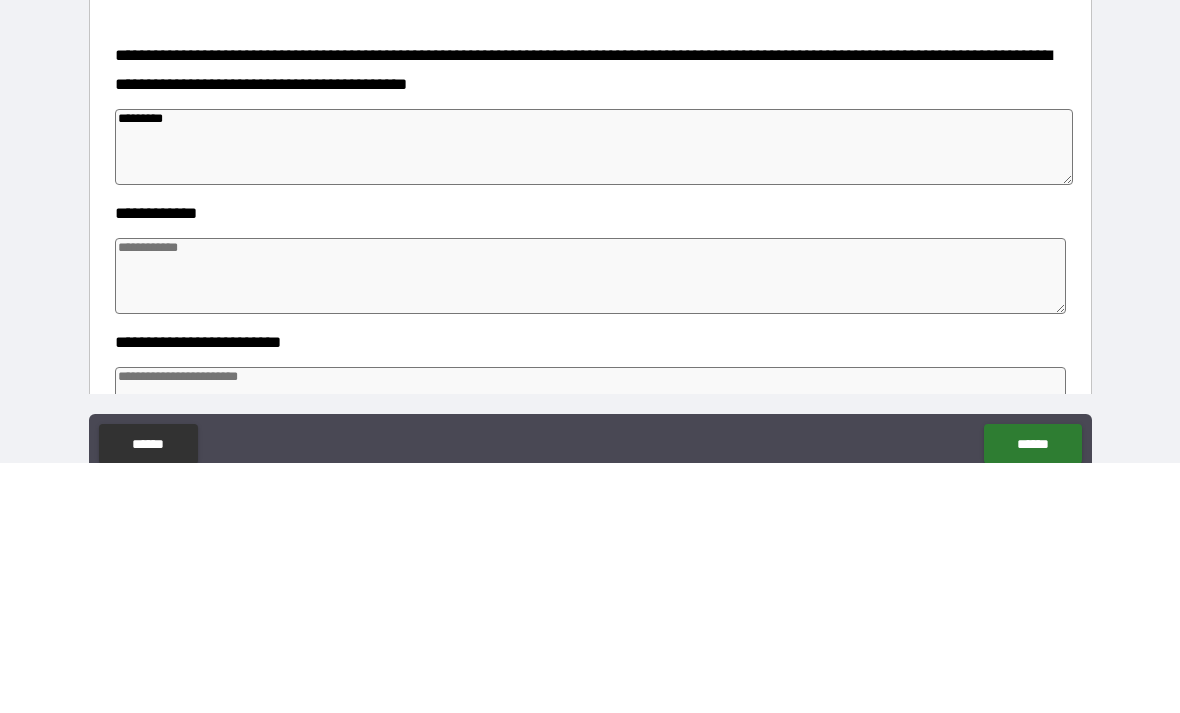 type on "*" 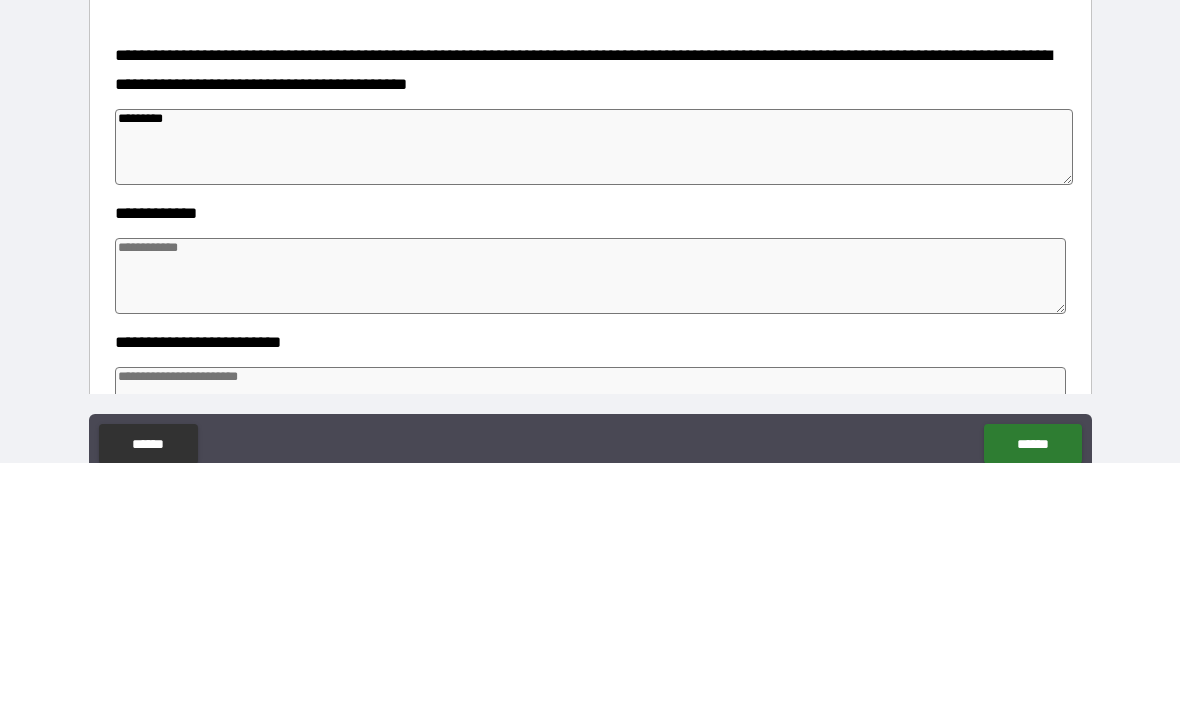type on "**********" 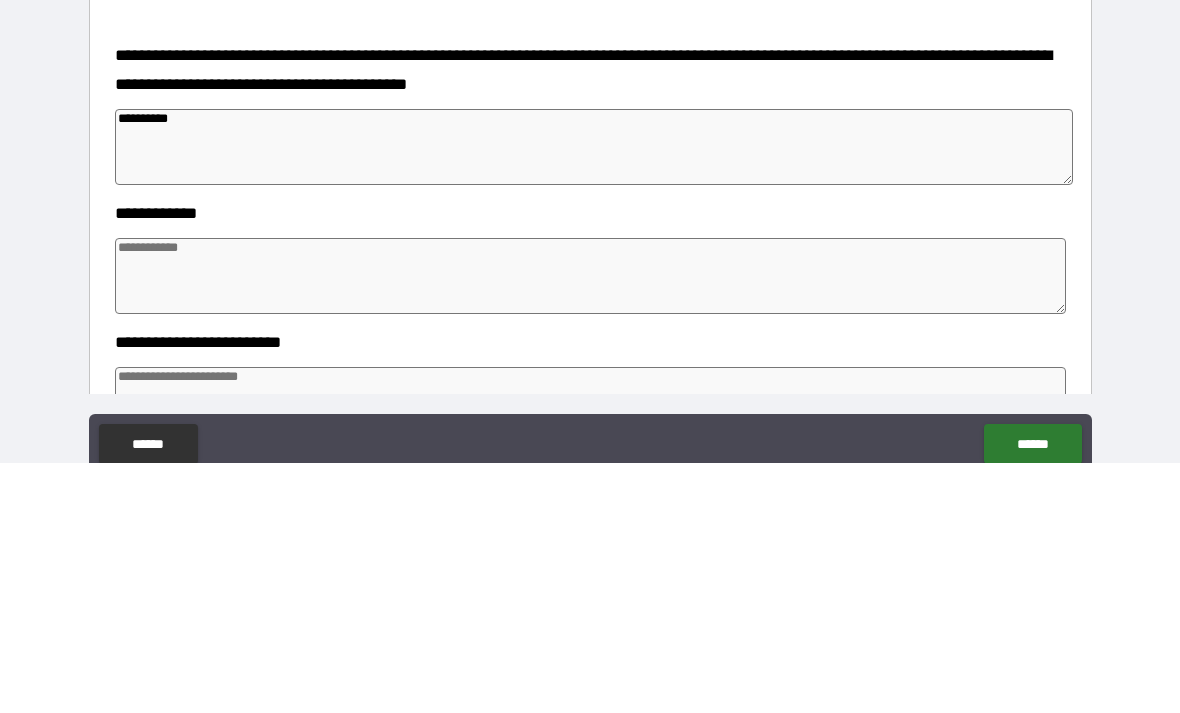 type on "*" 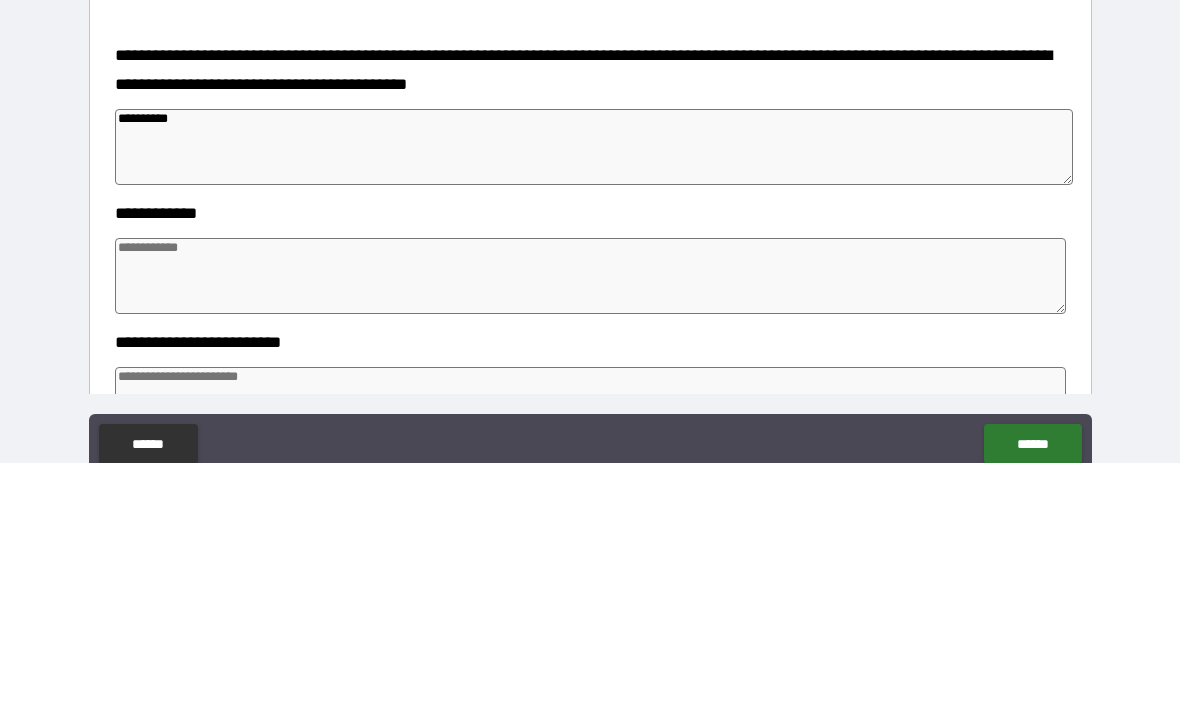 type on "*" 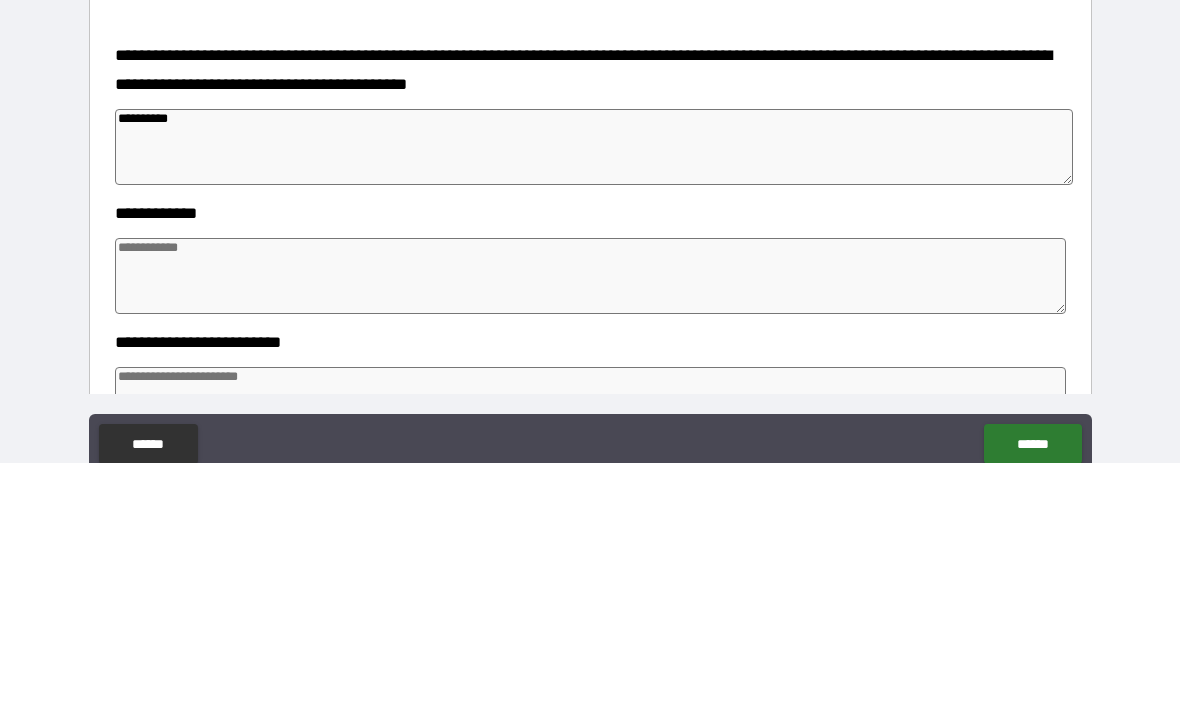 type on "*" 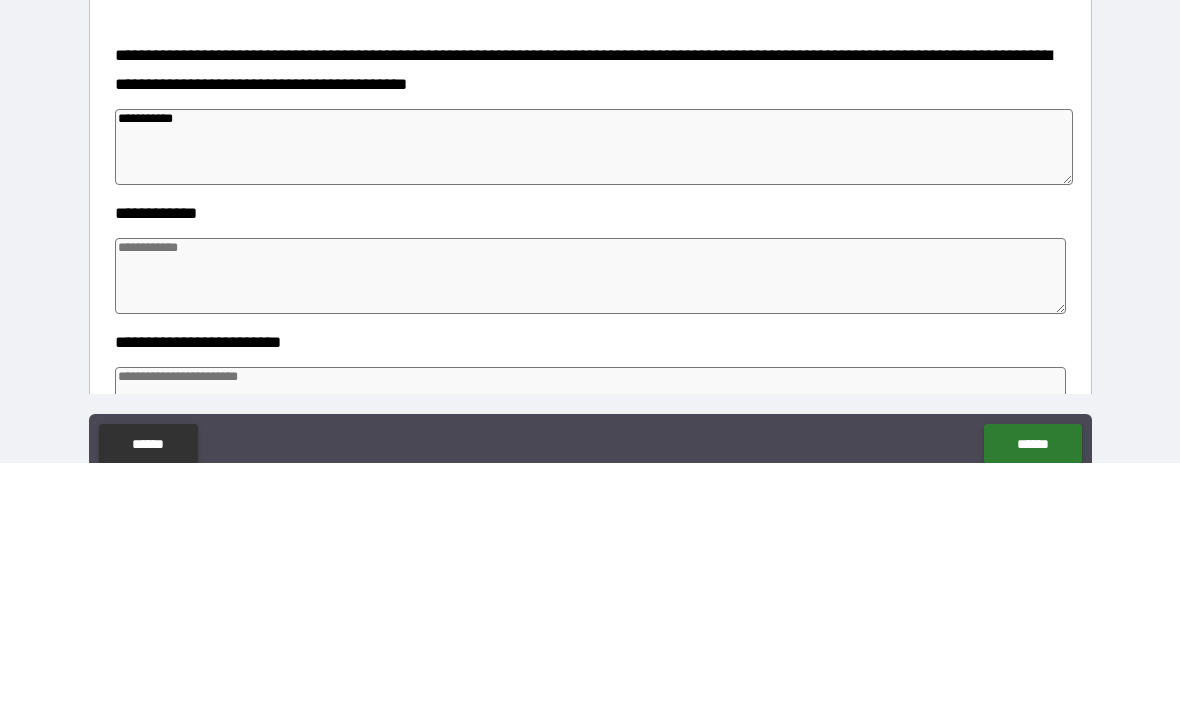 type on "*" 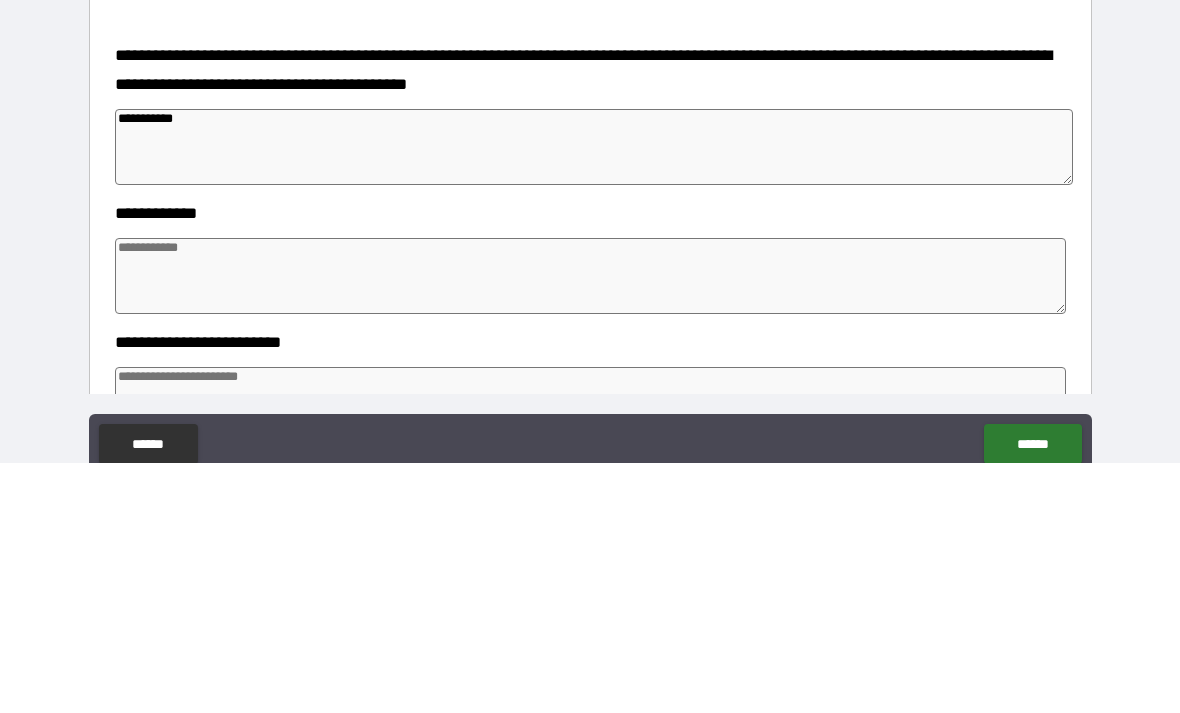 type on "*" 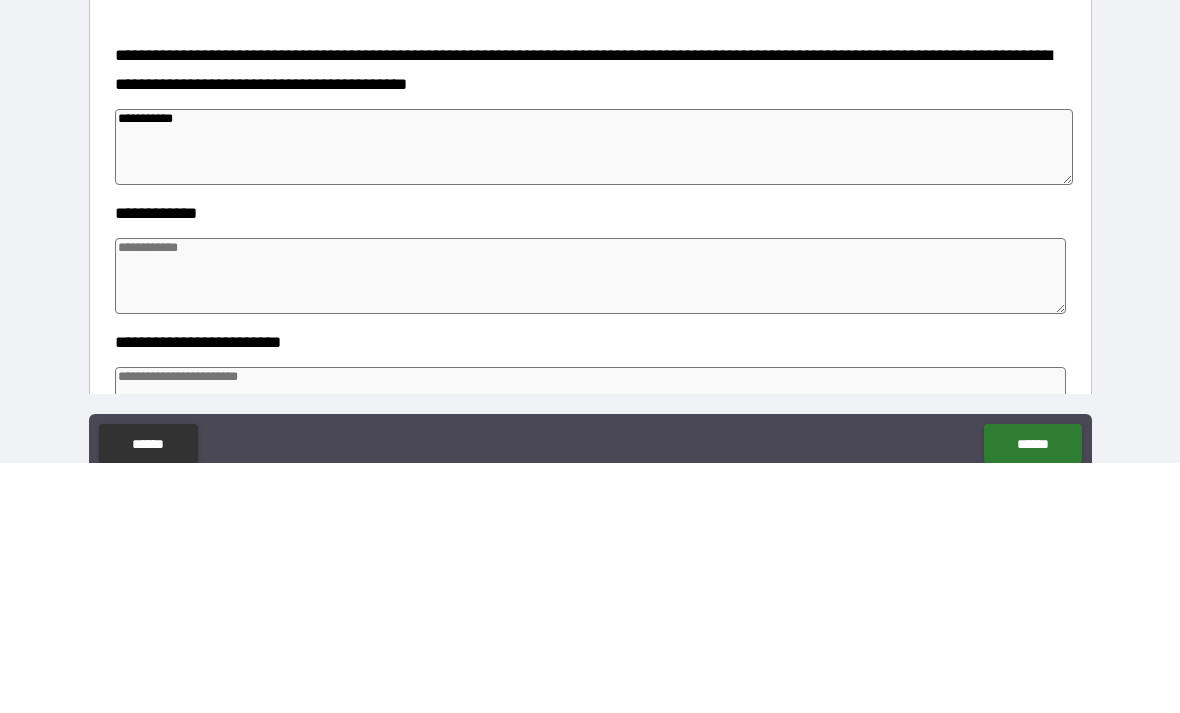 type on "*" 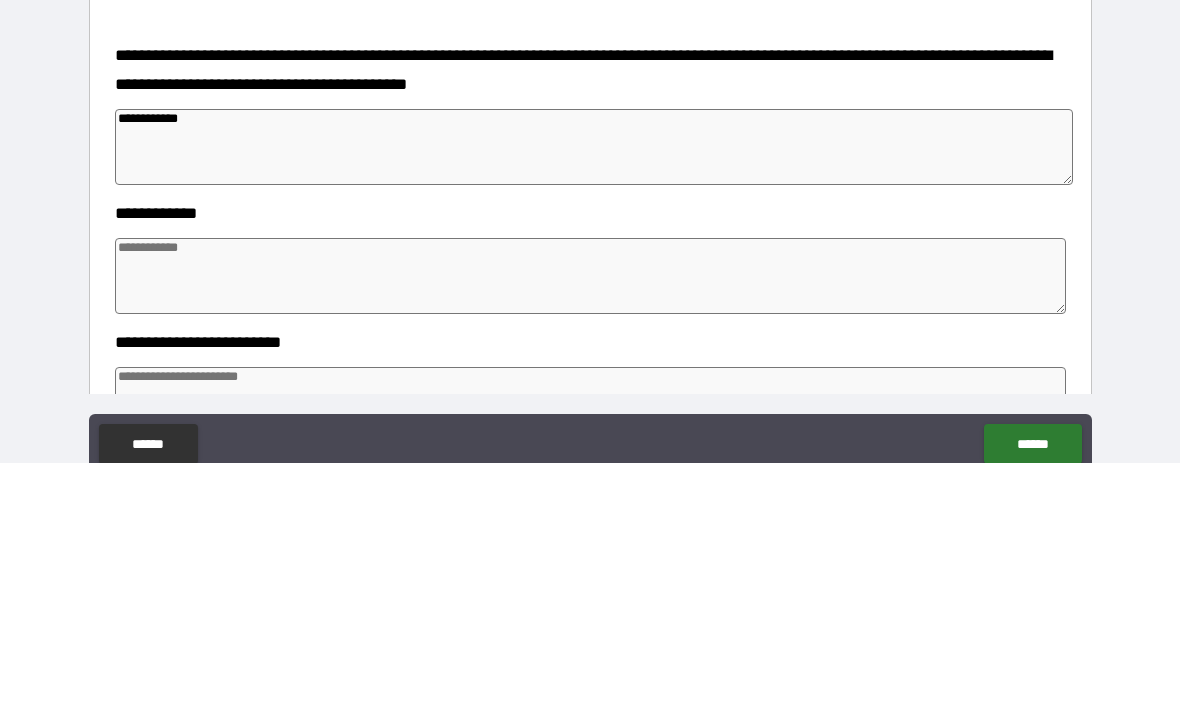 type on "*" 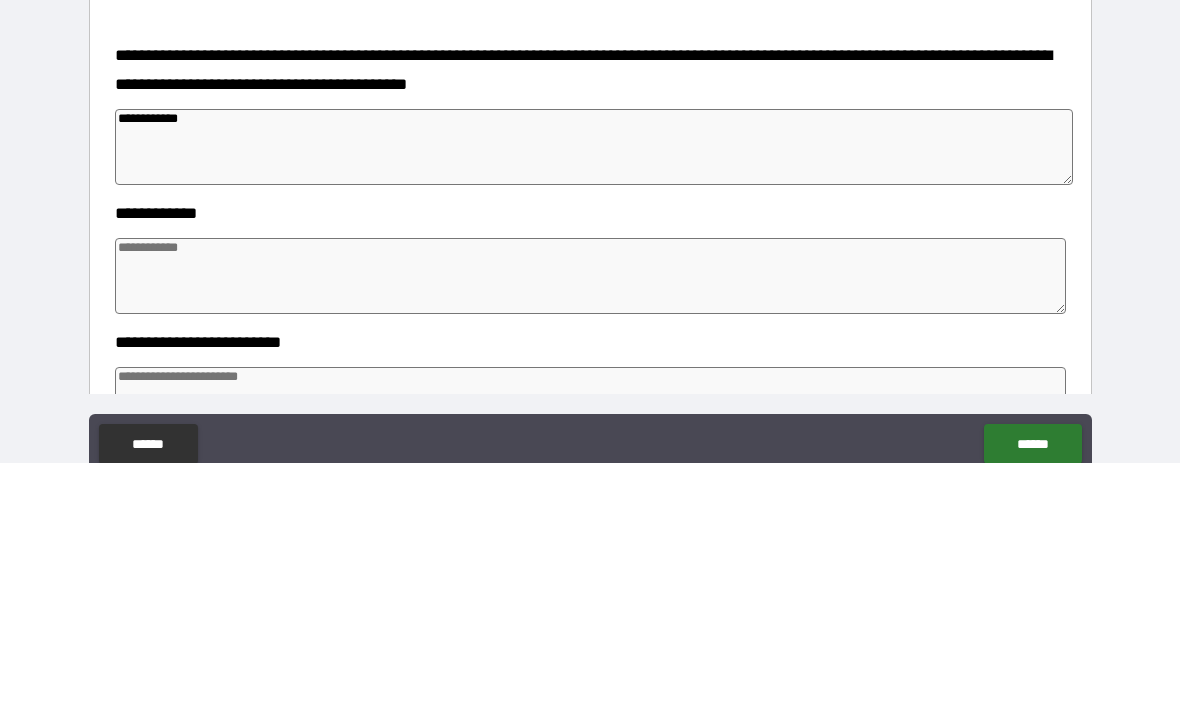 type on "*" 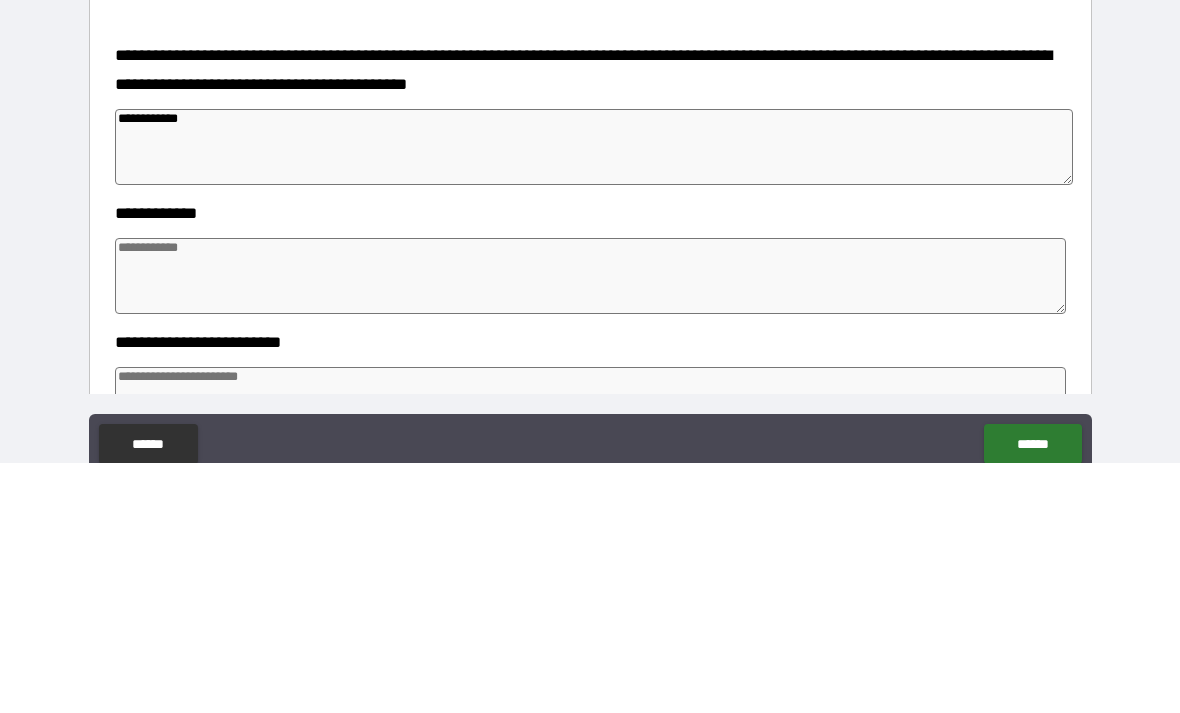 type on "*" 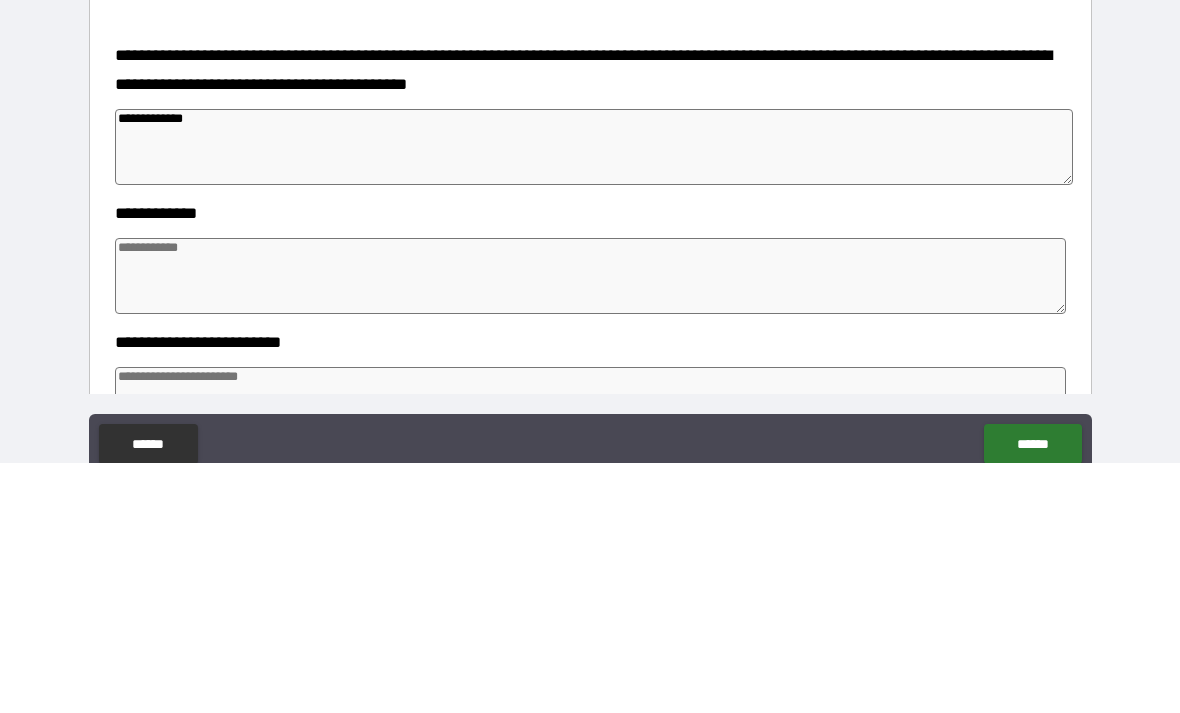 type on "*" 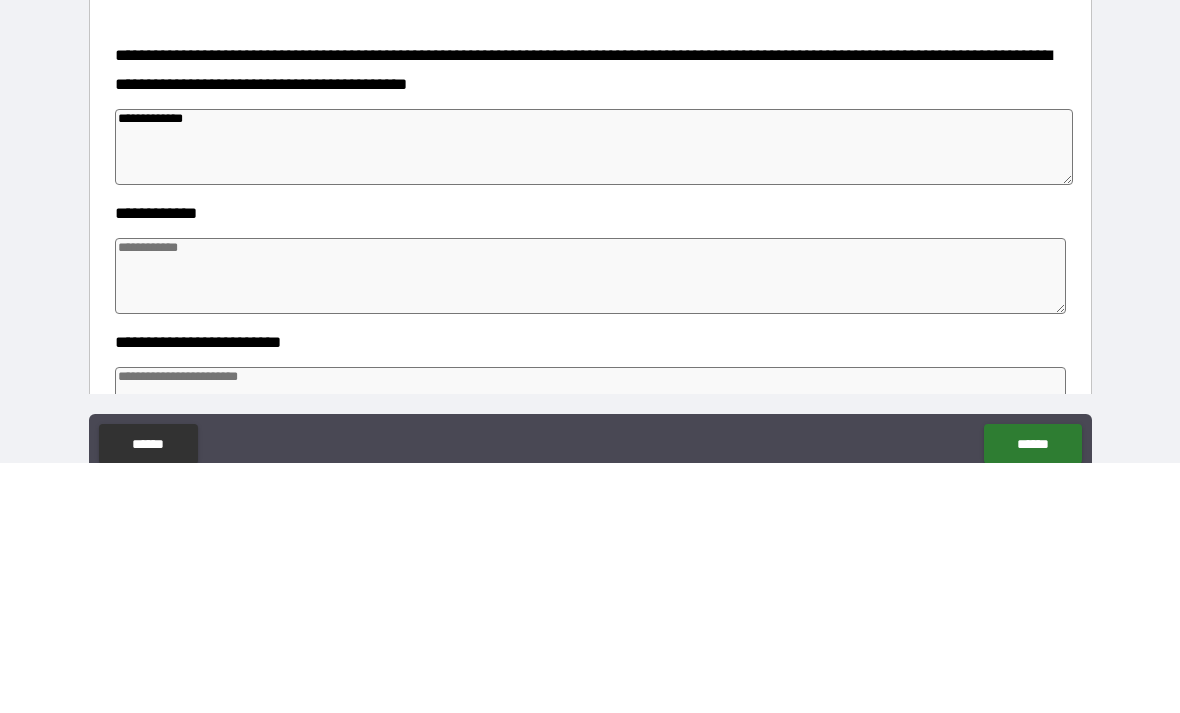 type on "*" 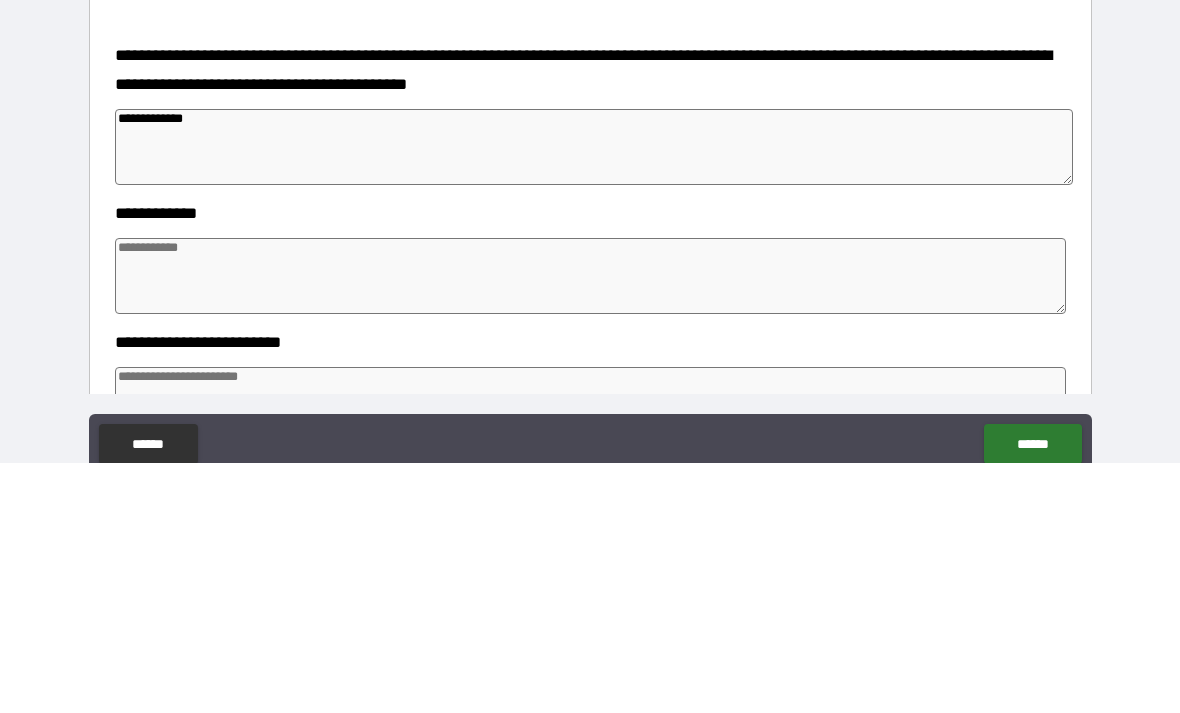 type on "*" 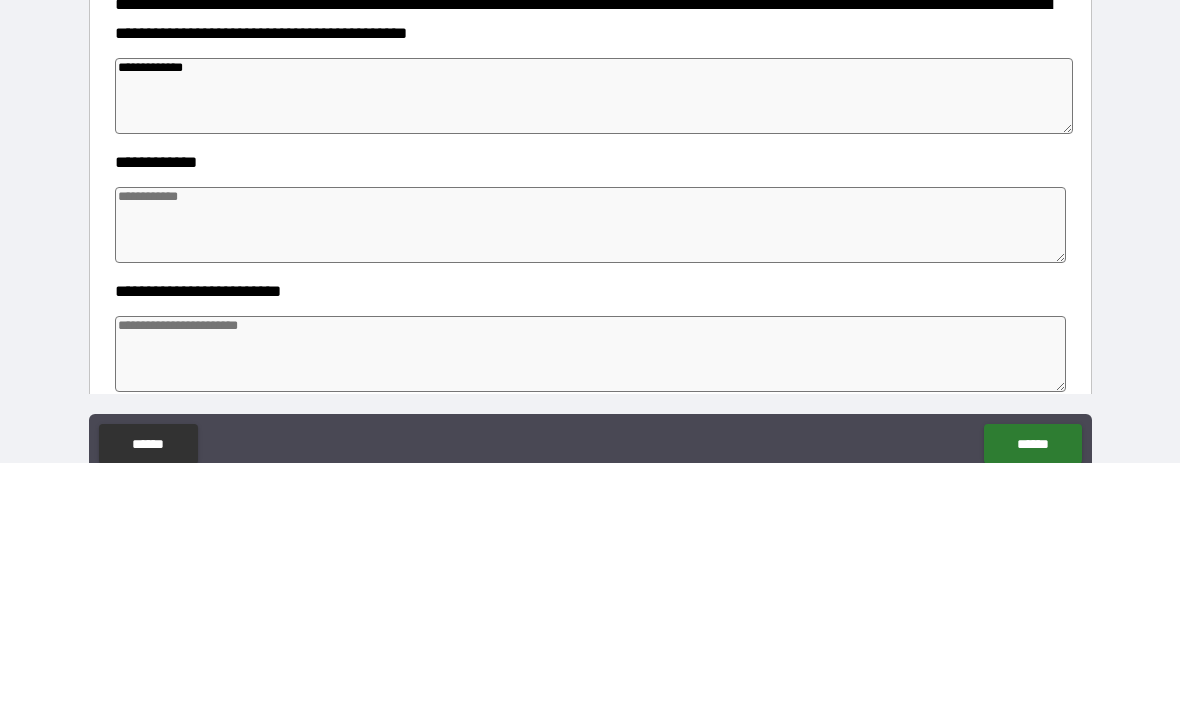 scroll, scrollTop: 314, scrollLeft: 0, axis: vertical 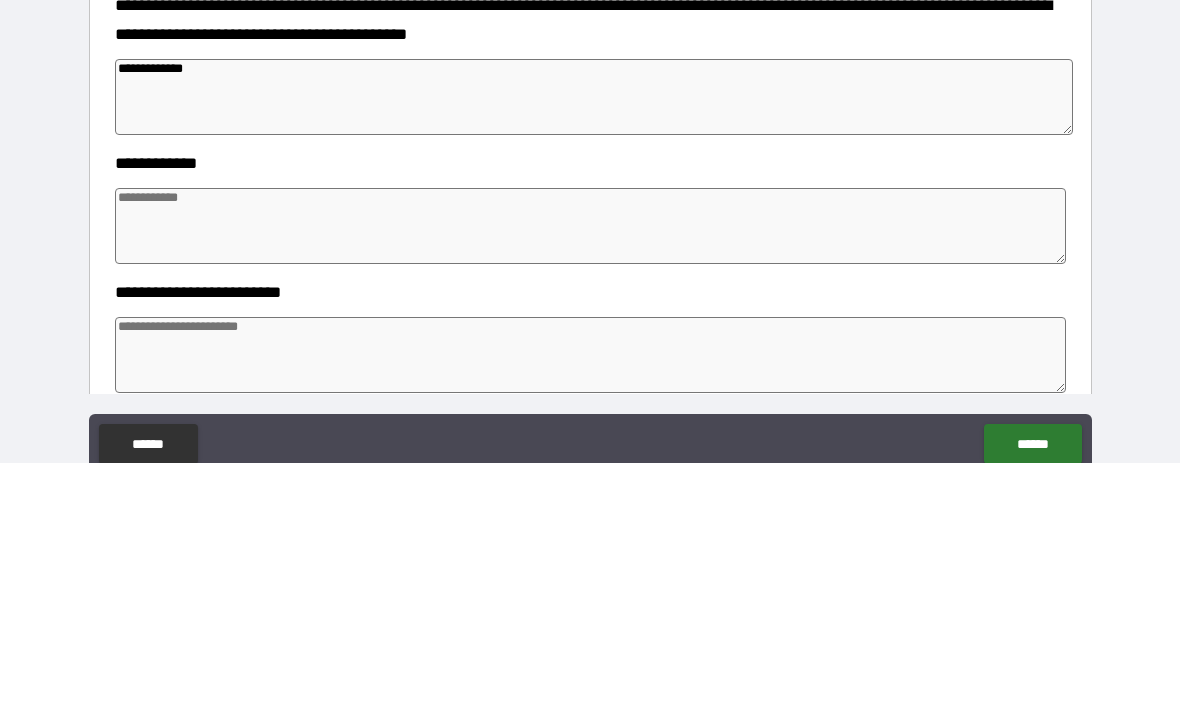 type on "**********" 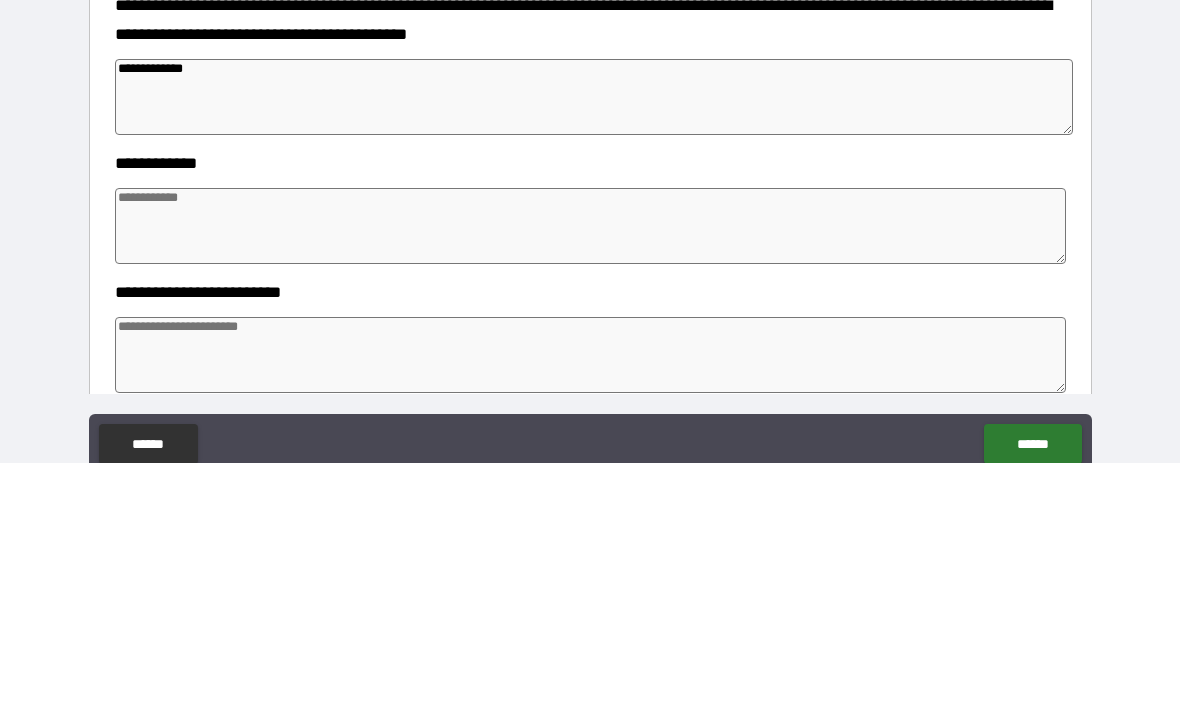 type on "*" 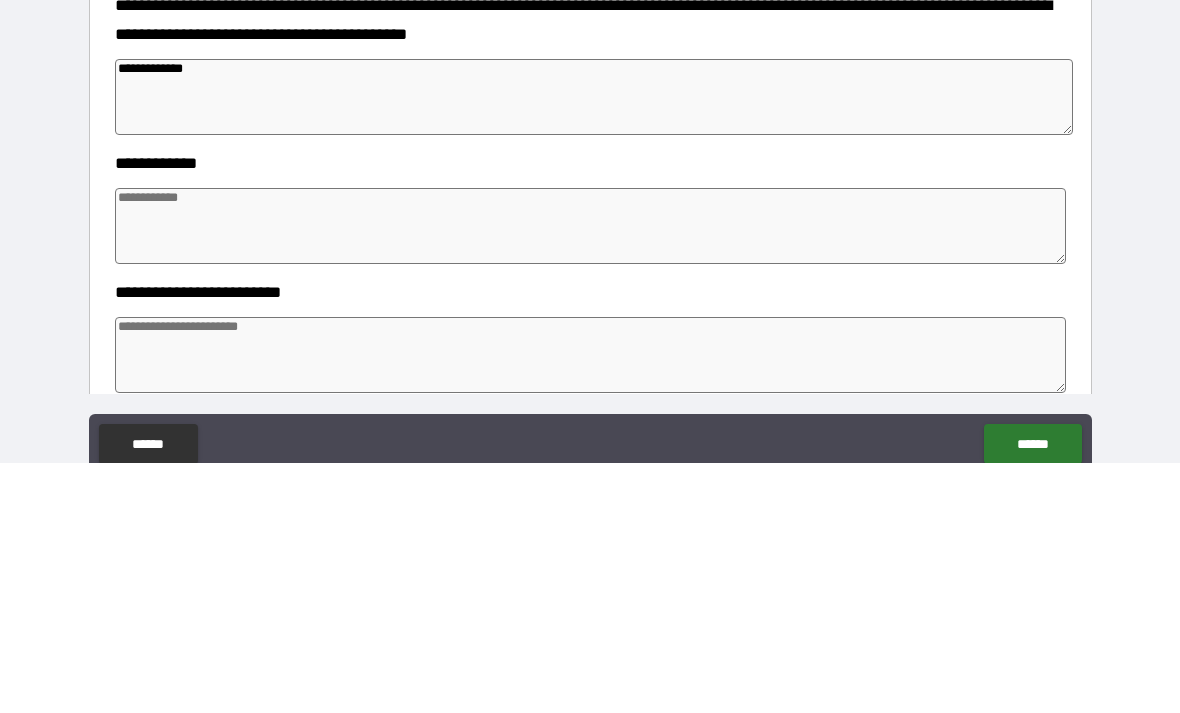 type on "******" 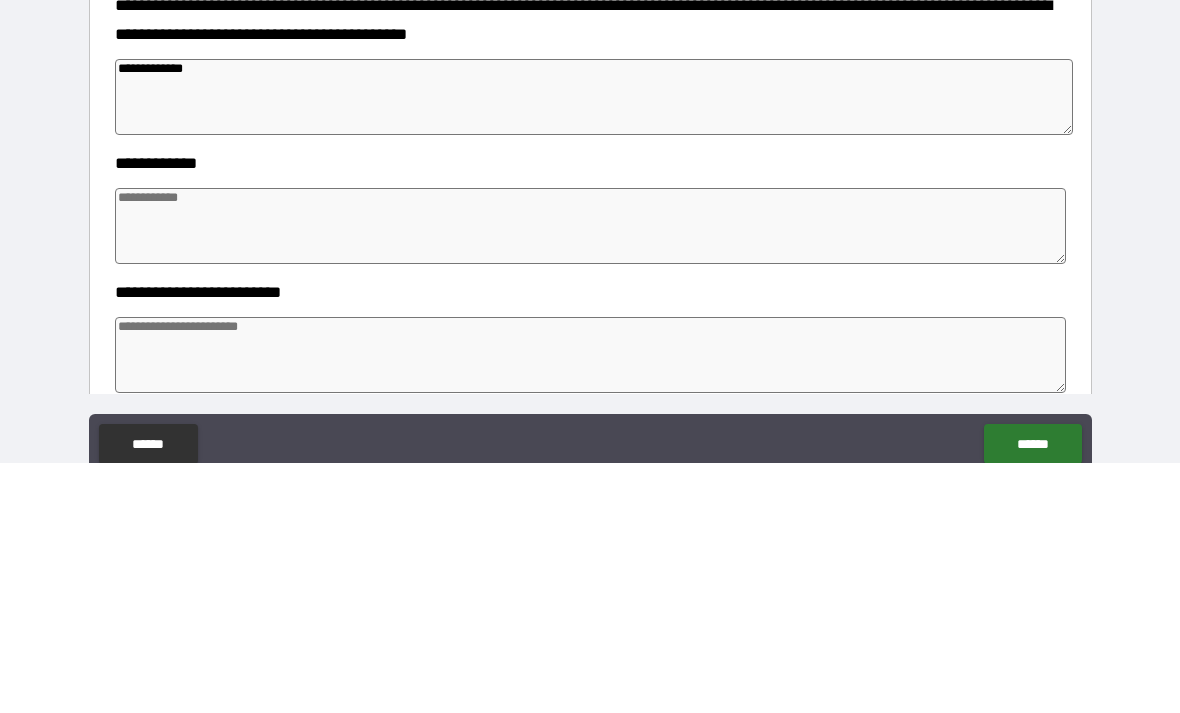 type on "*" 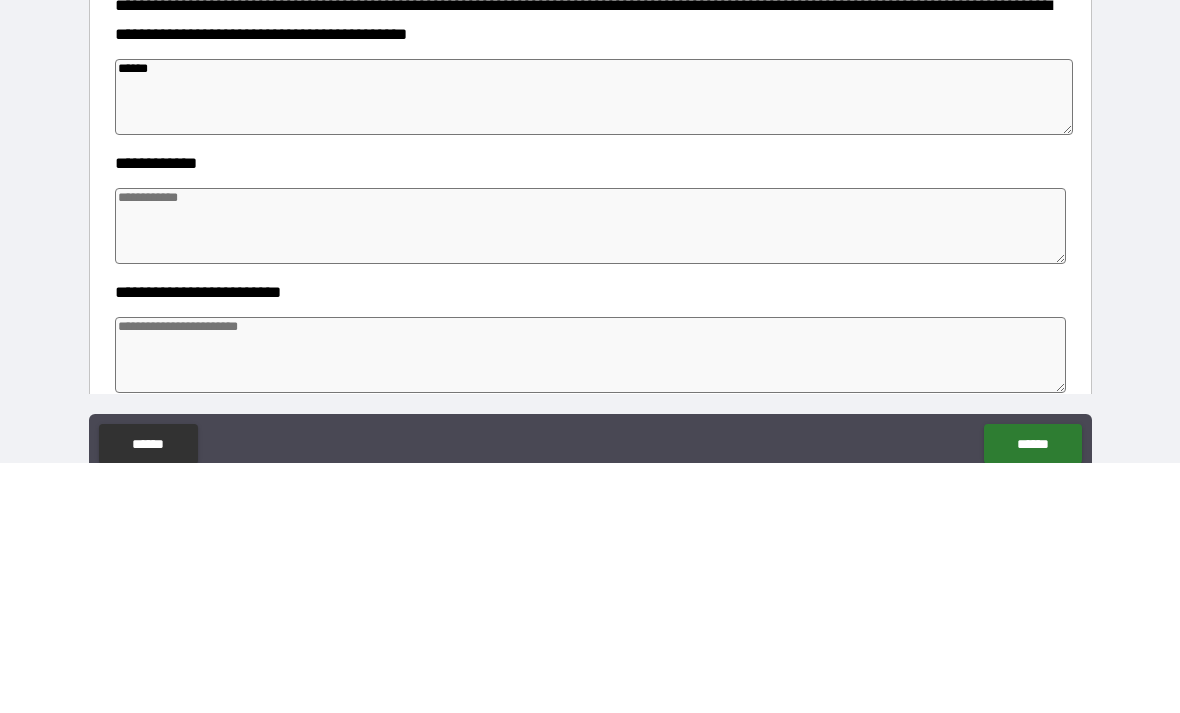 type on "*" 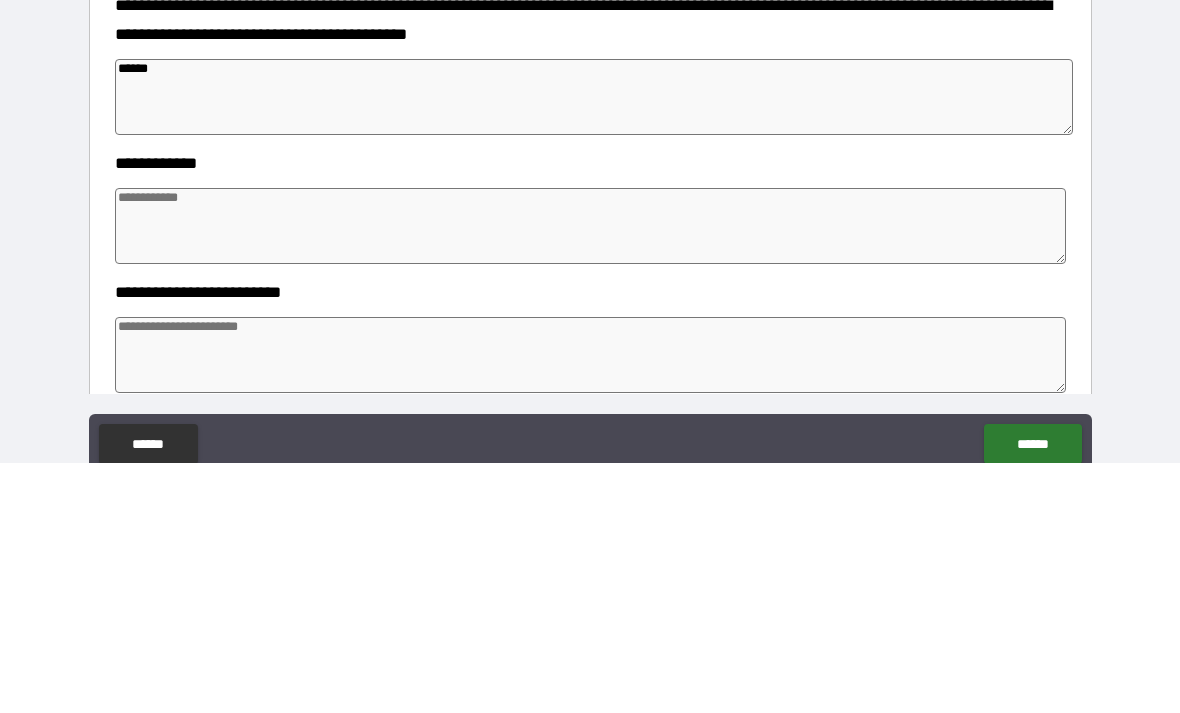 type on "*" 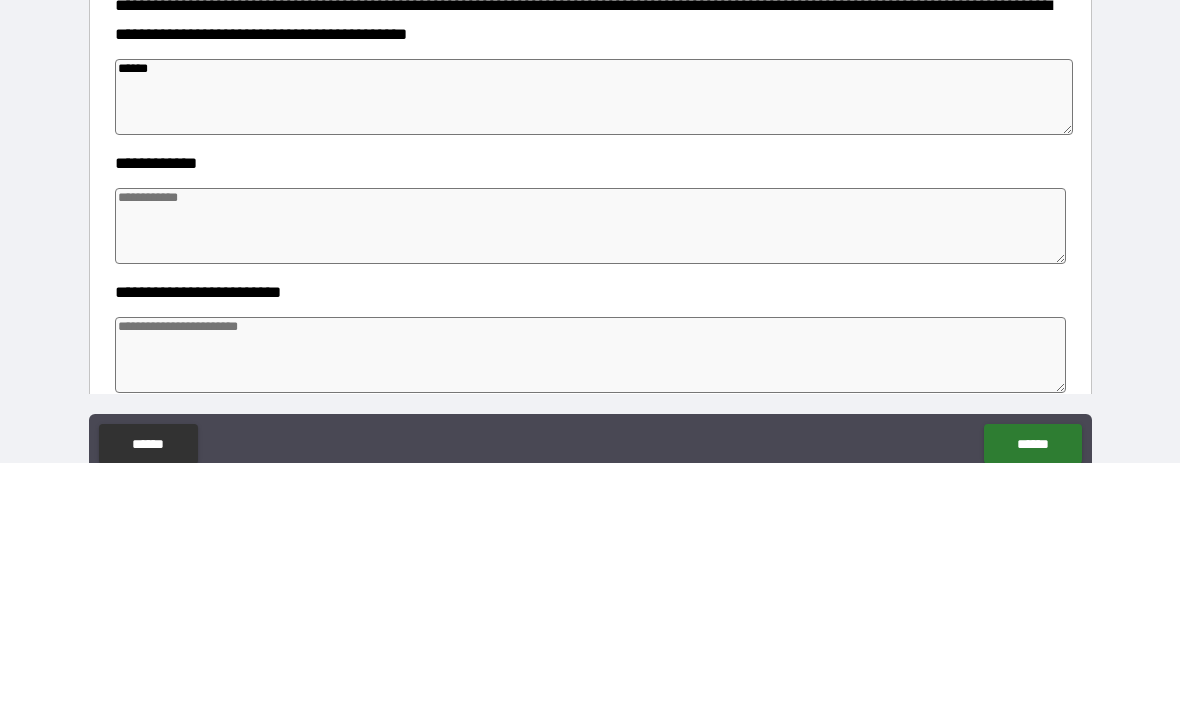 type on "******" 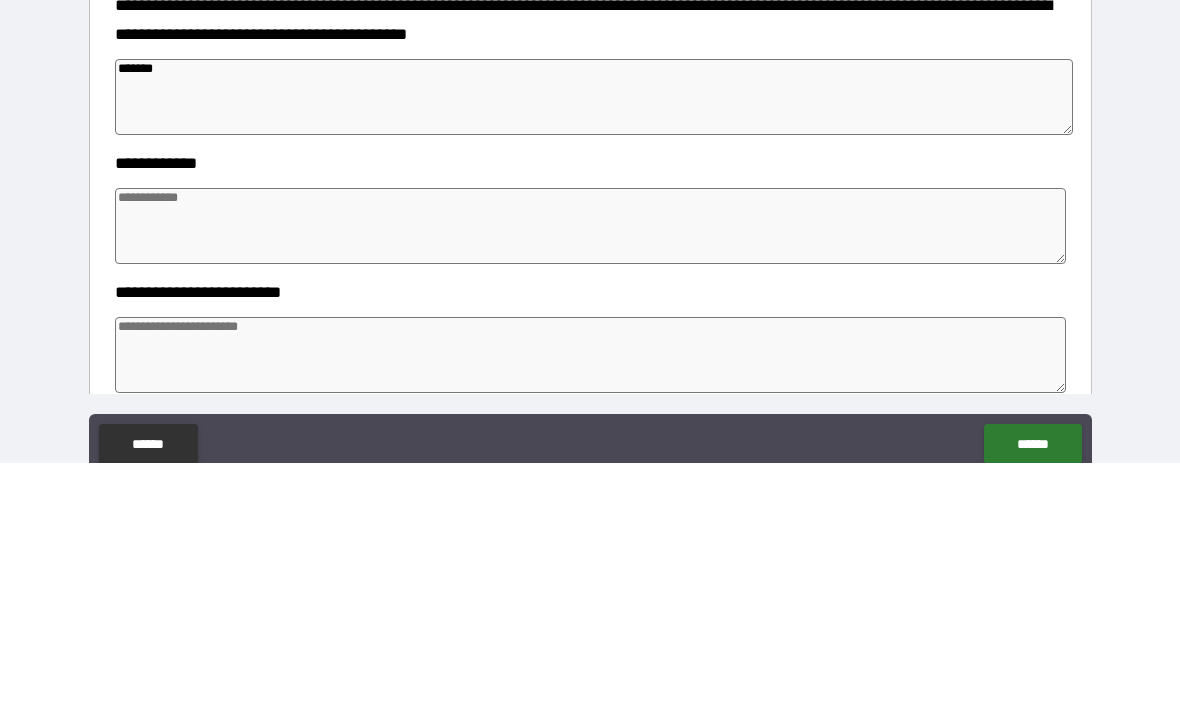 type on "*" 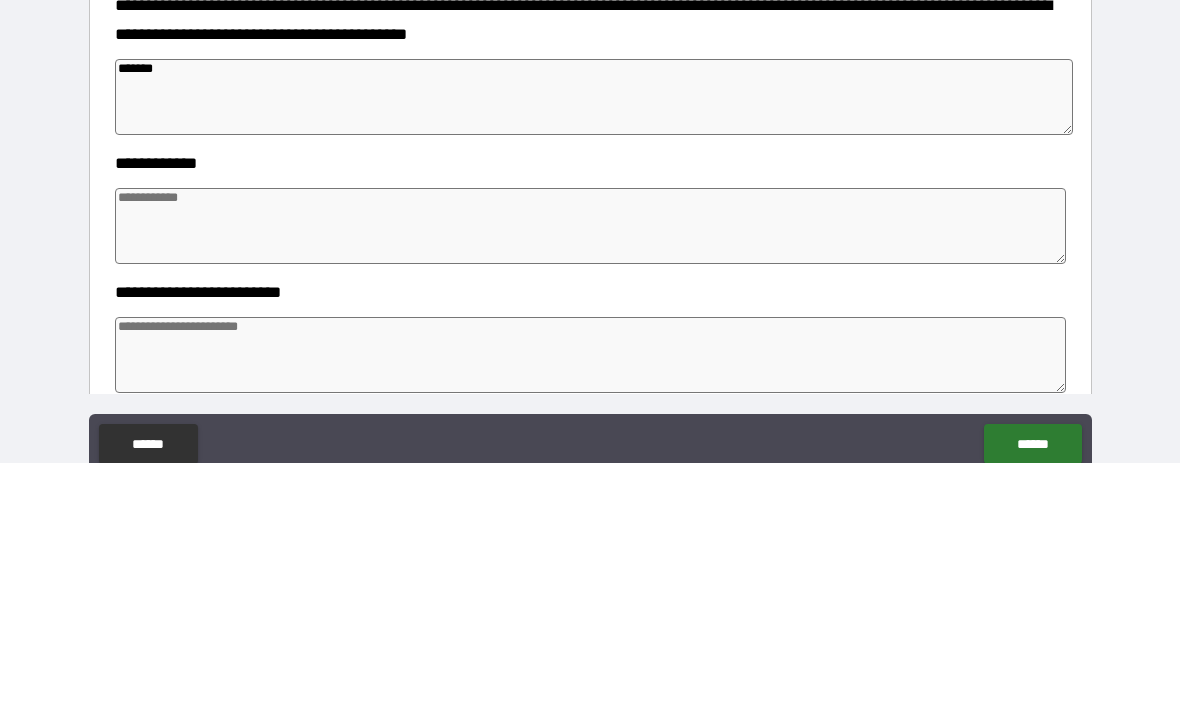 type on "*" 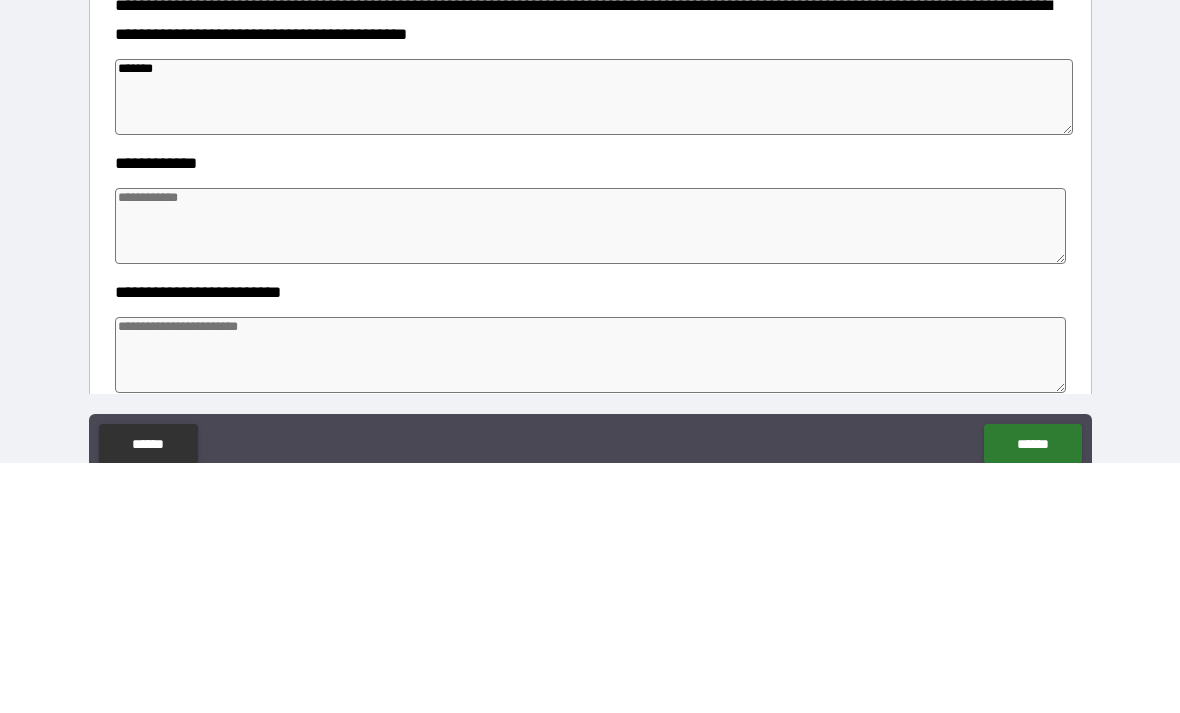 type on "*" 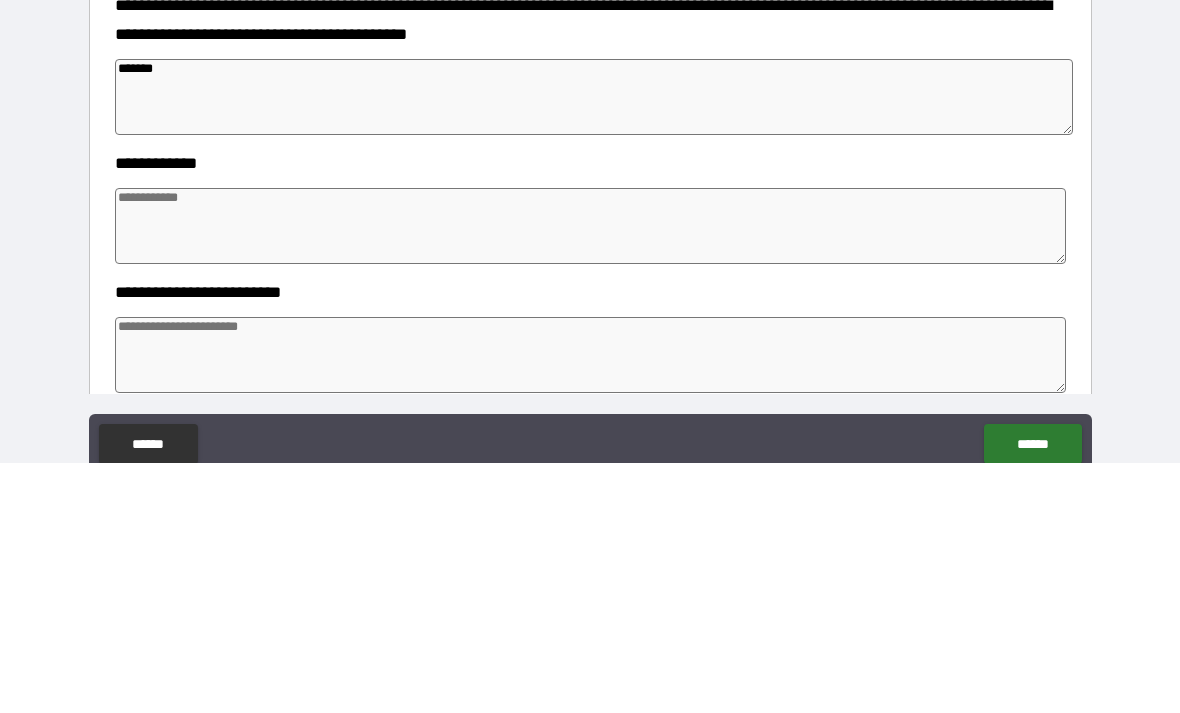 type on "********" 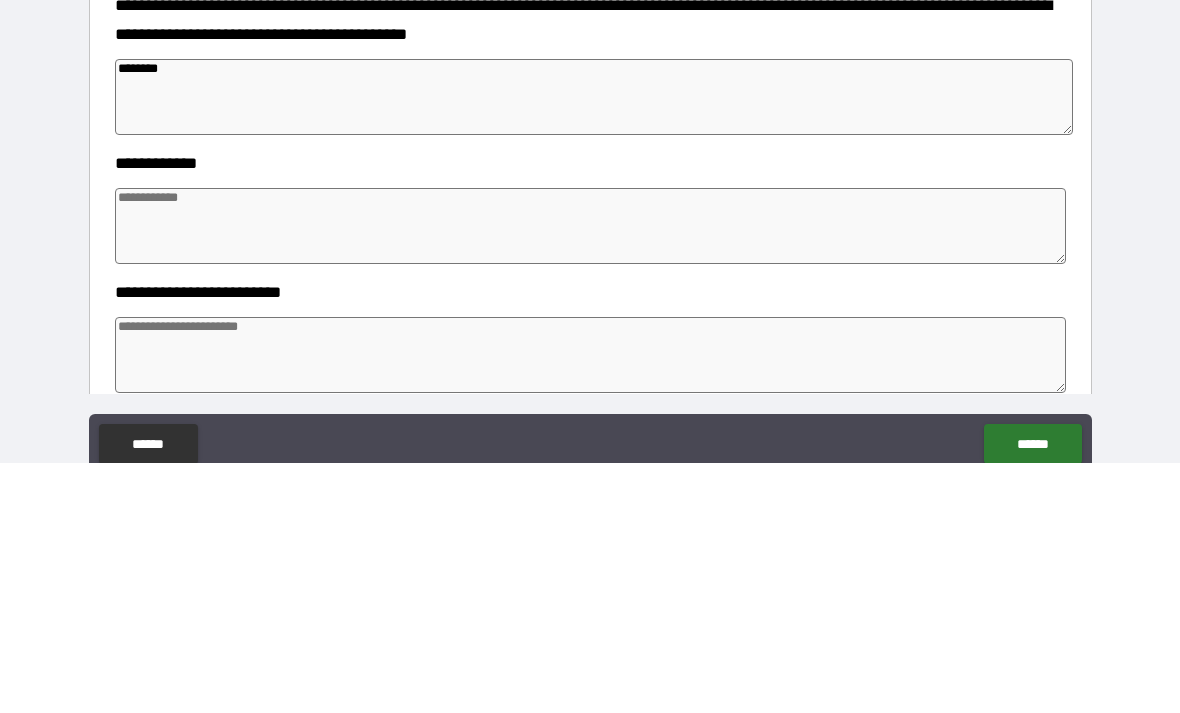 type on "*" 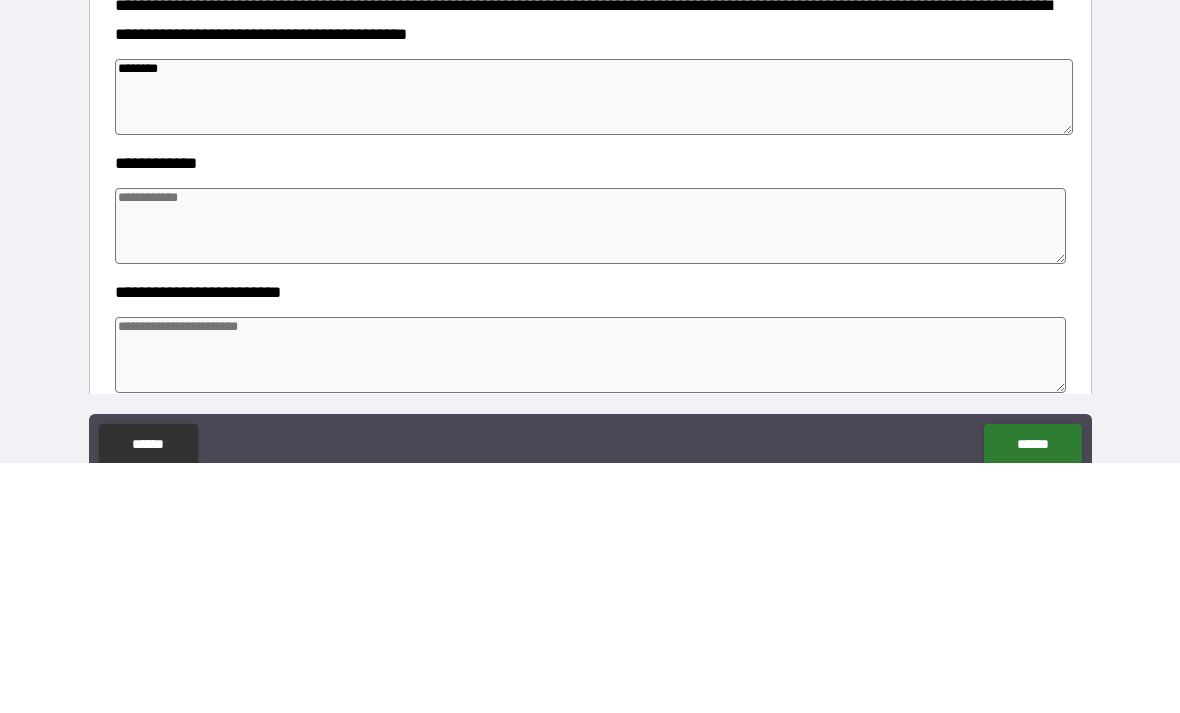 type on "*" 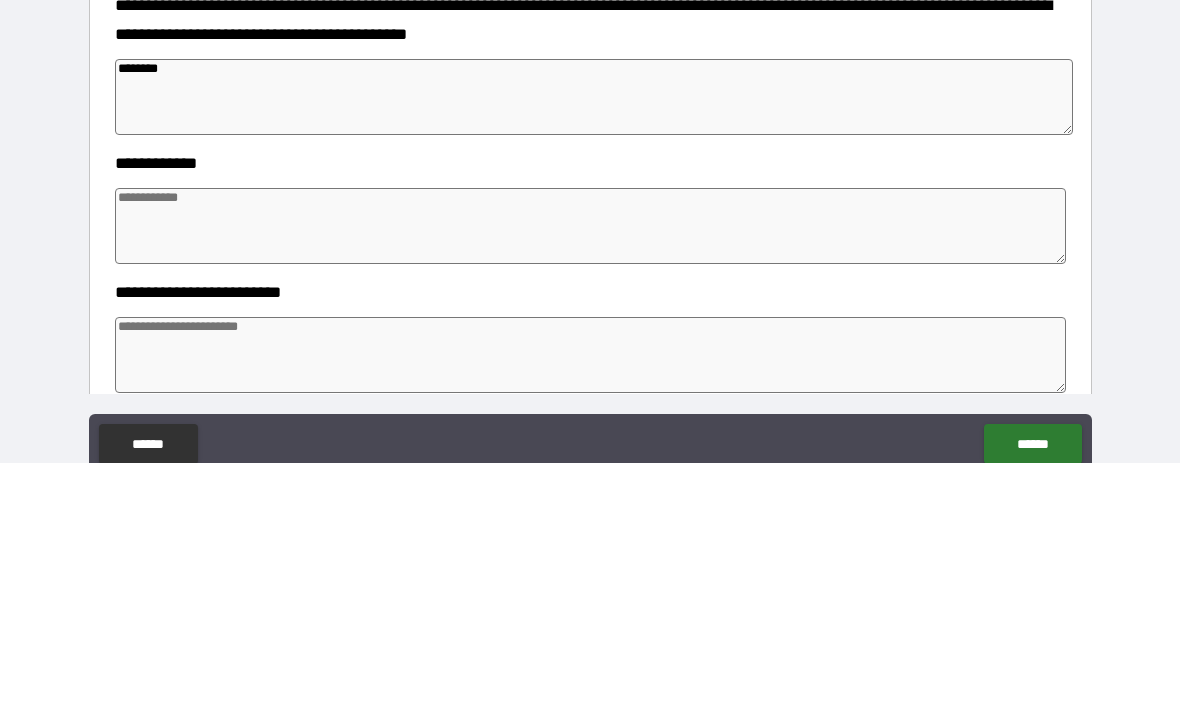 type on "*" 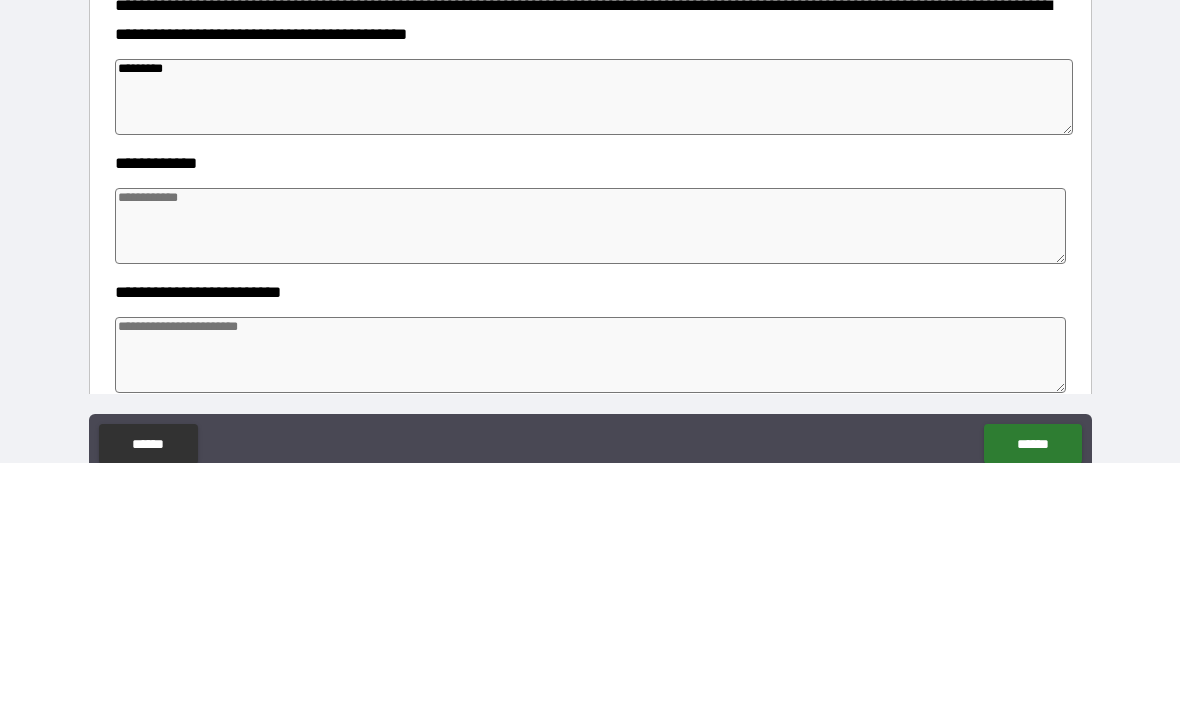 type on "*" 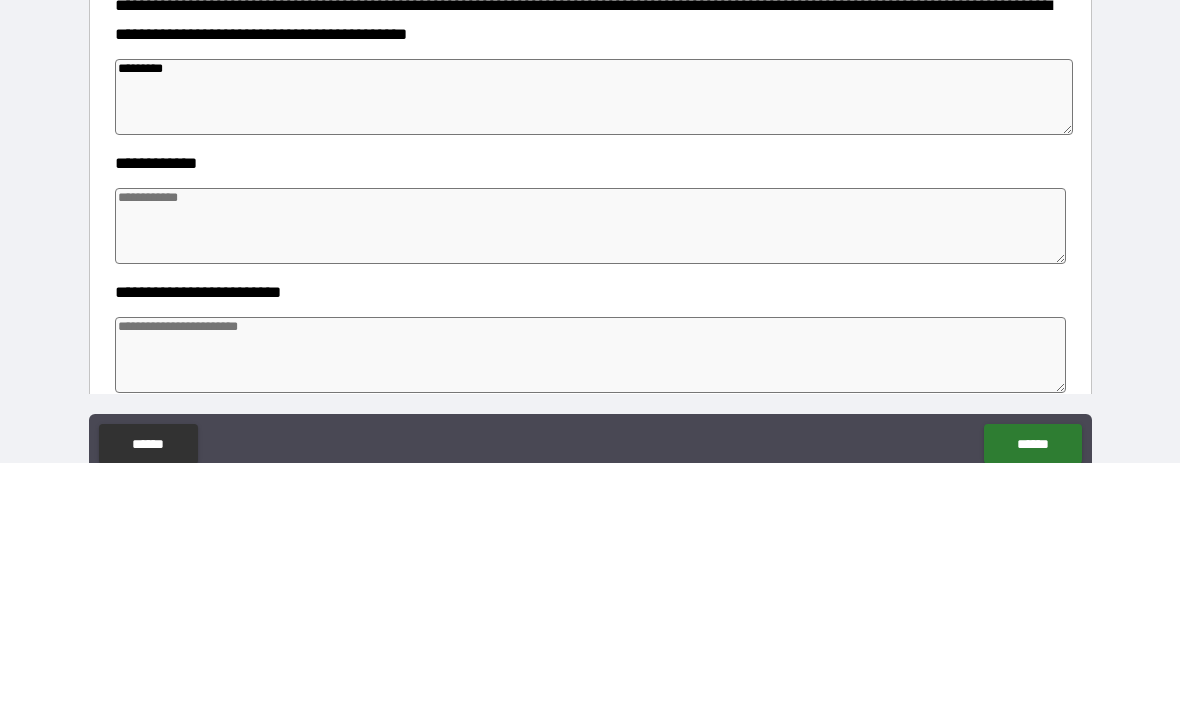 type on "*" 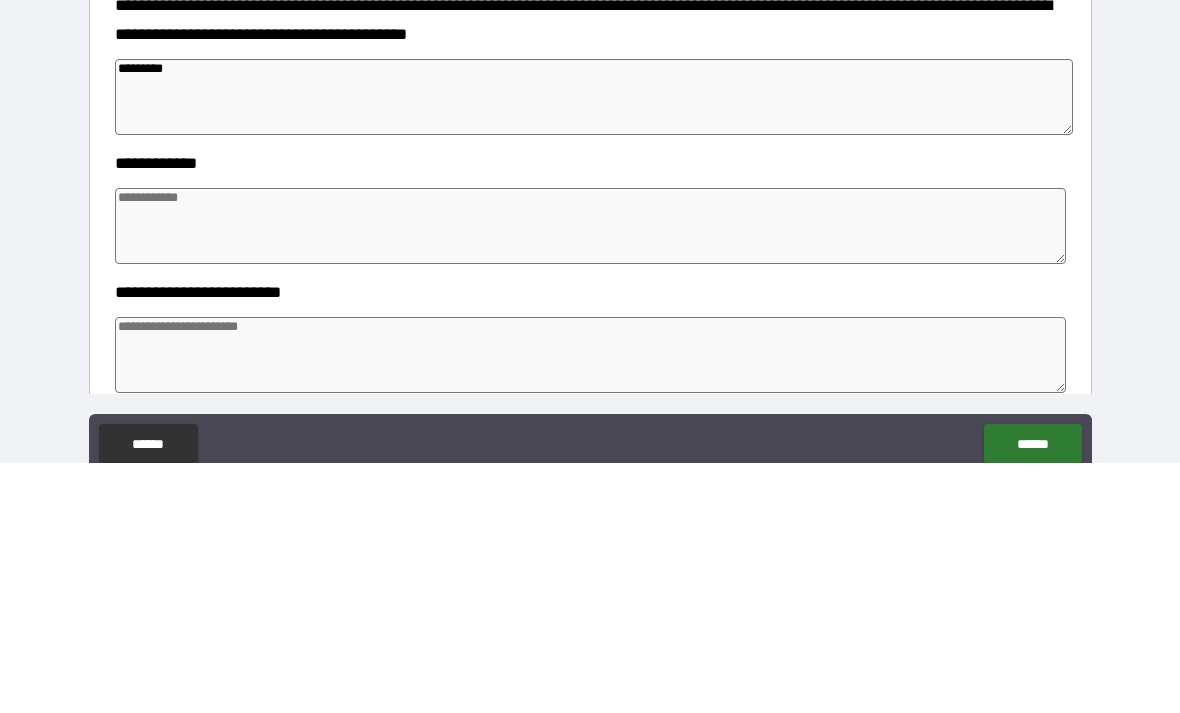 type on "*" 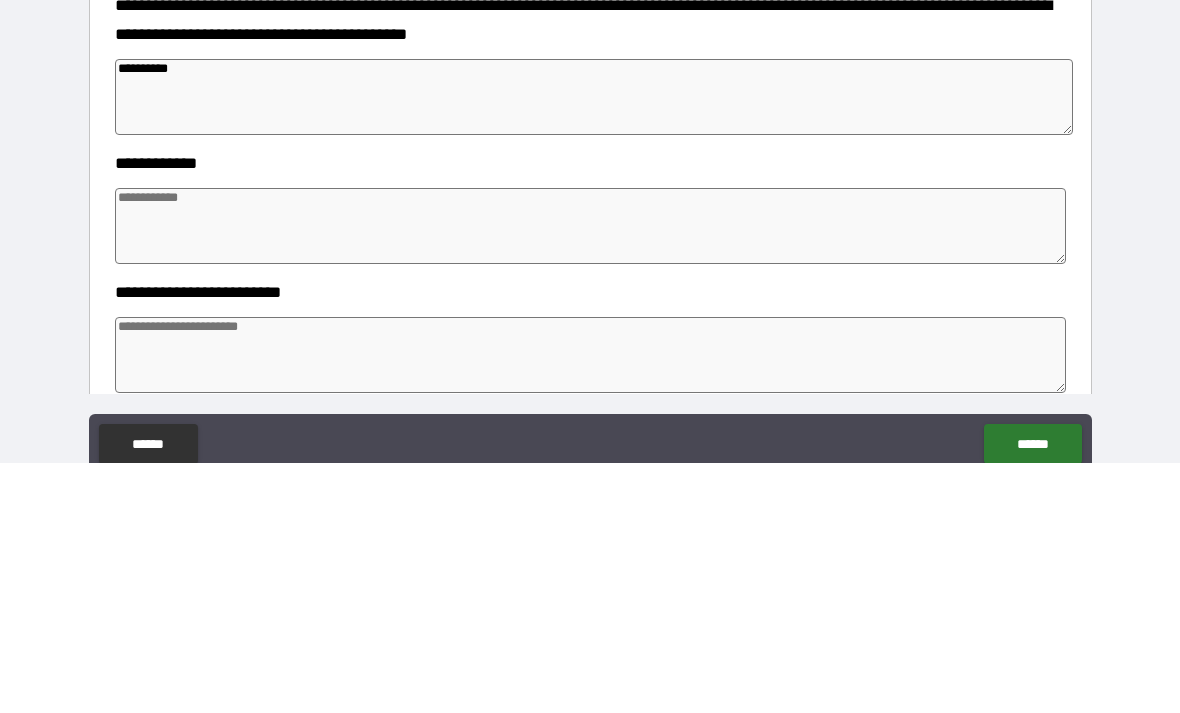 type on "*" 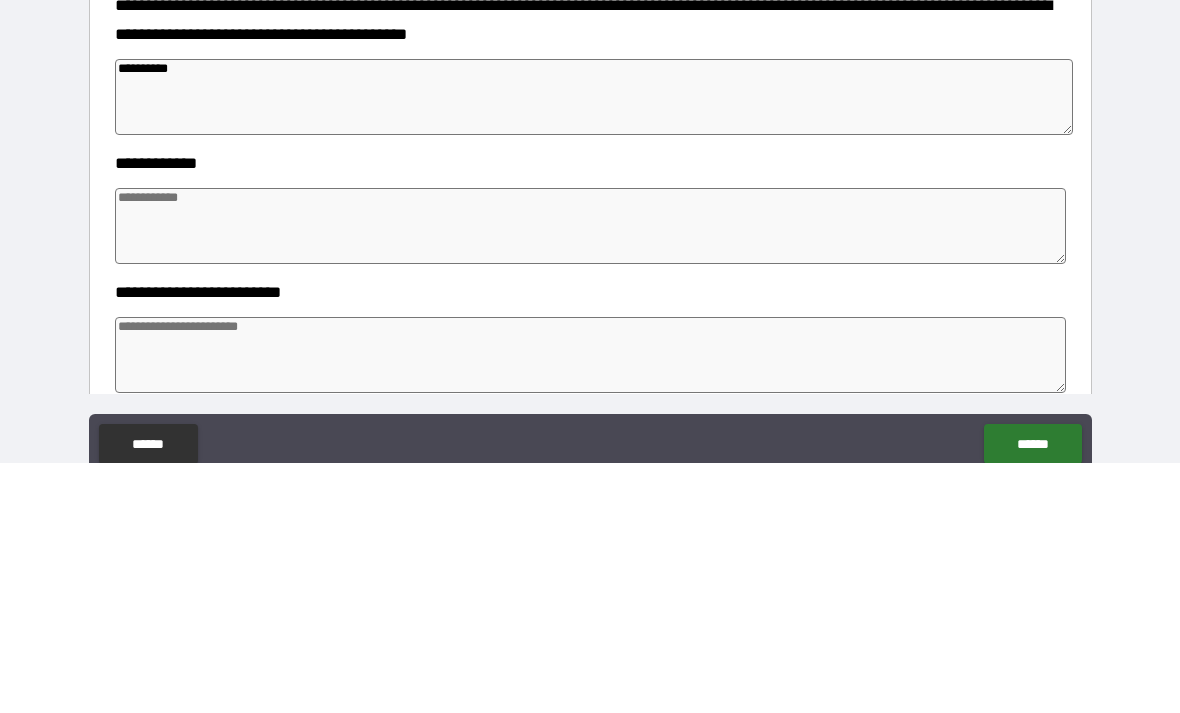 type on "*" 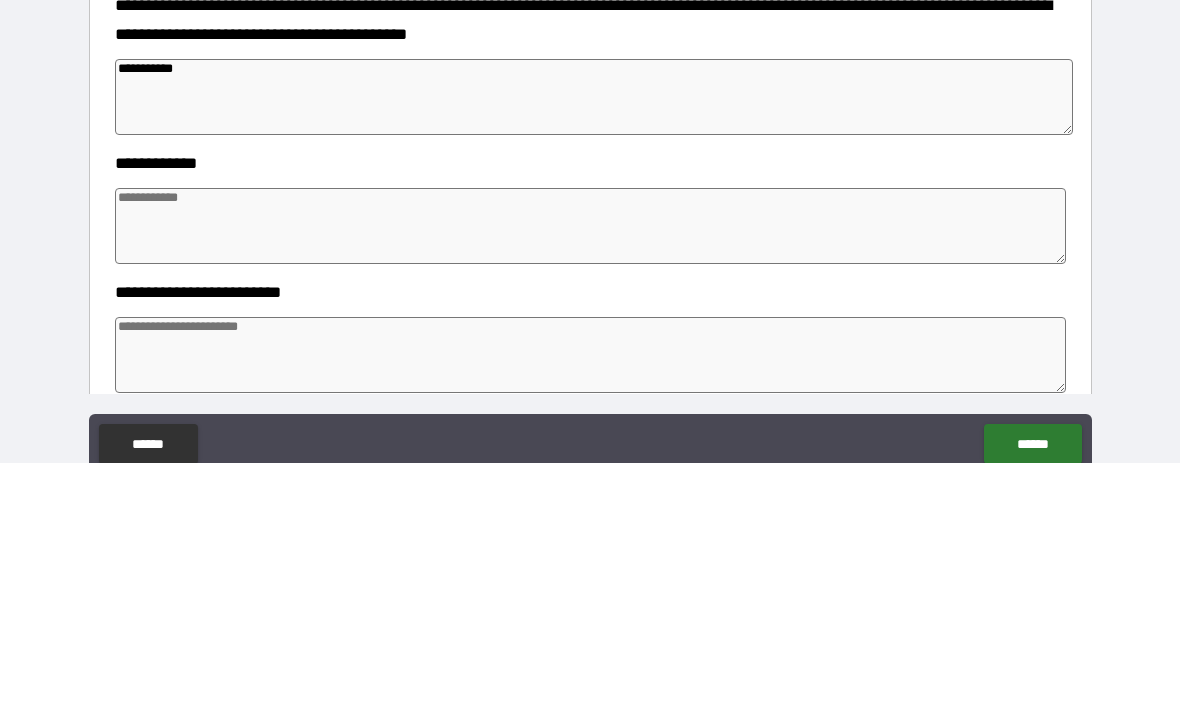 type on "*" 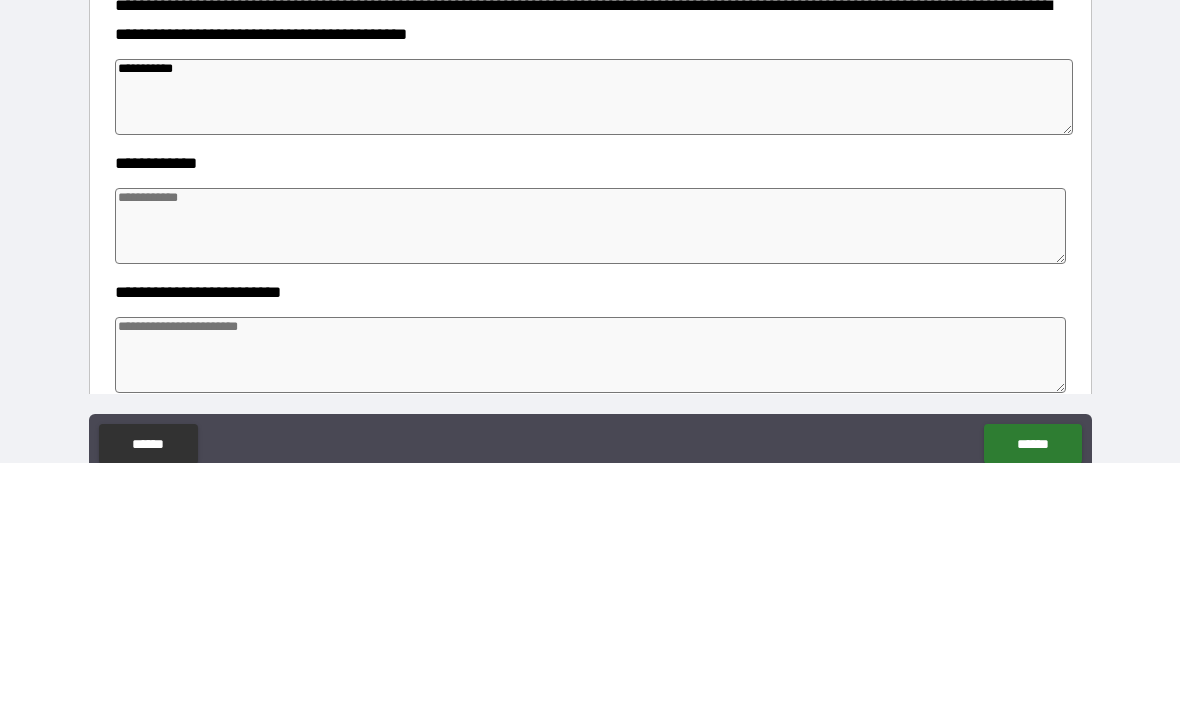 type on "**********" 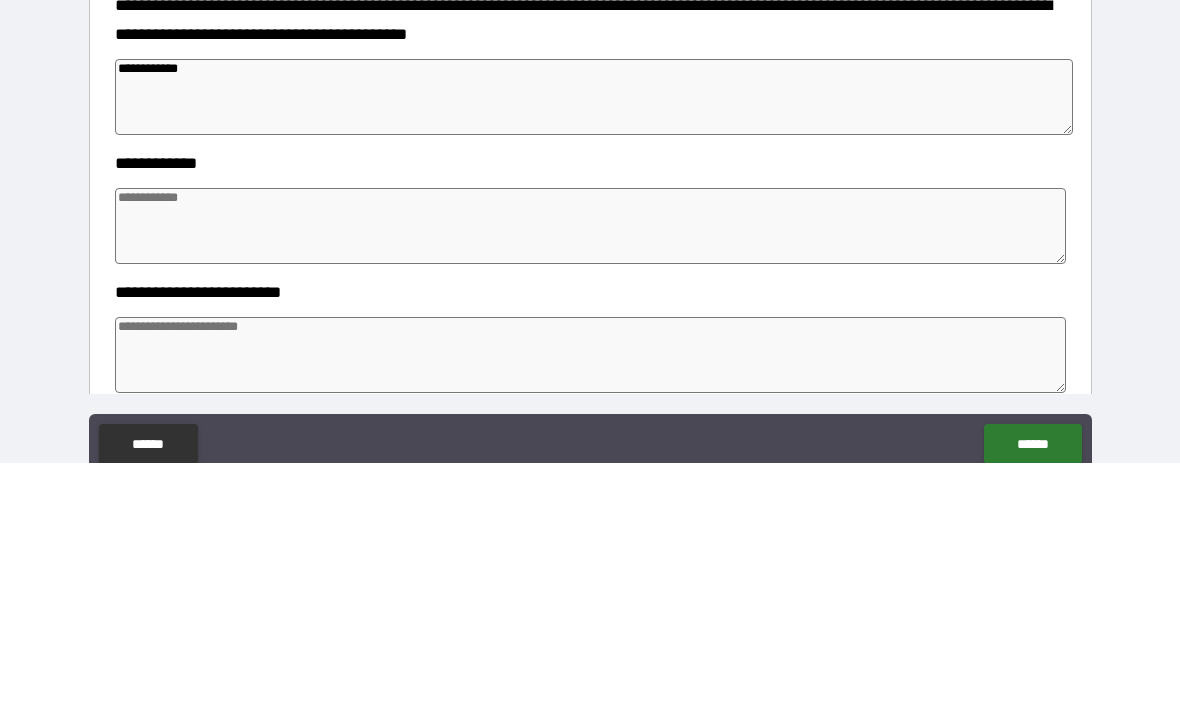 type on "*" 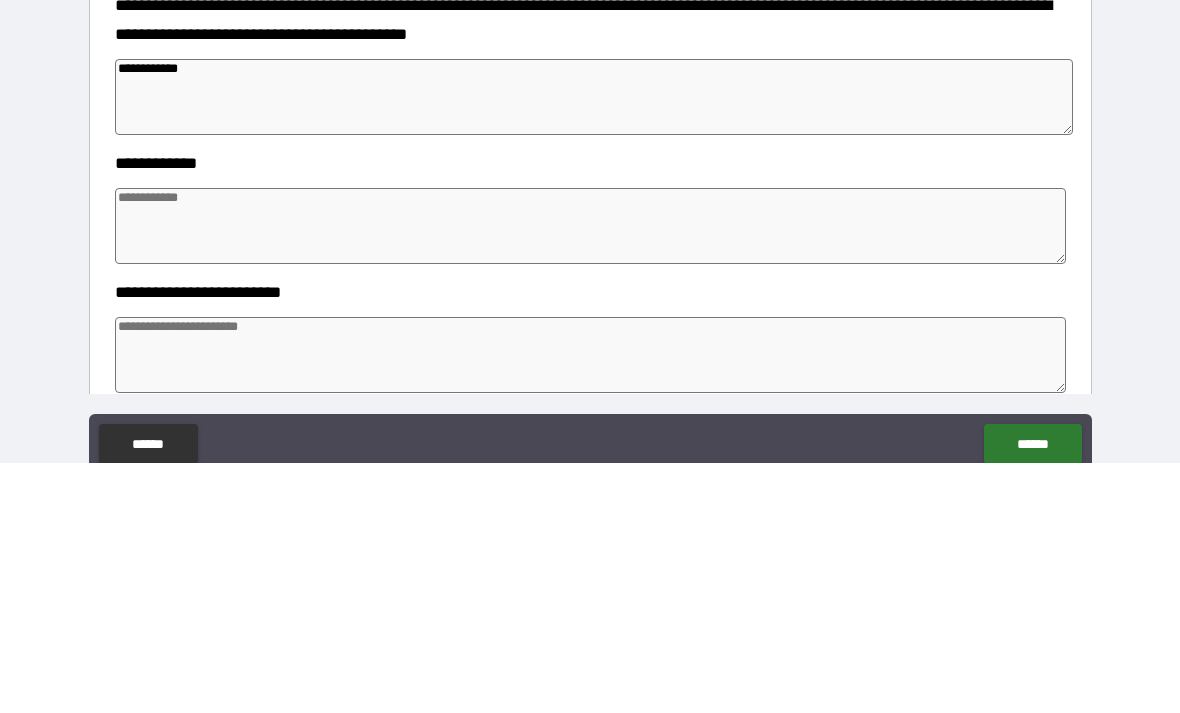 type on "*" 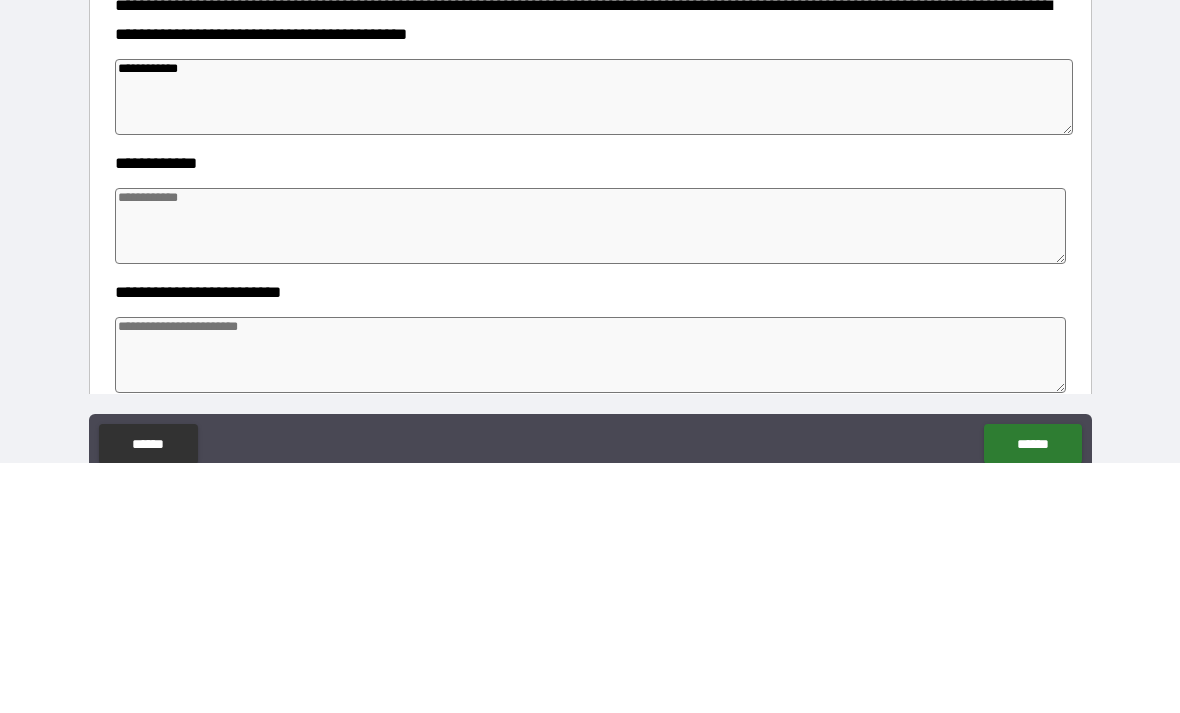 type on "*" 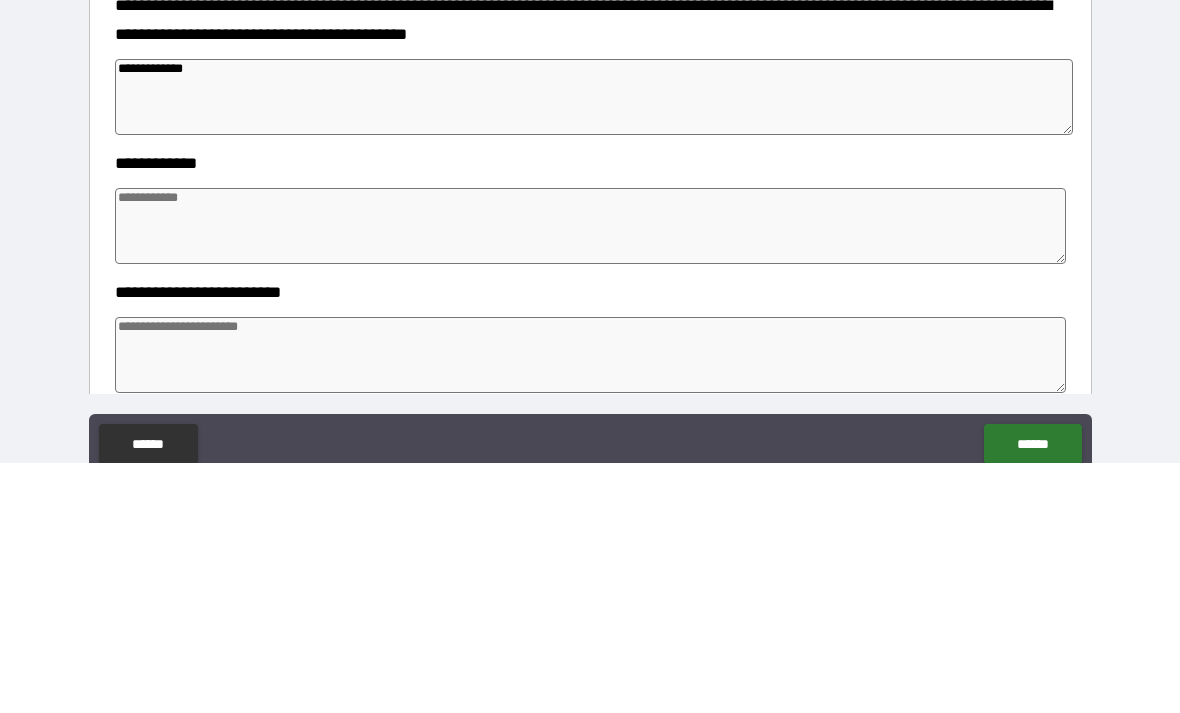 type on "*" 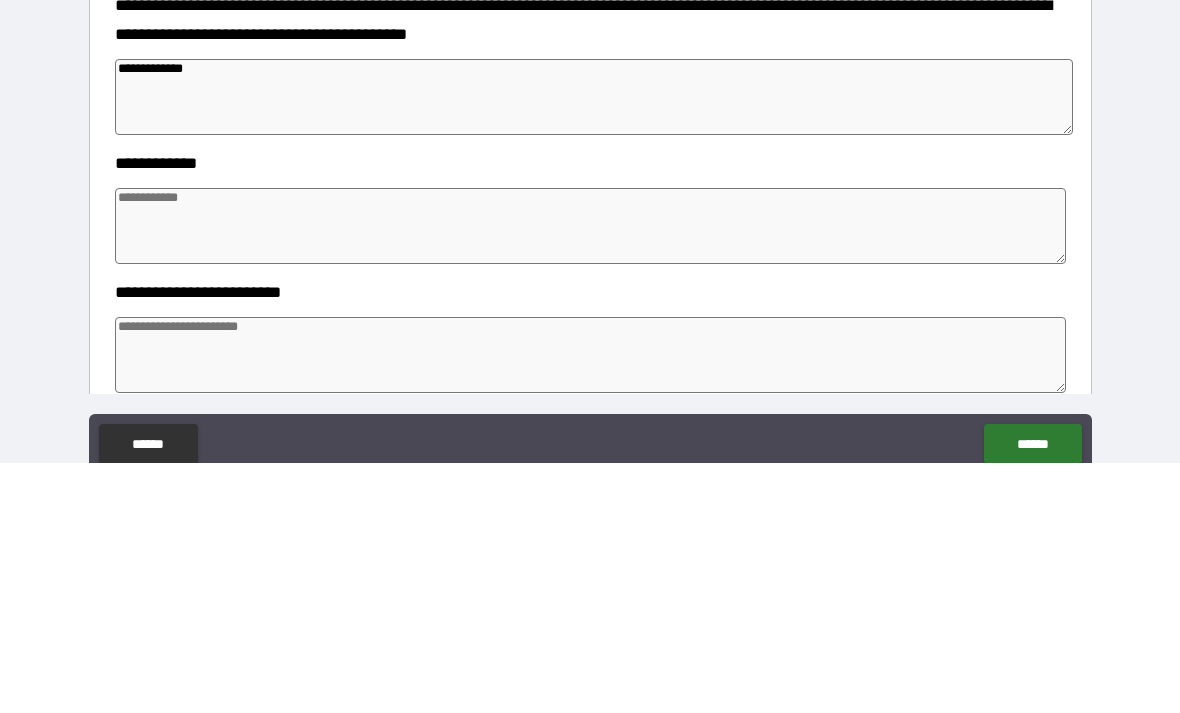 type on "*" 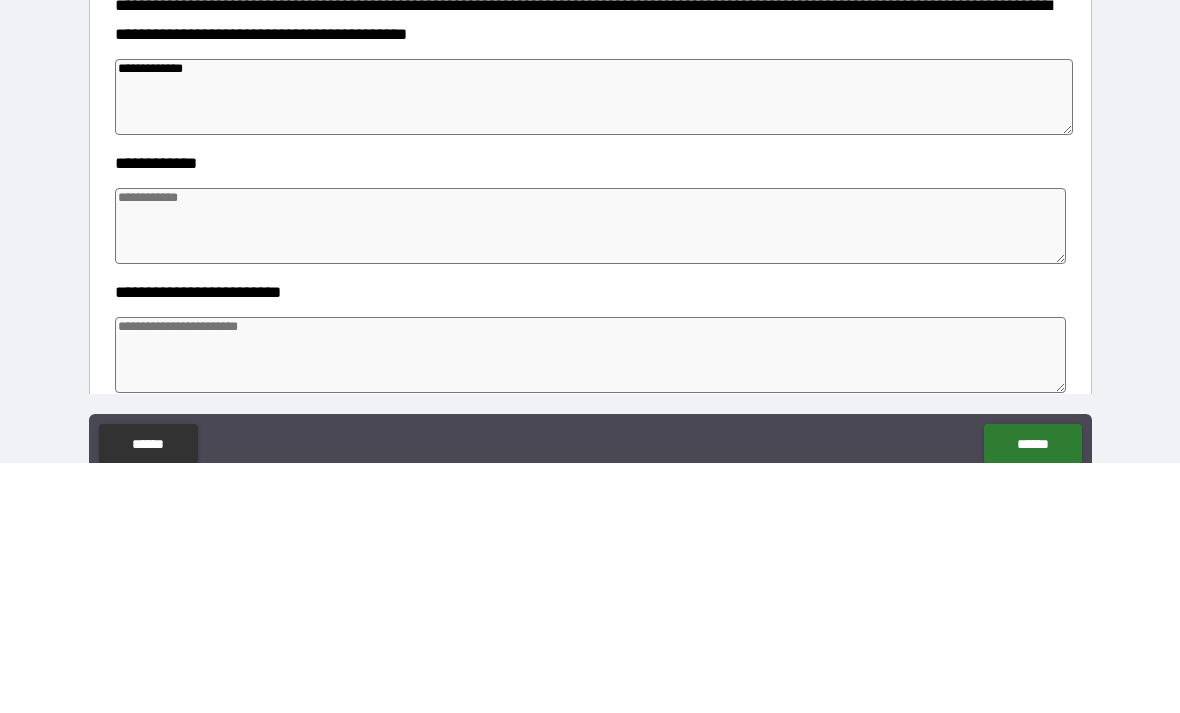 type on "*" 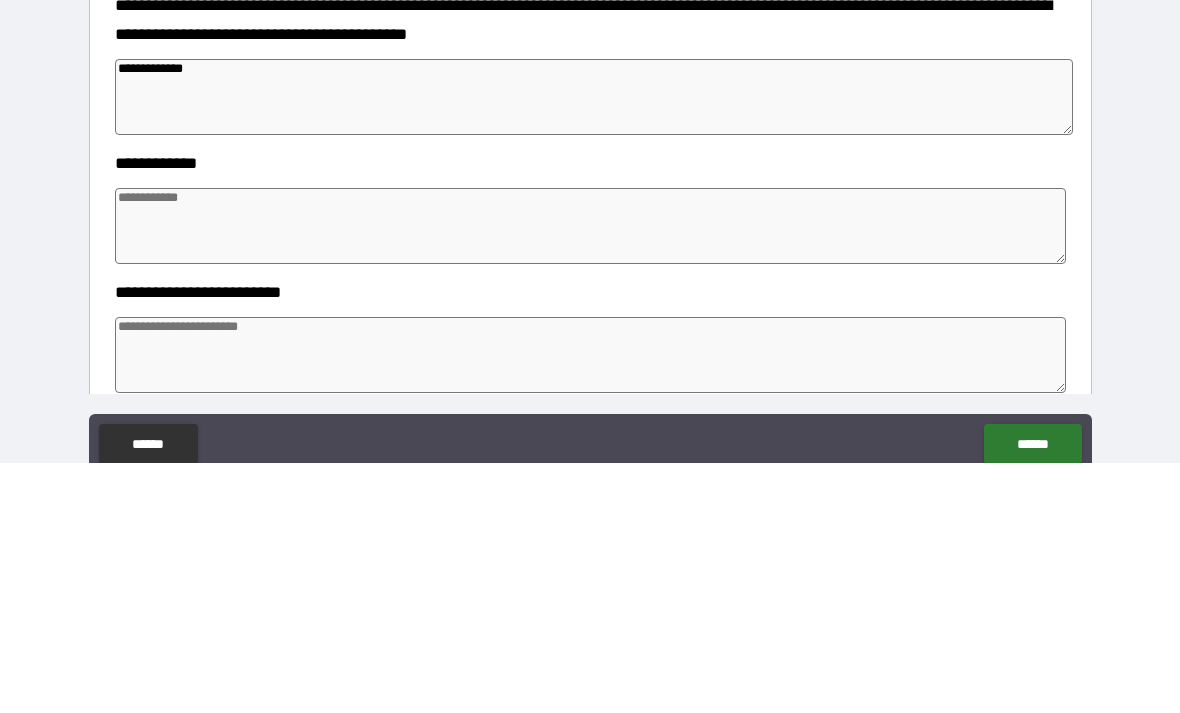 type 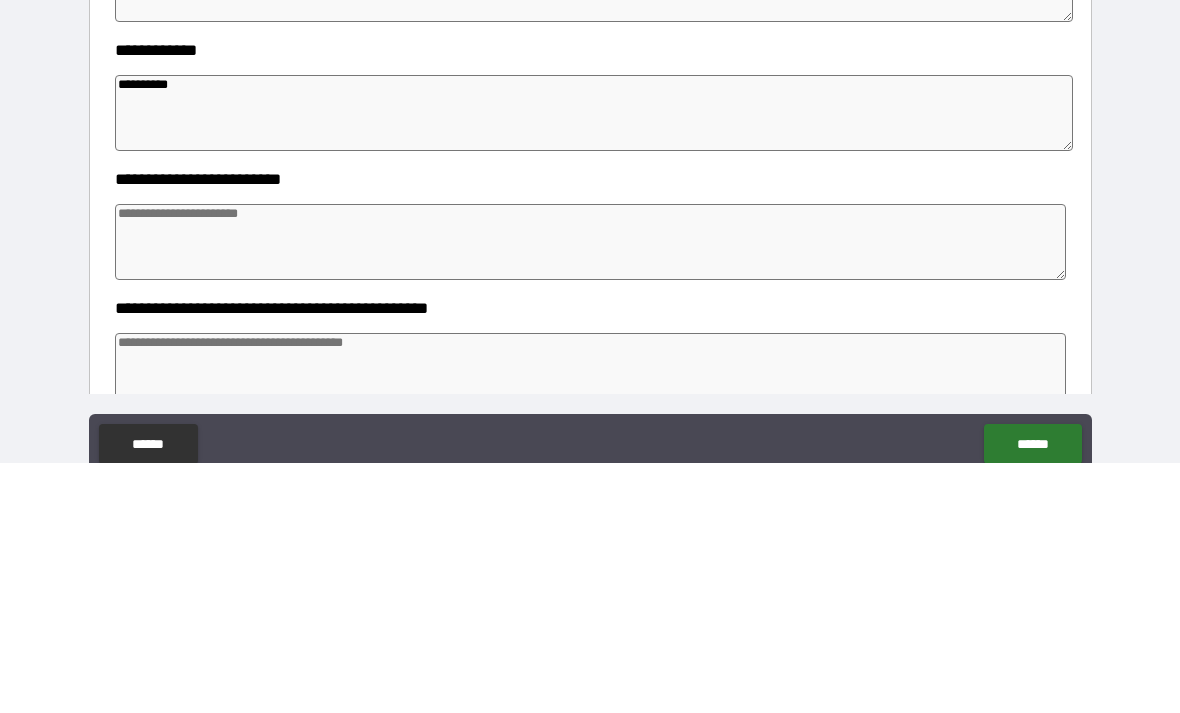 scroll, scrollTop: 464, scrollLeft: 0, axis: vertical 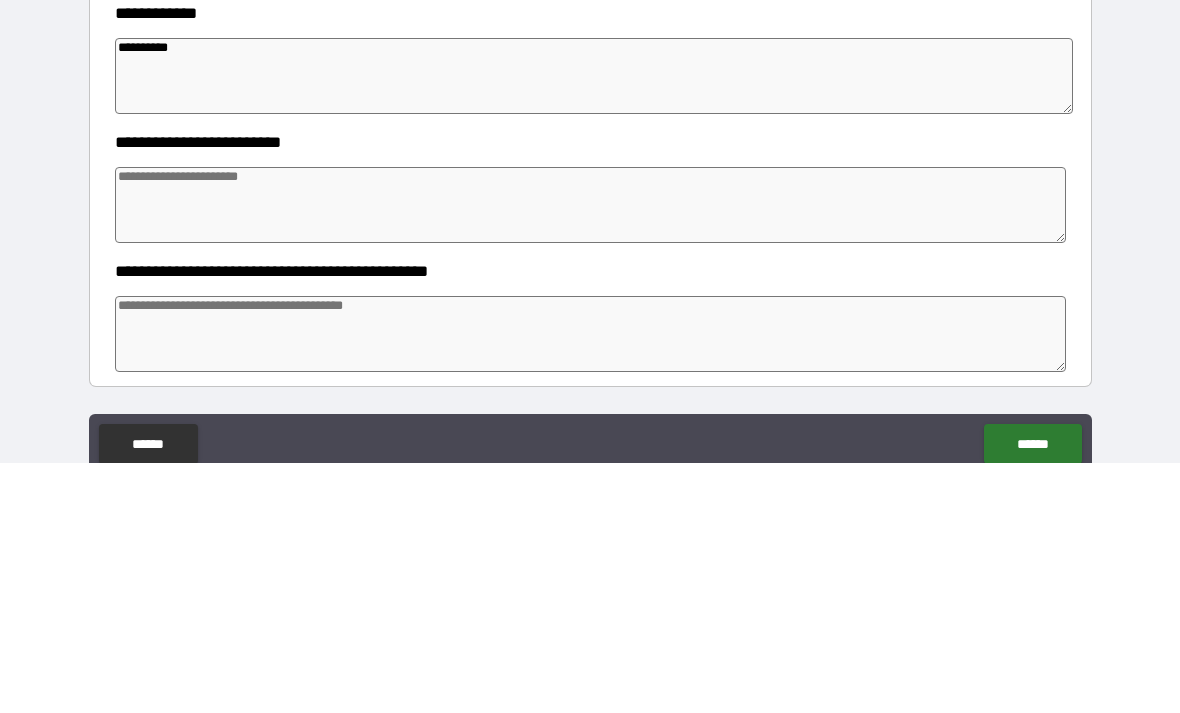 click at bounding box center (591, 455) 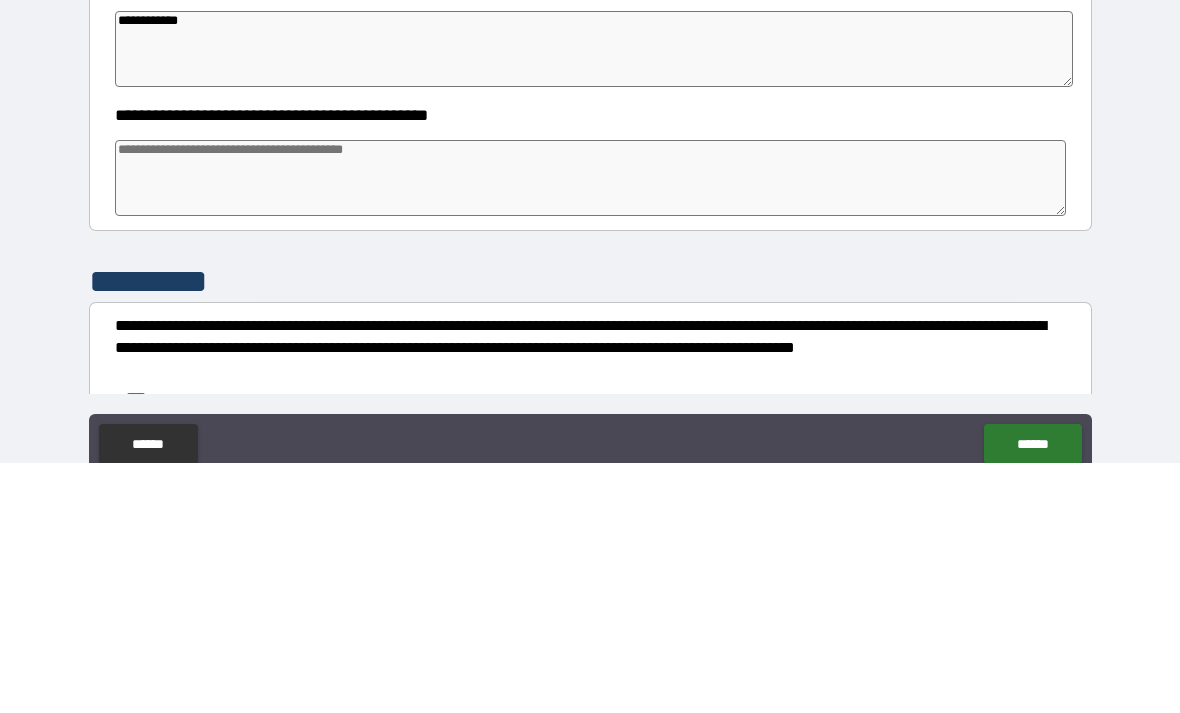 scroll, scrollTop: 629, scrollLeft: 0, axis: vertical 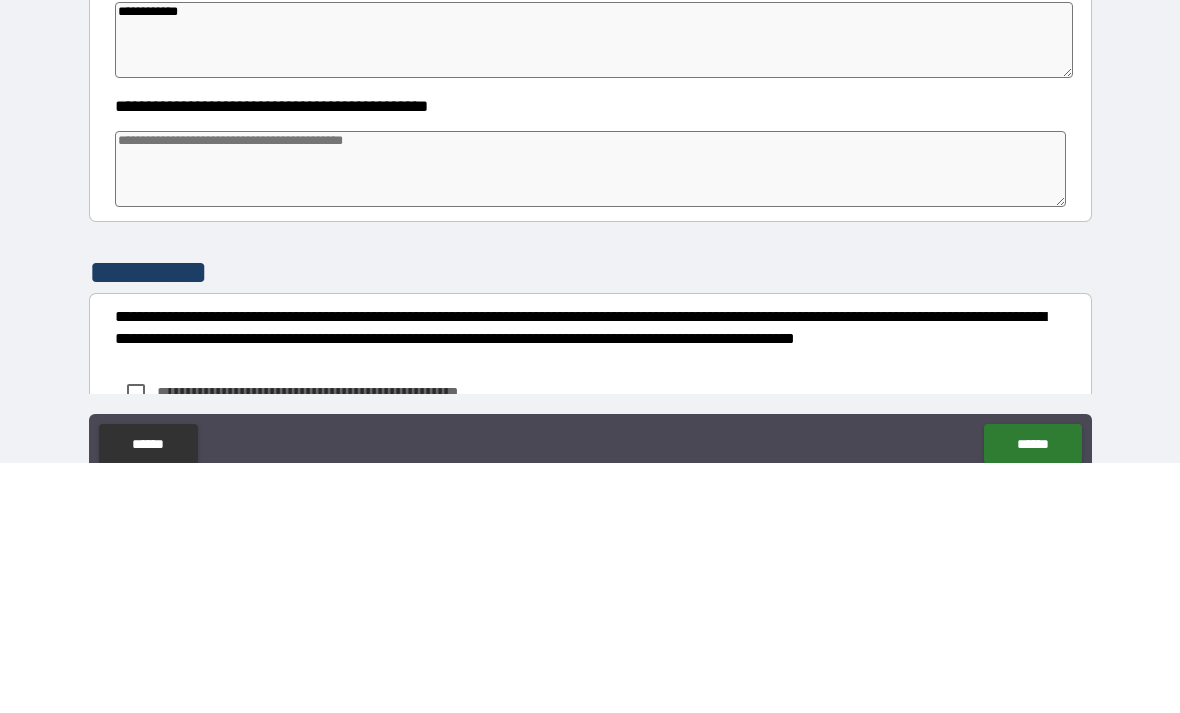 click at bounding box center [591, 419] 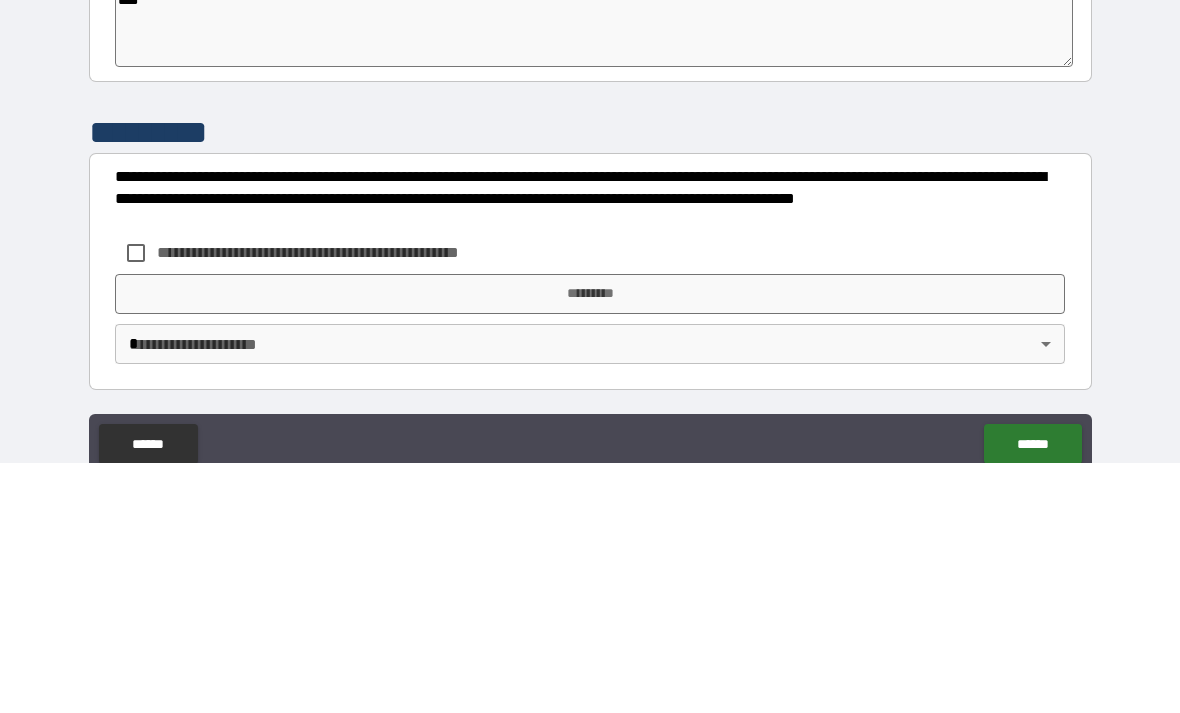 scroll, scrollTop: 769, scrollLeft: 0, axis: vertical 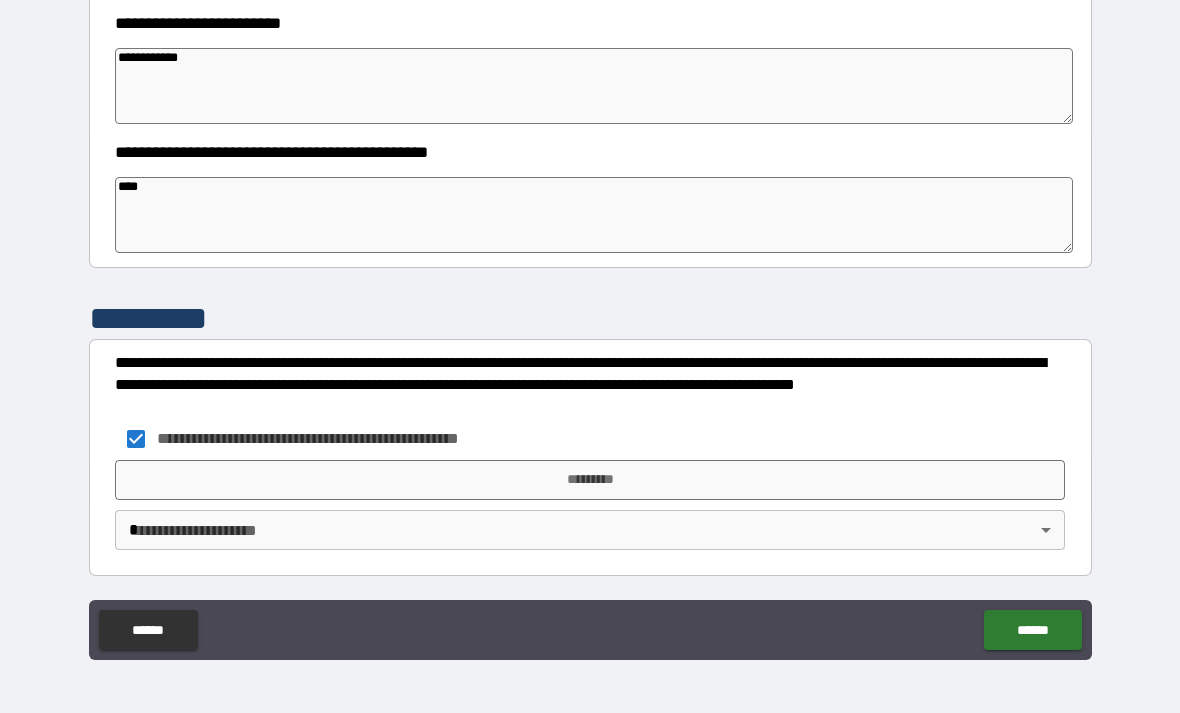 click on "*********" at bounding box center (590, 480) 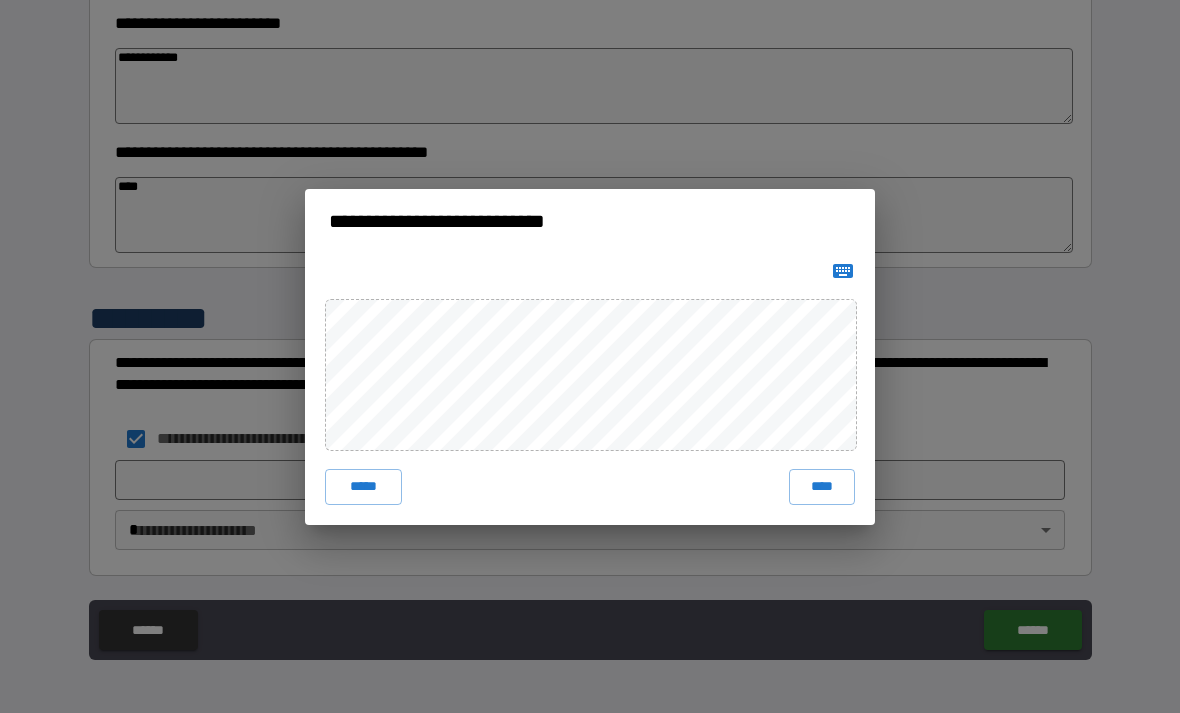 click on "****" at bounding box center [822, 487] 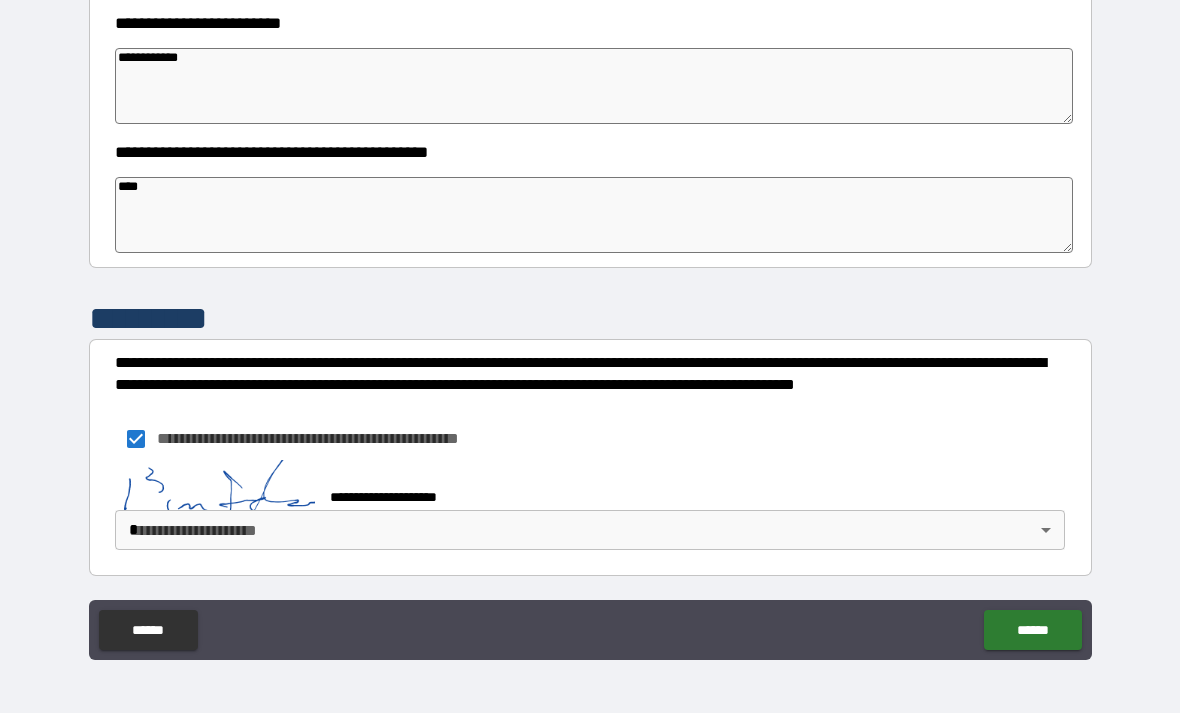 scroll, scrollTop: 759, scrollLeft: 0, axis: vertical 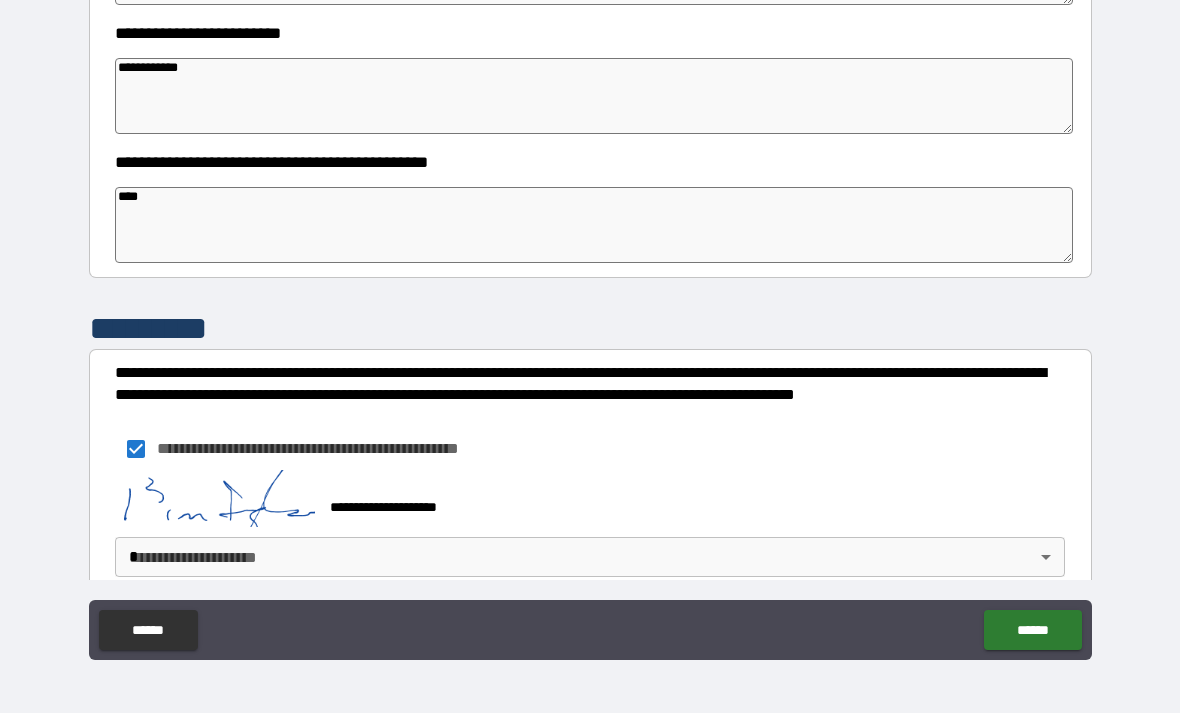 click on "**********" at bounding box center [590, 324] 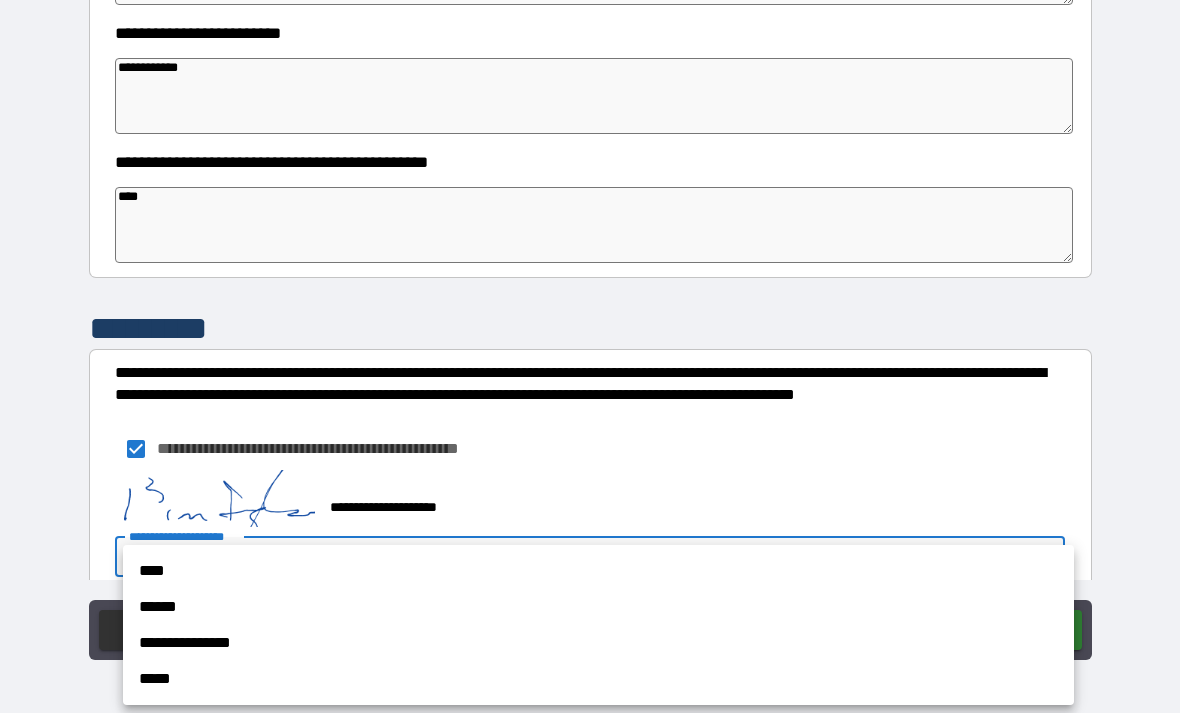 click on "****" at bounding box center (598, 571) 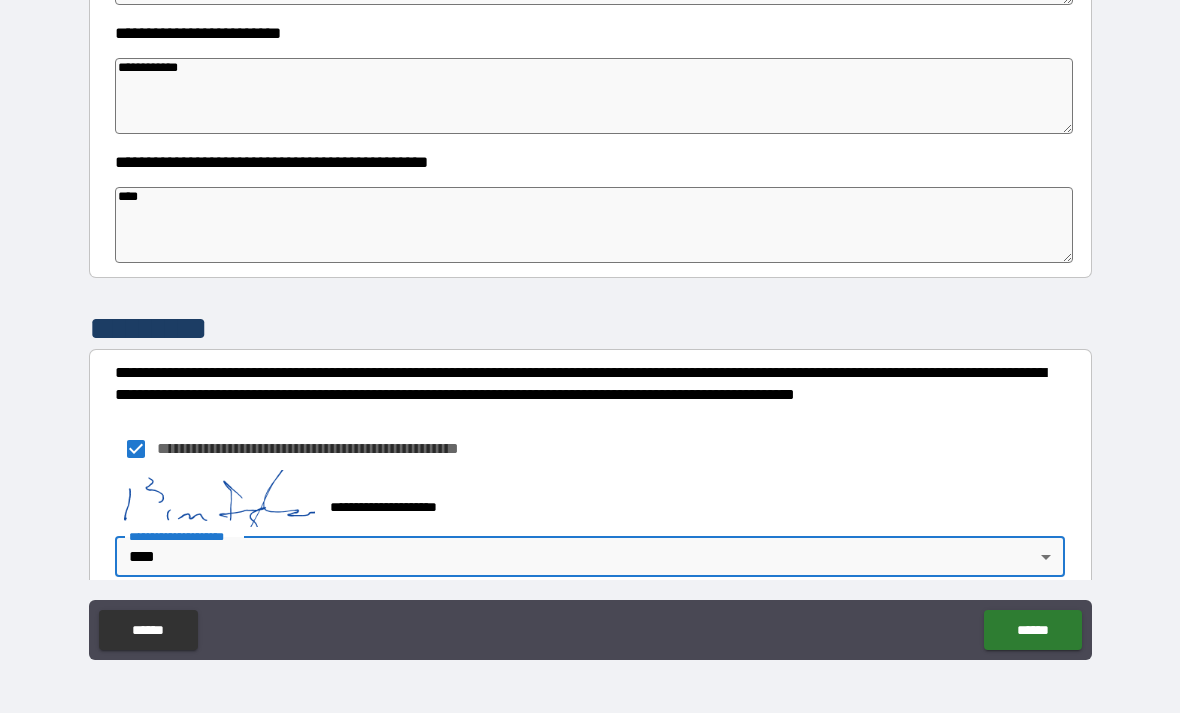 click on "******" at bounding box center [1032, 630] 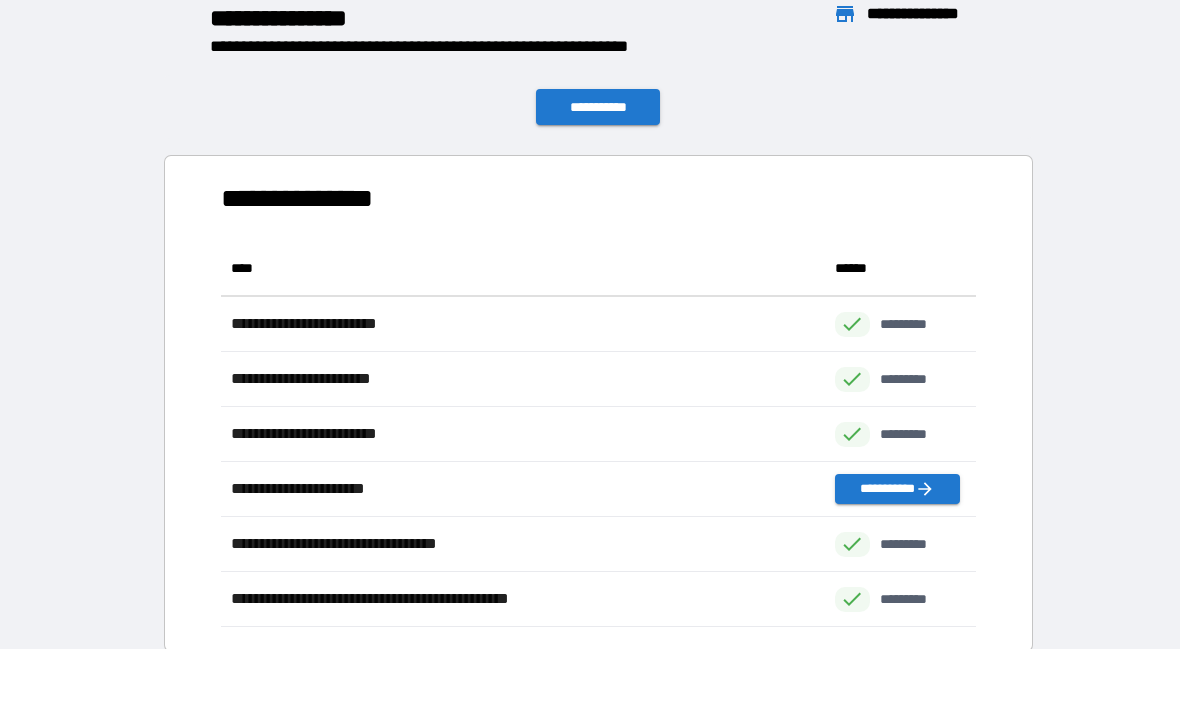 scroll, scrollTop: 1, scrollLeft: 1, axis: both 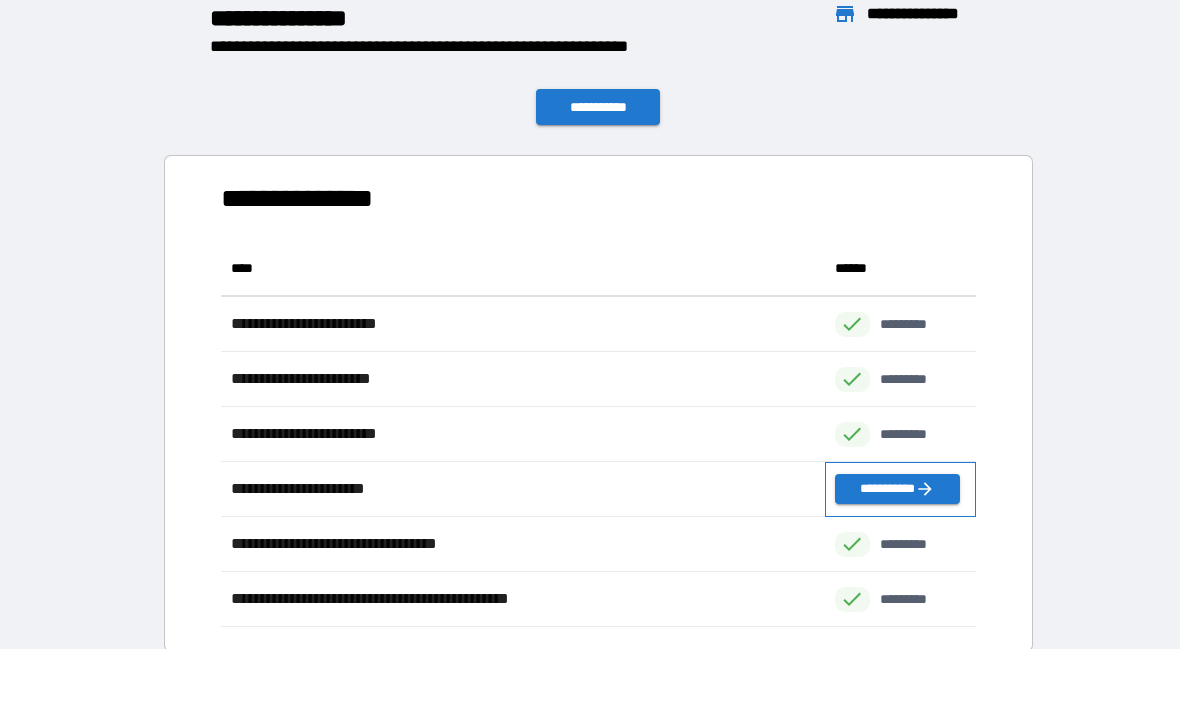 click on "**********" at bounding box center [900, 489] 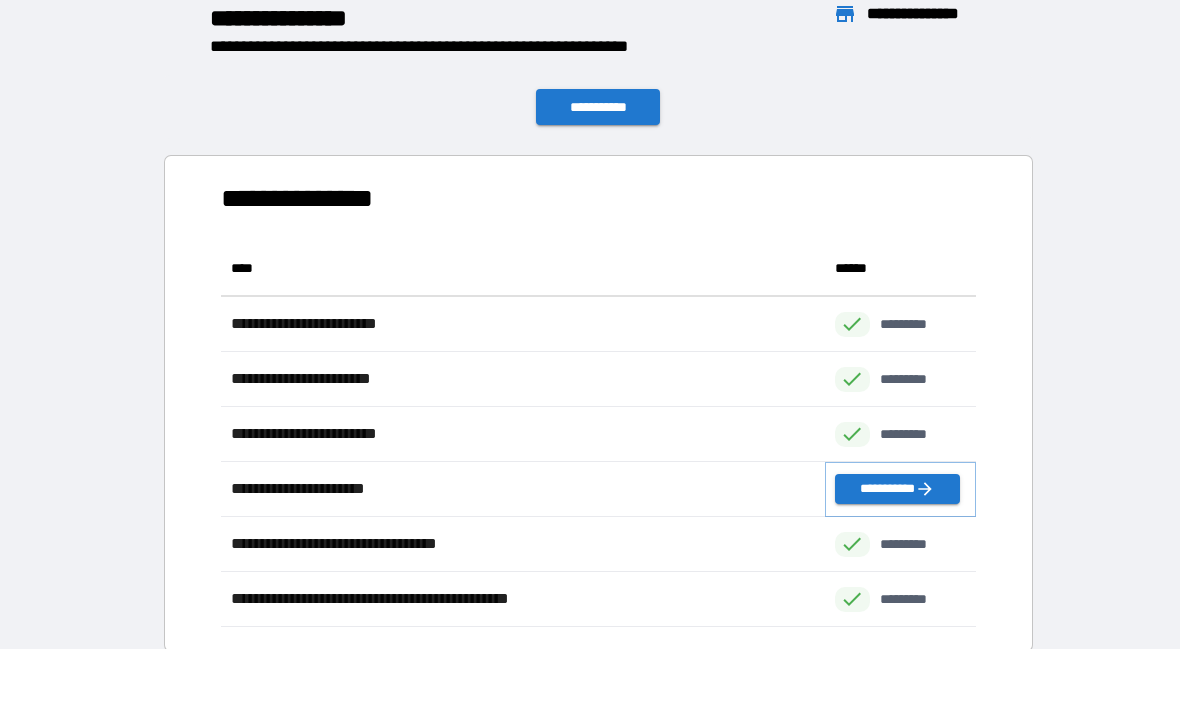 click on "**********" at bounding box center [897, 489] 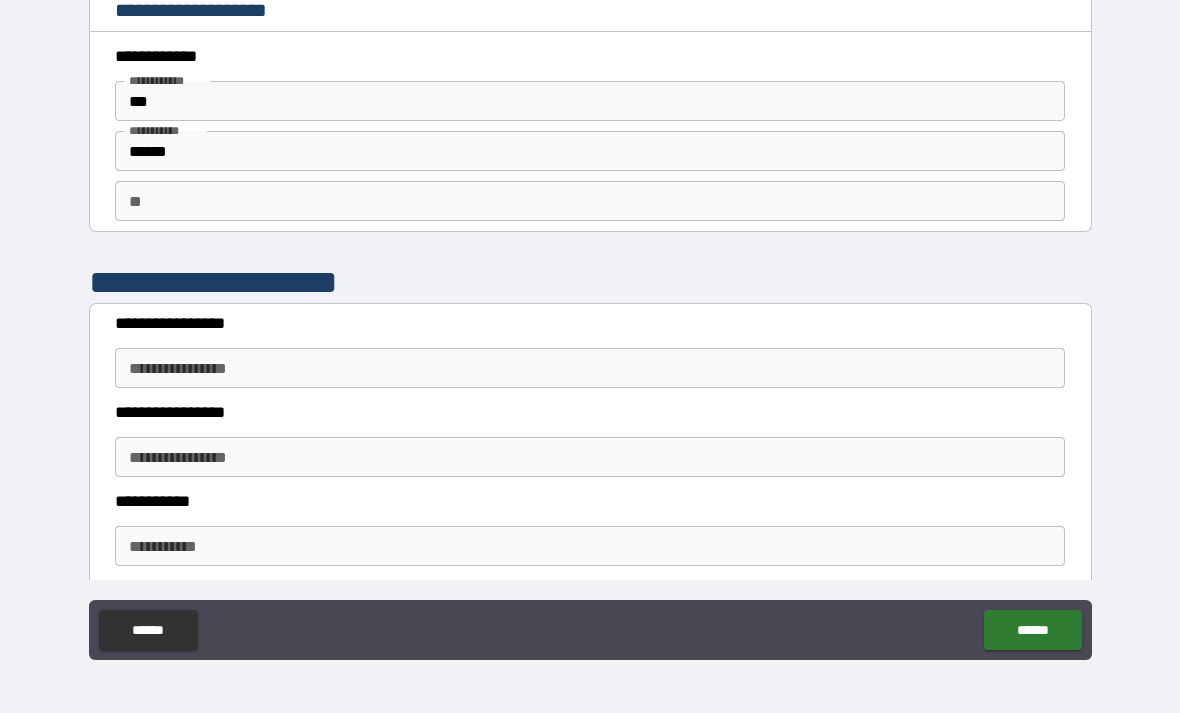 click on "**********" at bounding box center (590, 368) 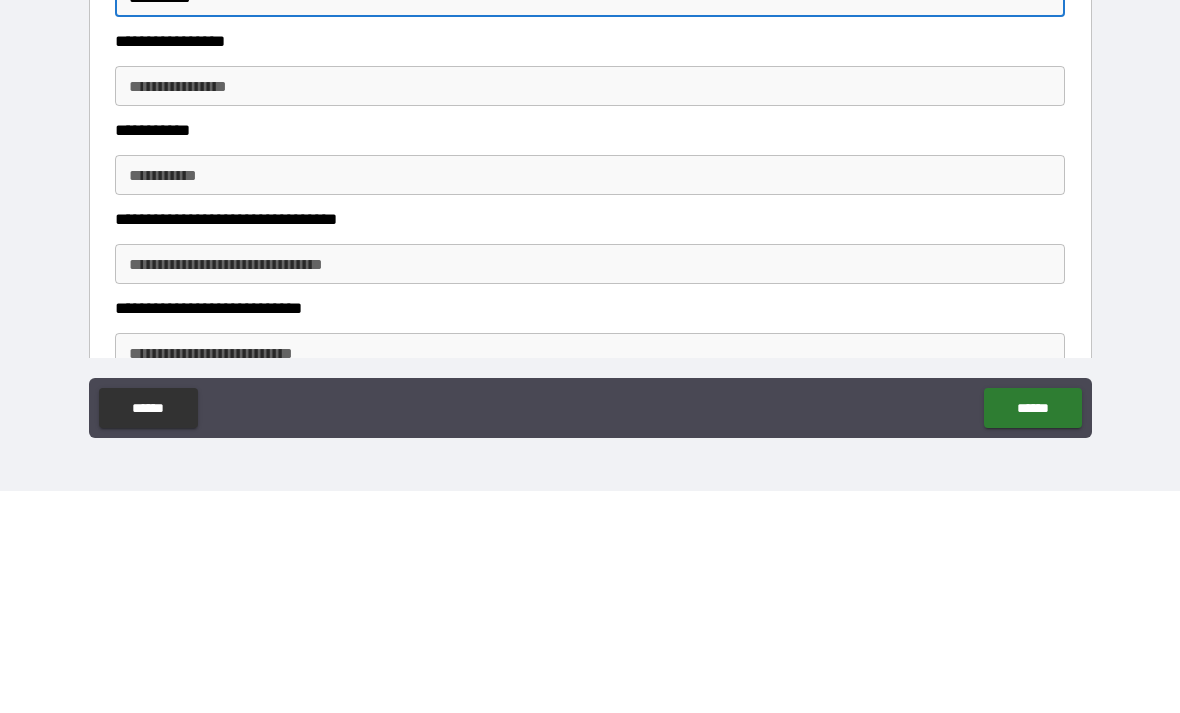 scroll, scrollTop: 152, scrollLeft: 0, axis: vertical 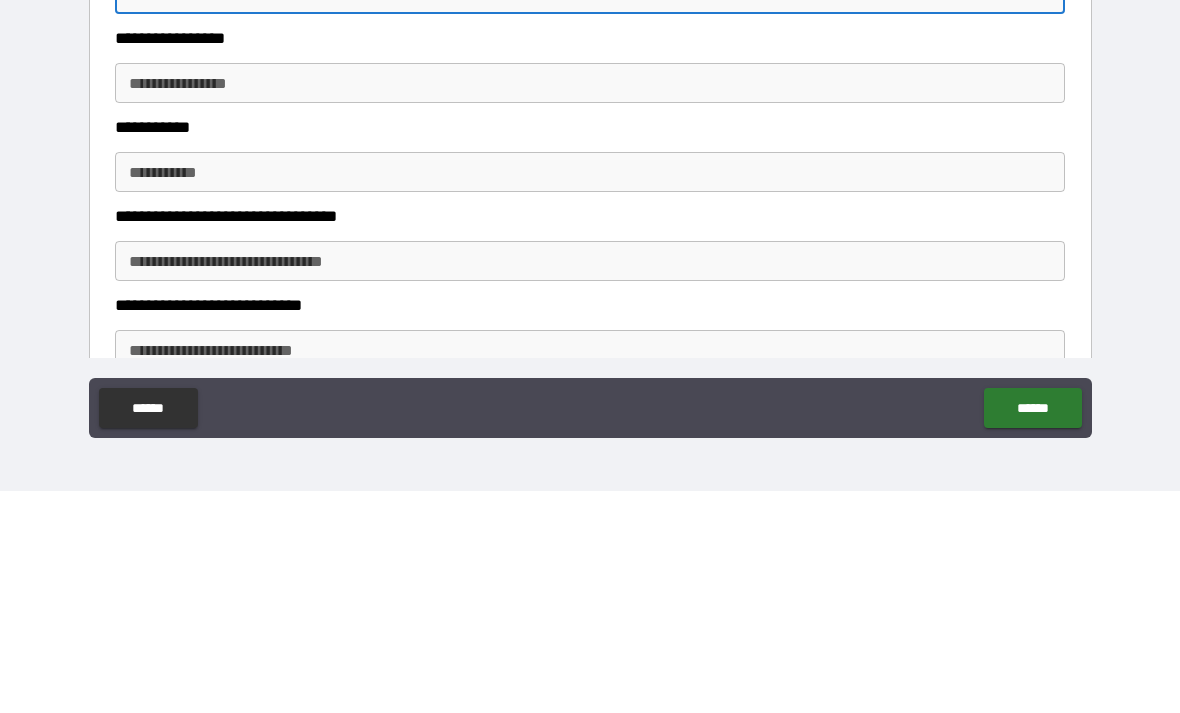 click on "**********" at bounding box center [590, 394] 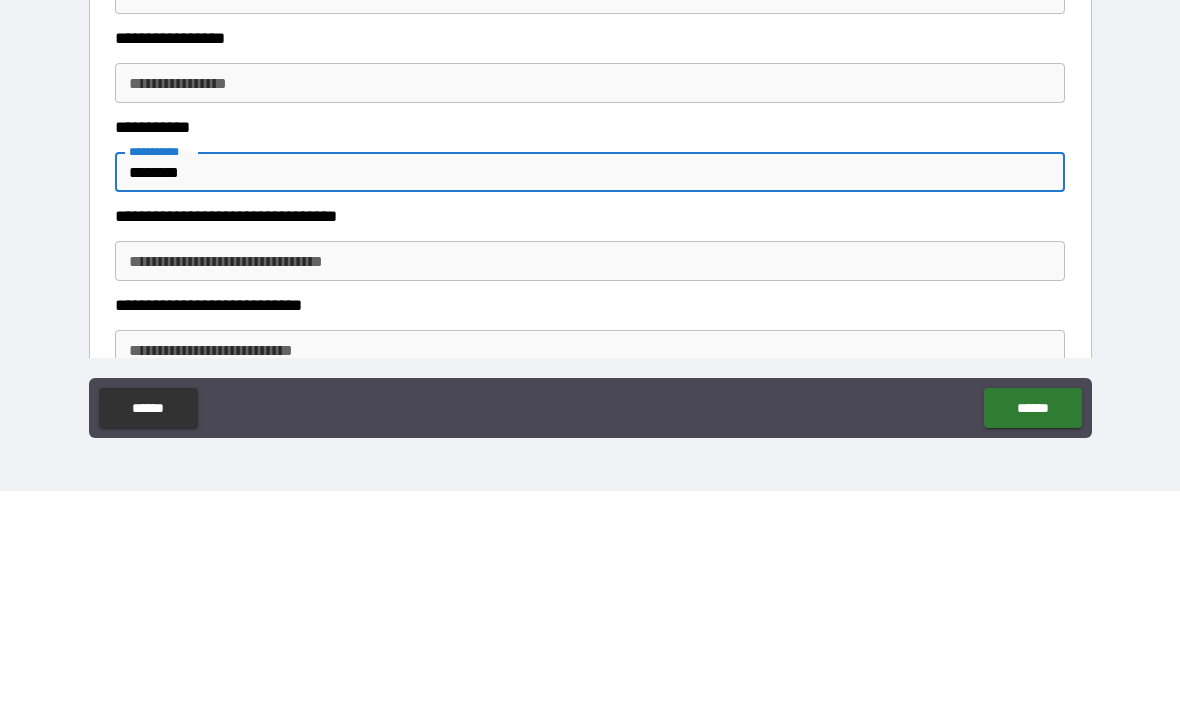 click on "**********" at bounding box center [590, 483] 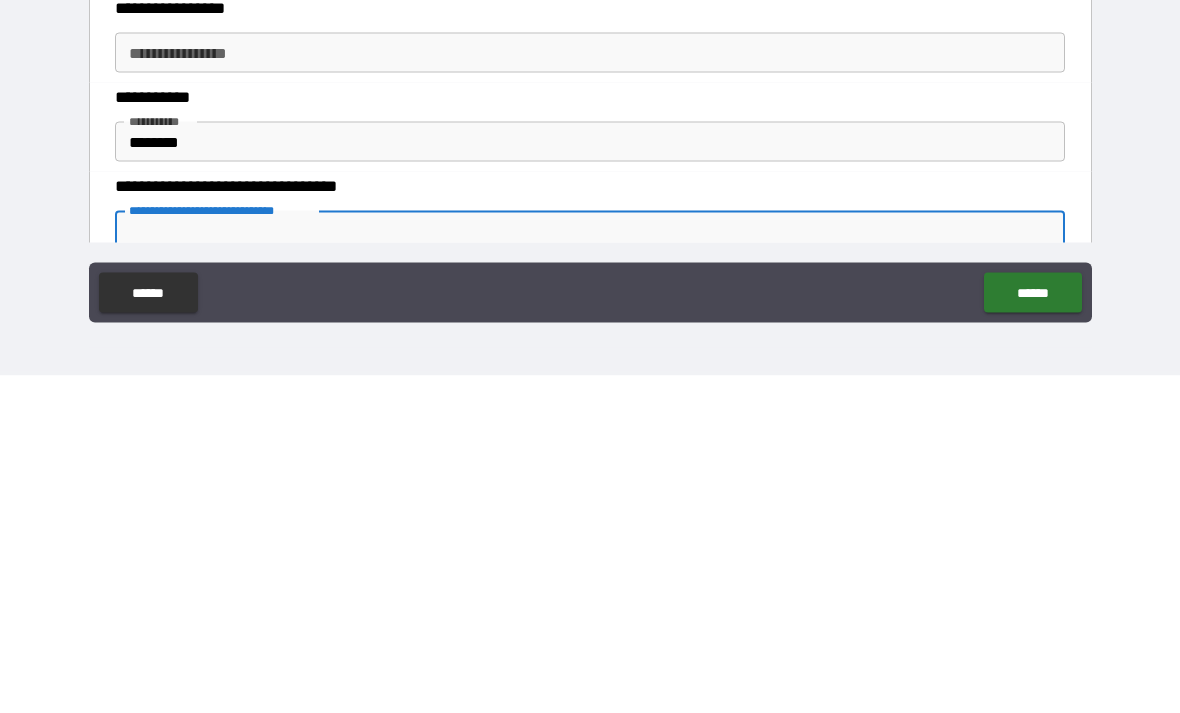 scroll, scrollTop: 61, scrollLeft: 0, axis: vertical 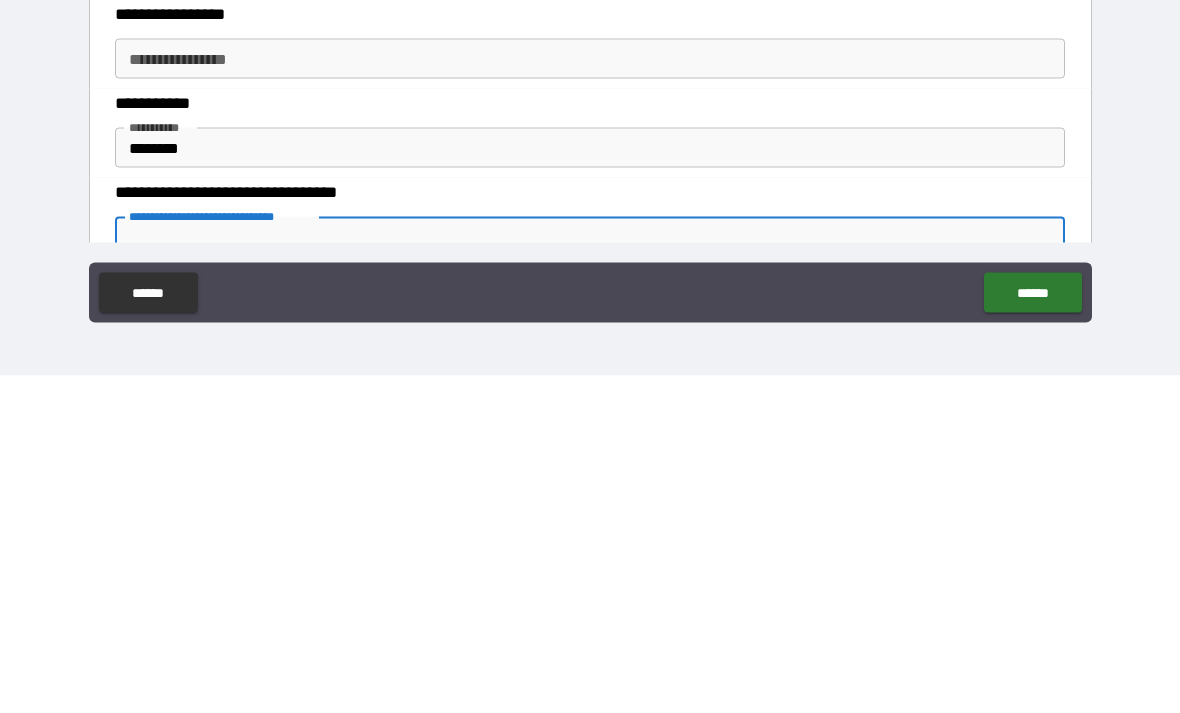 click on "**********" at bounding box center (590, 396) 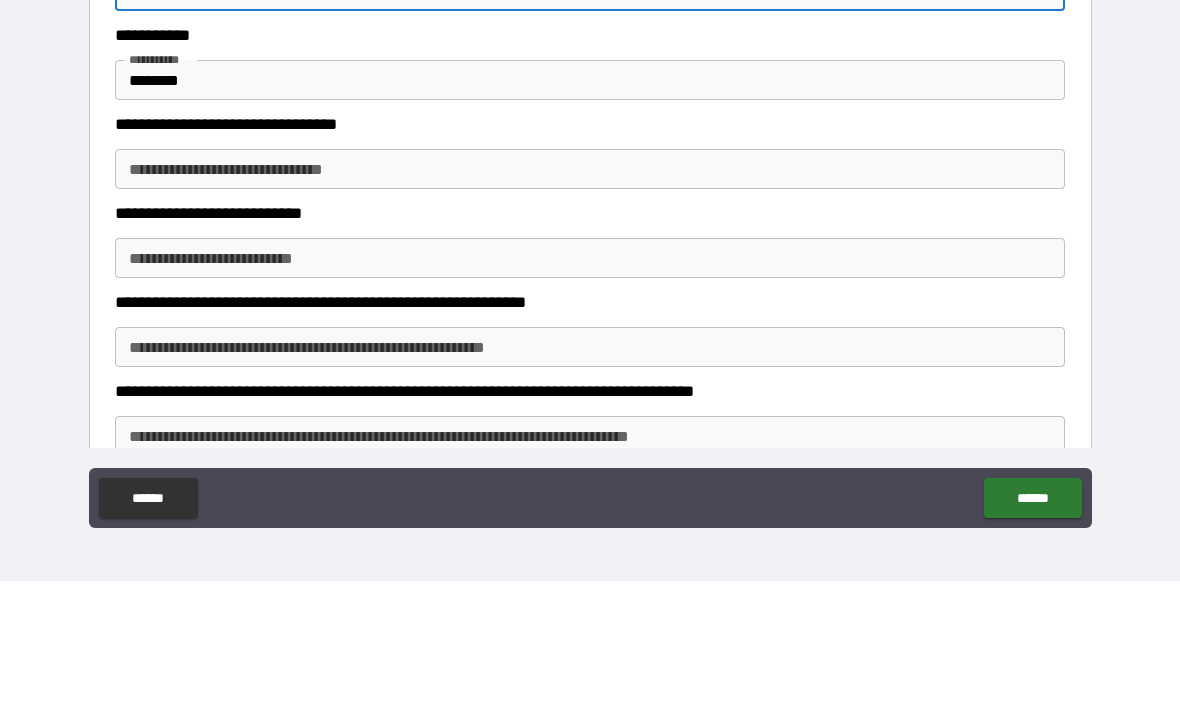 scroll, scrollTop: 333, scrollLeft: 0, axis: vertical 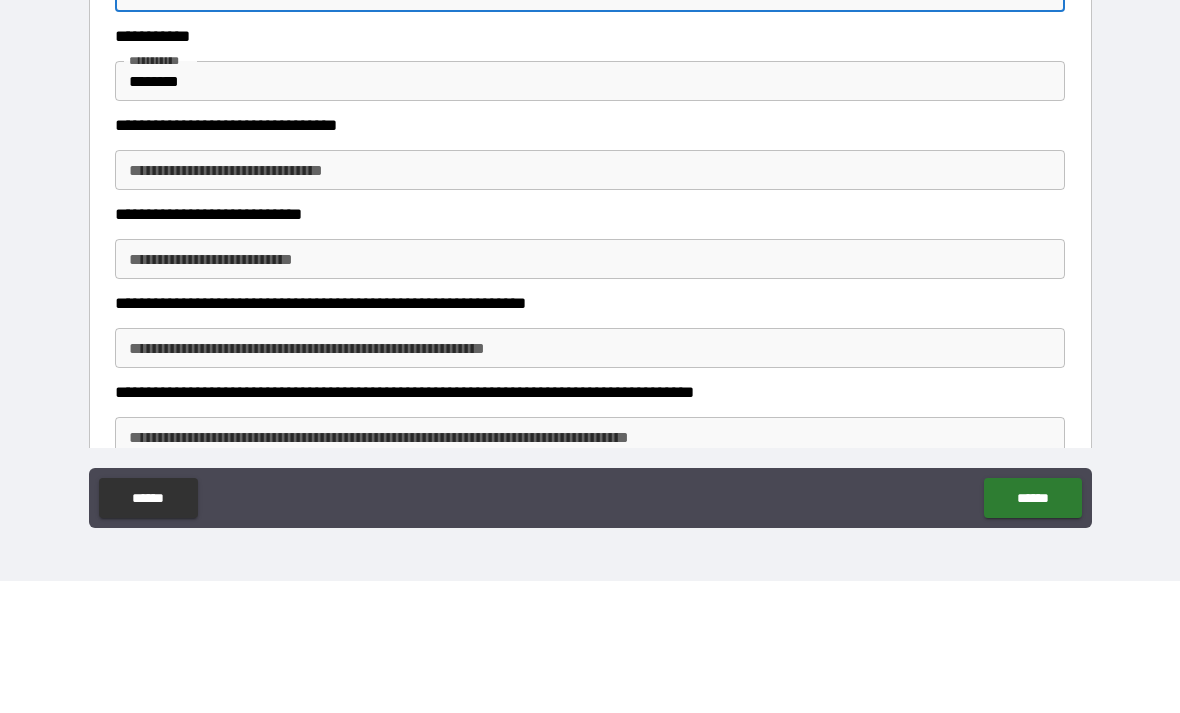 click on "**********" at bounding box center (590, 302) 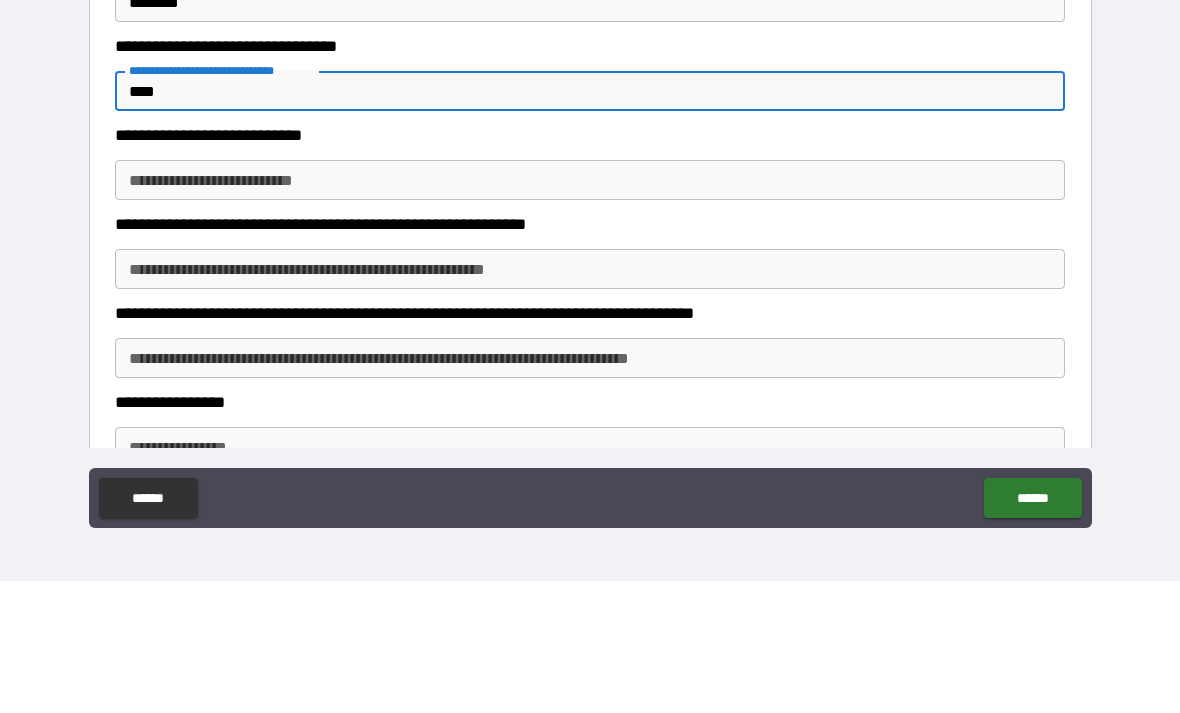 scroll, scrollTop: 429, scrollLeft: 0, axis: vertical 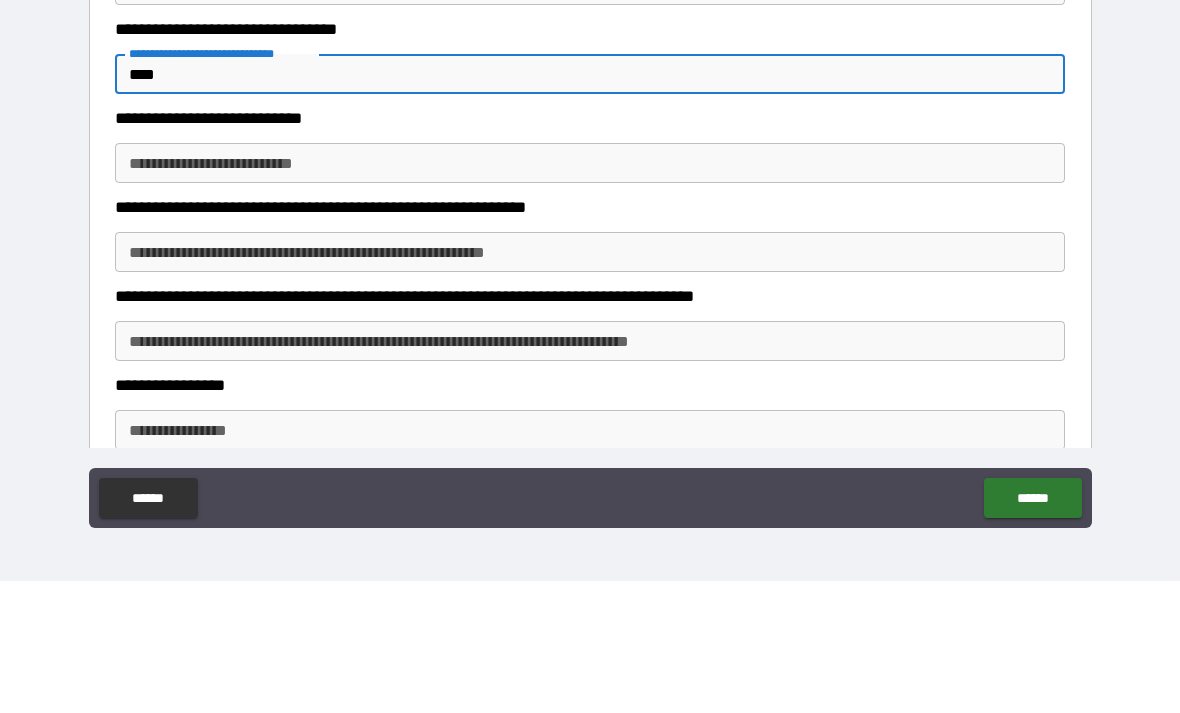 click on "**********" at bounding box center [590, 295] 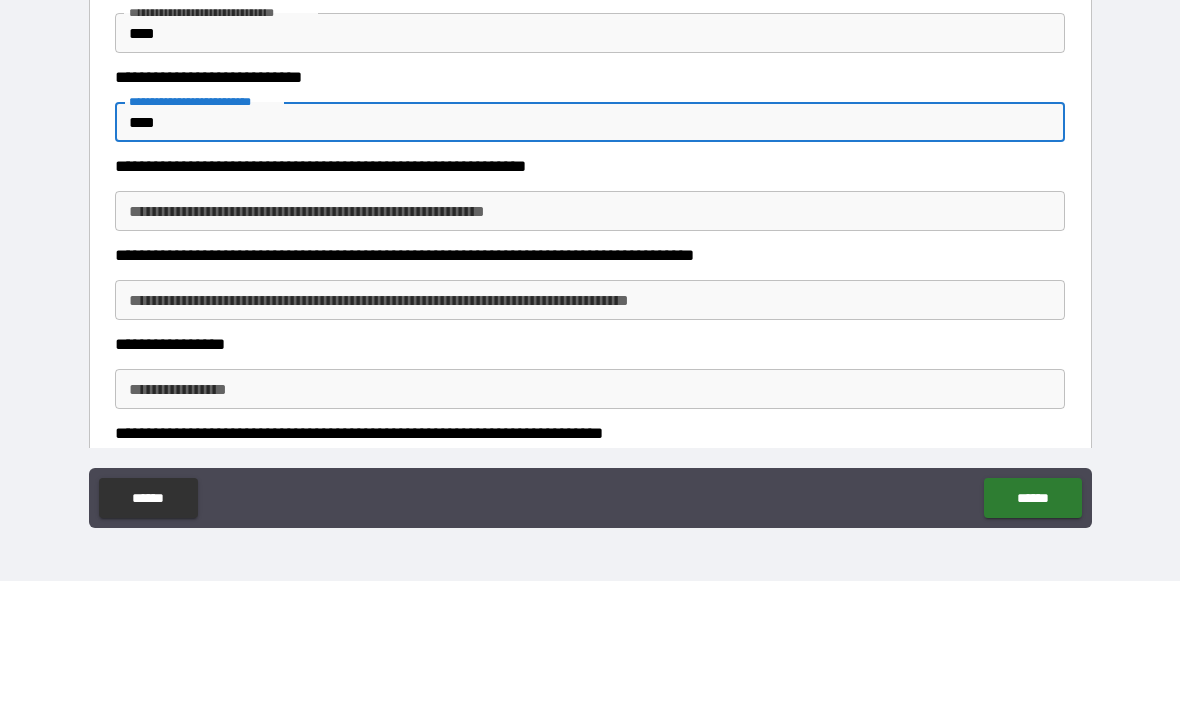 scroll, scrollTop: 536, scrollLeft: 0, axis: vertical 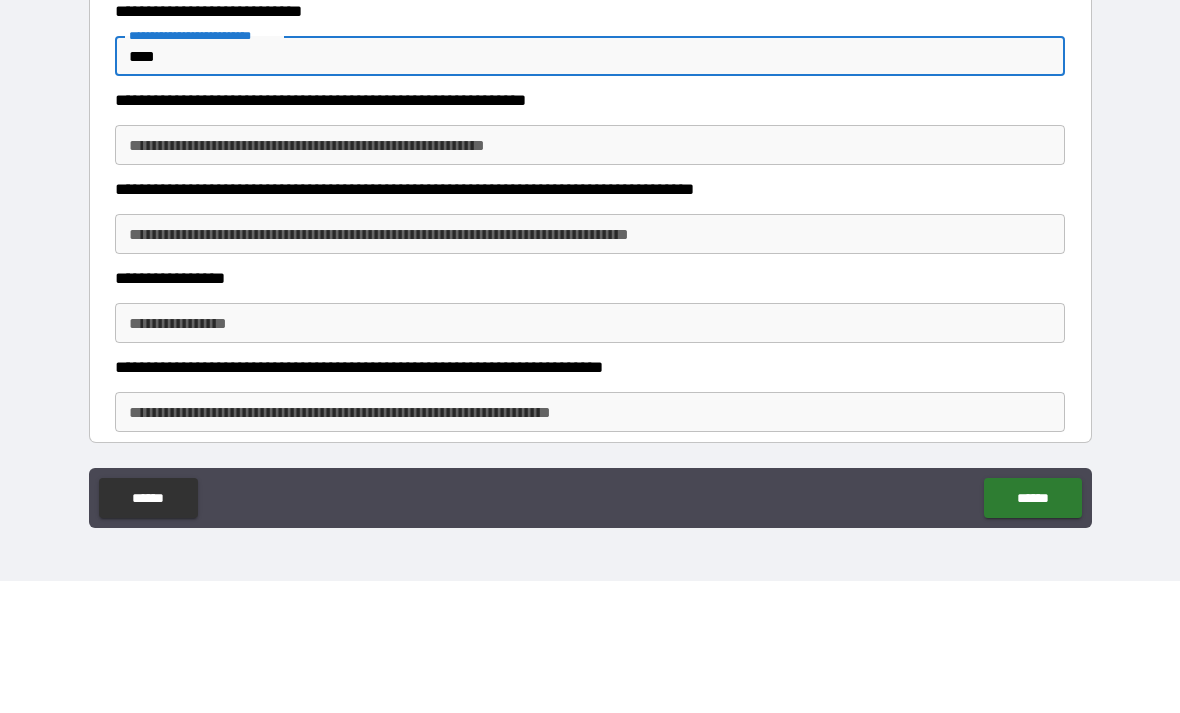 click on "**********" at bounding box center [590, 277] 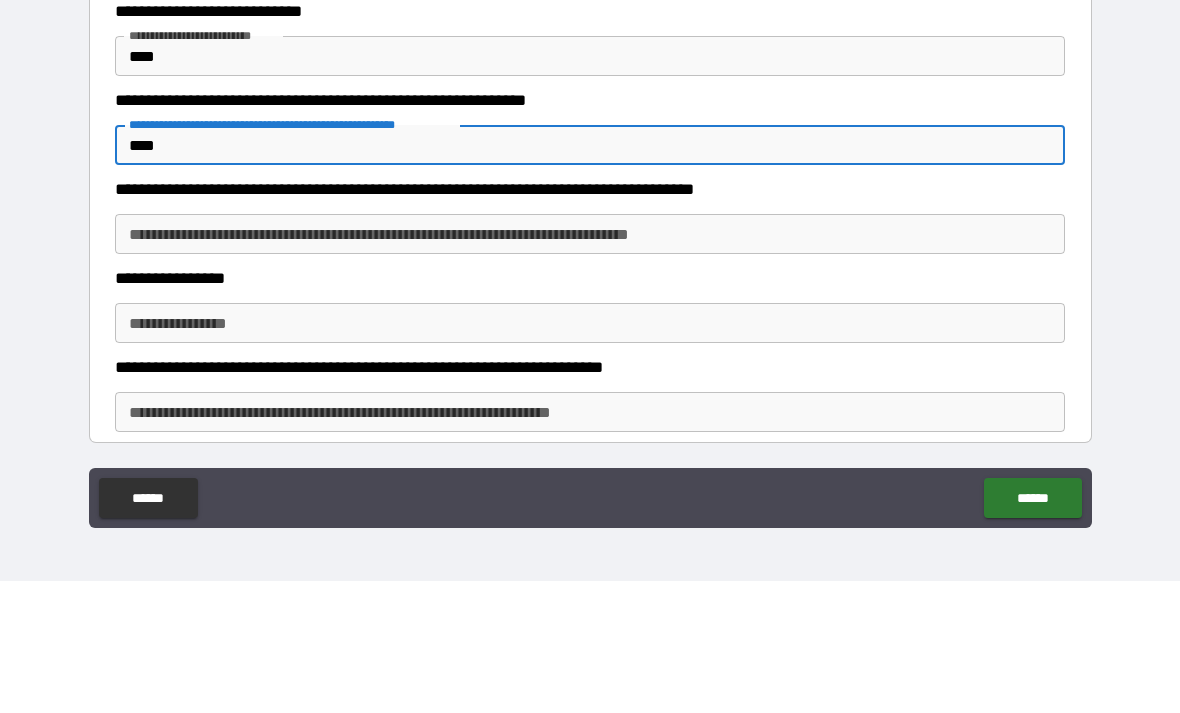 click on "**********" at bounding box center [590, 366] 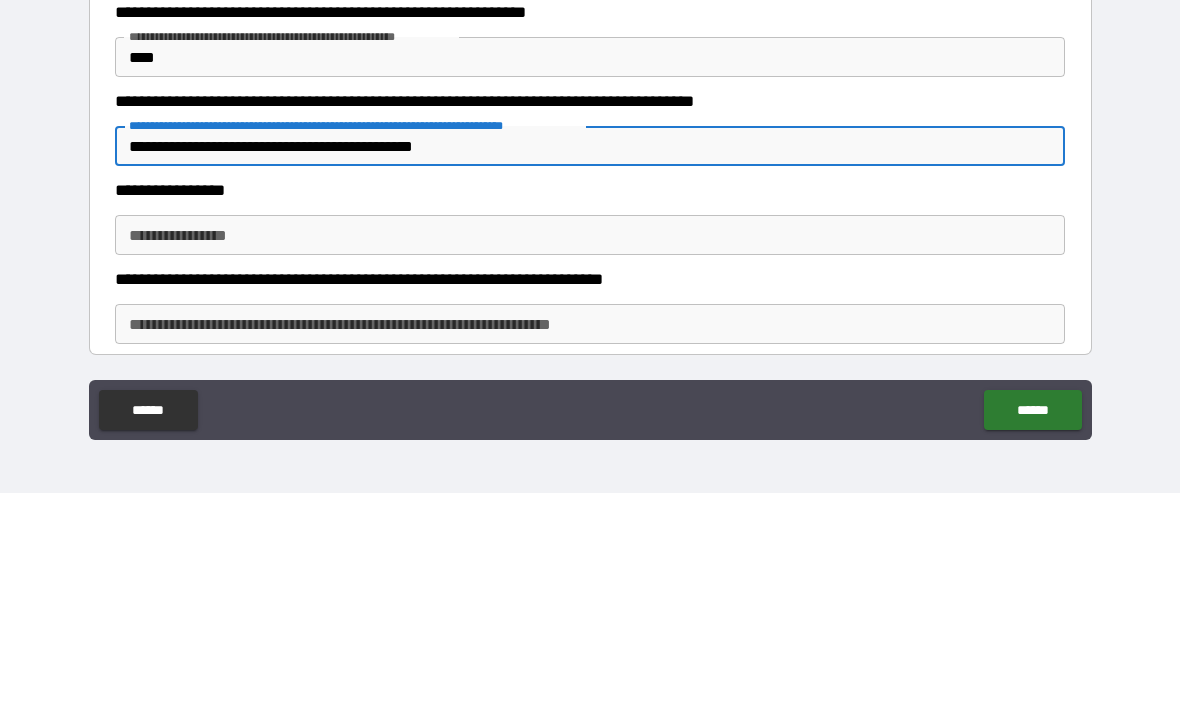 click on "**********" at bounding box center (590, 366) 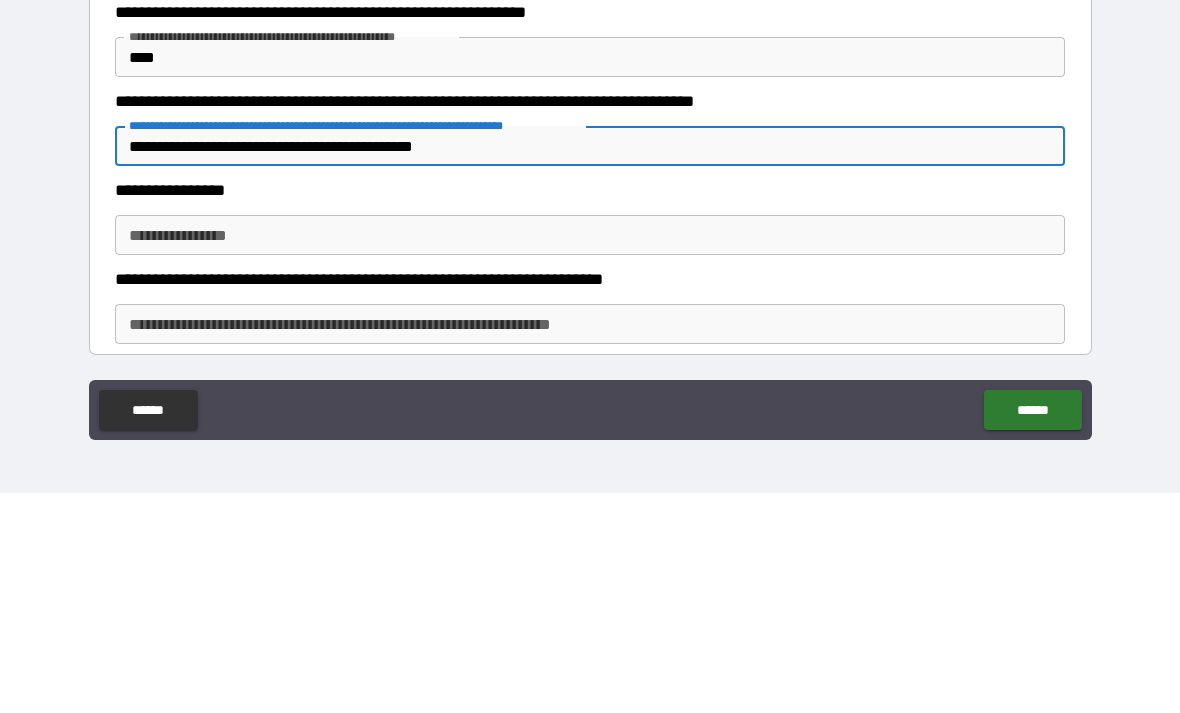 click on "**********" at bounding box center (590, 366) 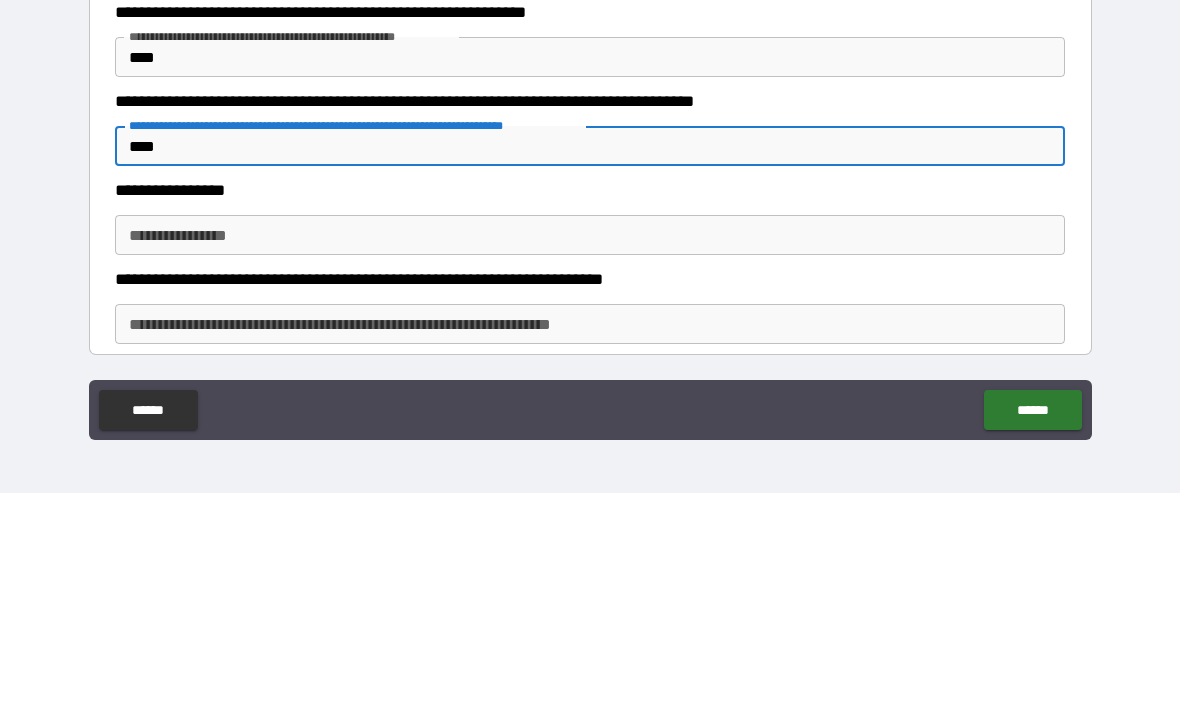 click on "**********" at bounding box center [590, 455] 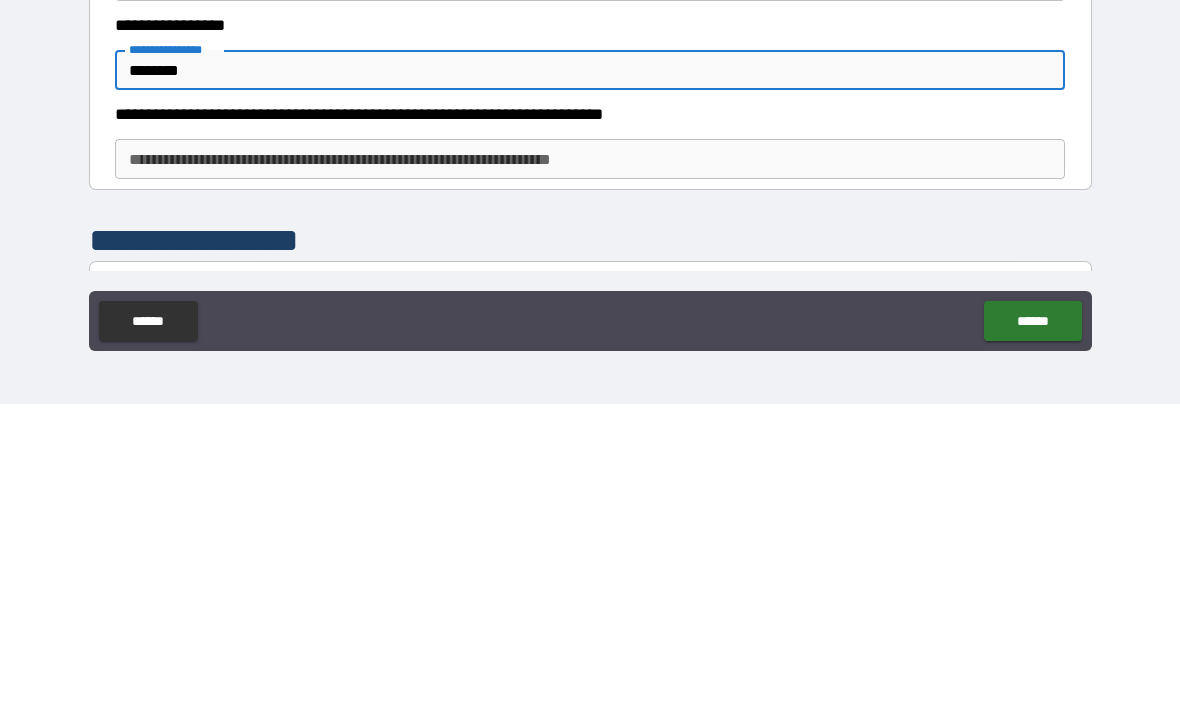 scroll, scrollTop: 637, scrollLeft: 0, axis: vertical 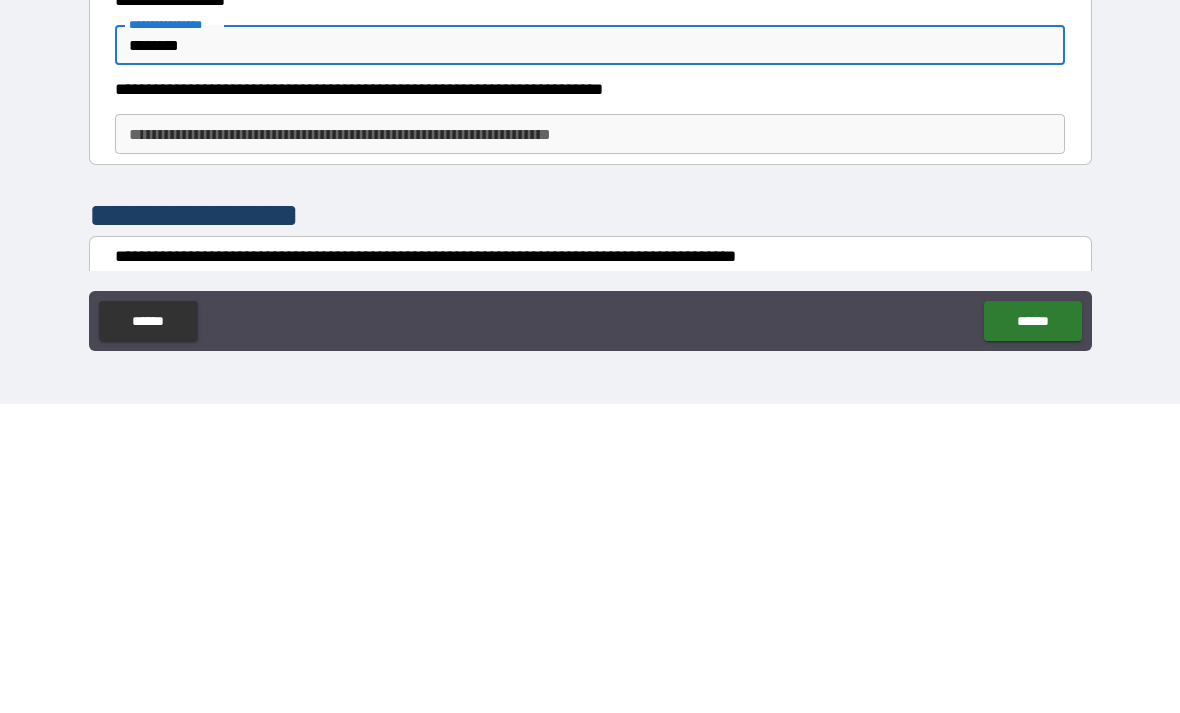 click on "**********" at bounding box center (590, 443) 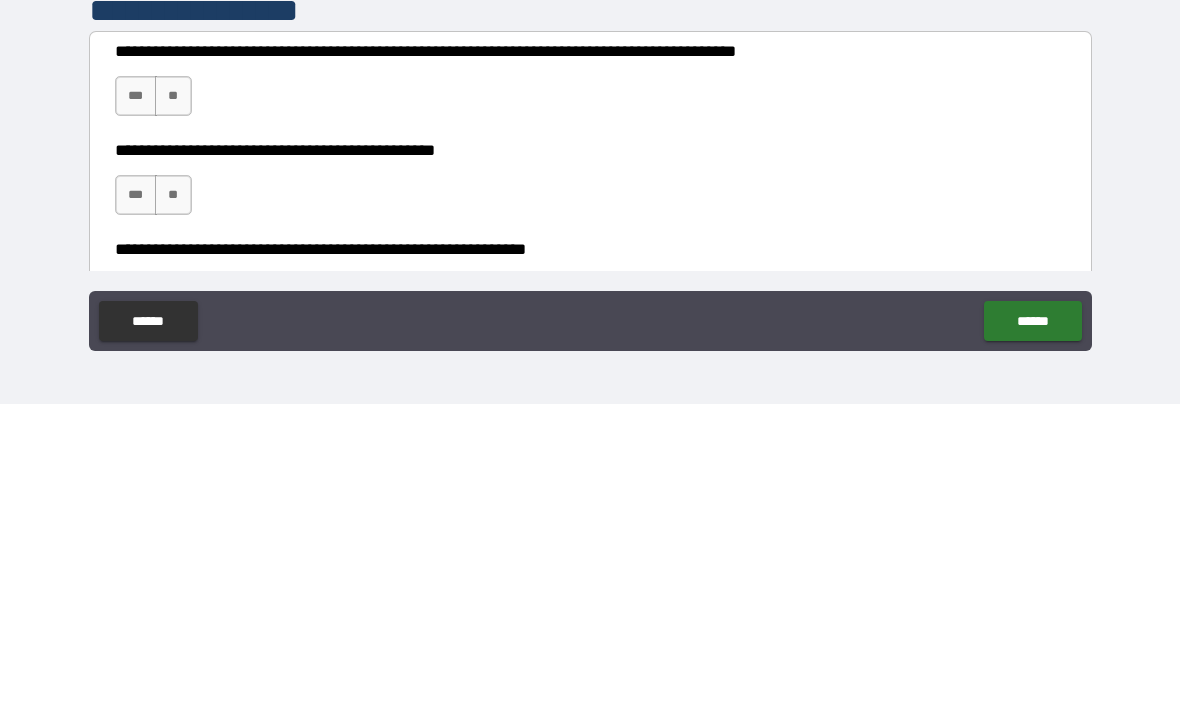 scroll, scrollTop: 848, scrollLeft: 0, axis: vertical 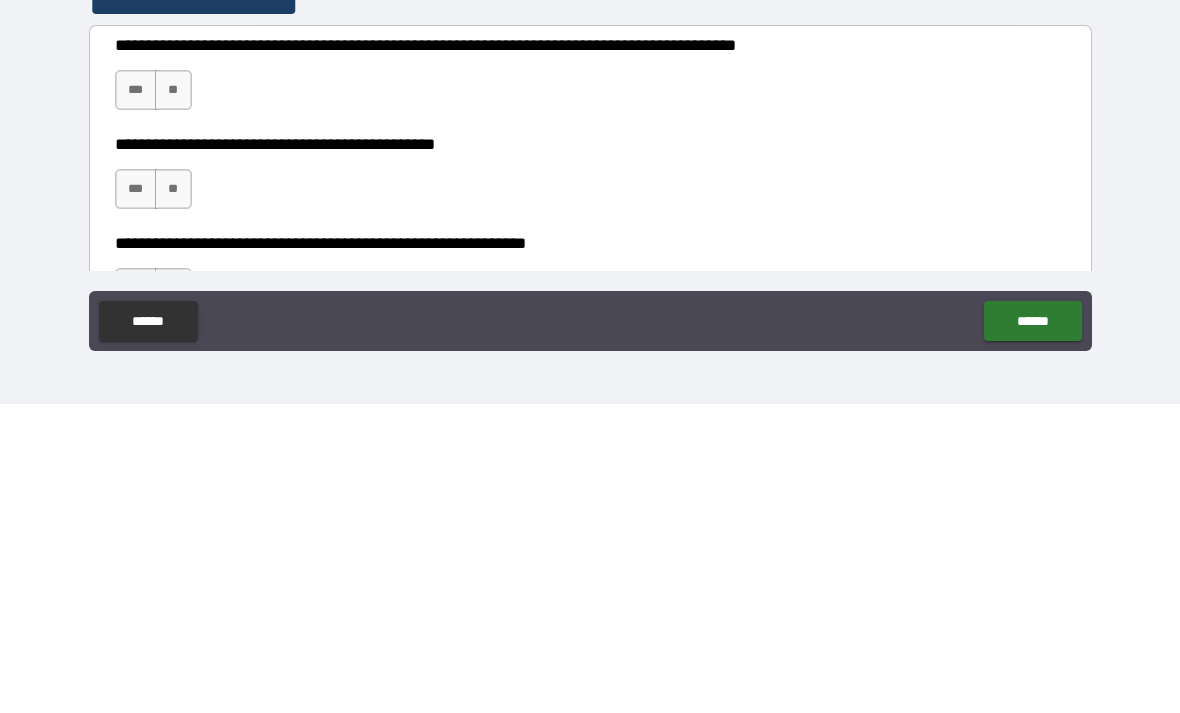 click on "**" at bounding box center (173, 399) 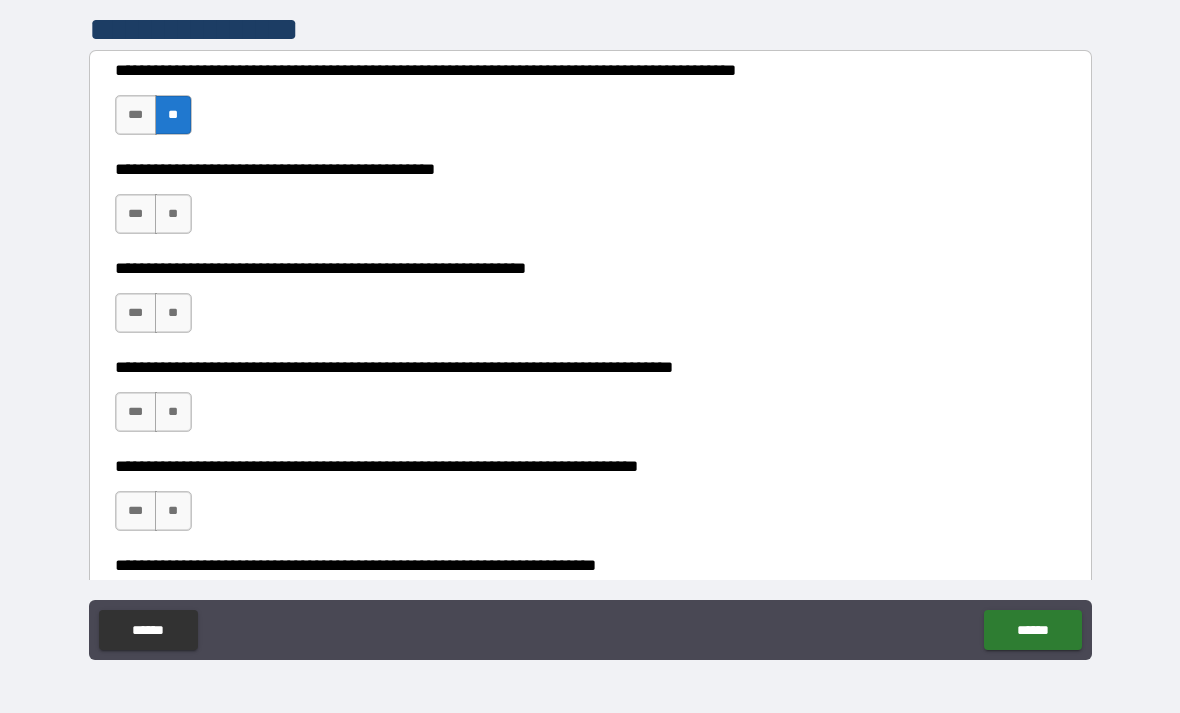 scroll, scrollTop: 1142, scrollLeft: 0, axis: vertical 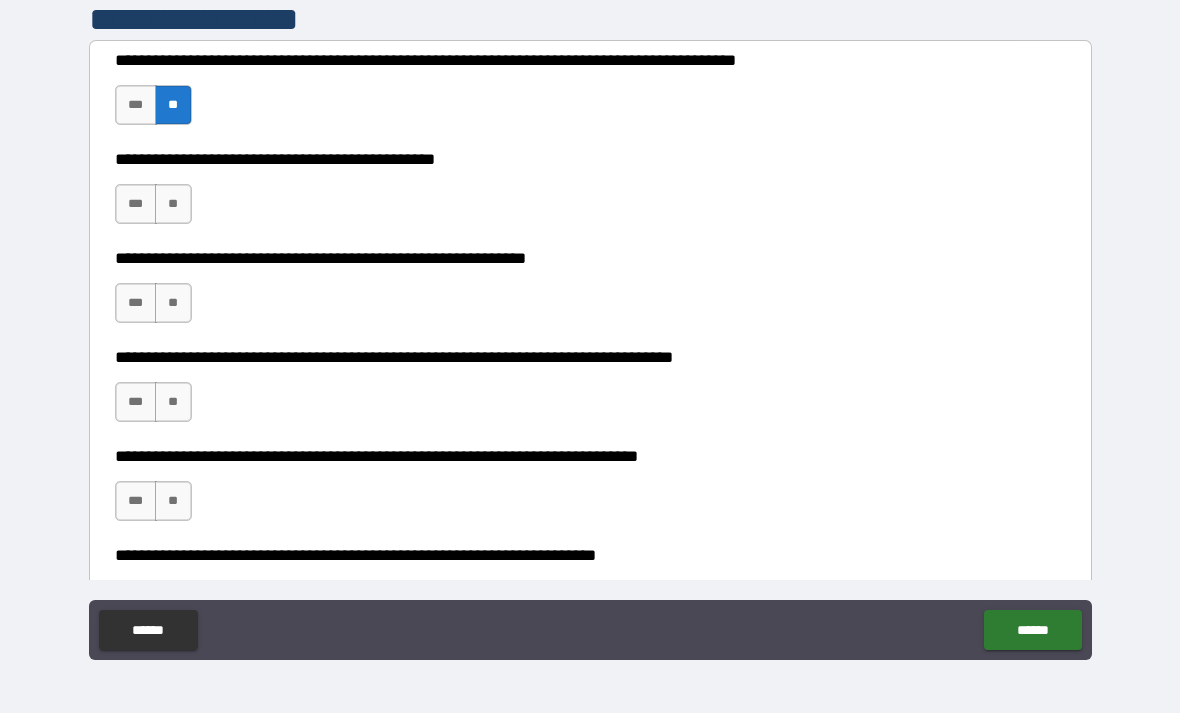 click on "**********" at bounding box center [590, 194] 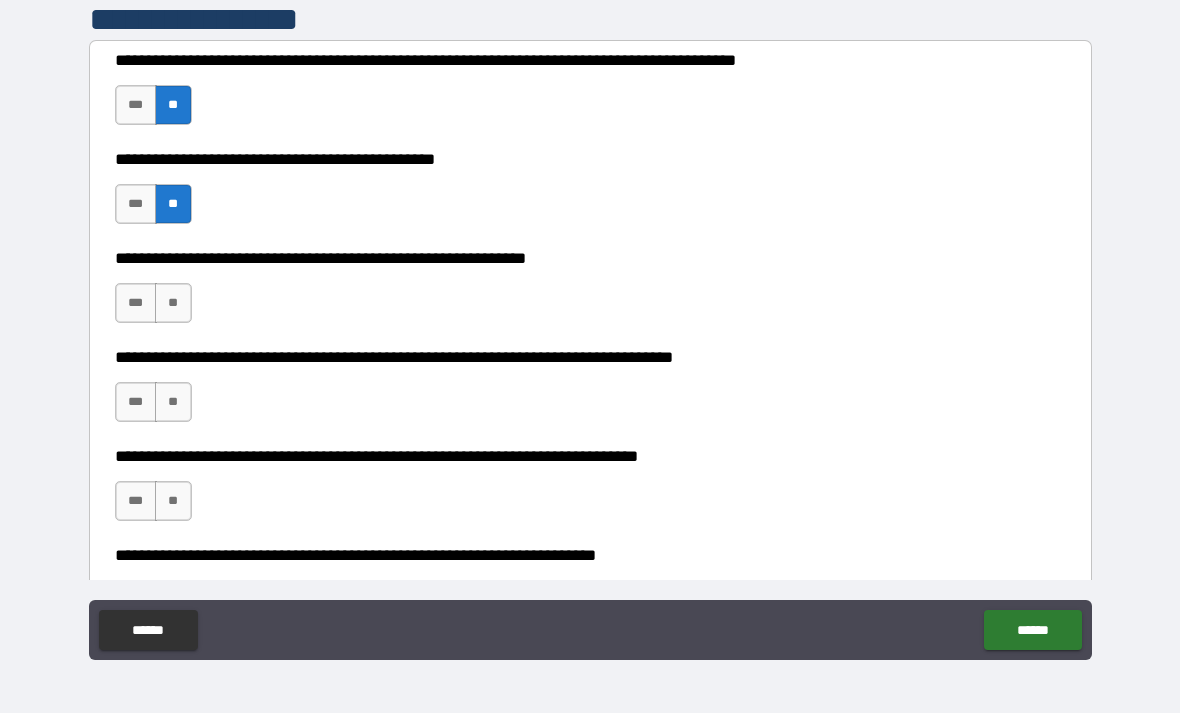 click on "**" at bounding box center (173, 303) 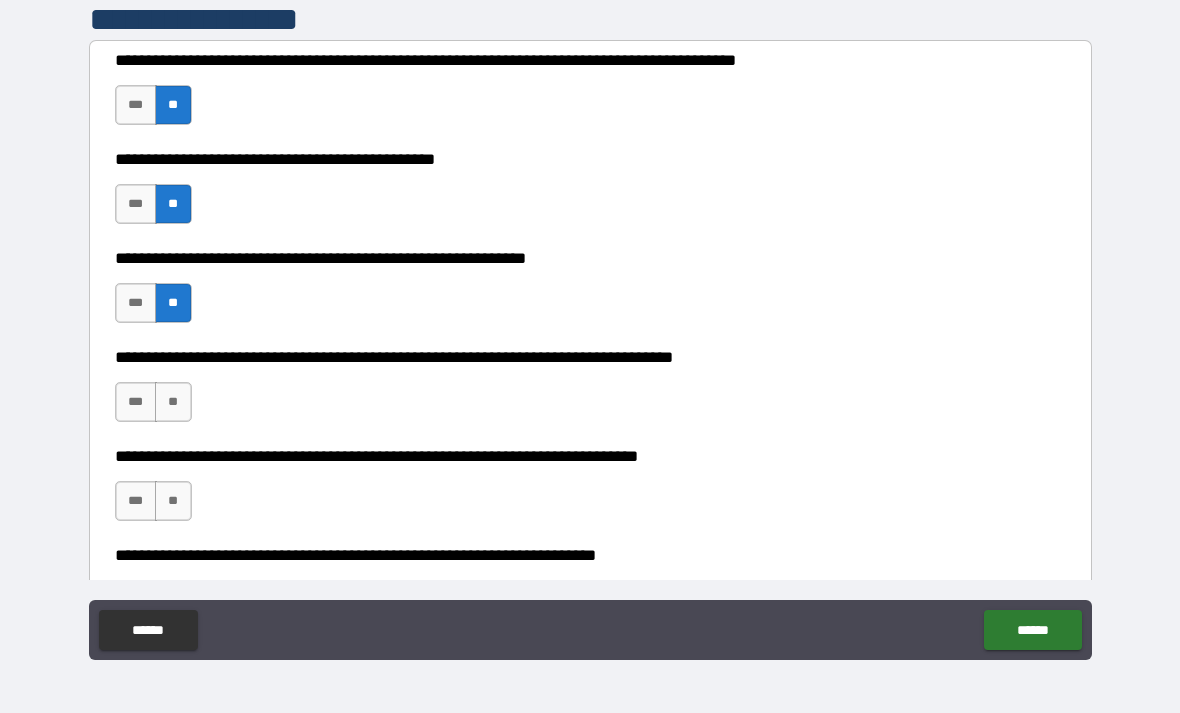 click on "**" at bounding box center (173, 402) 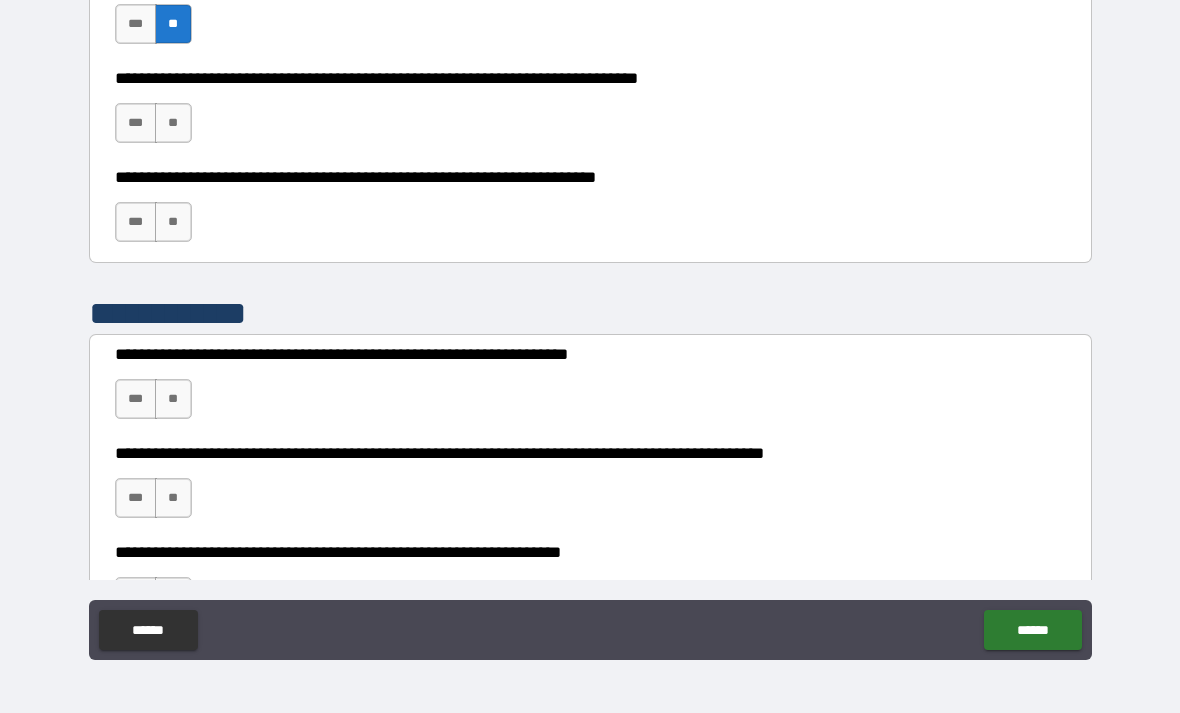 scroll, scrollTop: 1523, scrollLeft: 0, axis: vertical 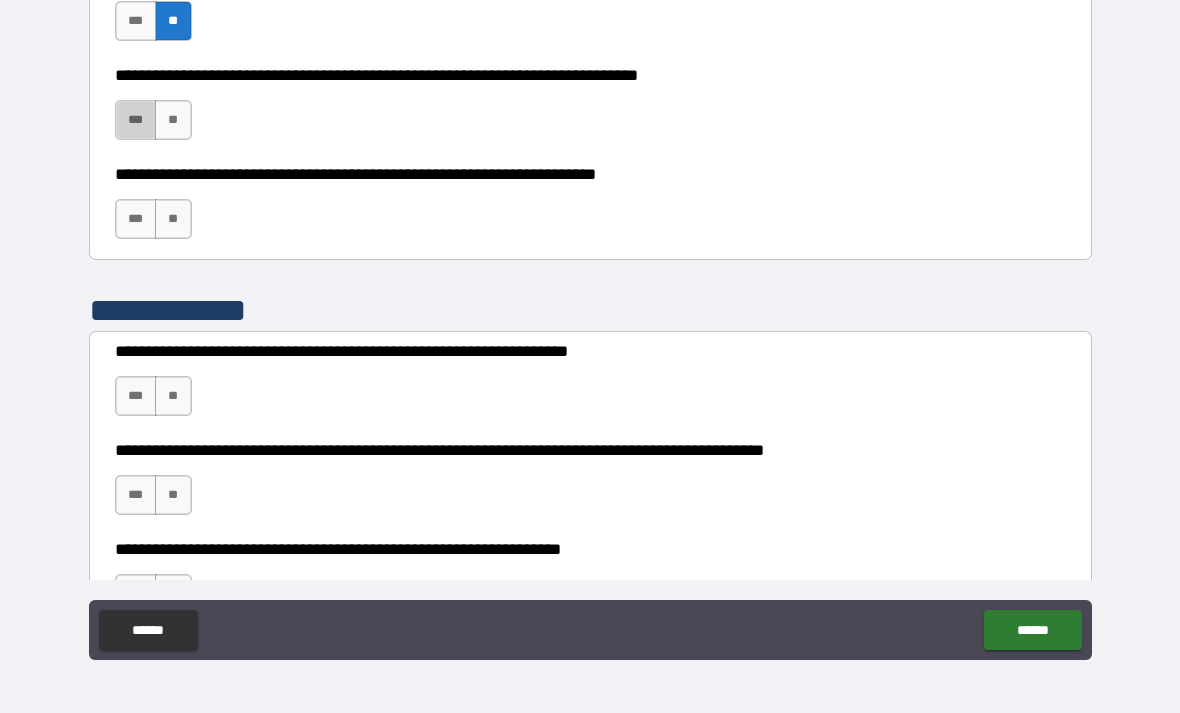 click on "***" at bounding box center (136, 120) 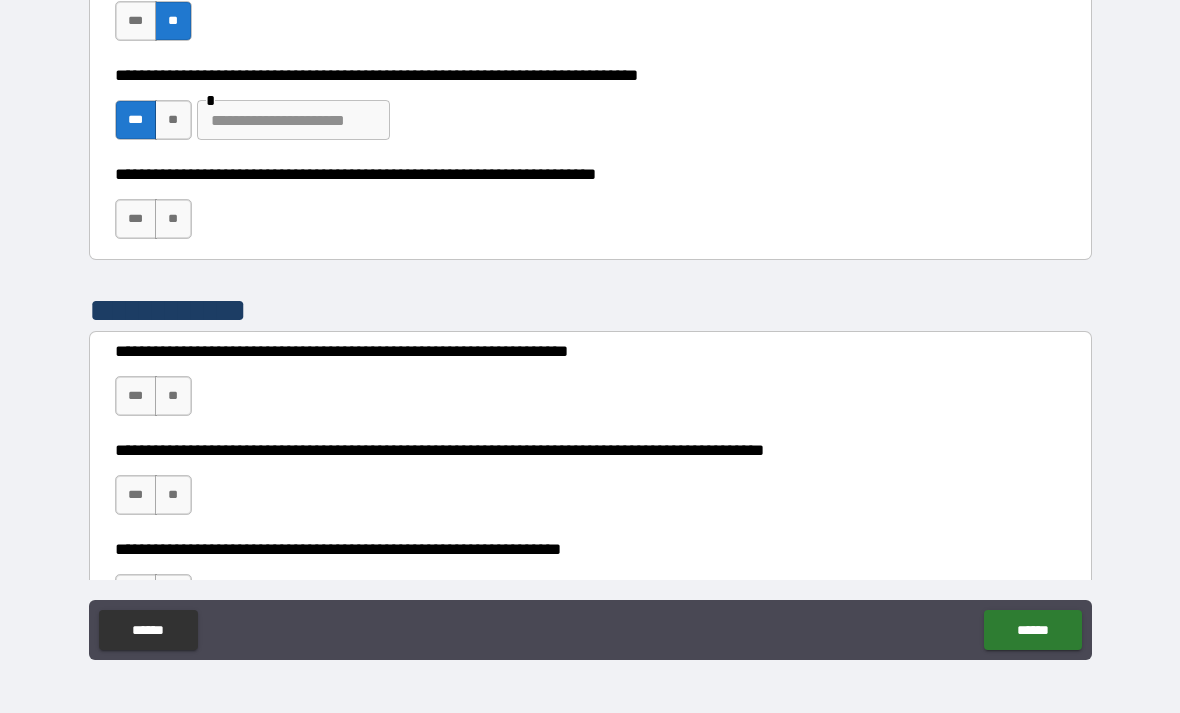 click at bounding box center (293, 120) 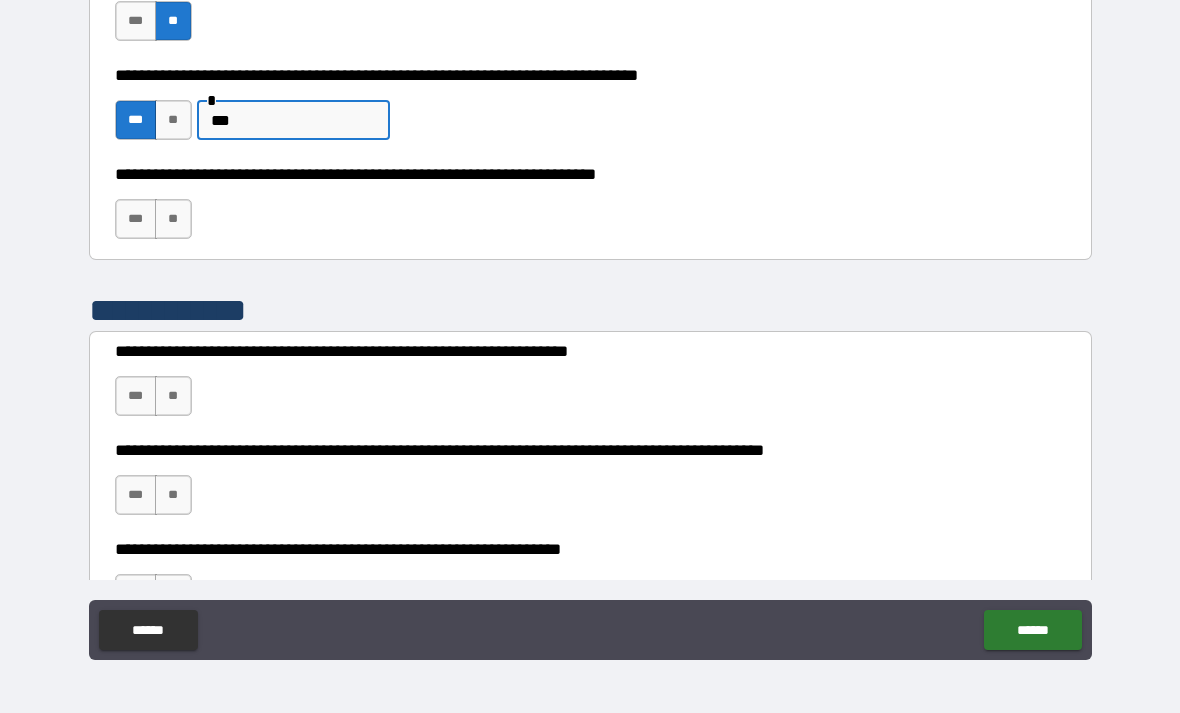 click on "***" at bounding box center (136, 219) 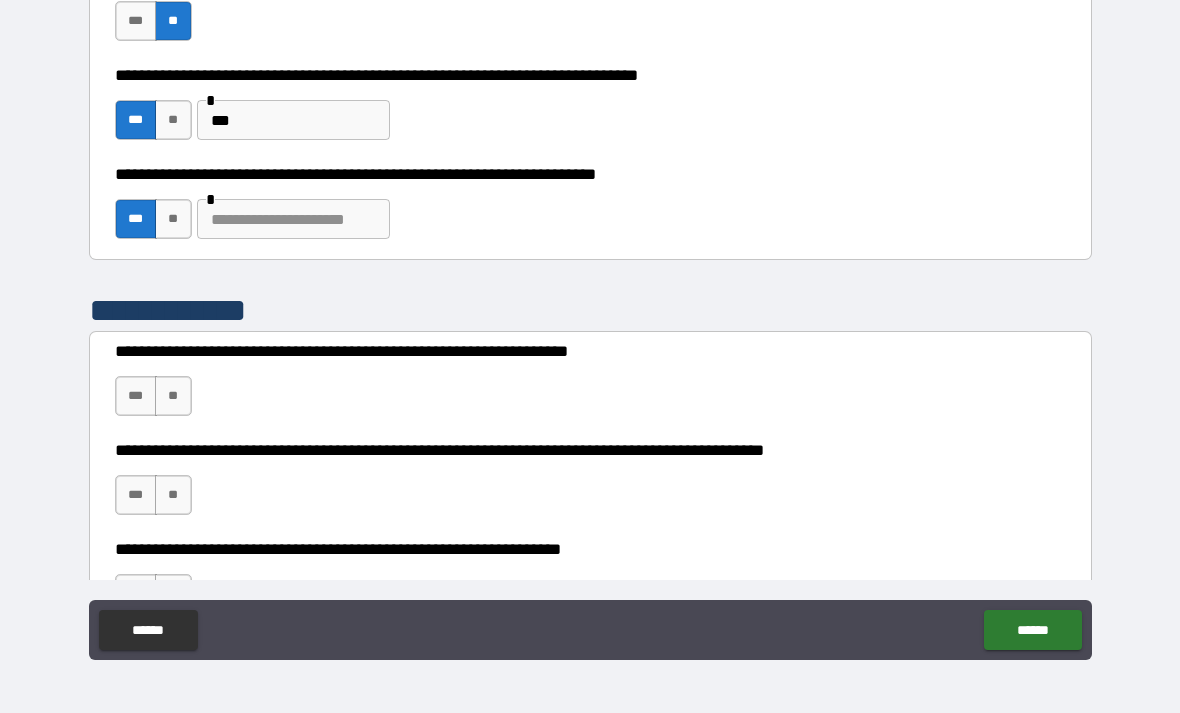 click at bounding box center [293, 219] 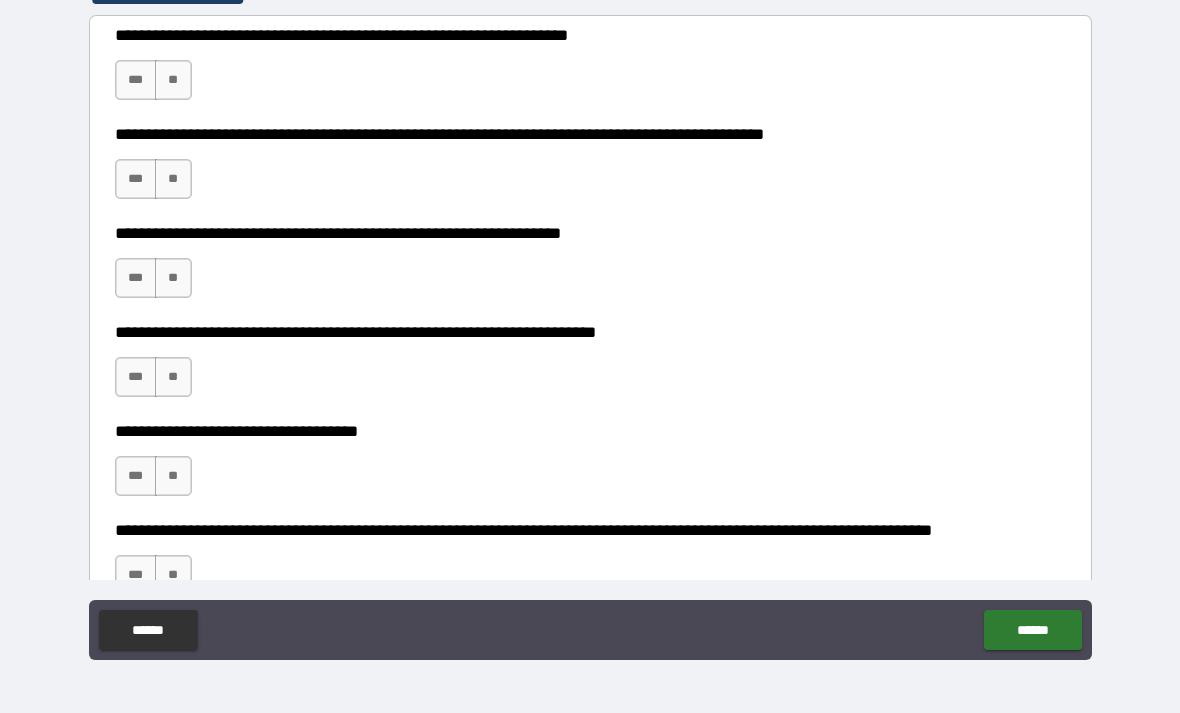 scroll, scrollTop: 1841, scrollLeft: 0, axis: vertical 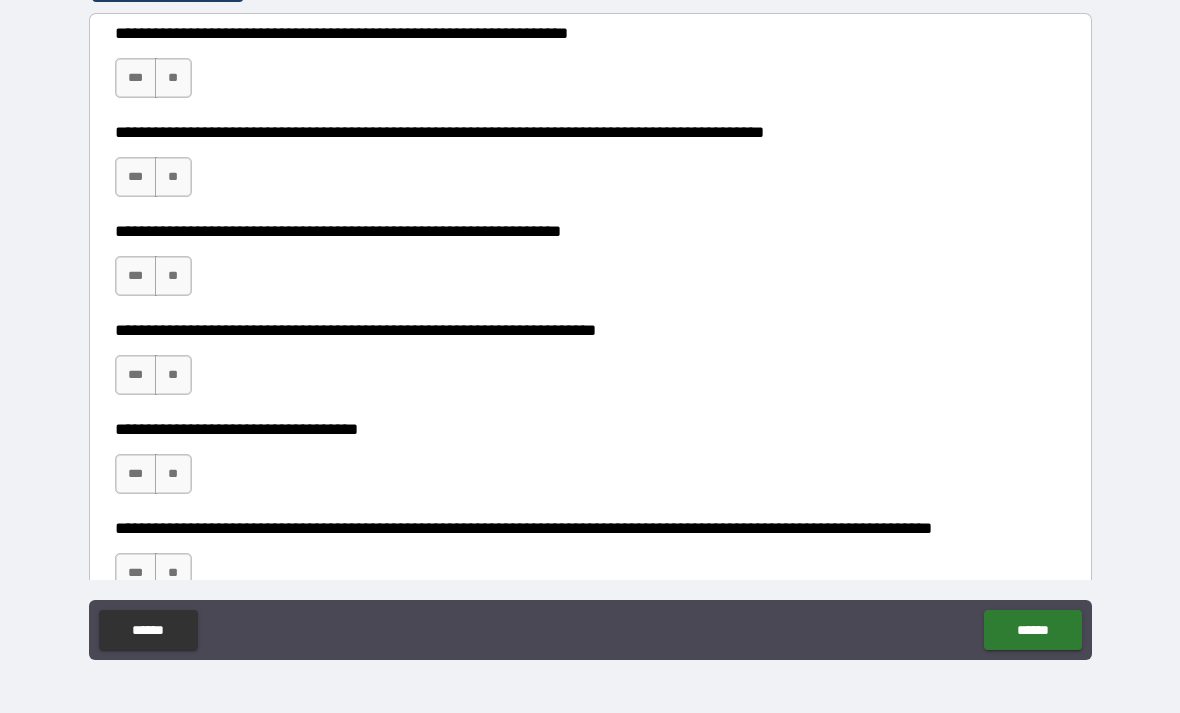 click on "***" at bounding box center (136, 78) 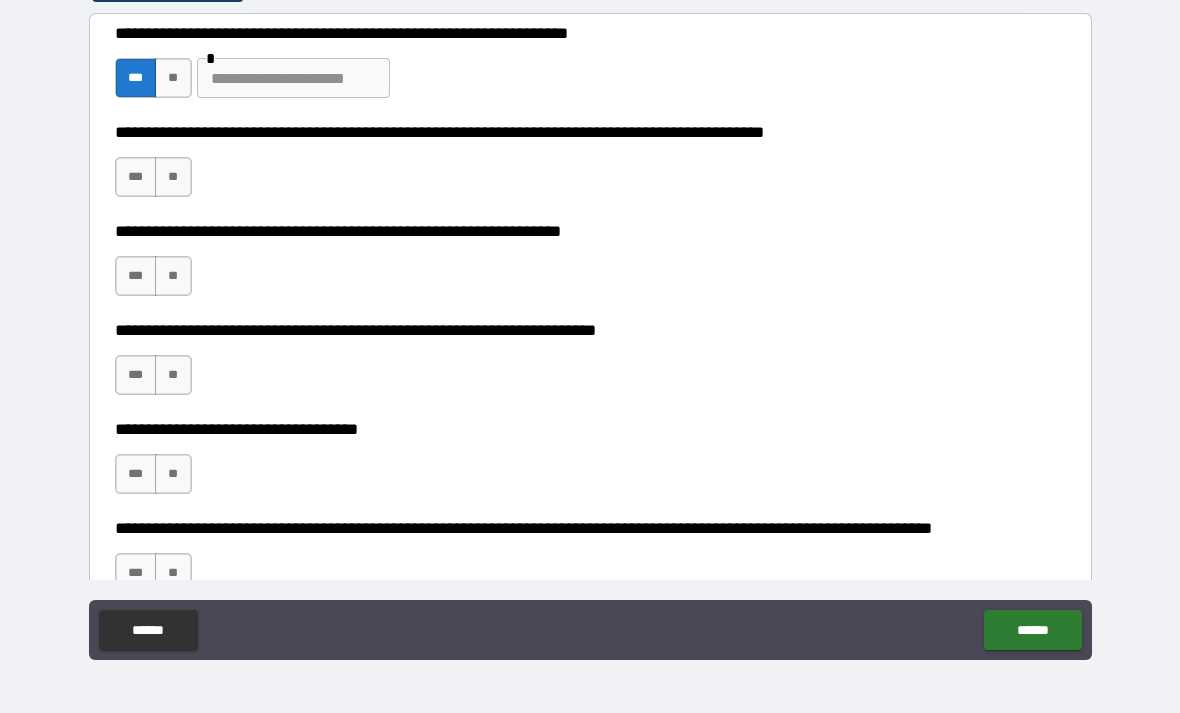 click at bounding box center [293, 78] 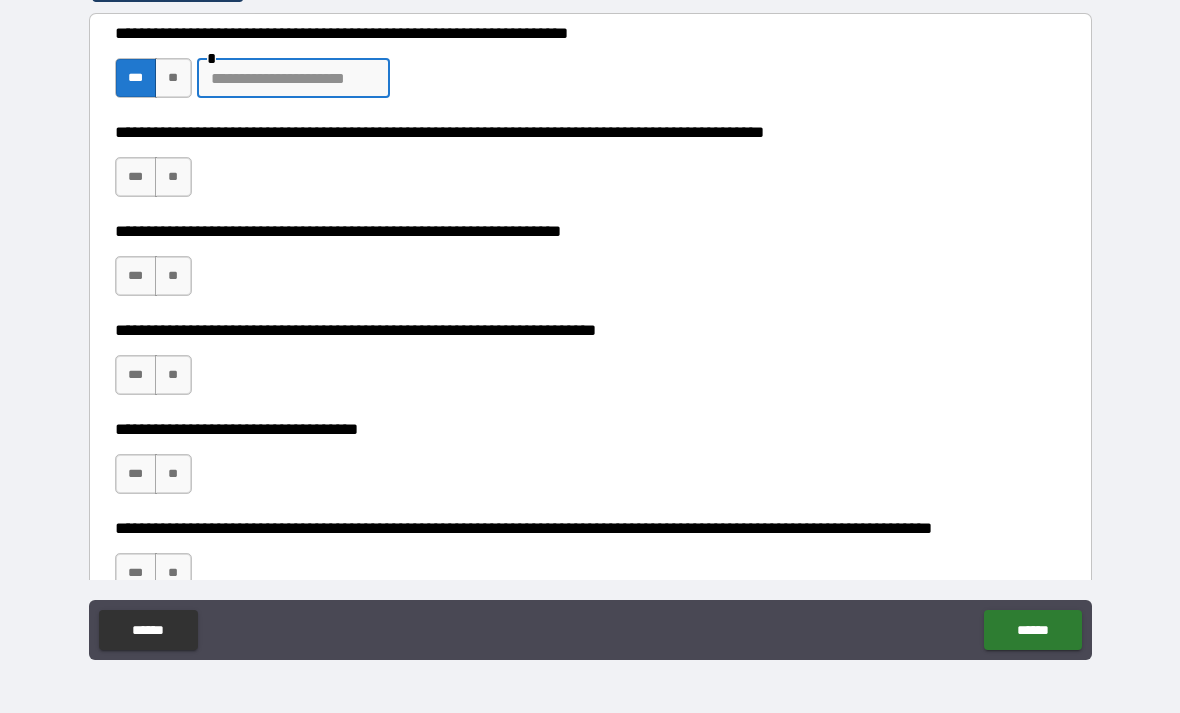 click on "**" at bounding box center [173, 177] 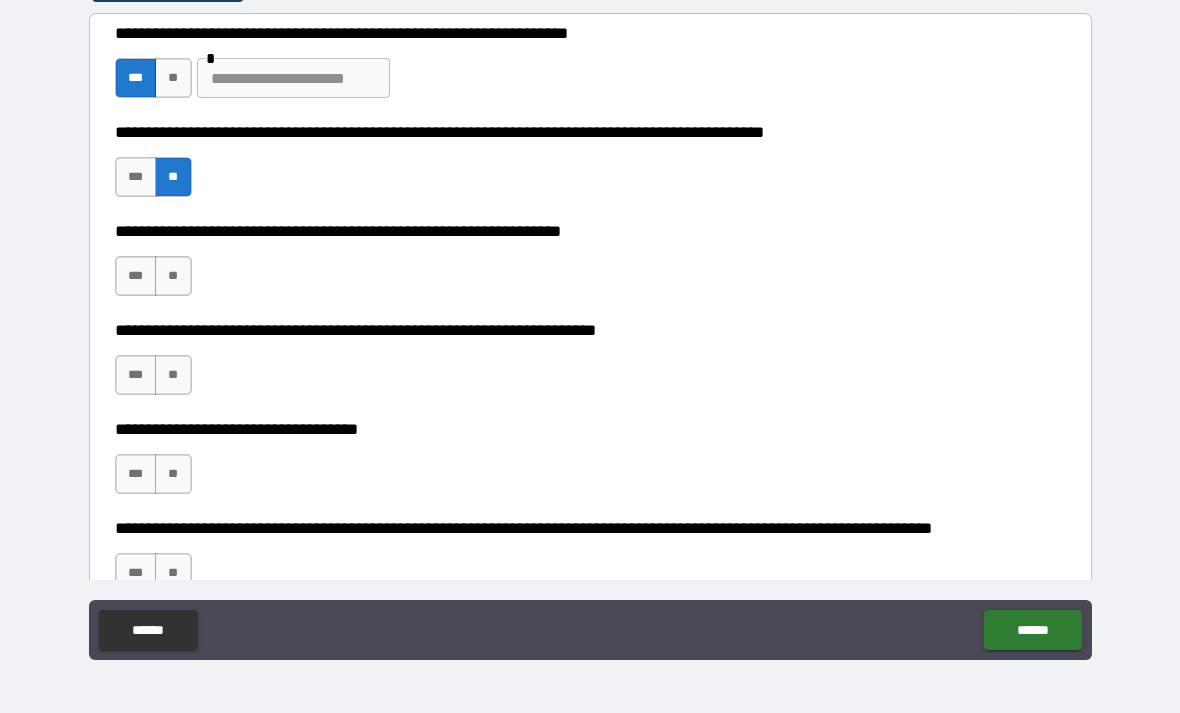 click on "**" at bounding box center [173, 276] 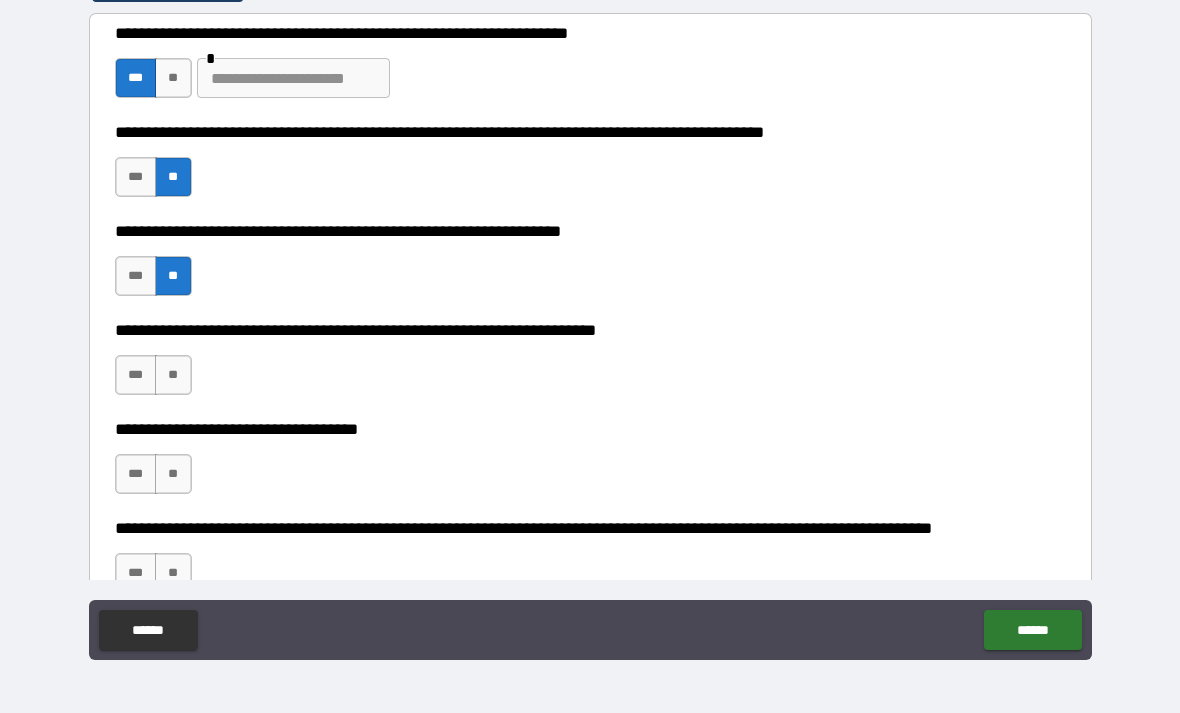 click on "**" at bounding box center [173, 375] 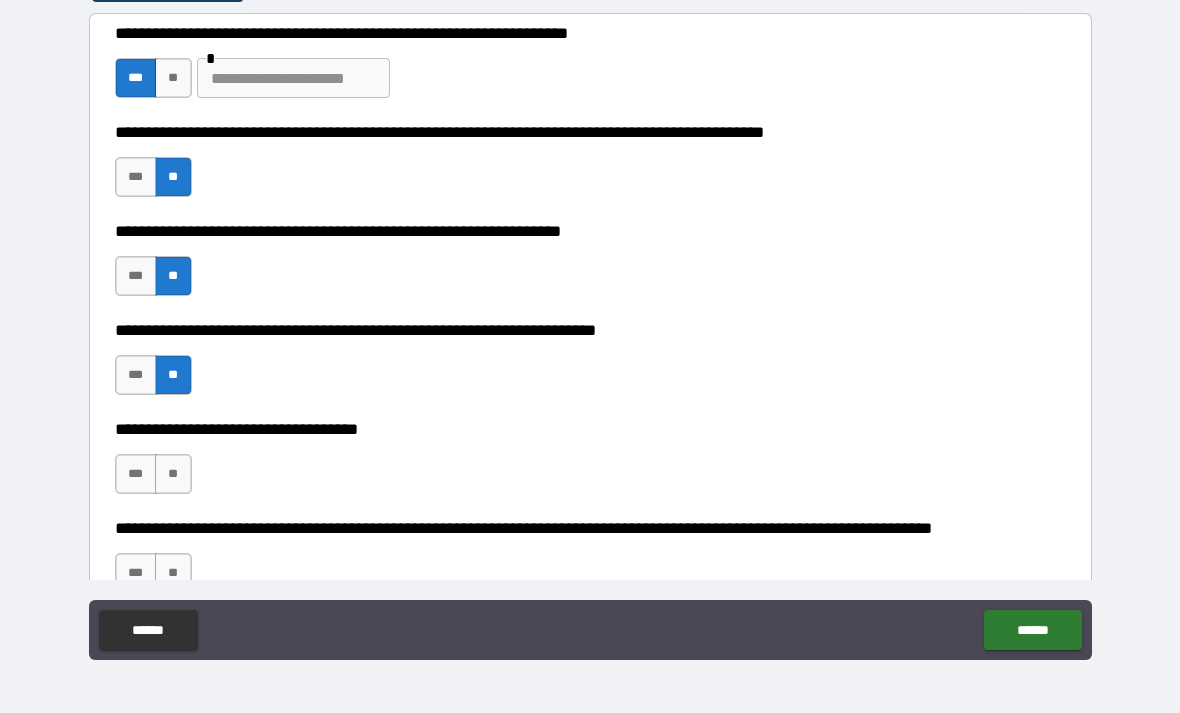 click on "**" at bounding box center [173, 474] 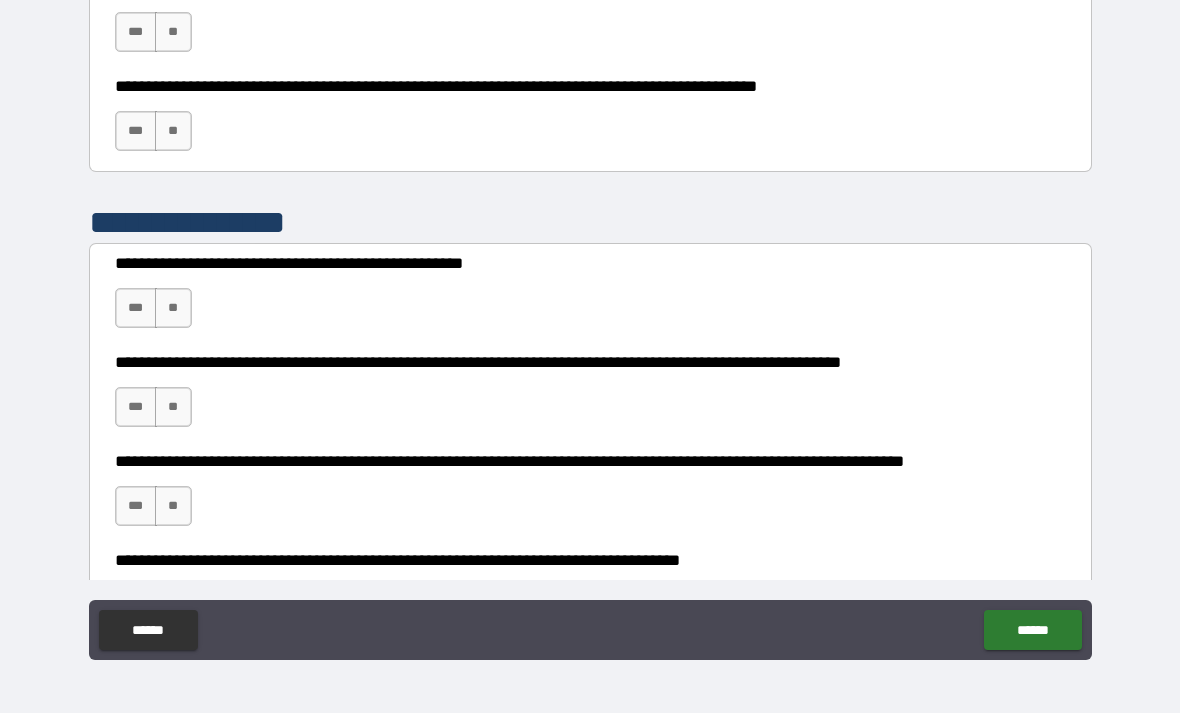 scroll, scrollTop: 2351, scrollLeft: 0, axis: vertical 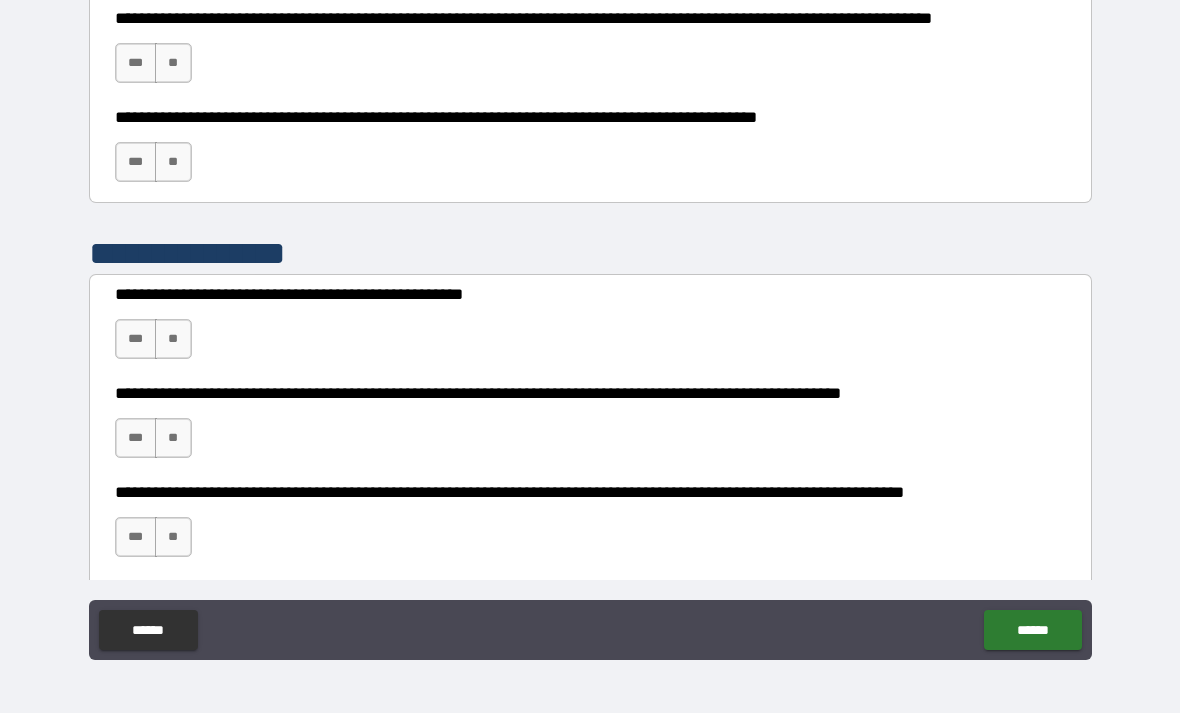 click on "**" at bounding box center [173, 63] 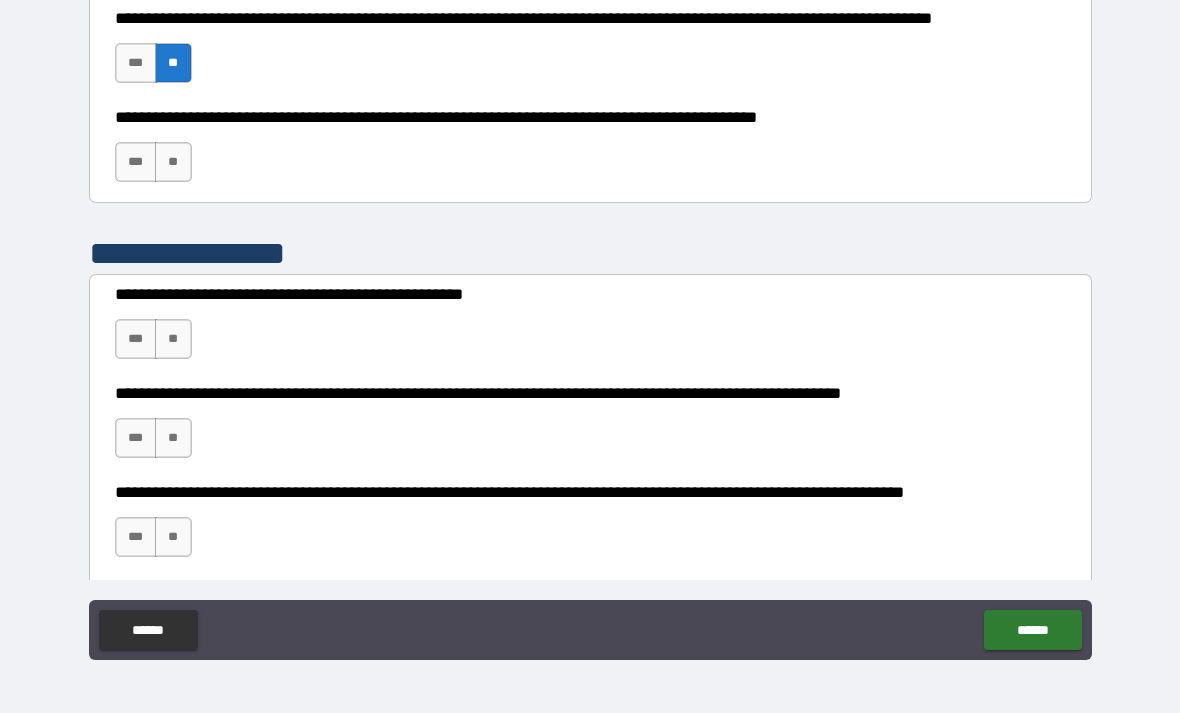 click on "**********" at bounding box center (590, 152) 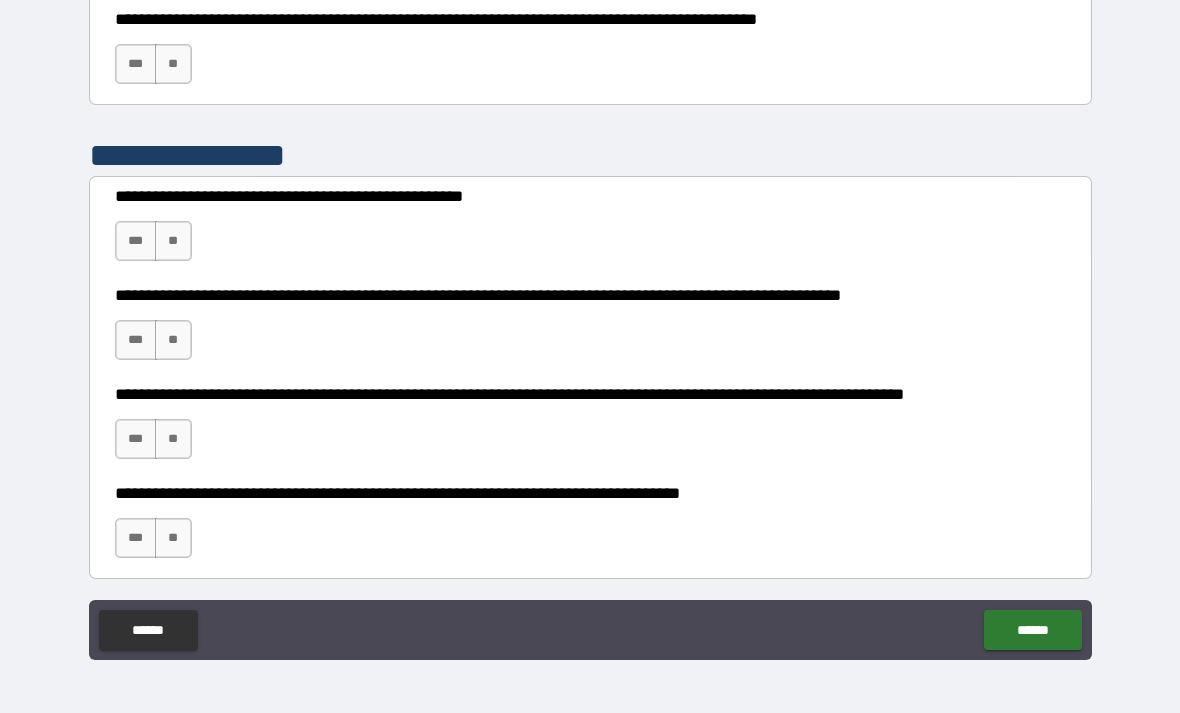 click on "**" at bounding box center (173, 64) 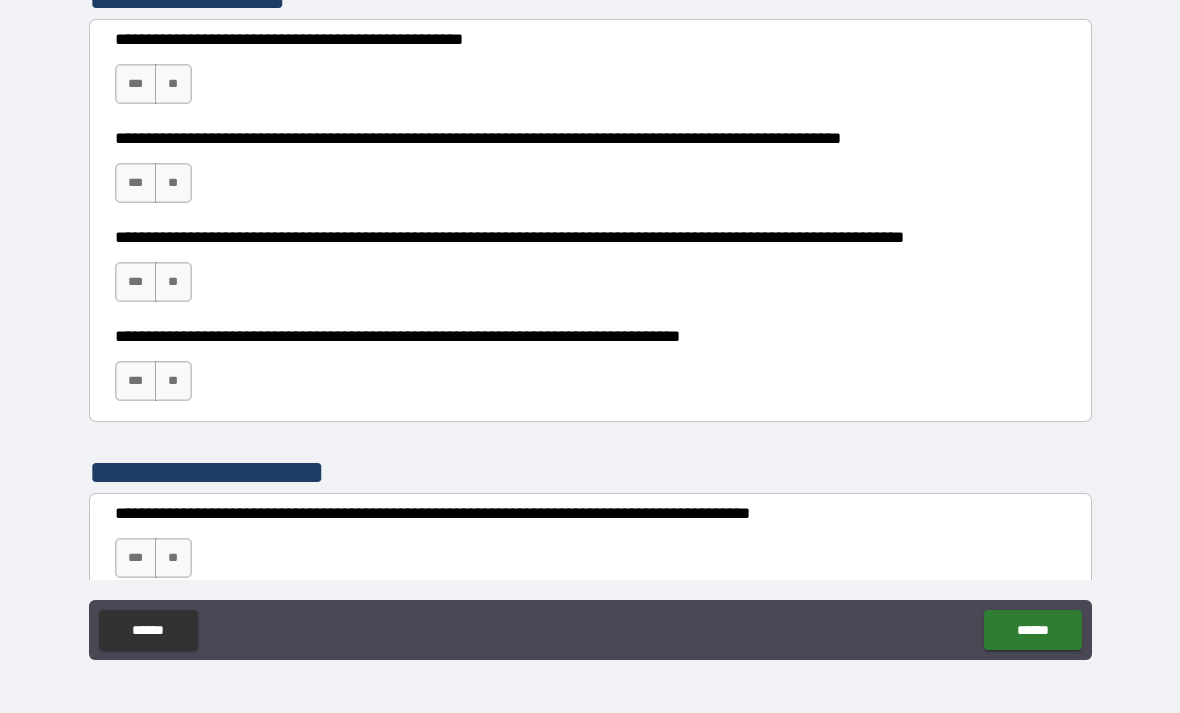 scroll, scrollTop: 2609, scrollLeft: 0, axis: vertical 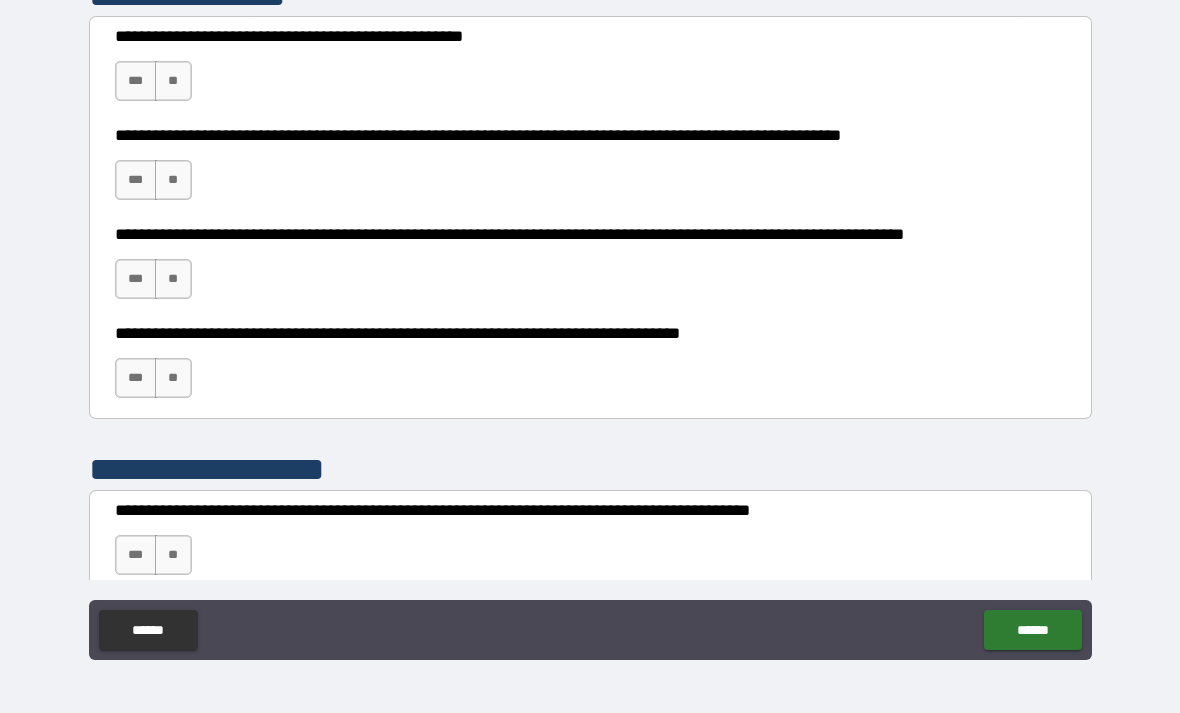 click on "**" at bounding box center [173, 81] 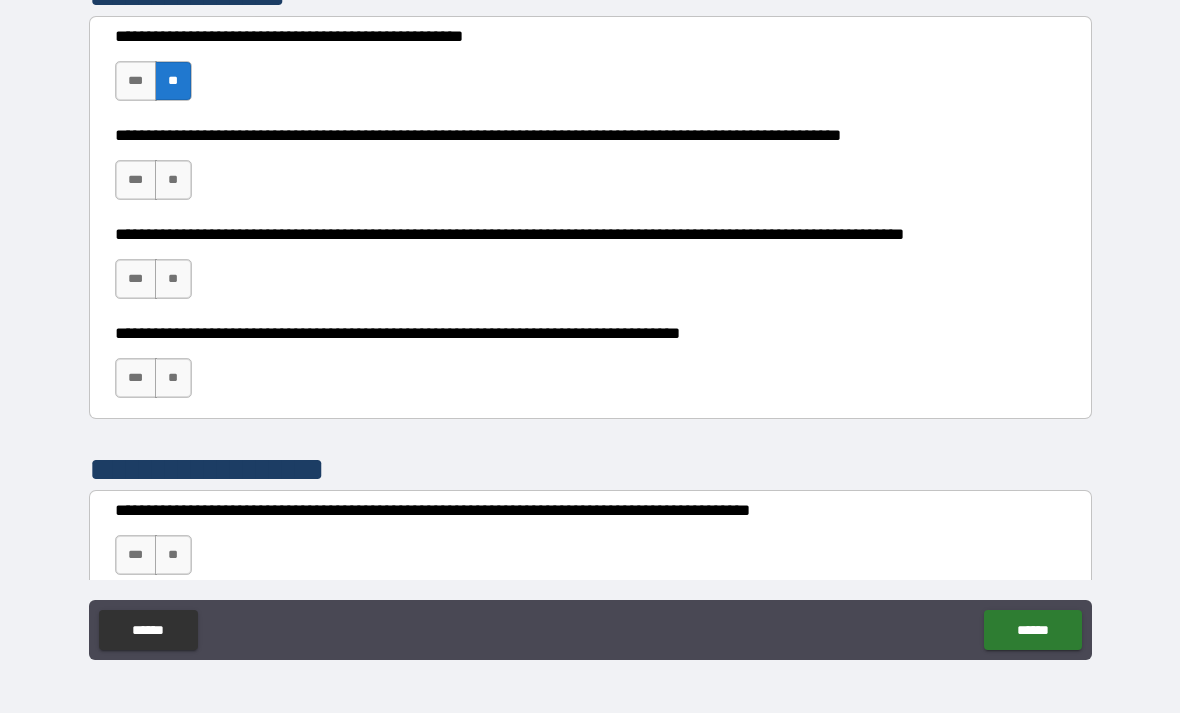 click on "**" at bounding box center (173, 180) 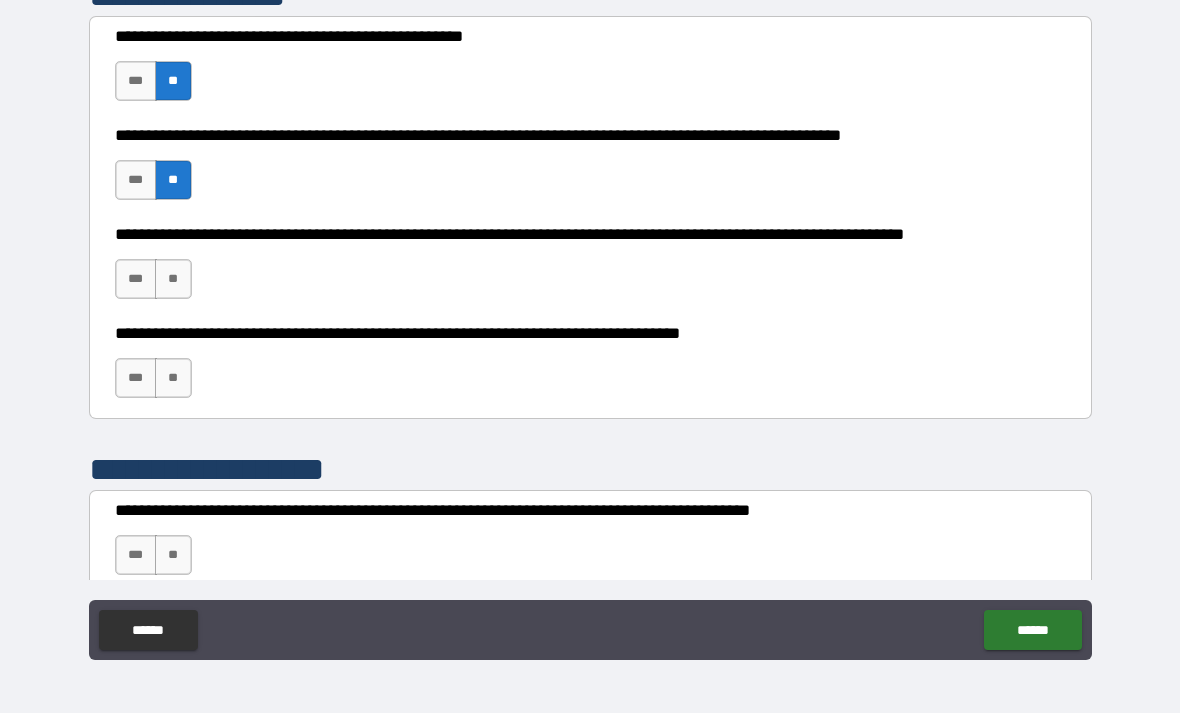 click on "**" at bounding box center [173, 279] 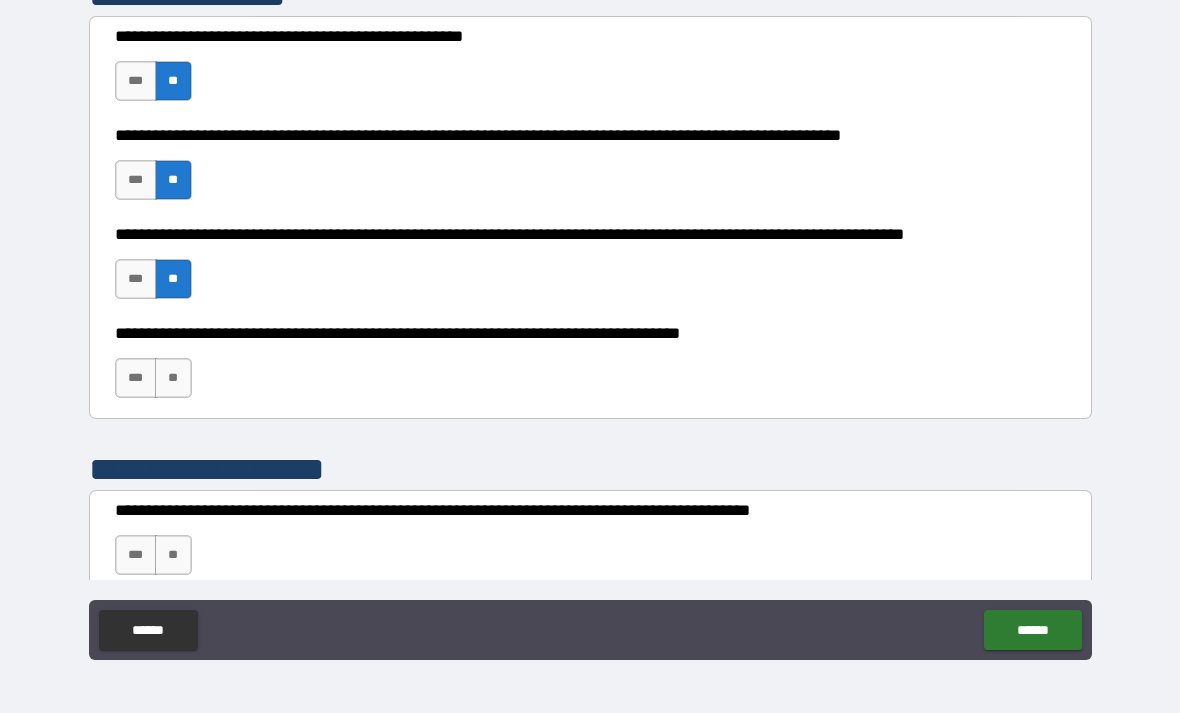 click on "**" at bounding box center (173, 378) 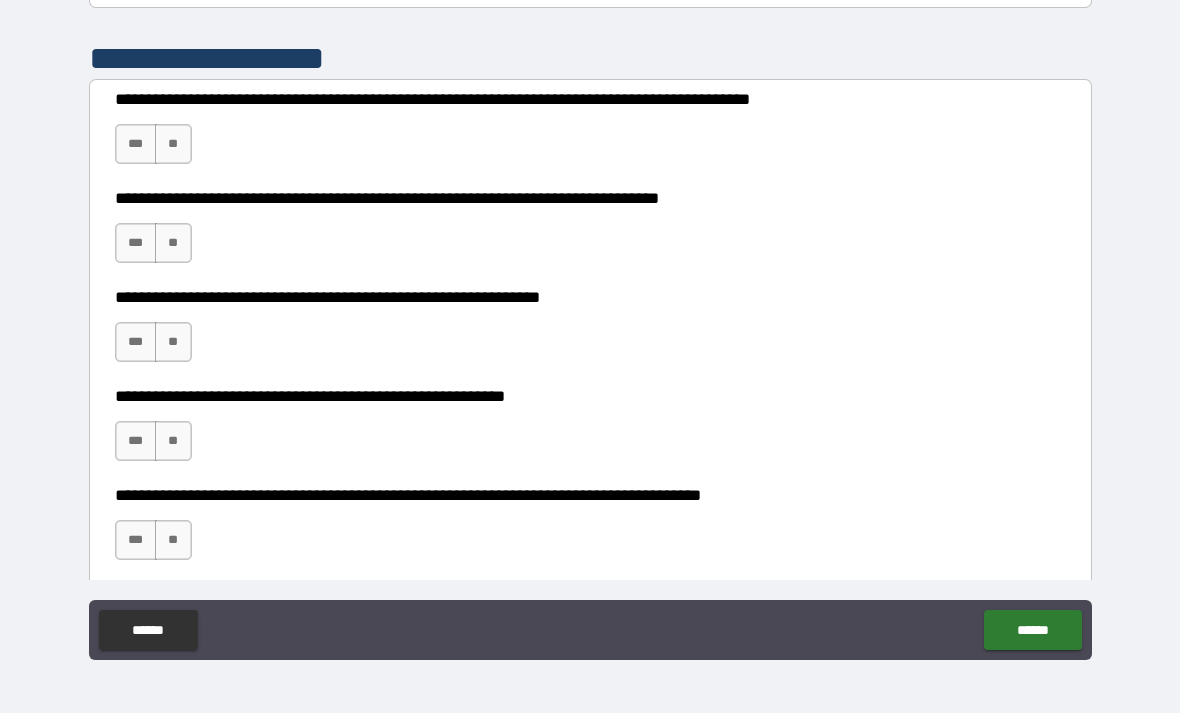 scroll, scrollTop: 3037, scrollLeft: 0, axis: vertical 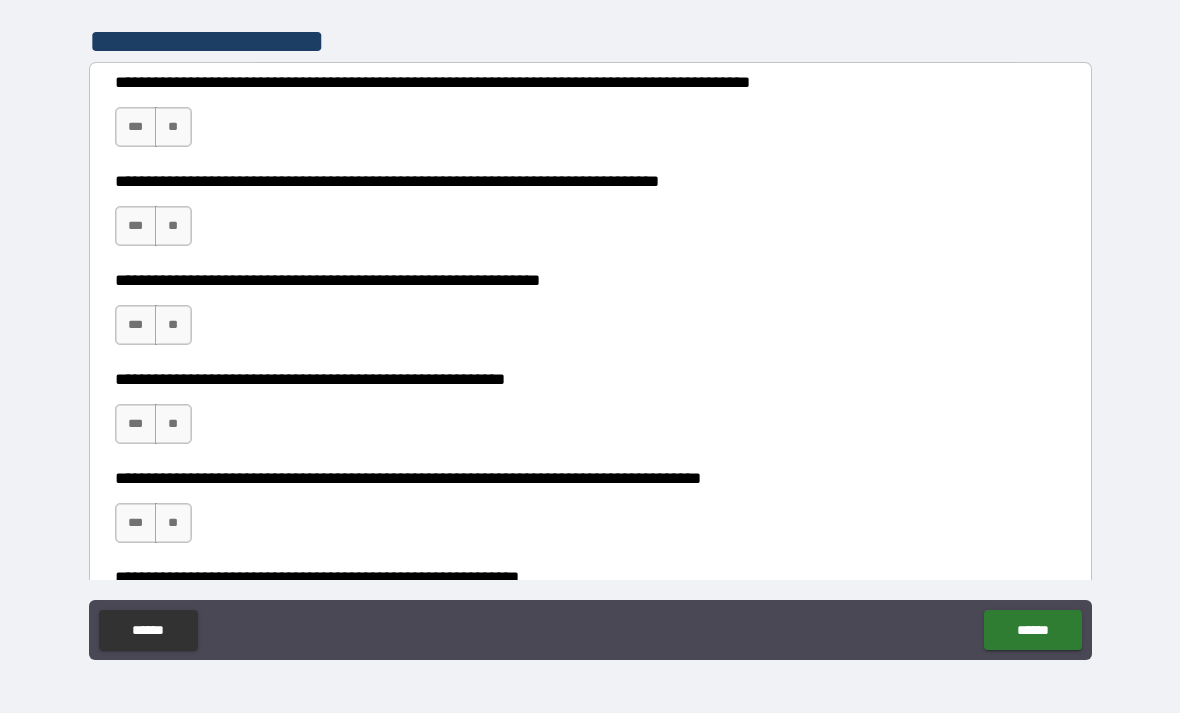 click on "**" at bounding box center [173, 127] 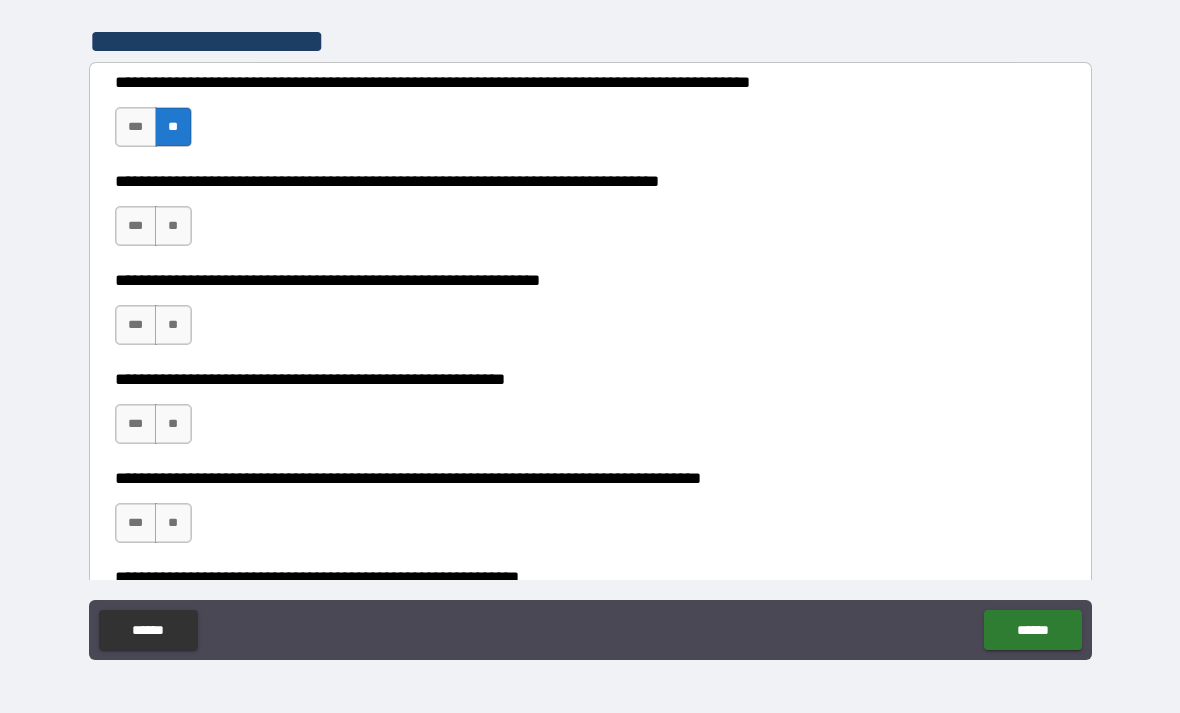 click on "**" at bounding box center (173, 226) 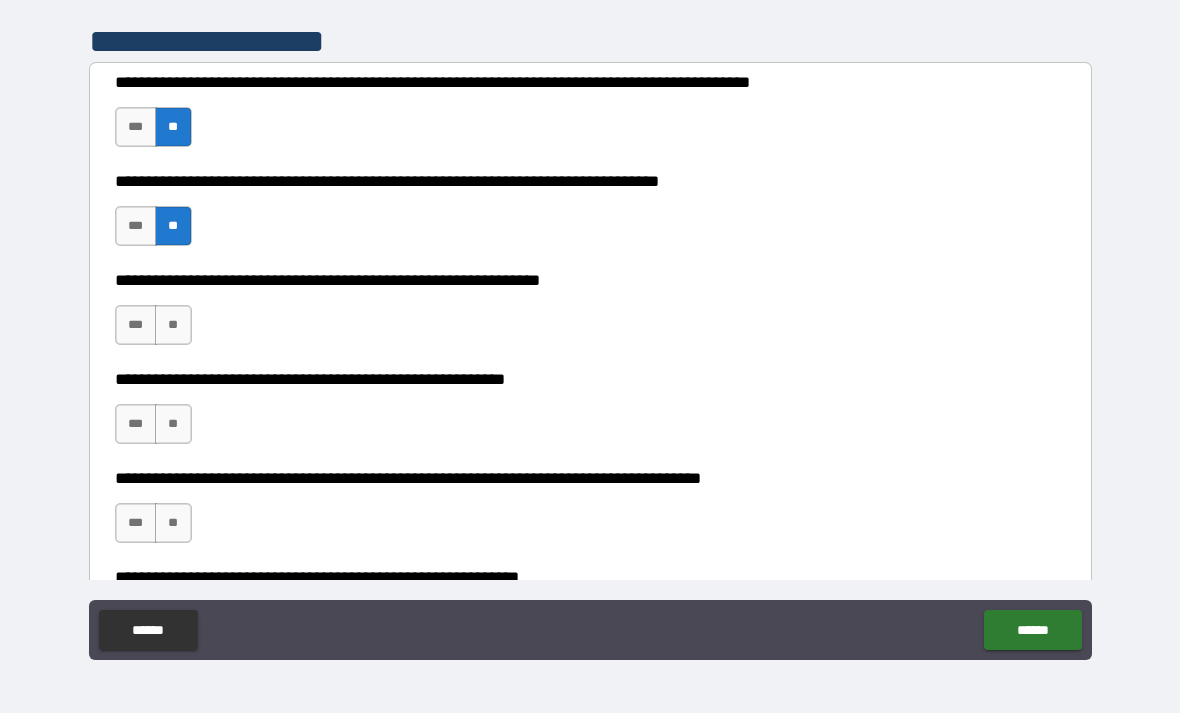 click on "**" at bounding box center [173, 325] 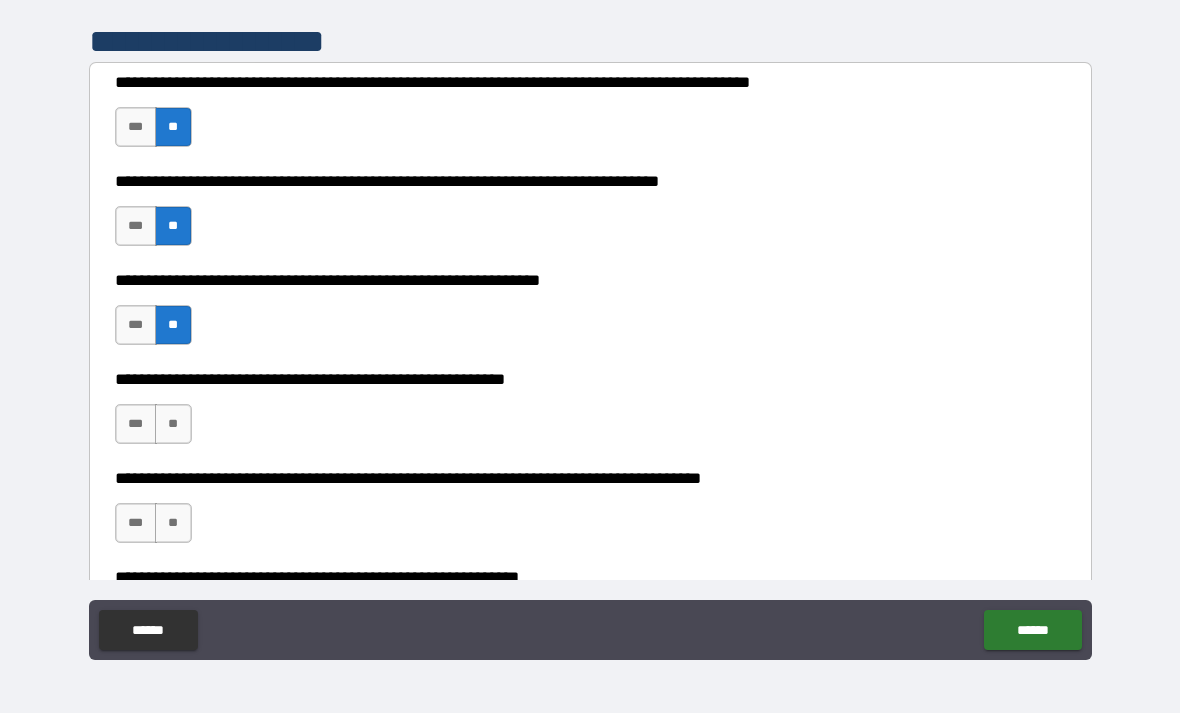 click on "**" at bounding box center [173, 424] 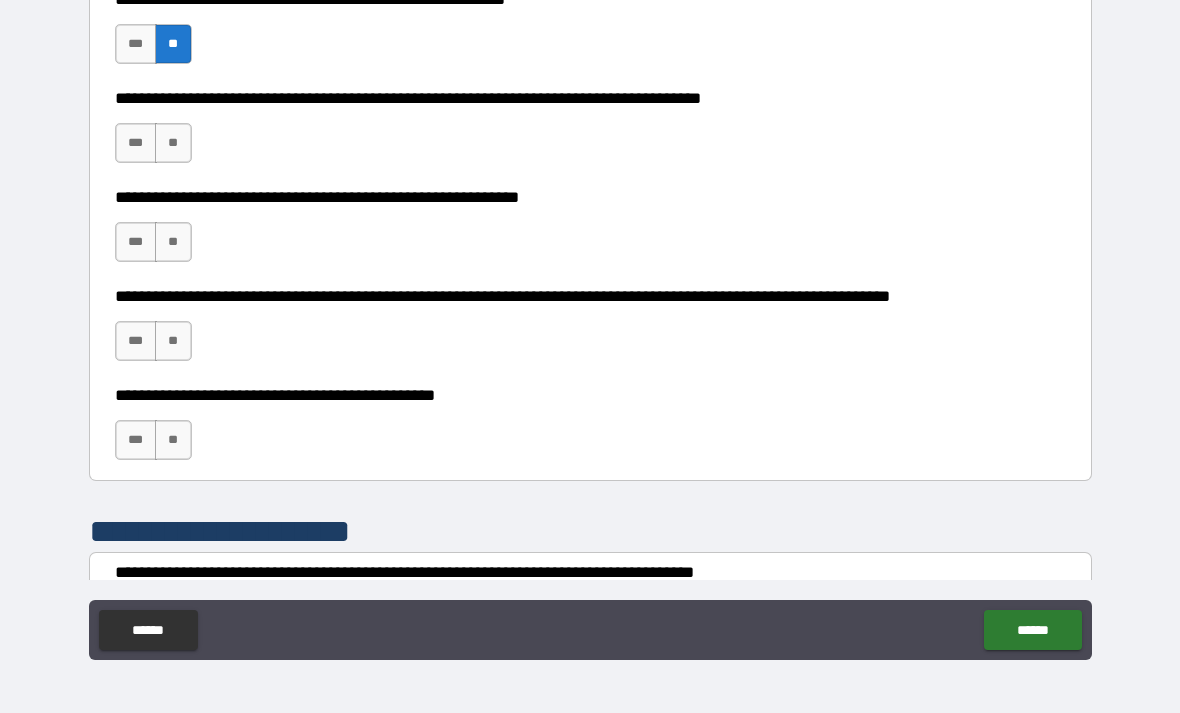 scroll, scrollTop: 3427, scrollLeft: 0, axis: vertical 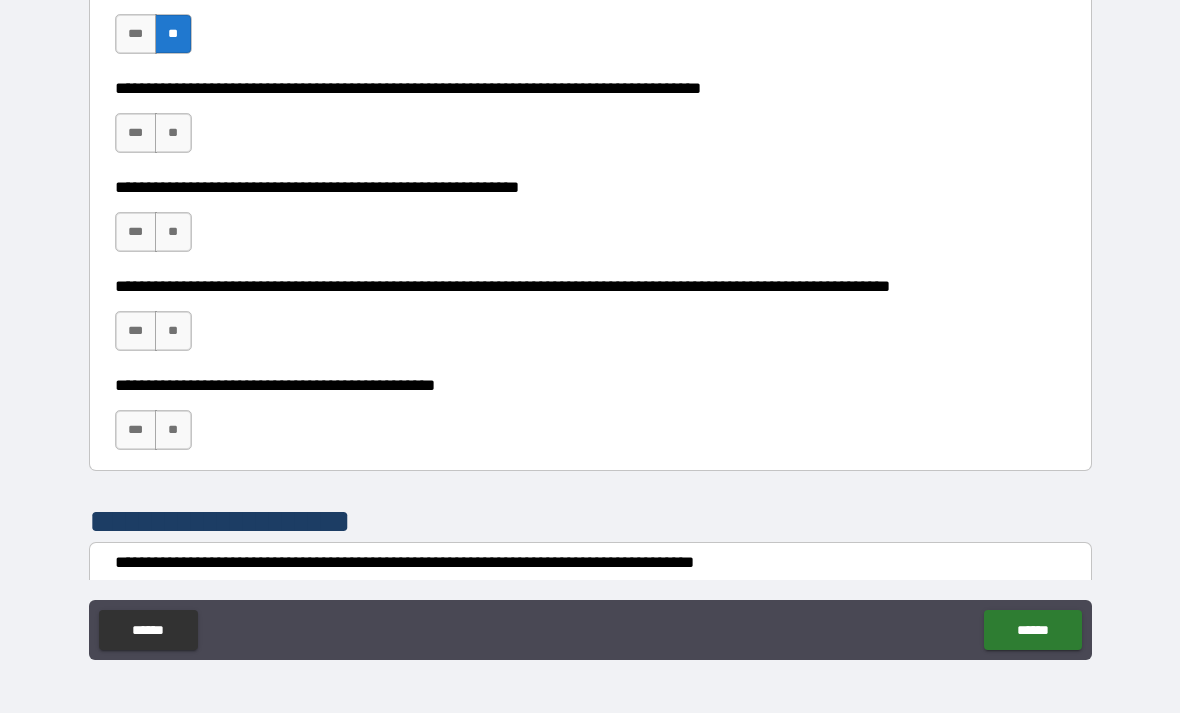 click on "**" at bounding box center [173, 133] 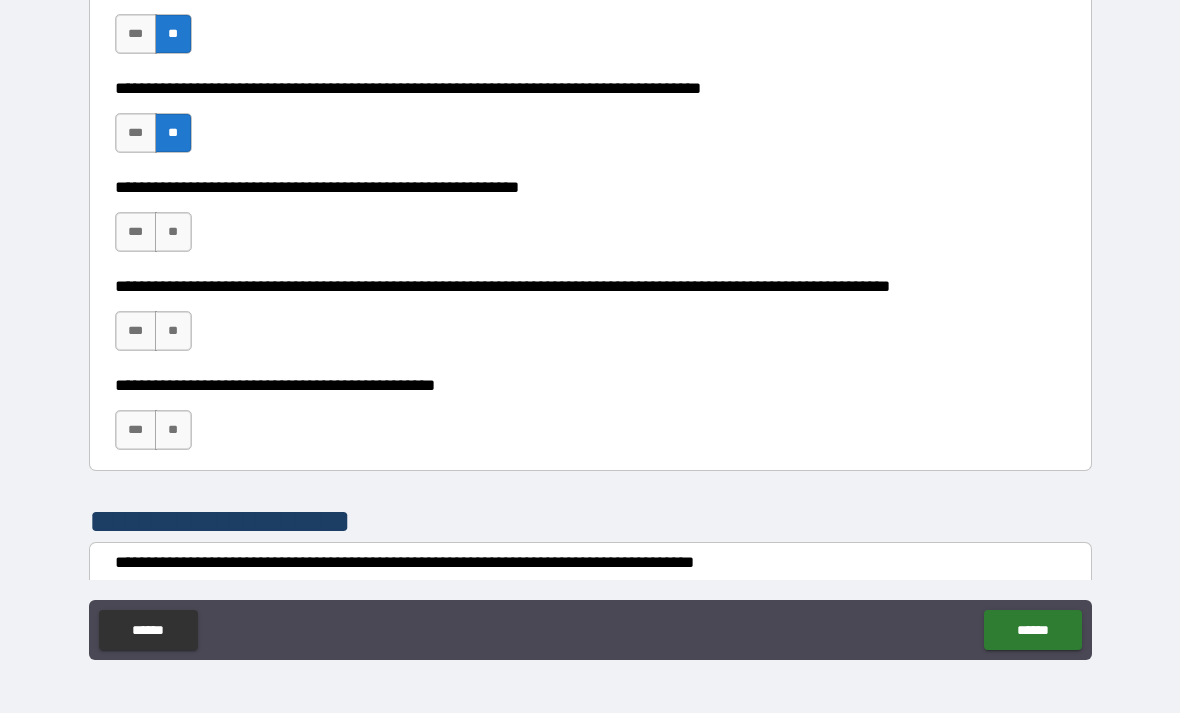 click on "**" at bounding box center (173, 232) 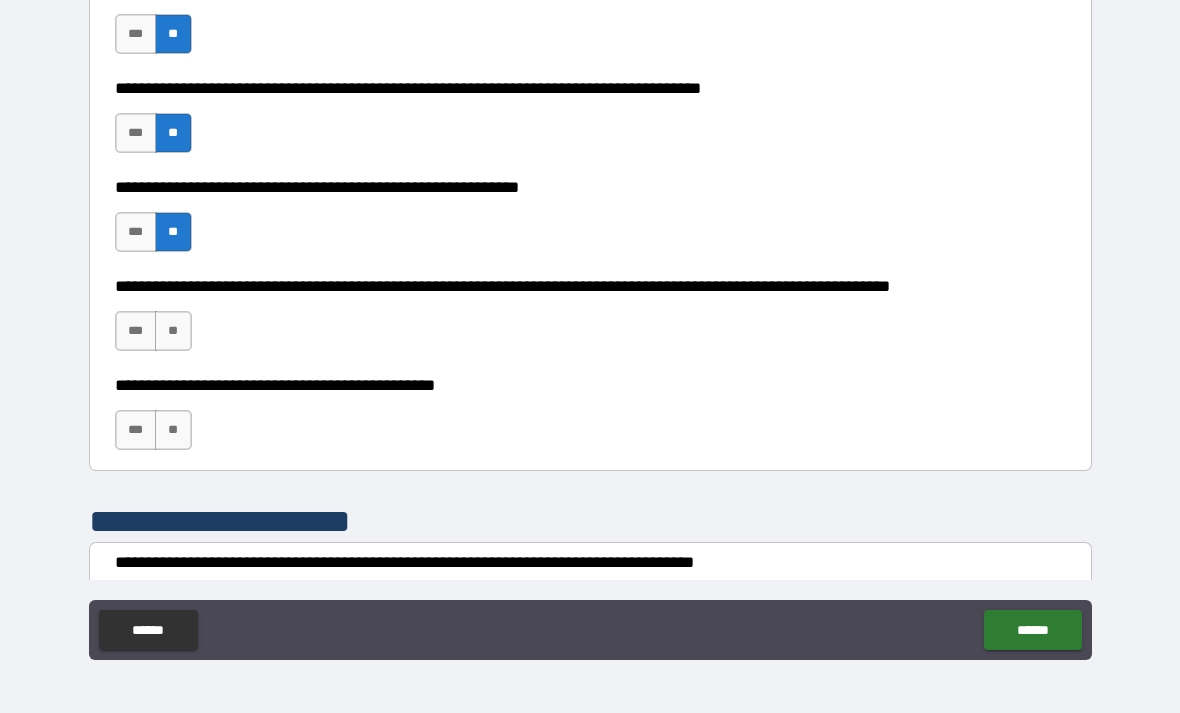 click on "**" at bounding box center [173, 331] 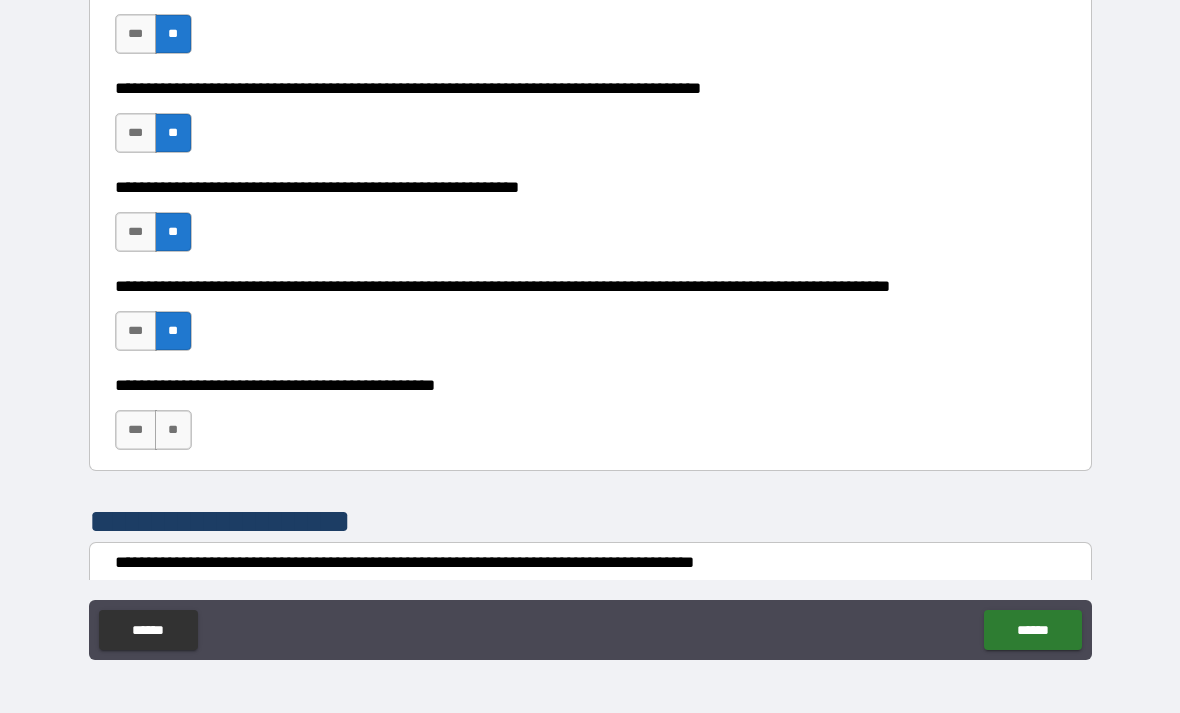 click on "**" at bounding box center [173, 430] 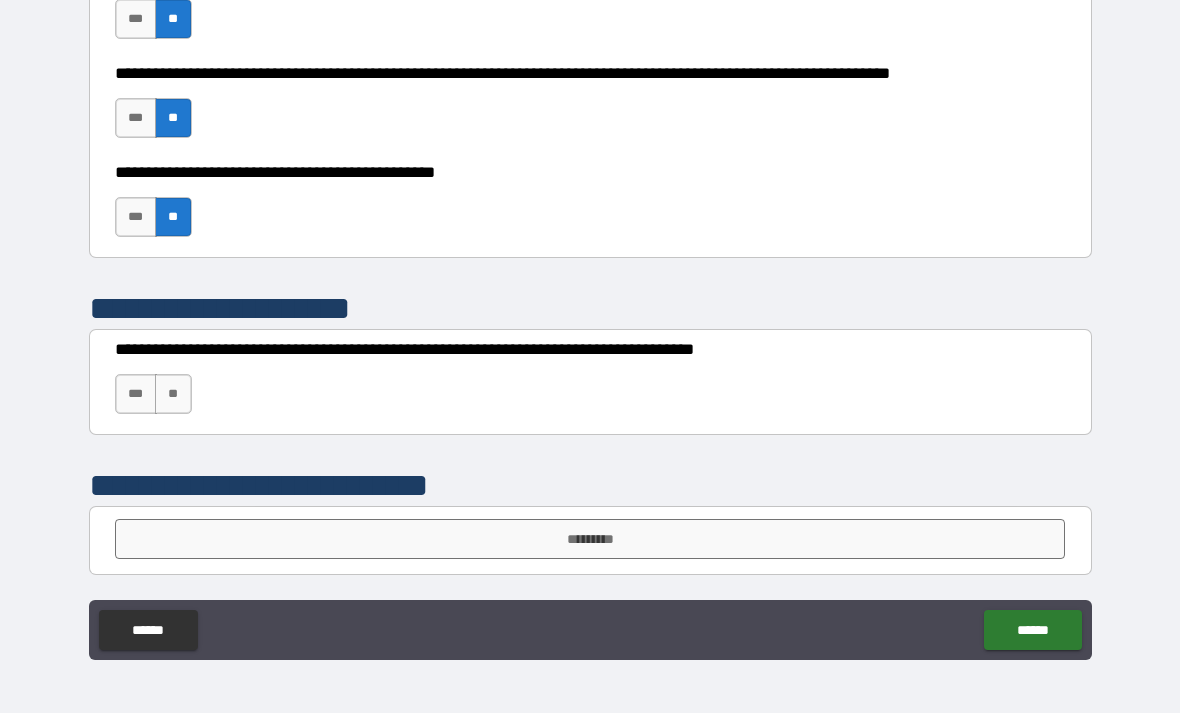 scroll, scrollTop: 3640, scrollLeft: 0, axis: vertical 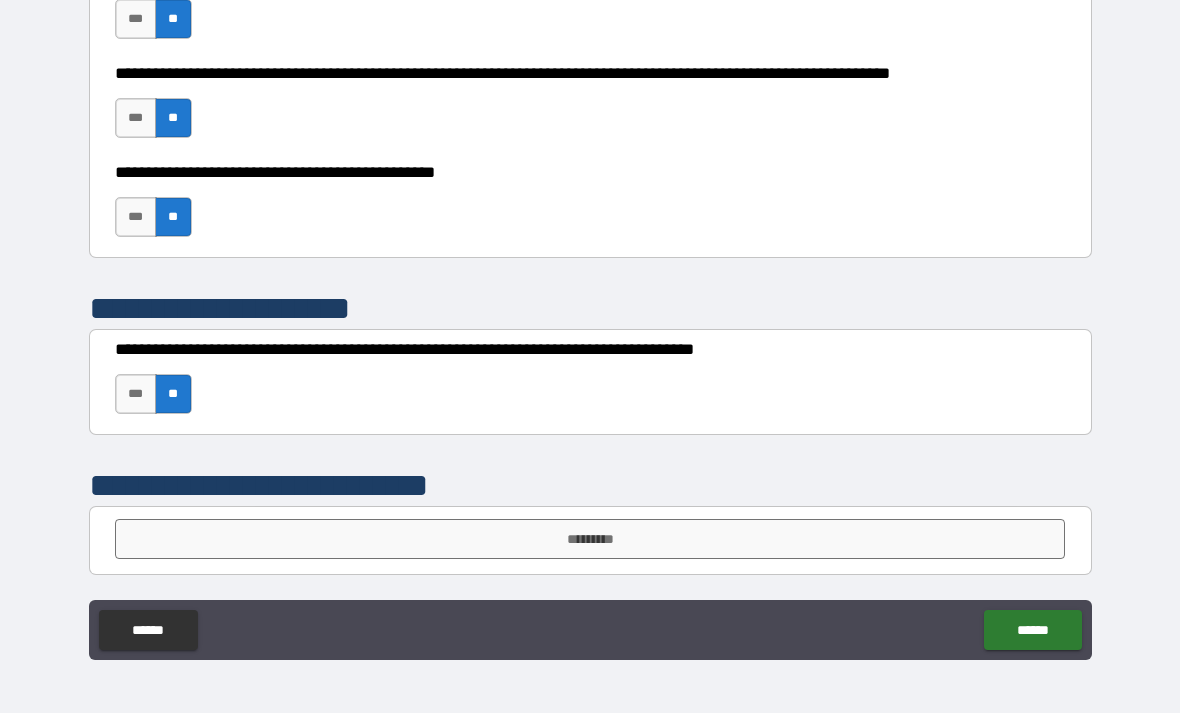 click on "*********" at bounding box center [590, 539] 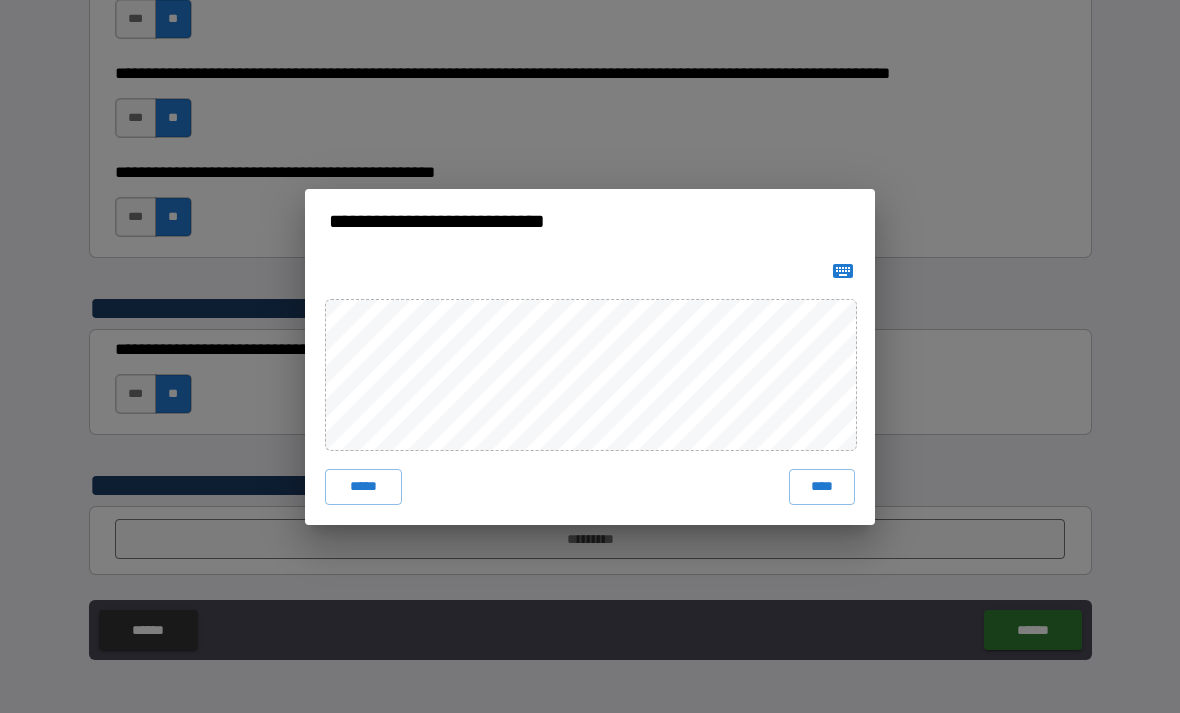 click on "****" at bounding box center [822, 487] 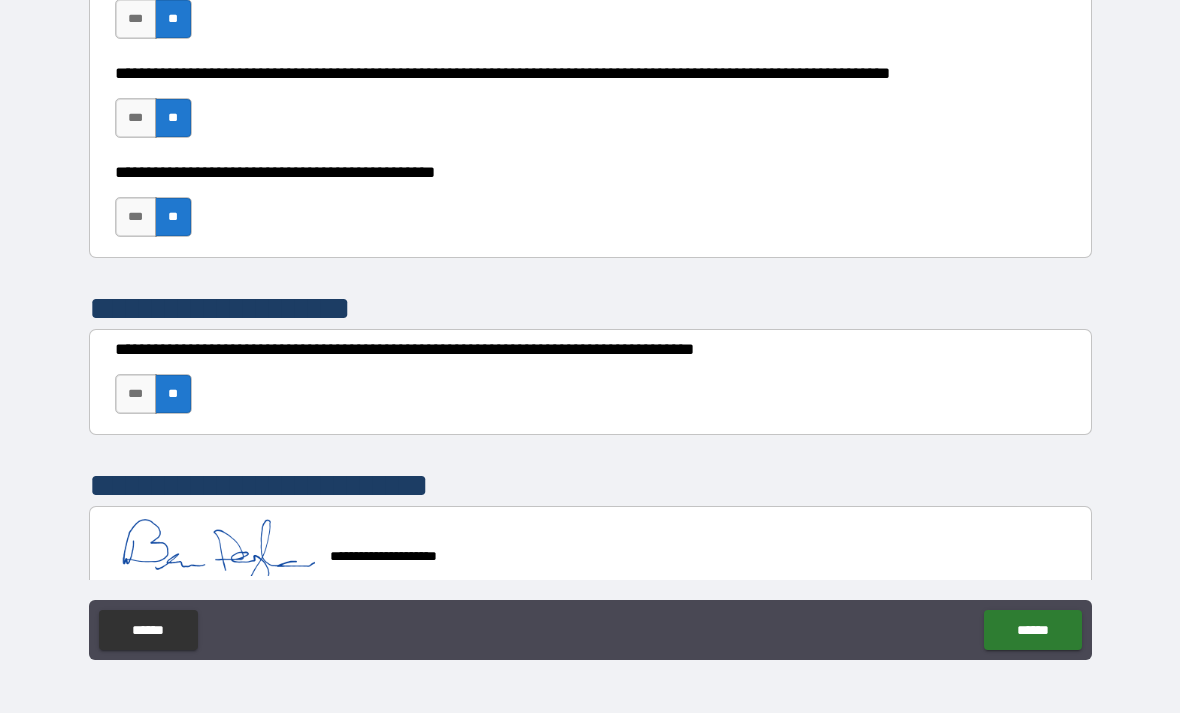 scroll, scrollTop: 3630, scrollLeft: 0, axis: vertical 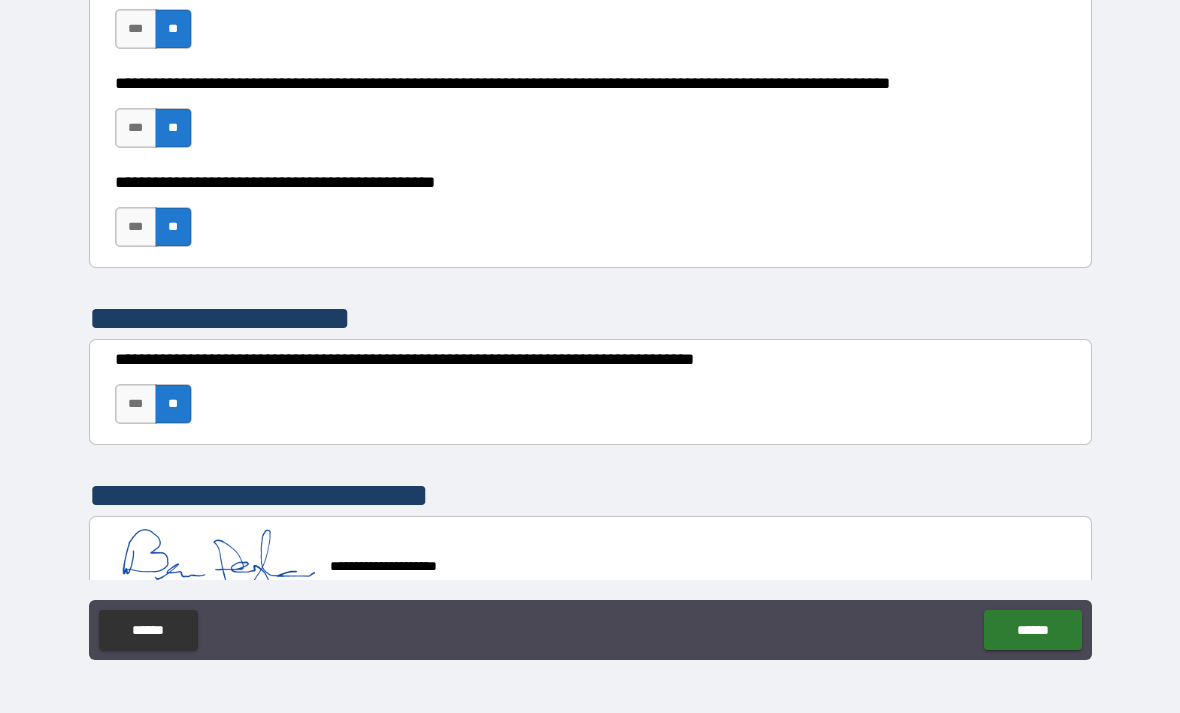click on "******" at bounding box center [1032, 630] 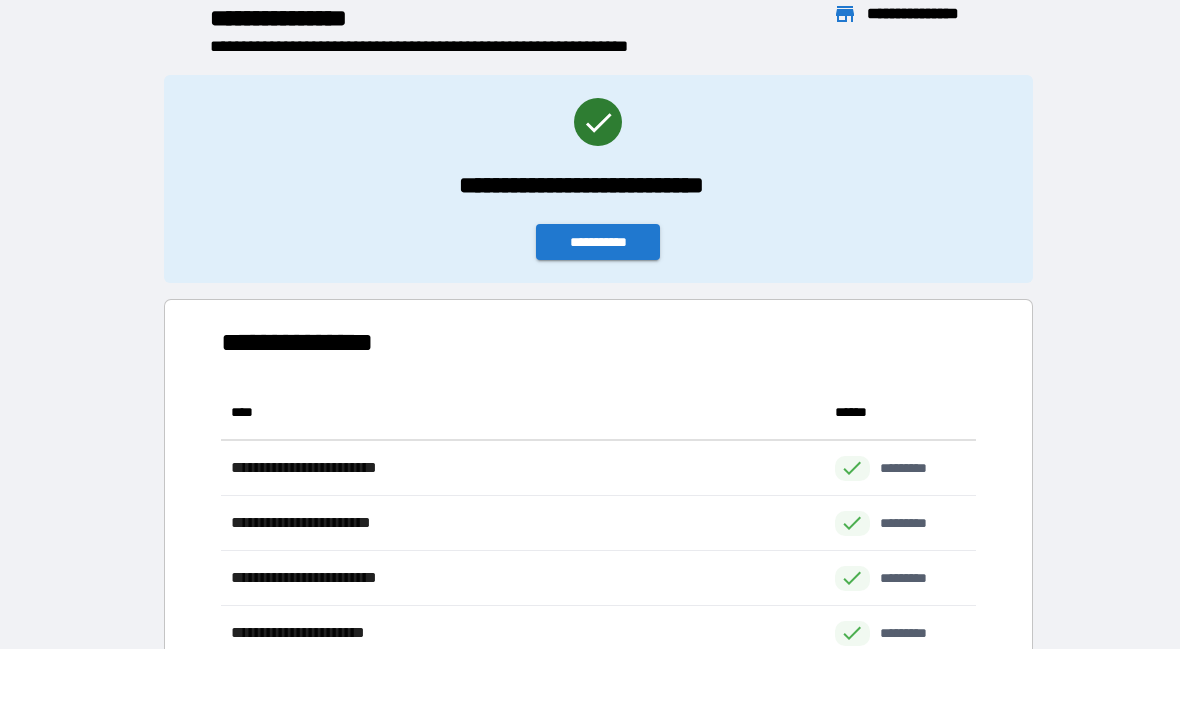 scroll, scrollTop: 1, scrollLeft: 1, axis: both 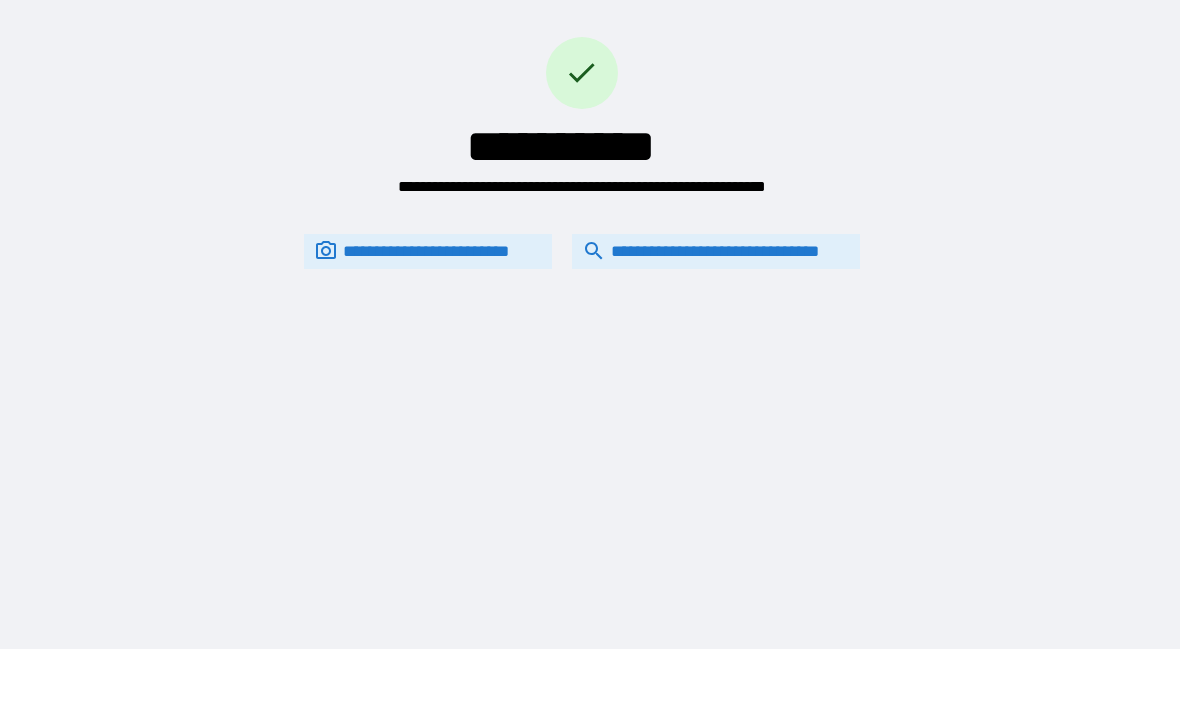 click on "**********" at bounding box center [582, 251] 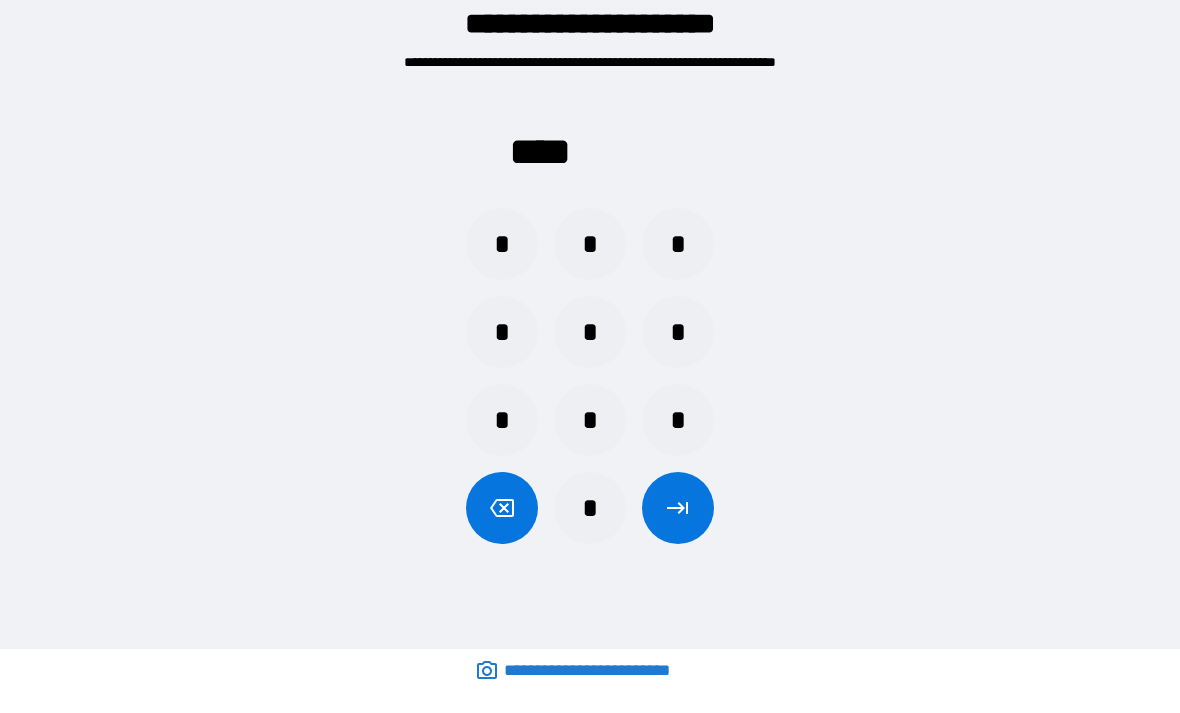 click on "*" at bounding box center [590, 244] 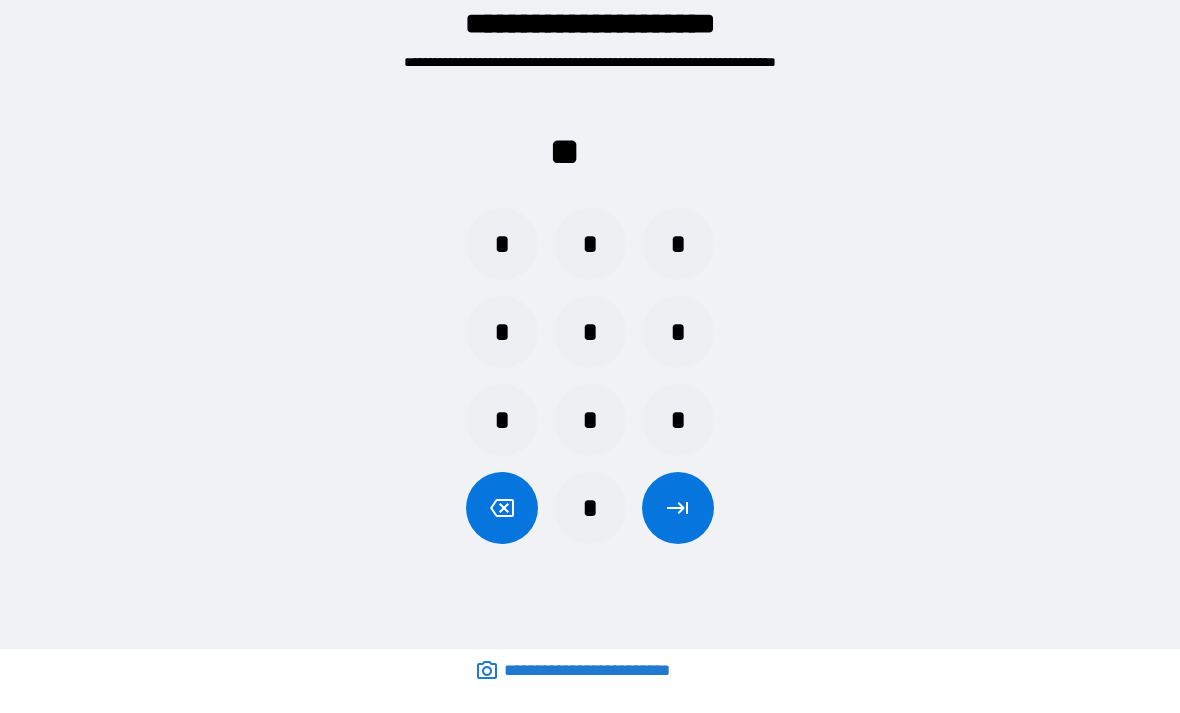 click on "*" at bounding box center (502, 244) 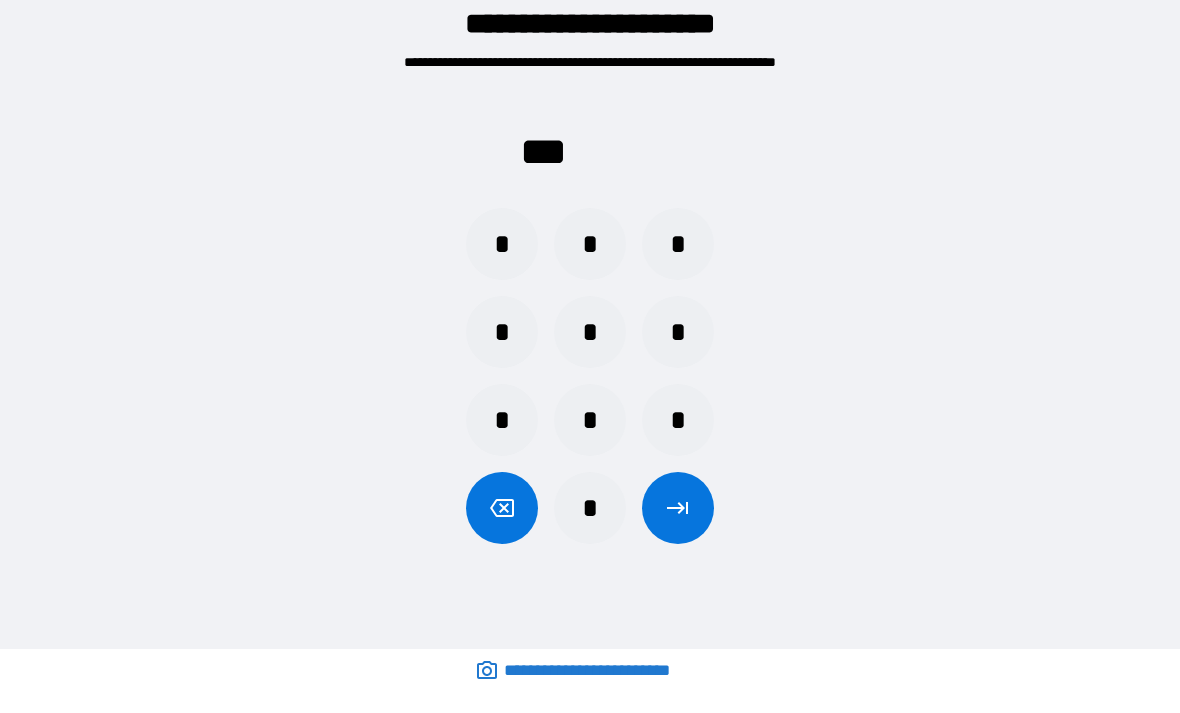 click on "*" at bounding box center (678, 420) 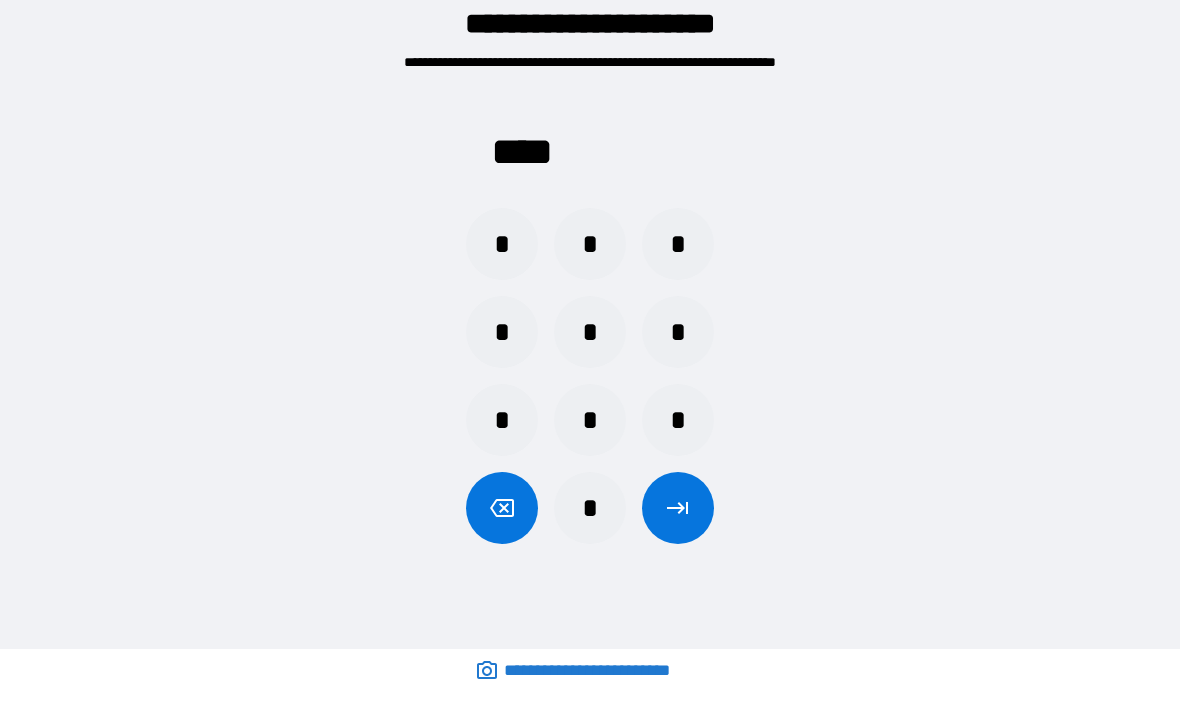 click 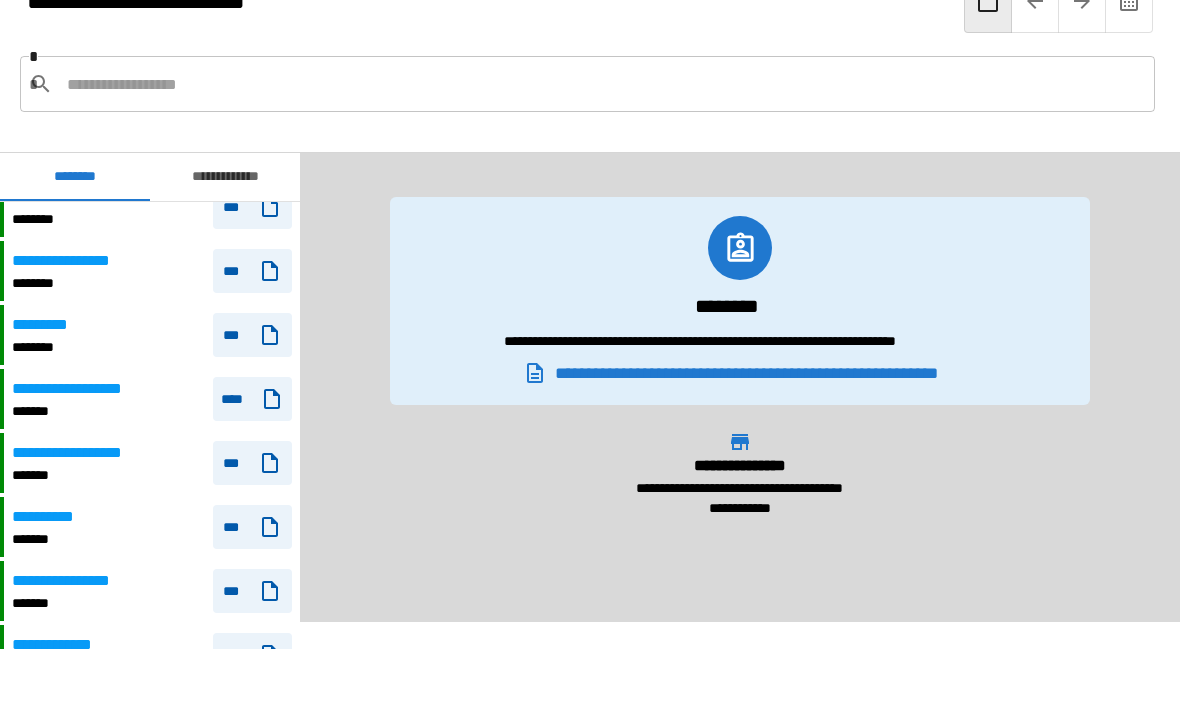 scroll, scrollTop: 1645, scrollLeft: 0, axis: vertical 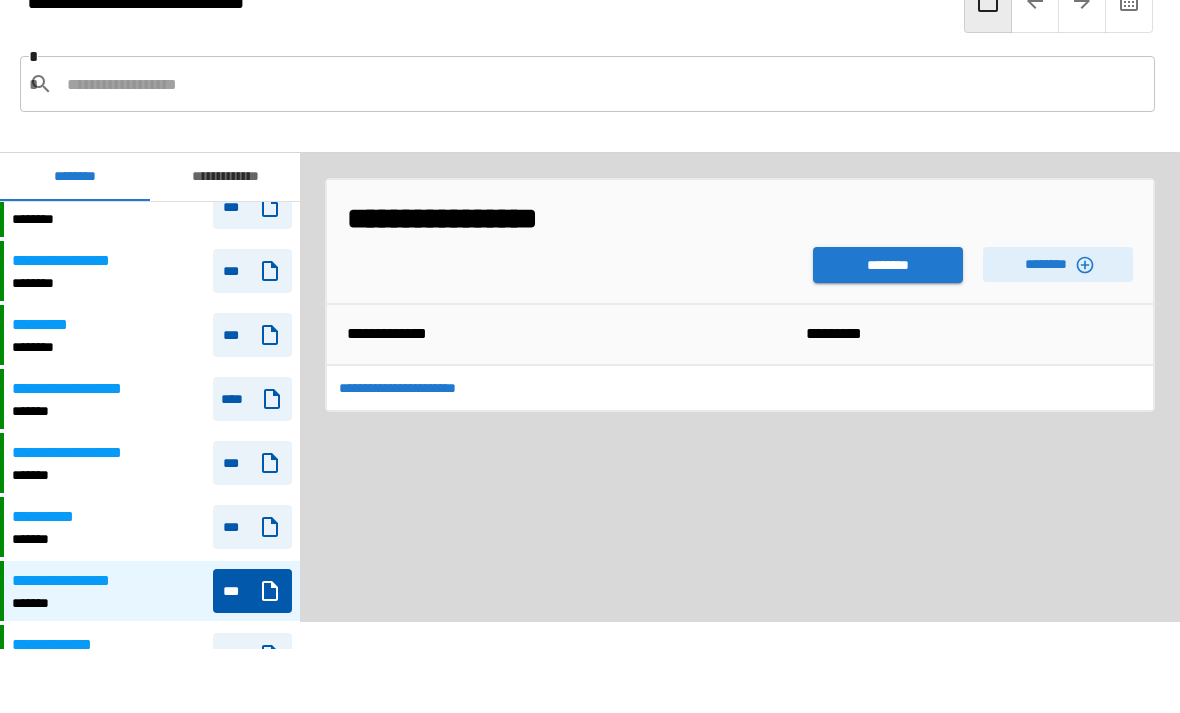 click on "********" at bounding box center (888, 265) 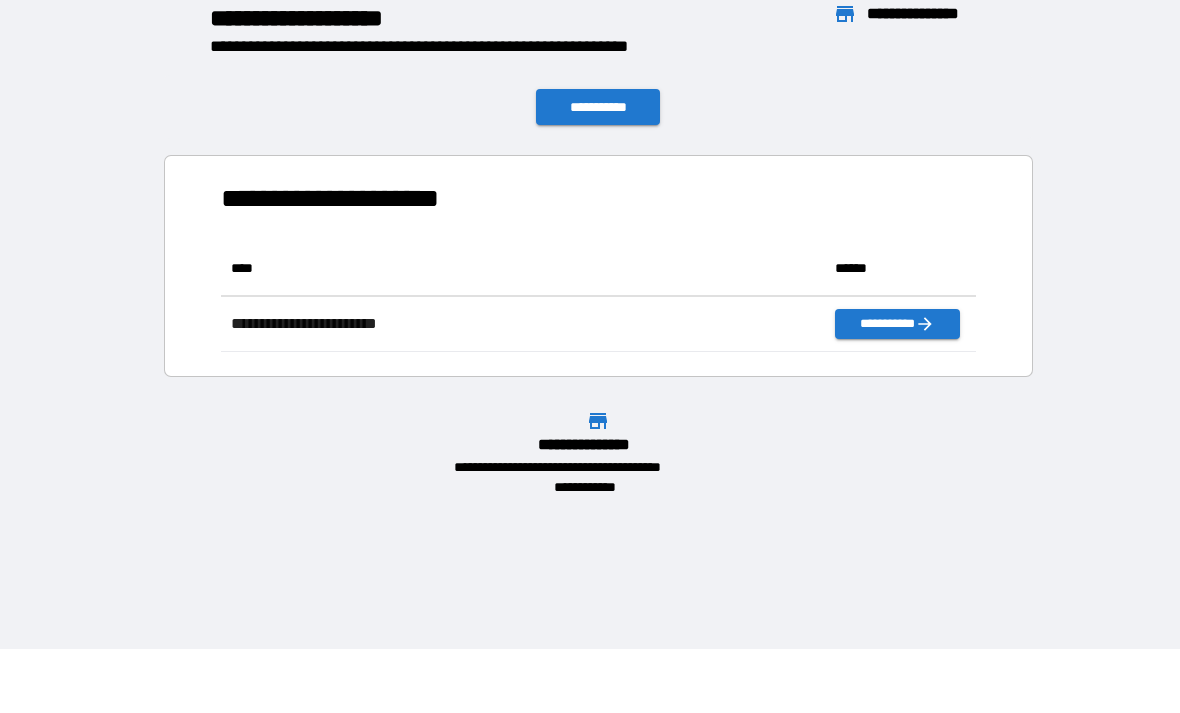 scroll, scrollTop: 1, scrollLeft: 1, axis: both 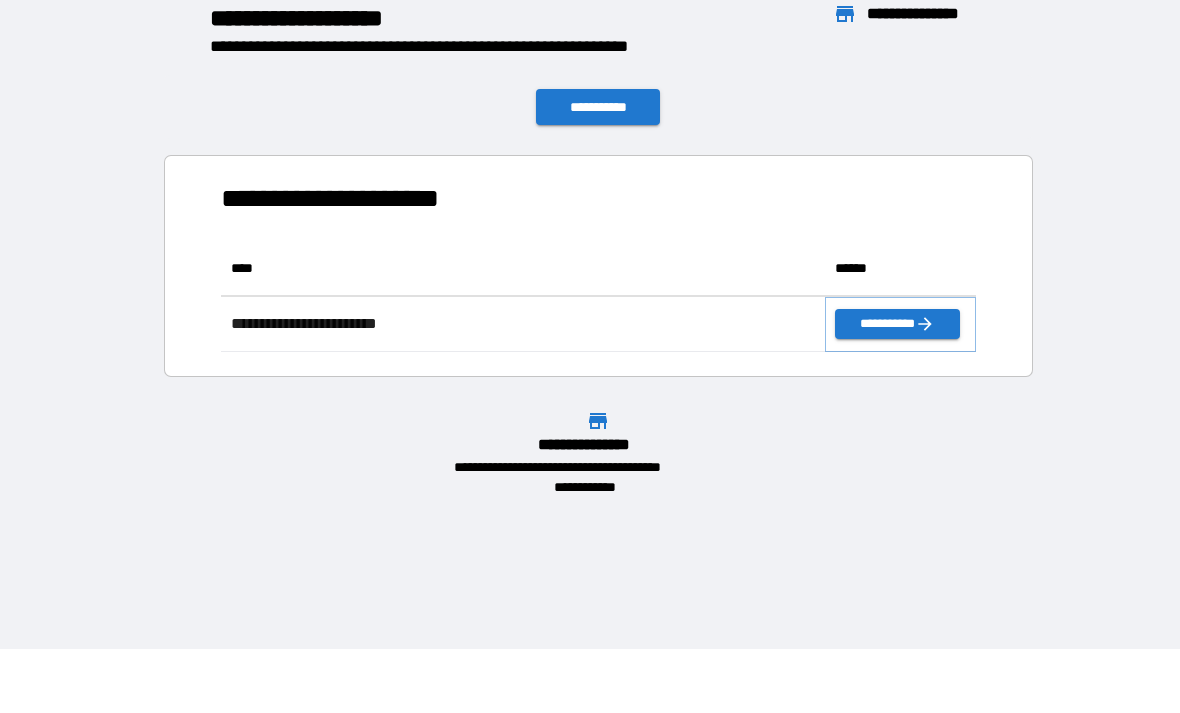 click on "**********" at bounding box center [897, 324] 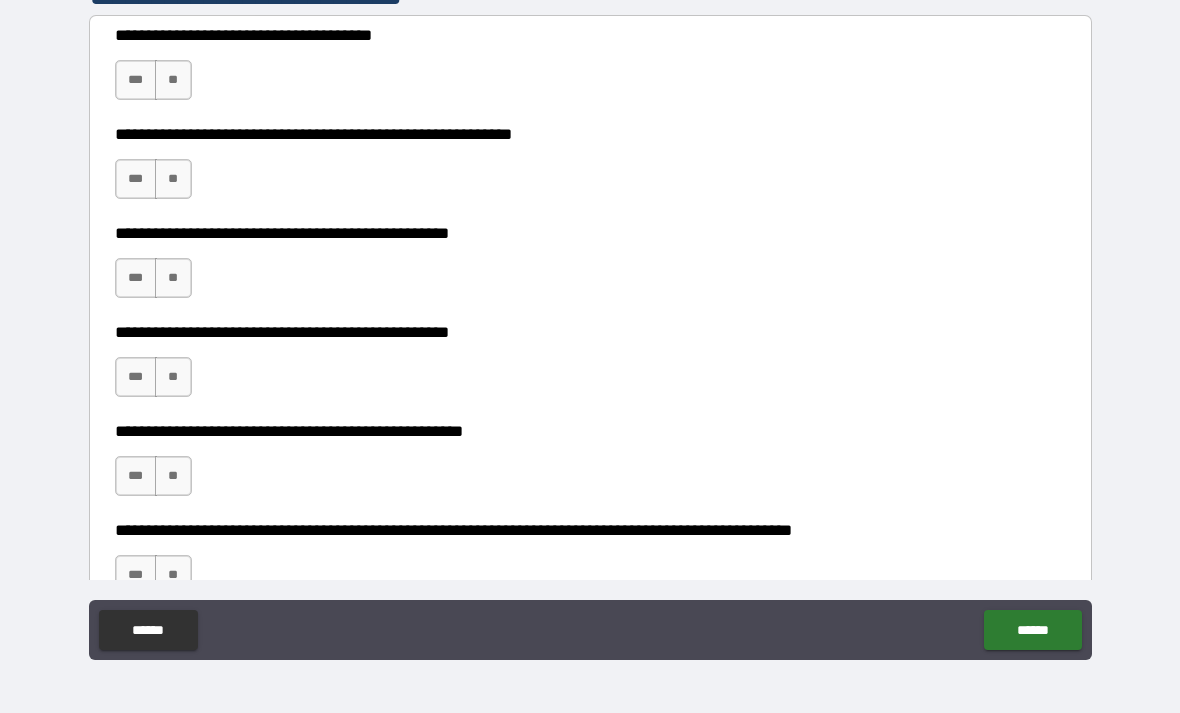 scroll, scrollTop: 445, scrollLeft: 0, axis: vertical 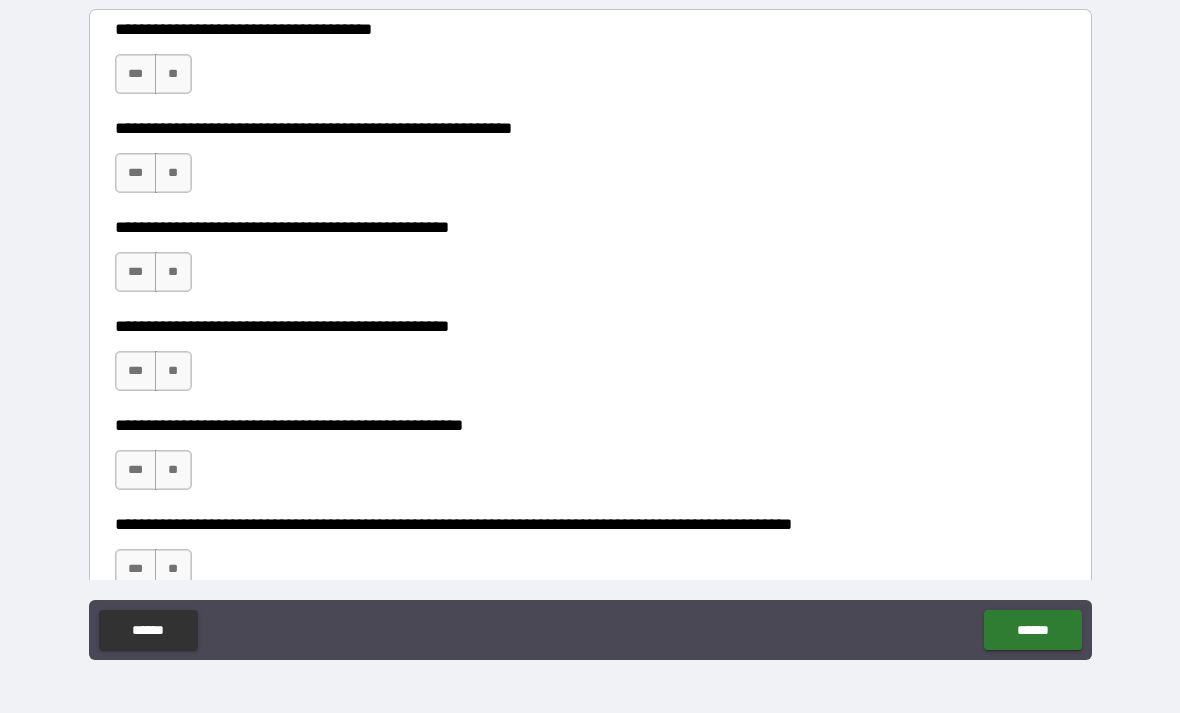 click on "**" at bounding box center [173, 74] 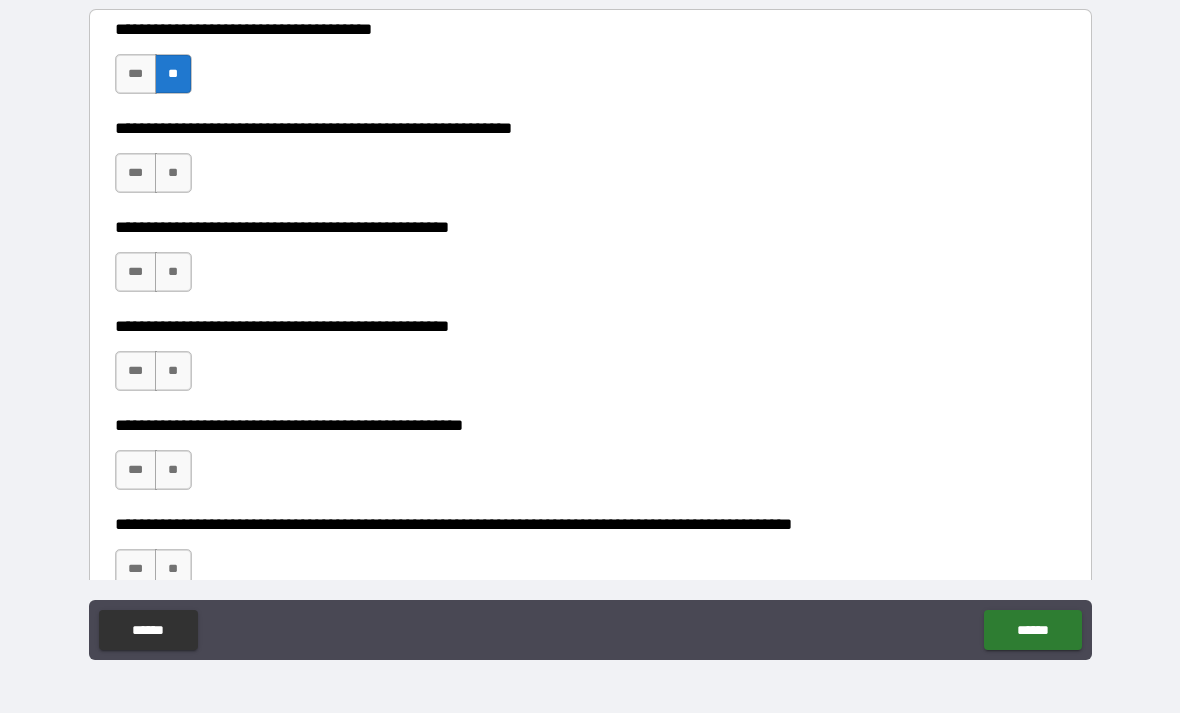 click on "**" at bounding box center (173, 173) 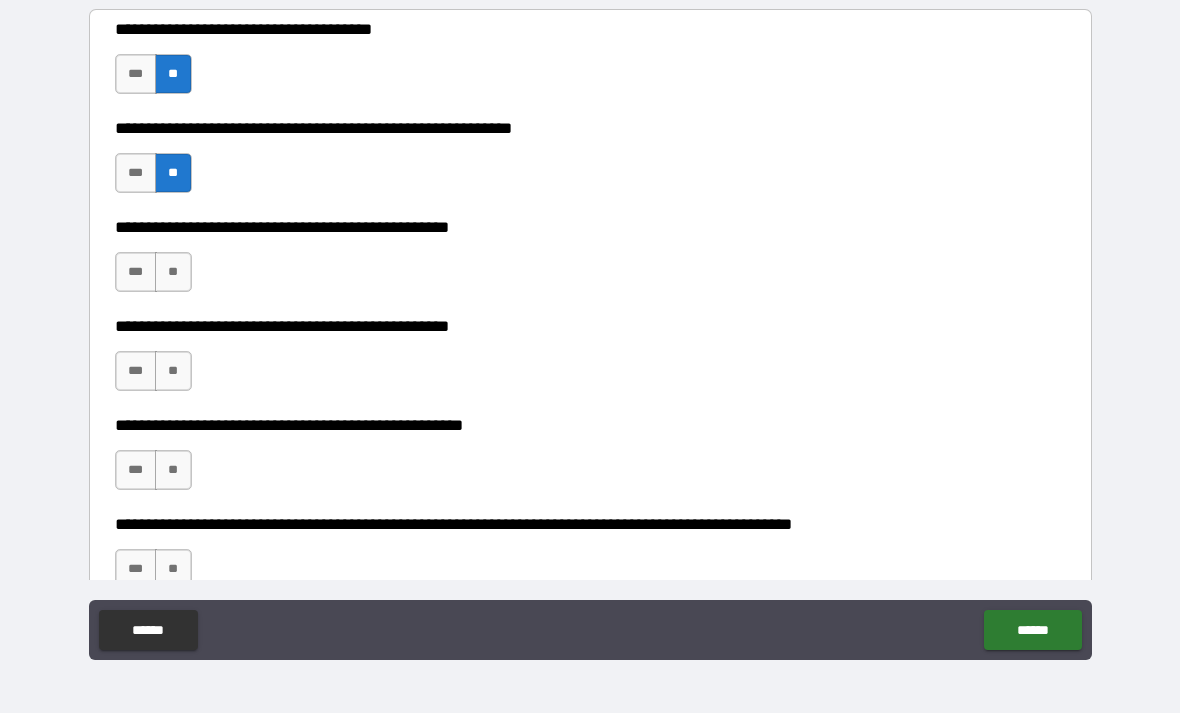 click on "**" at bounding box center [173, 272] 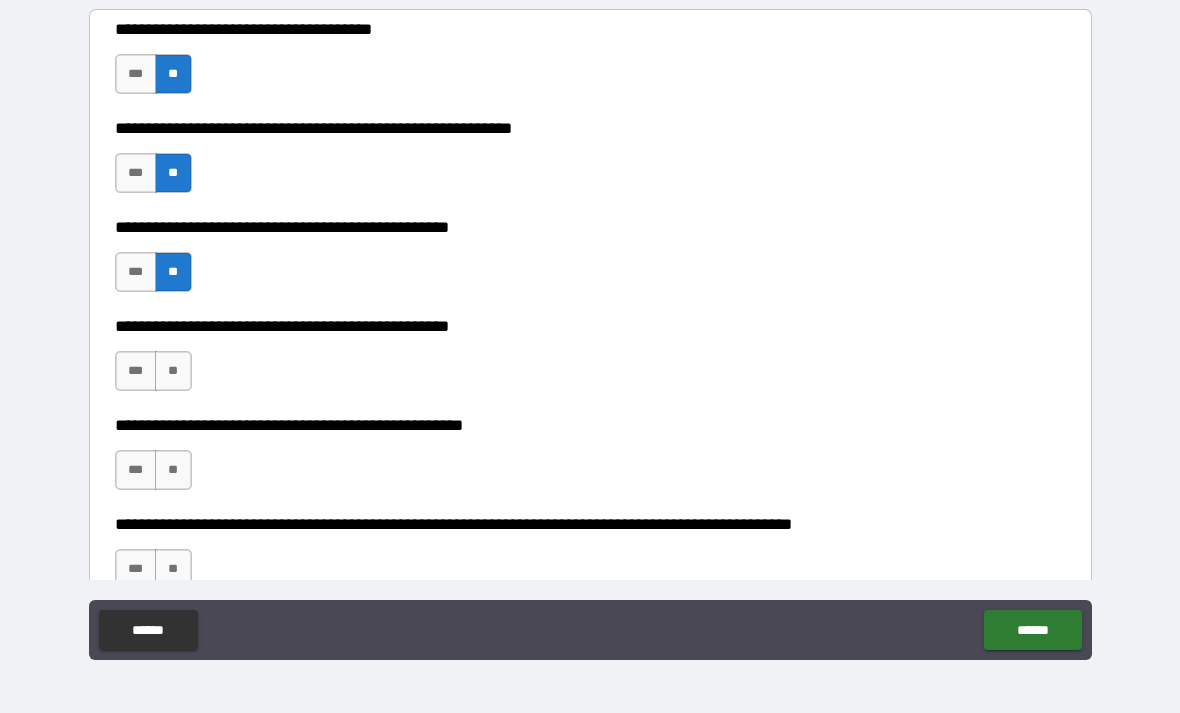 click on "***" at bounding box center [136, 371] 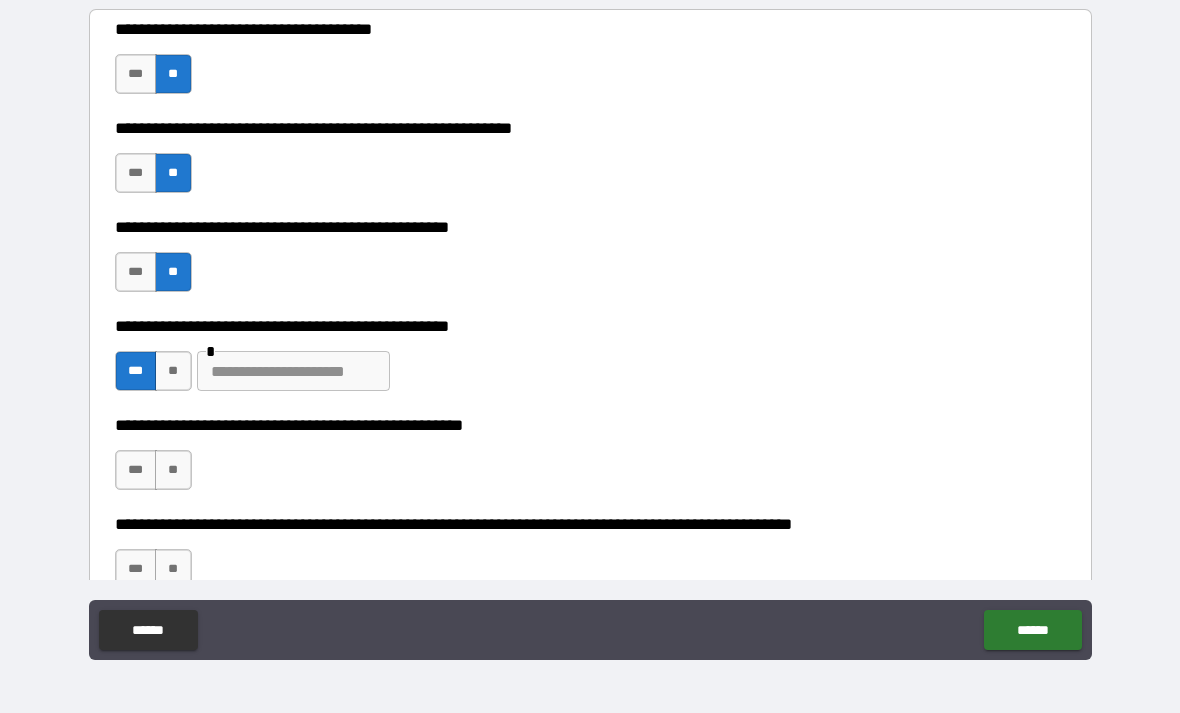 click at bounding box center [293, 371] 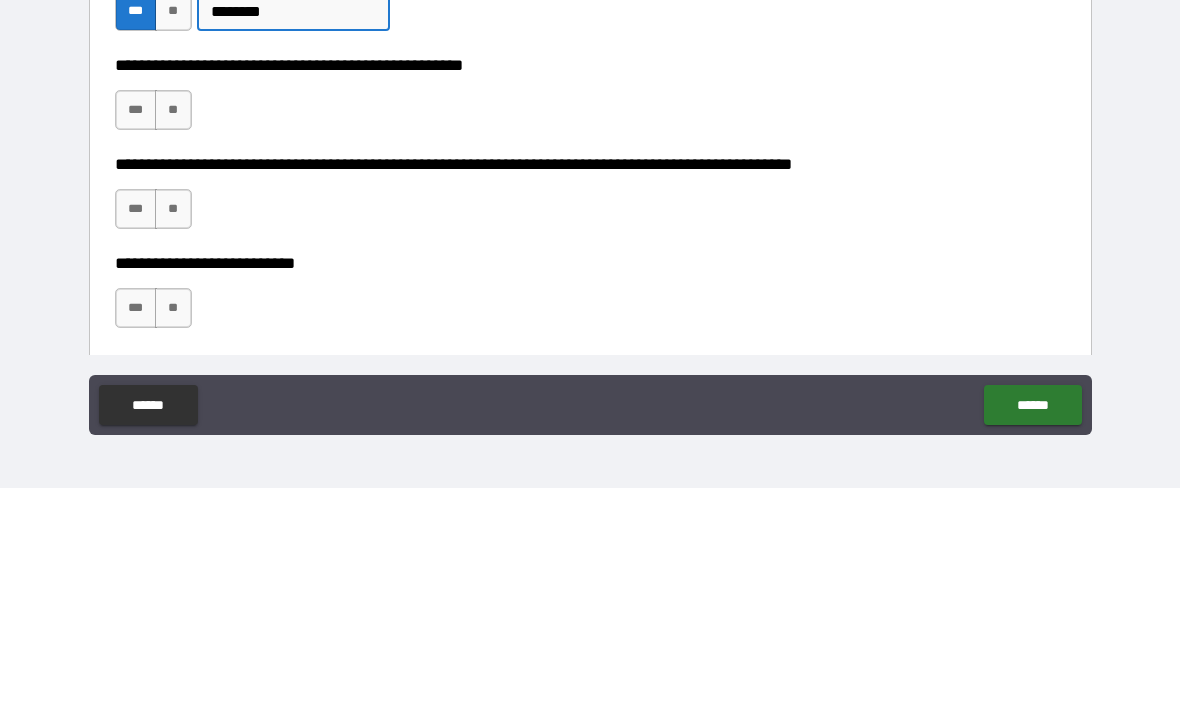 scroll, scrollTop: 581, scrollLeft: 0, axis: vertical 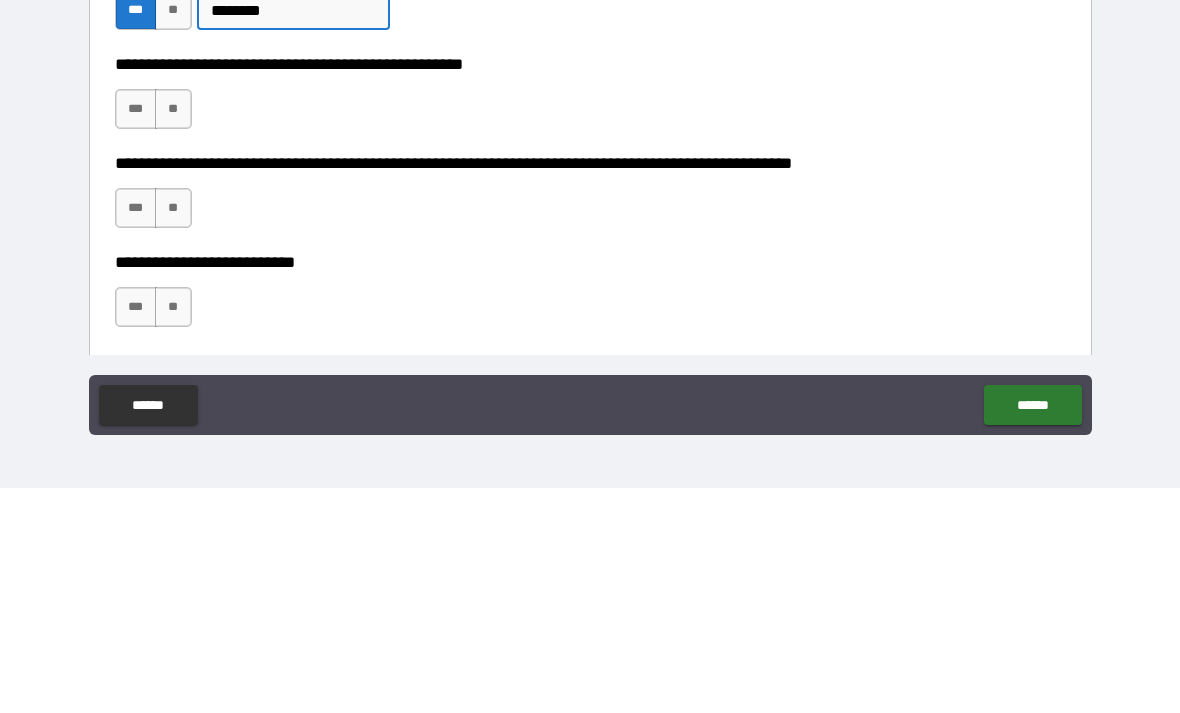 click on "**" at bounding box center [173, 334] 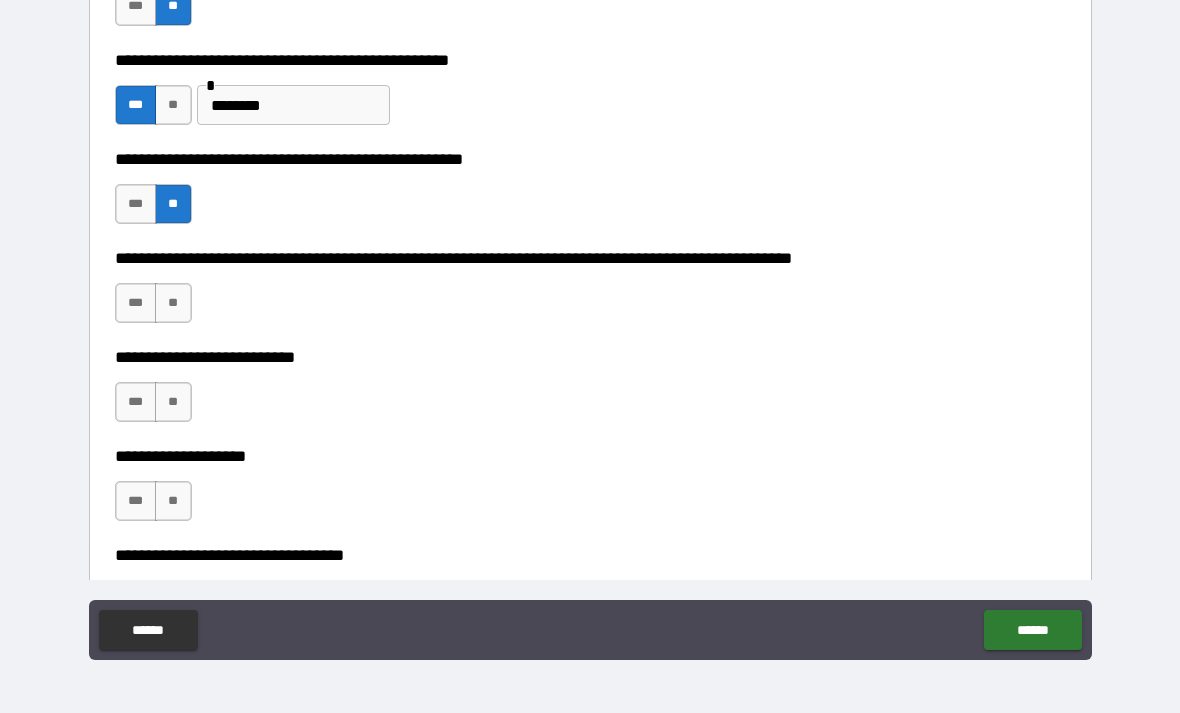 scroll, scrollTop: 705, scrollLeft: 0, axis: vertical 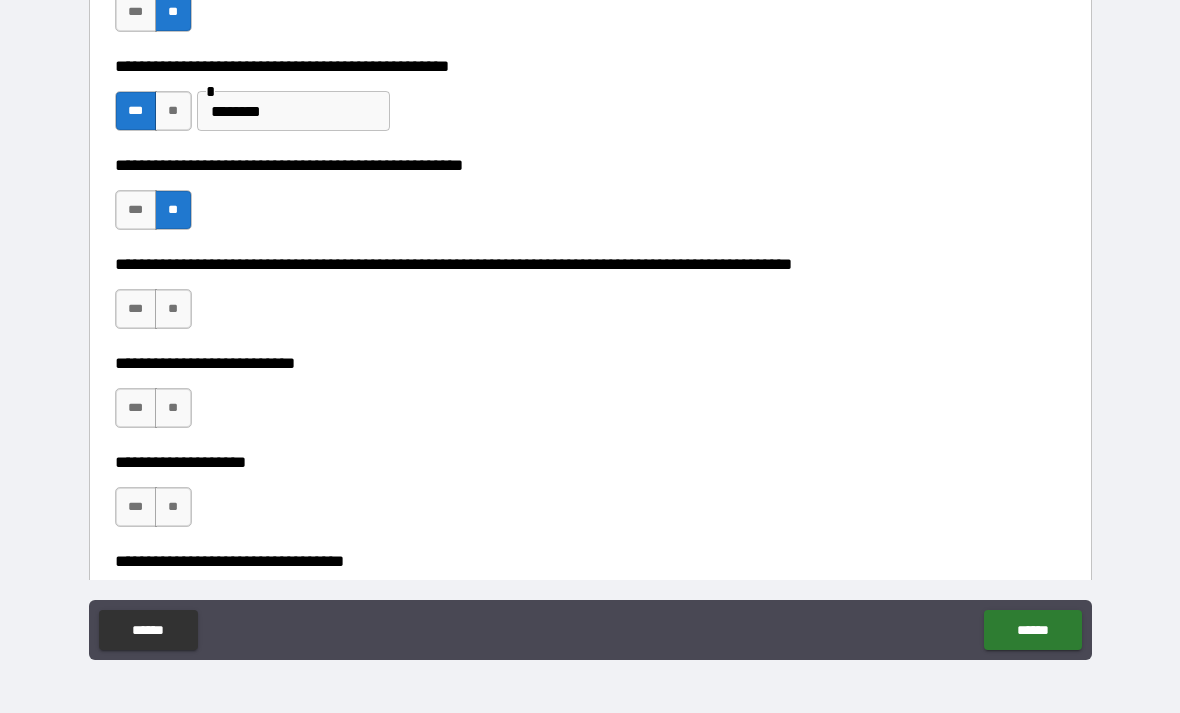 click on "********" at bounding box center (293, 111) 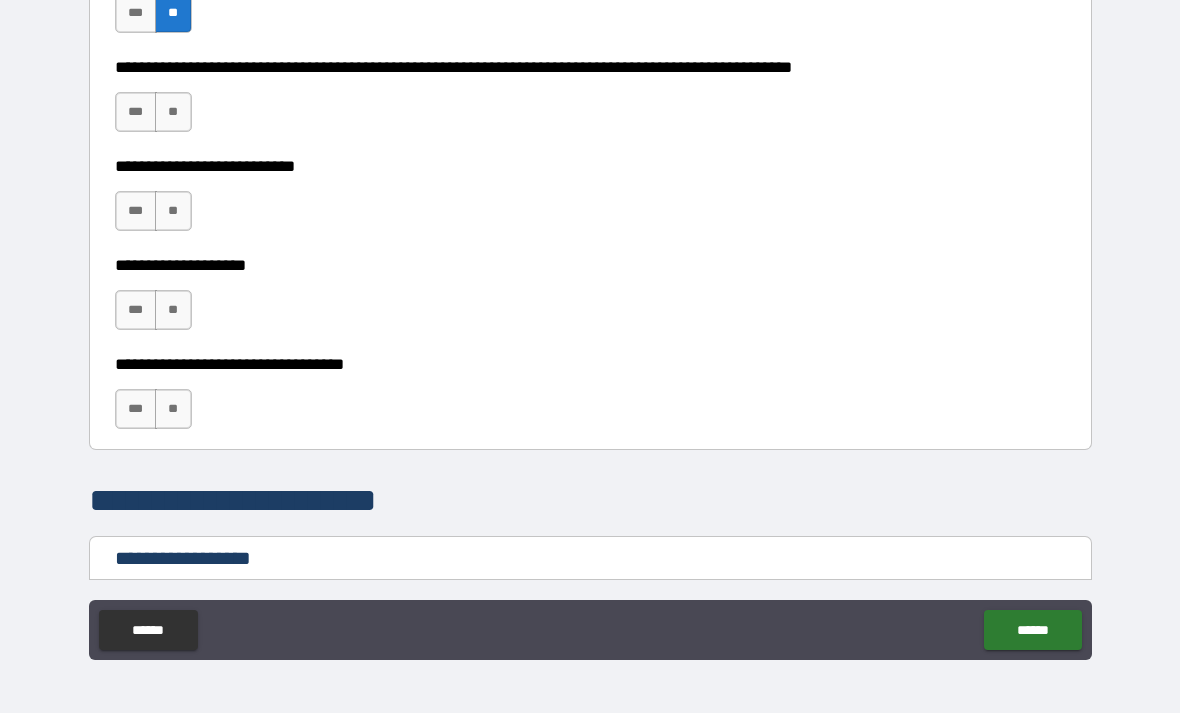 scroll, scrollTop: 911, scrollLeft: 0, axis: vertical 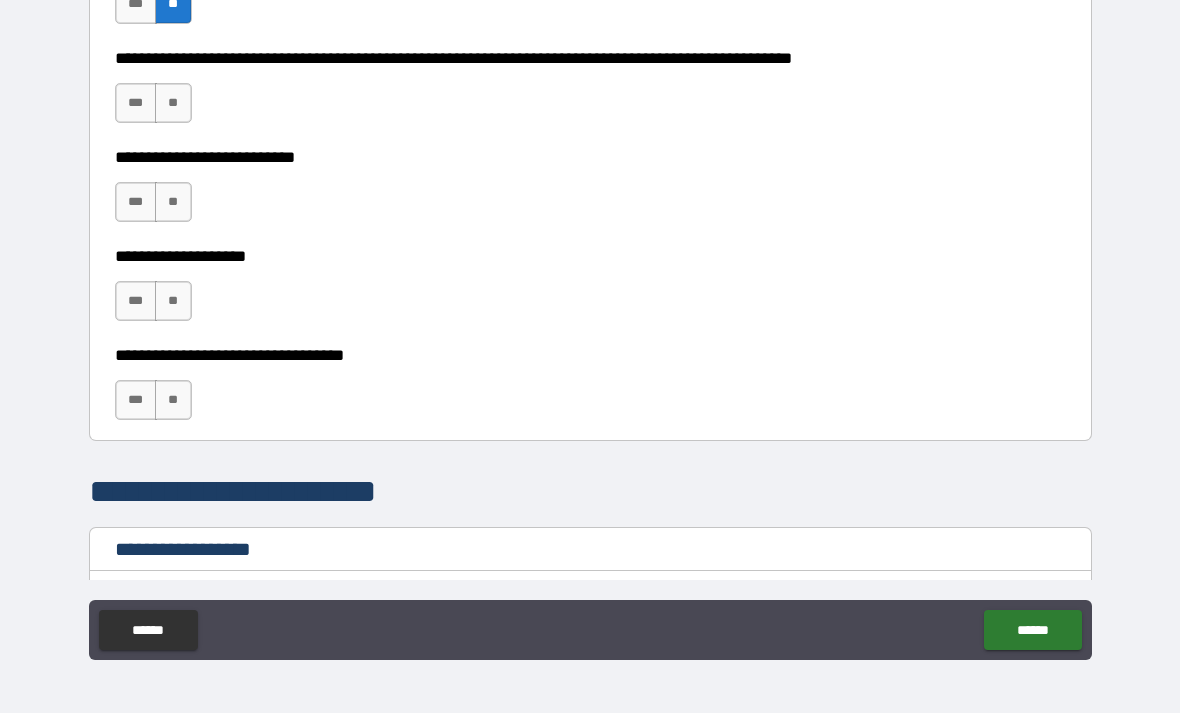 click on "**" at bounding box center (173, 103) 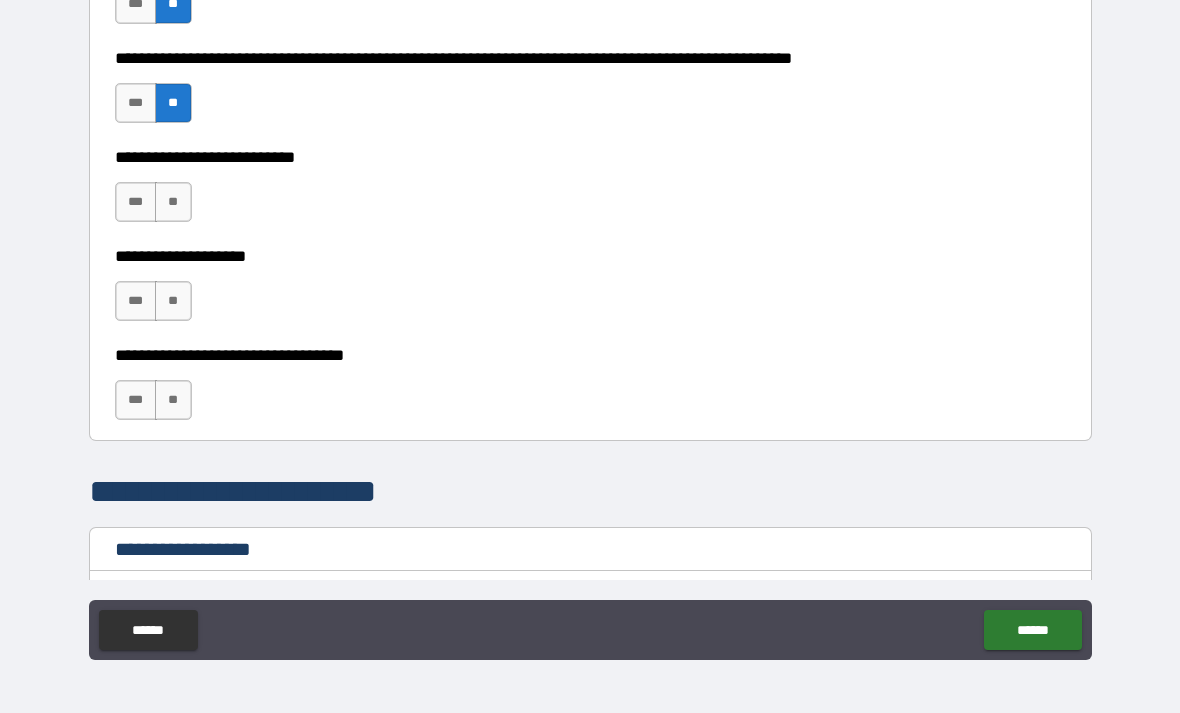 click on "**" at bounding box center (173, 202) 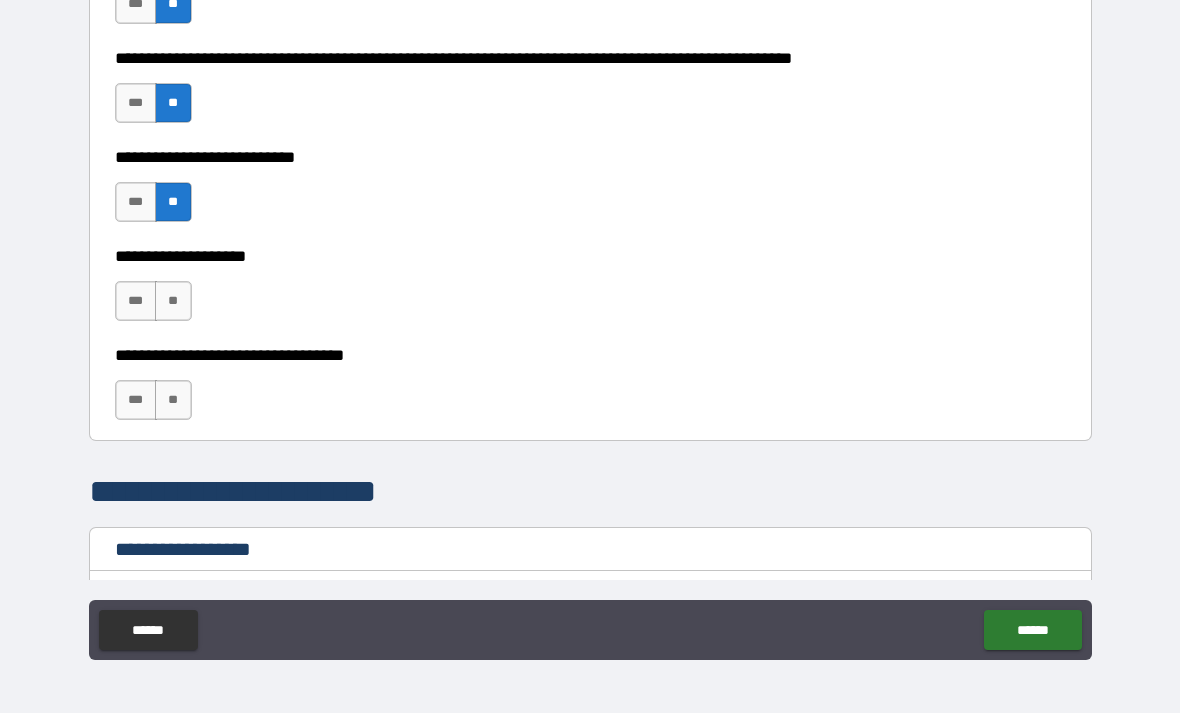 click on "**" at bounding box center (173, 301) 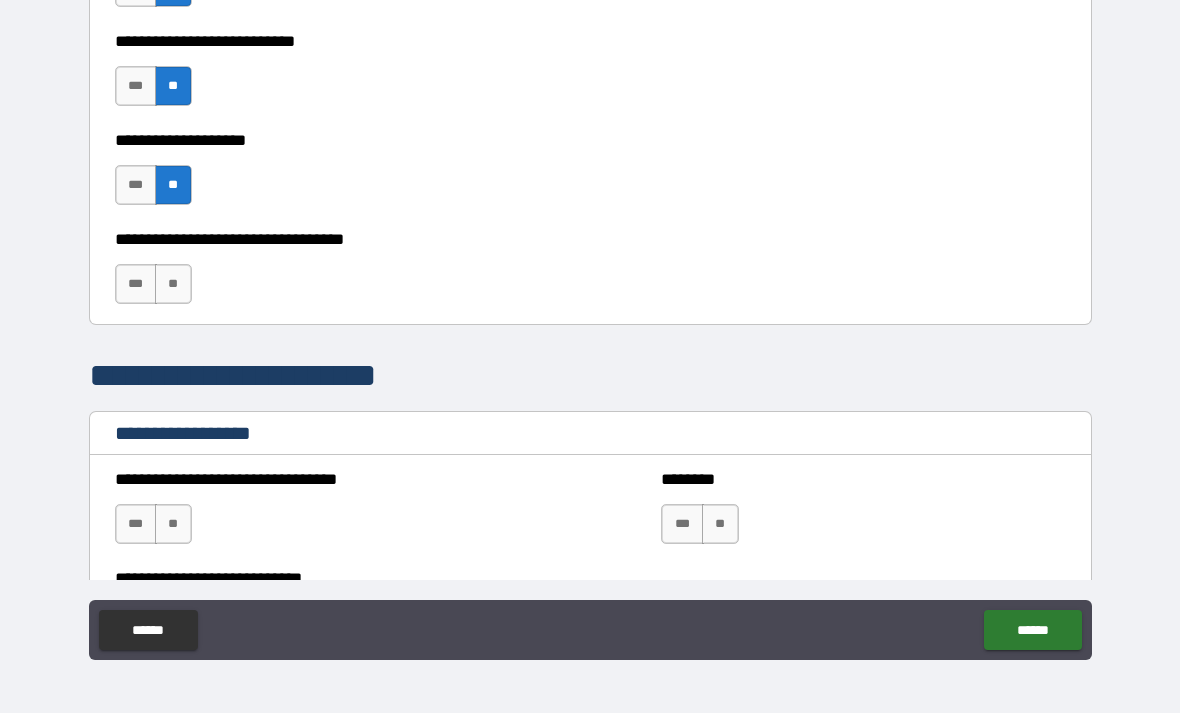 scroll, scrollTop: 1028, scrollLeft: 0, axis: vertical 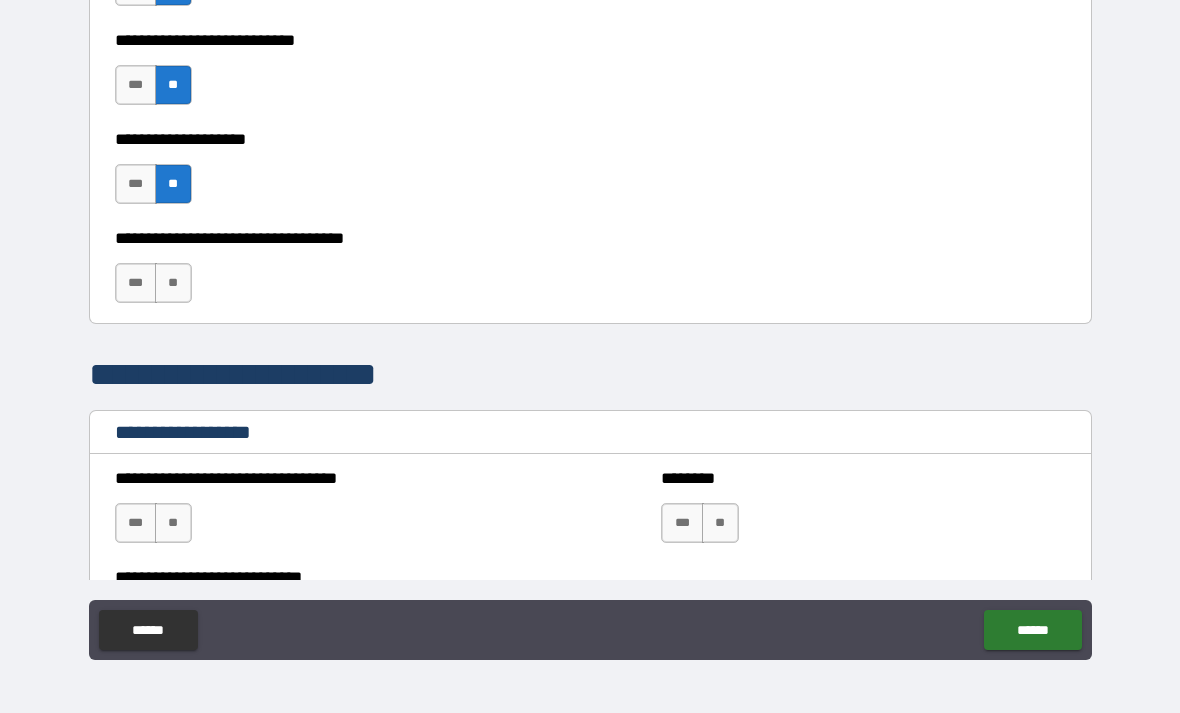click on "**" at bounding box center [173, 283] 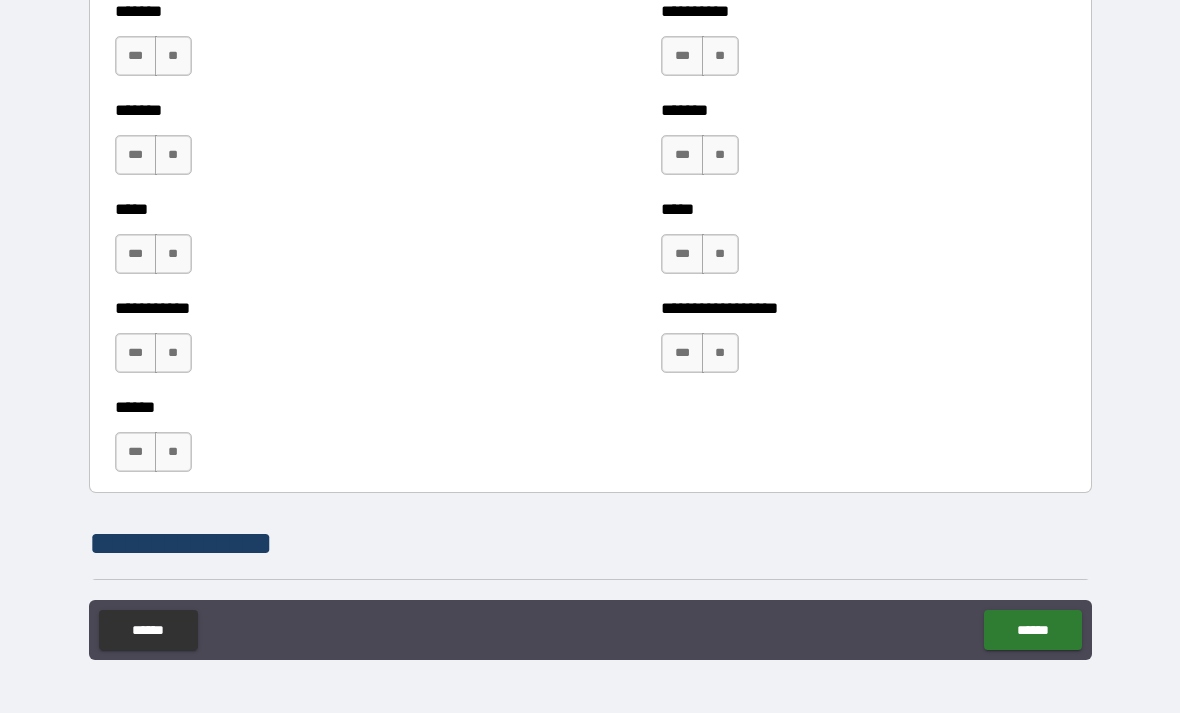scroll, scrollTop: 1778, scrollLeft: 0, axis: vertical 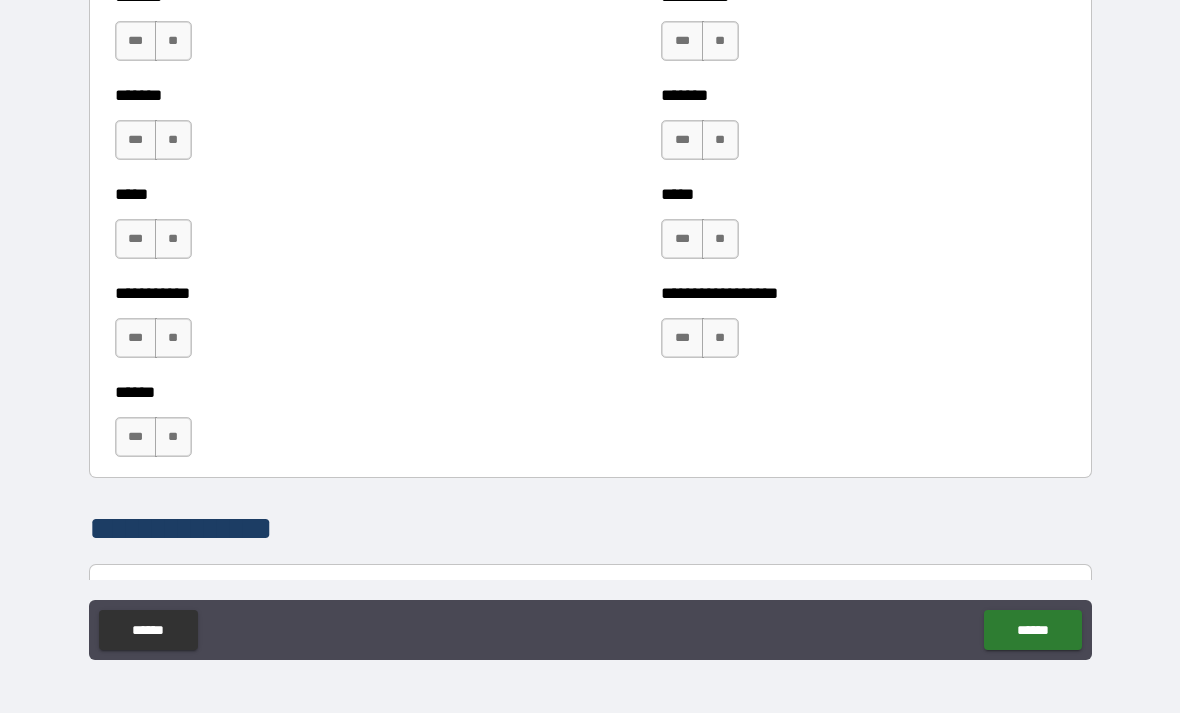 click on "**" at bounding box center (173, 41) 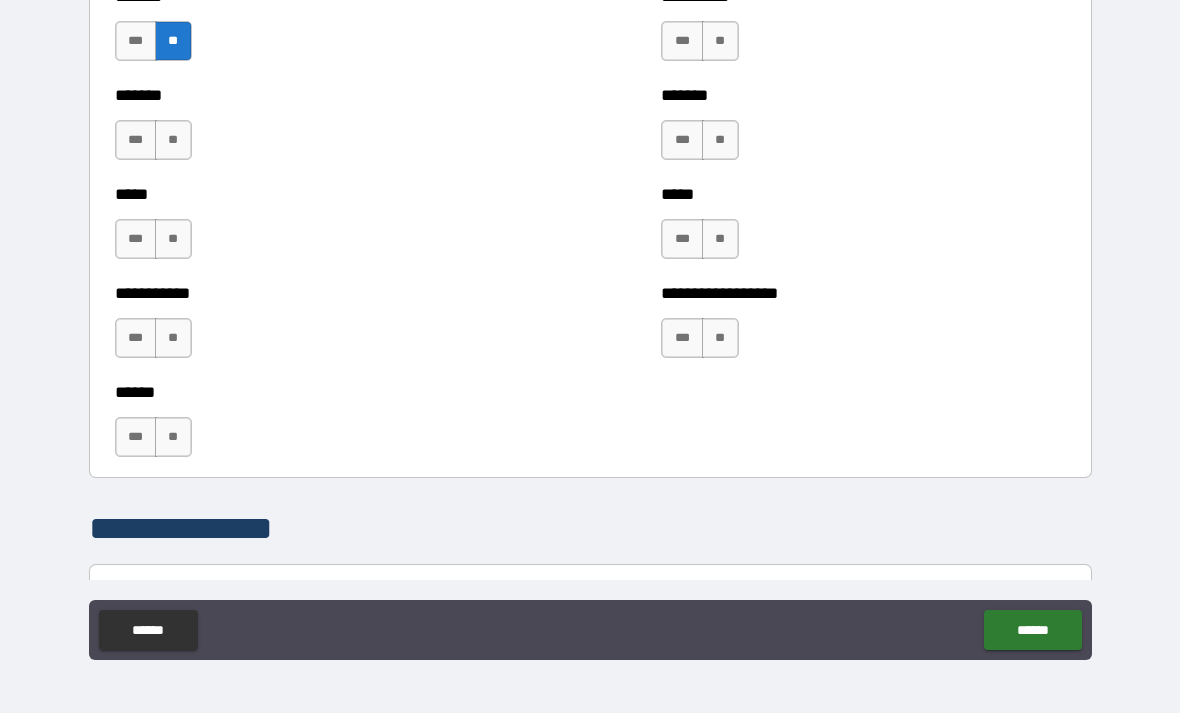 click on "**" at bounding box center (173, 140) 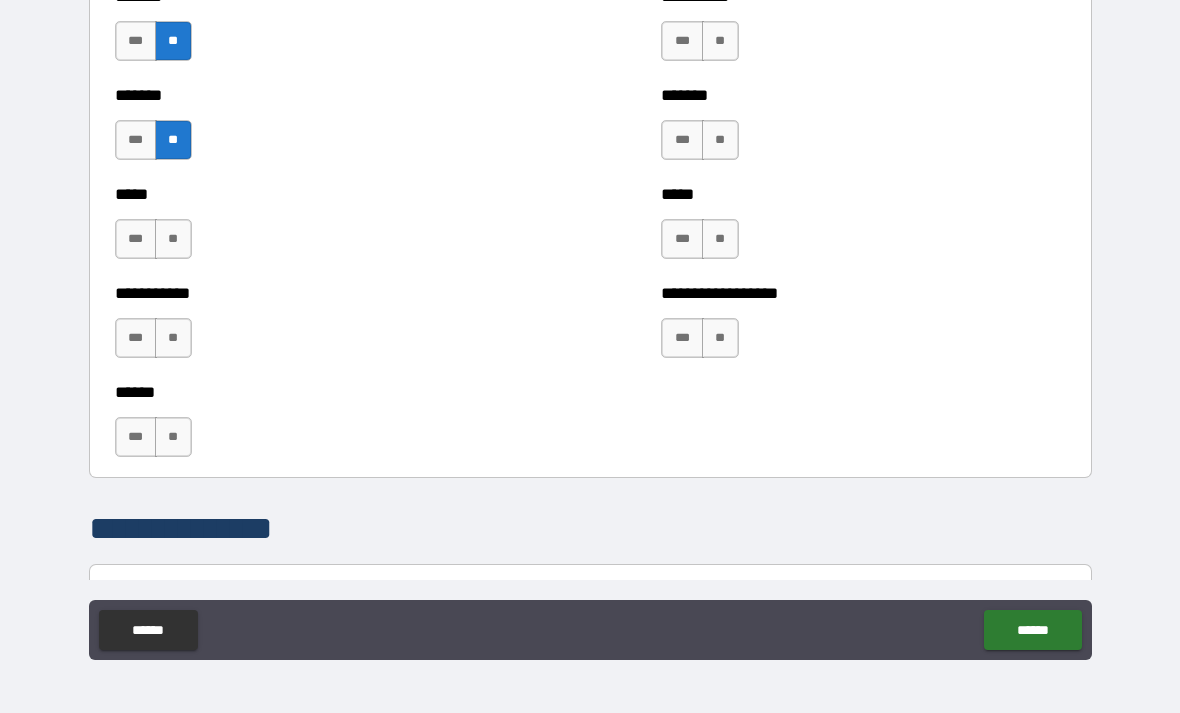 click on "**" at bounding box center [173, 239] 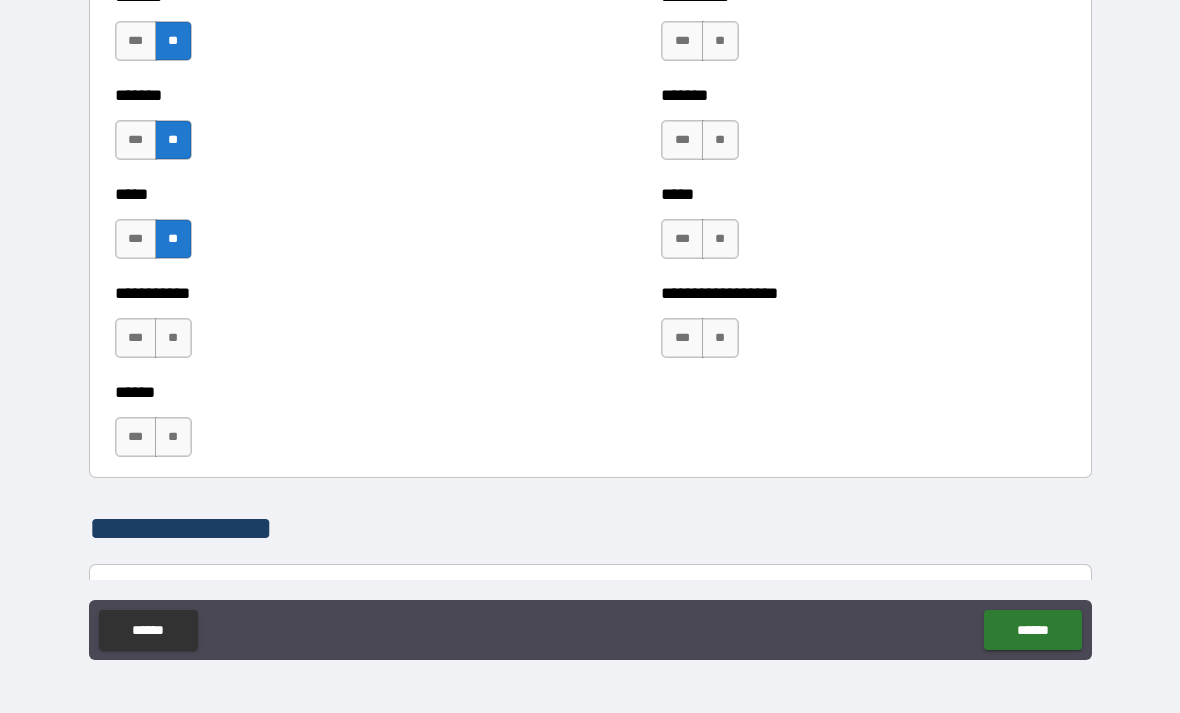 click on "**" at bounding box center (173, 338) 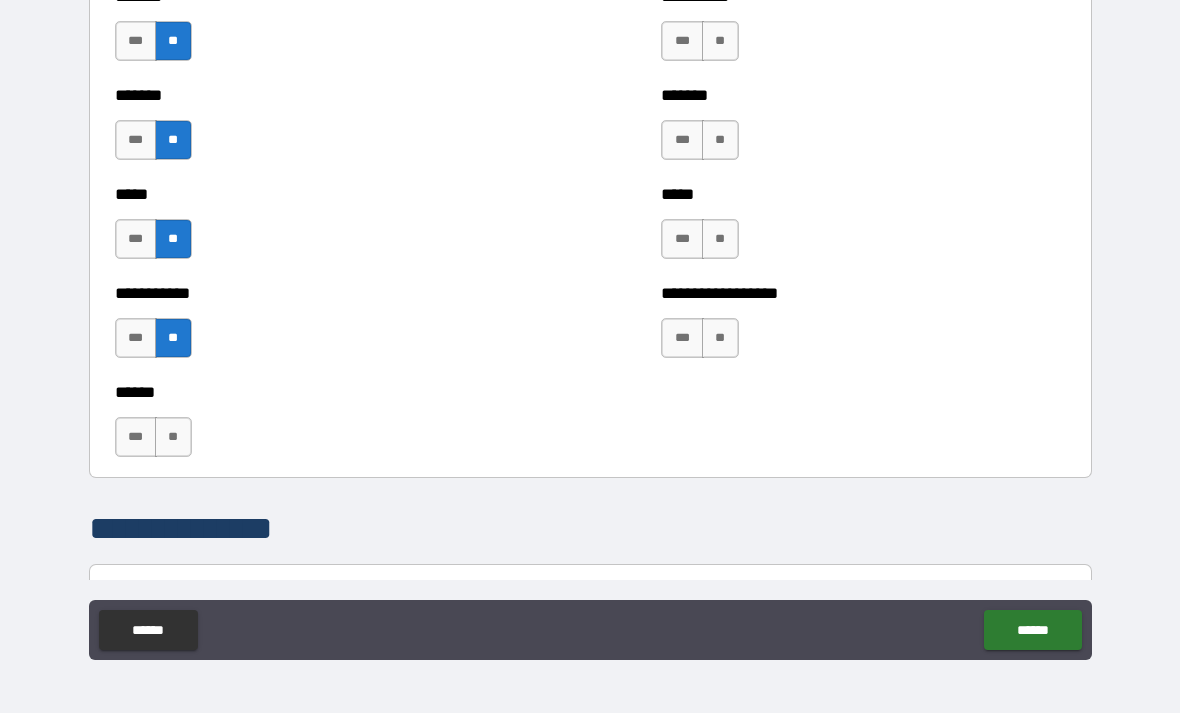 click on "**" at bounding box center (720, 338) 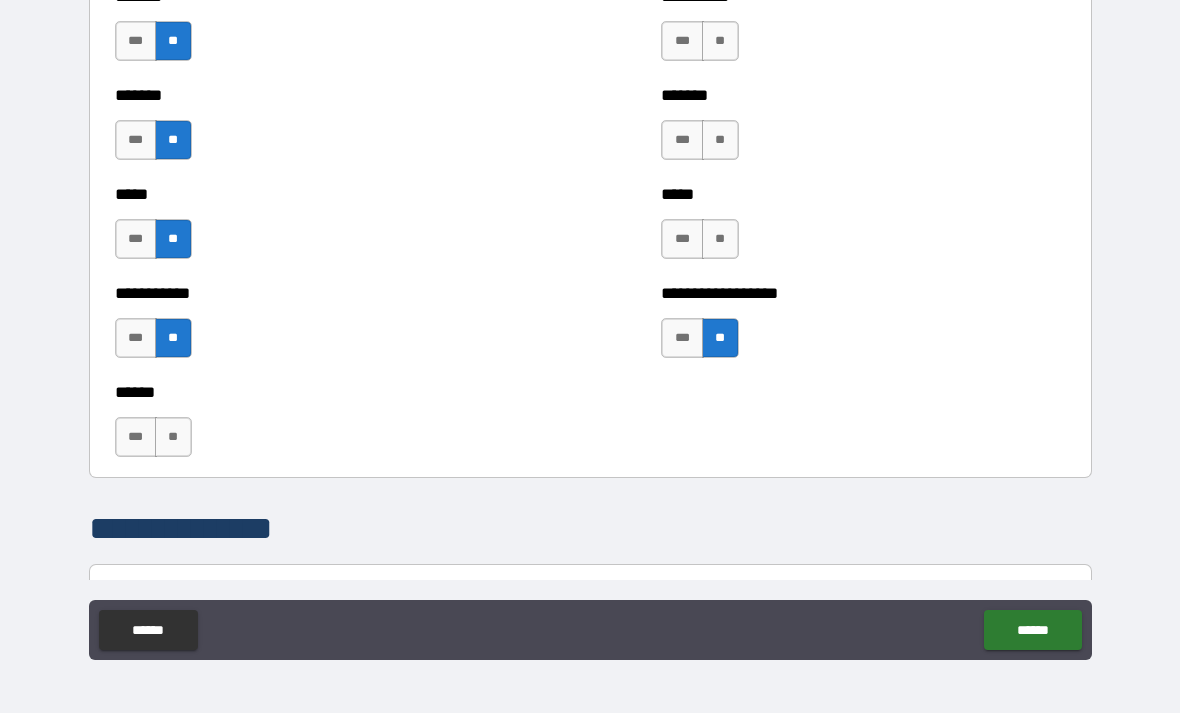click on "**" at bounding box center [720, 239] 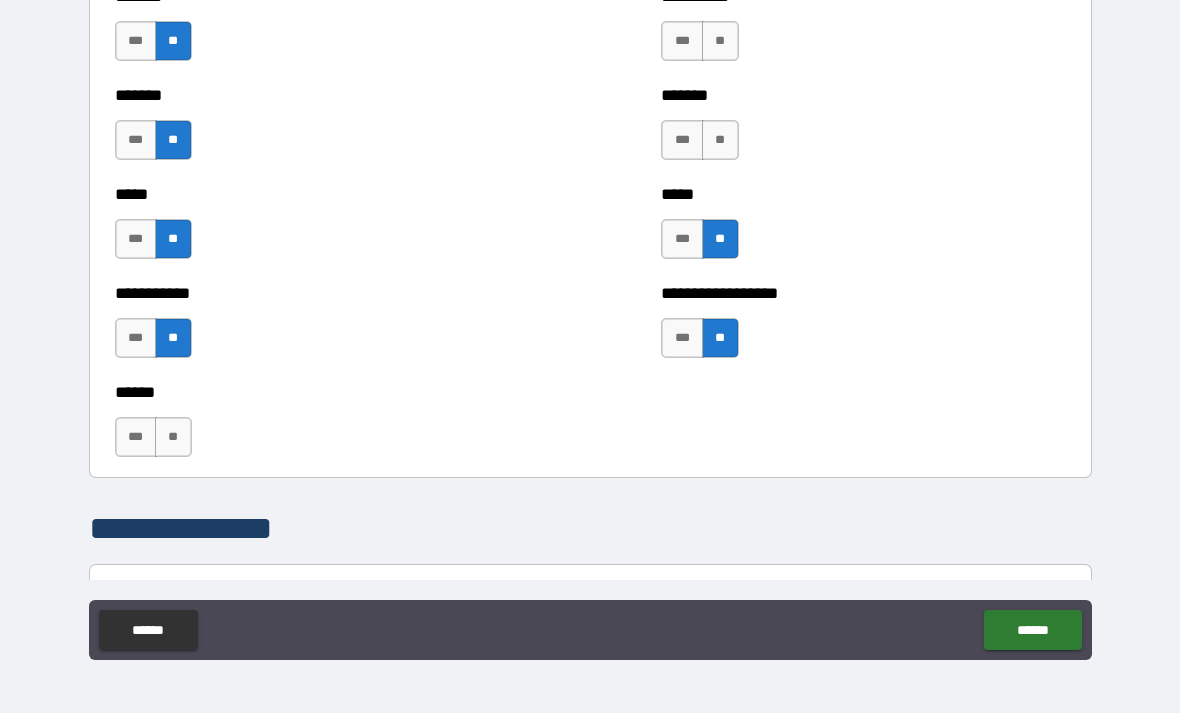 click on "**" at bounding box center (720, 140) 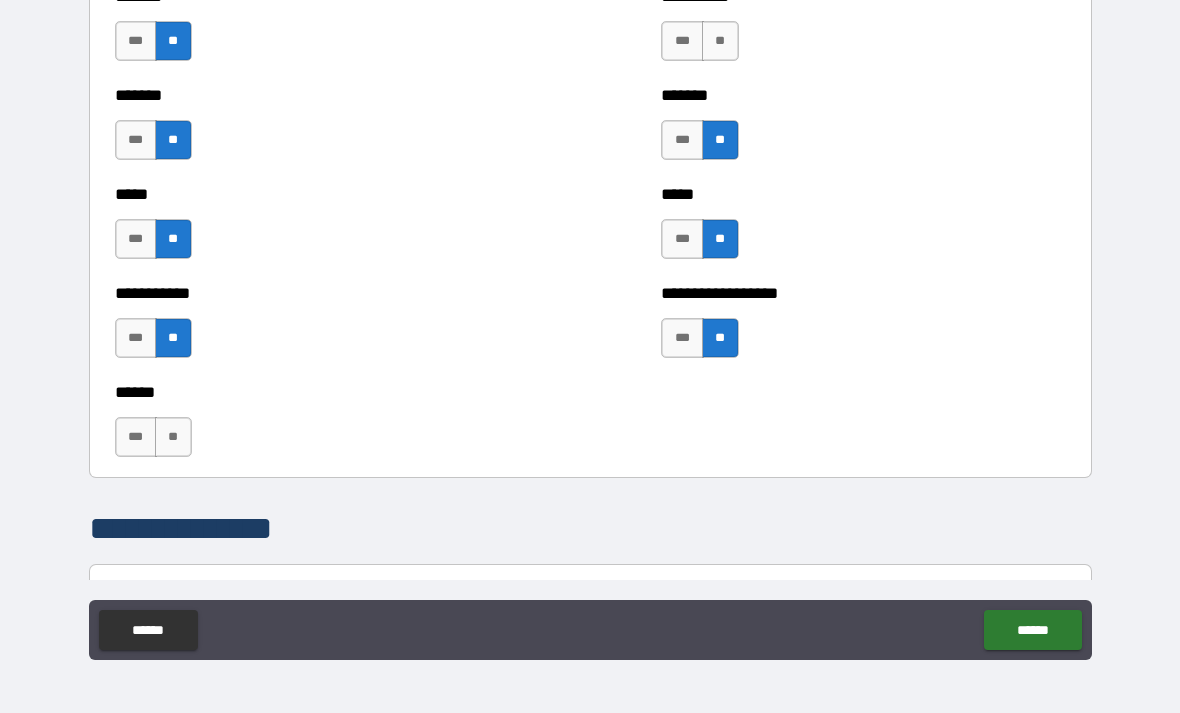click on "**" at bounding box center [720, 41] 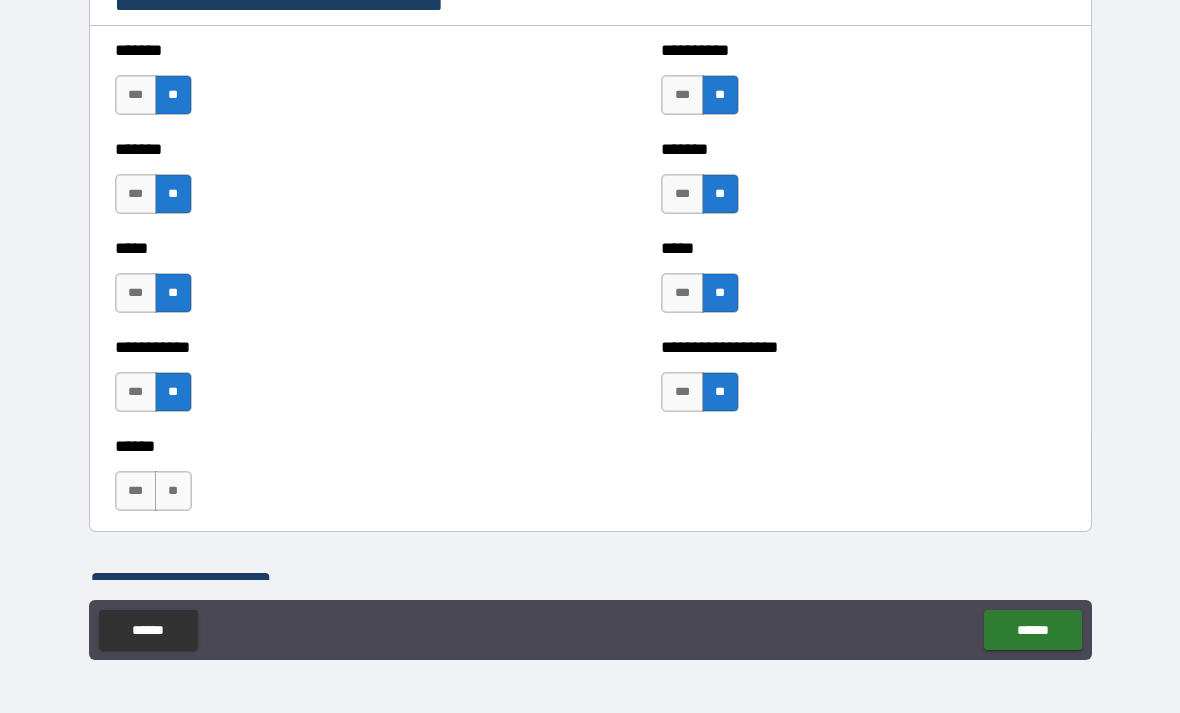 scroll, scrollTop: 1710, scrollLeft: 0, axis: vertical 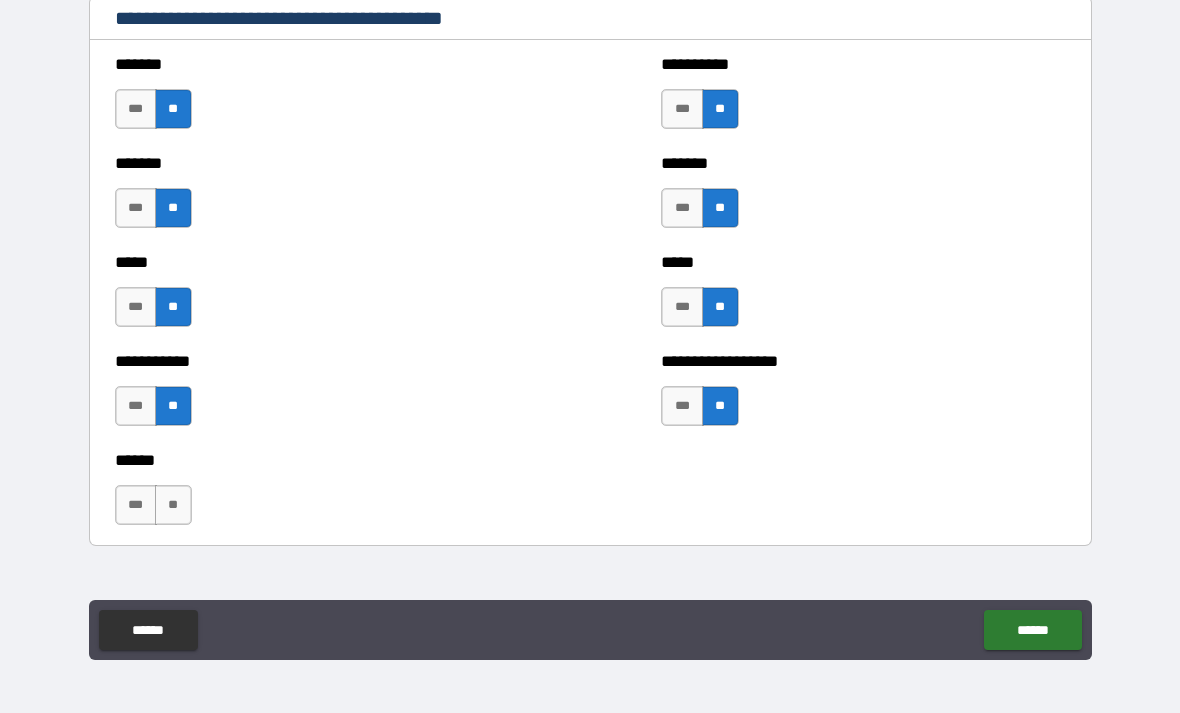 click on "***" at bounding box center (136, 208) 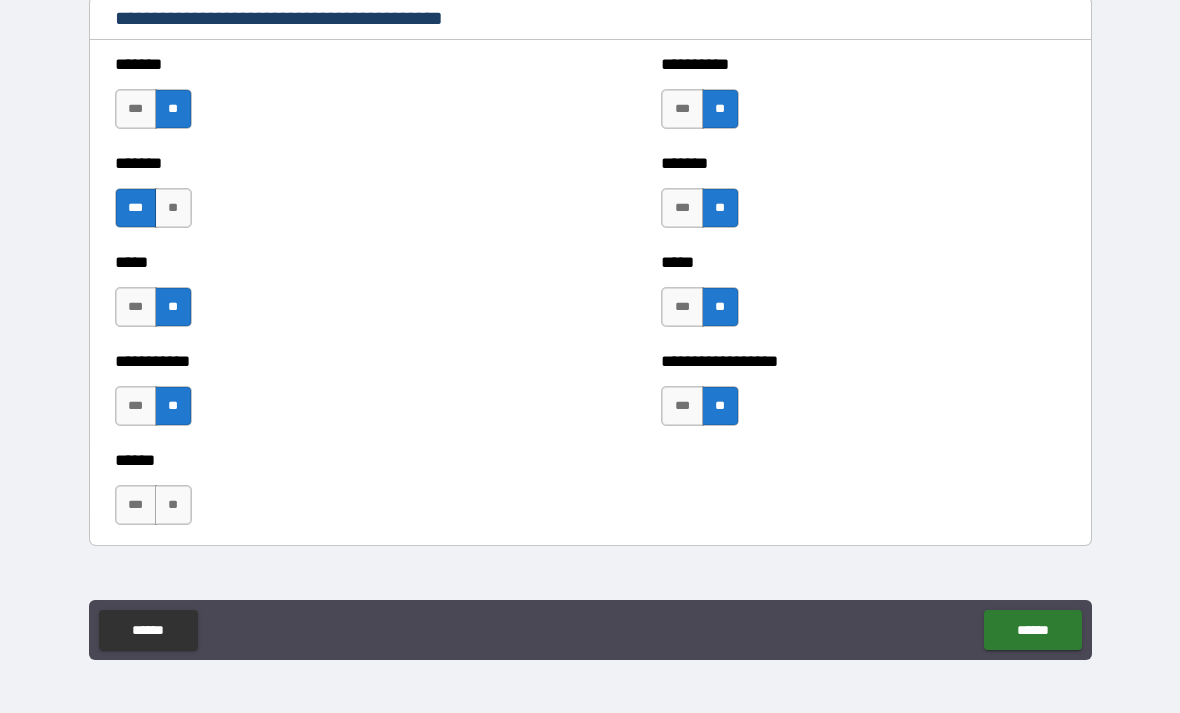 click on "**" at bounding box center (173, 505) 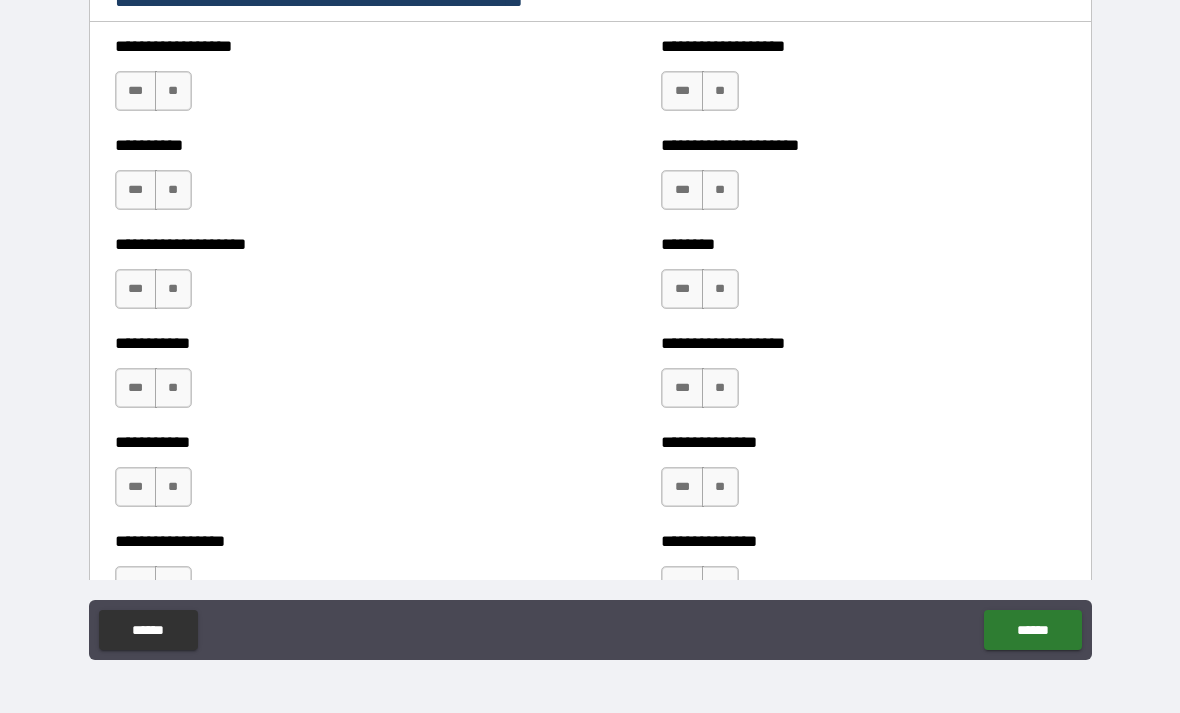 scroll, scrollTop: 2367, scrollLeft: 0, axis: vertical 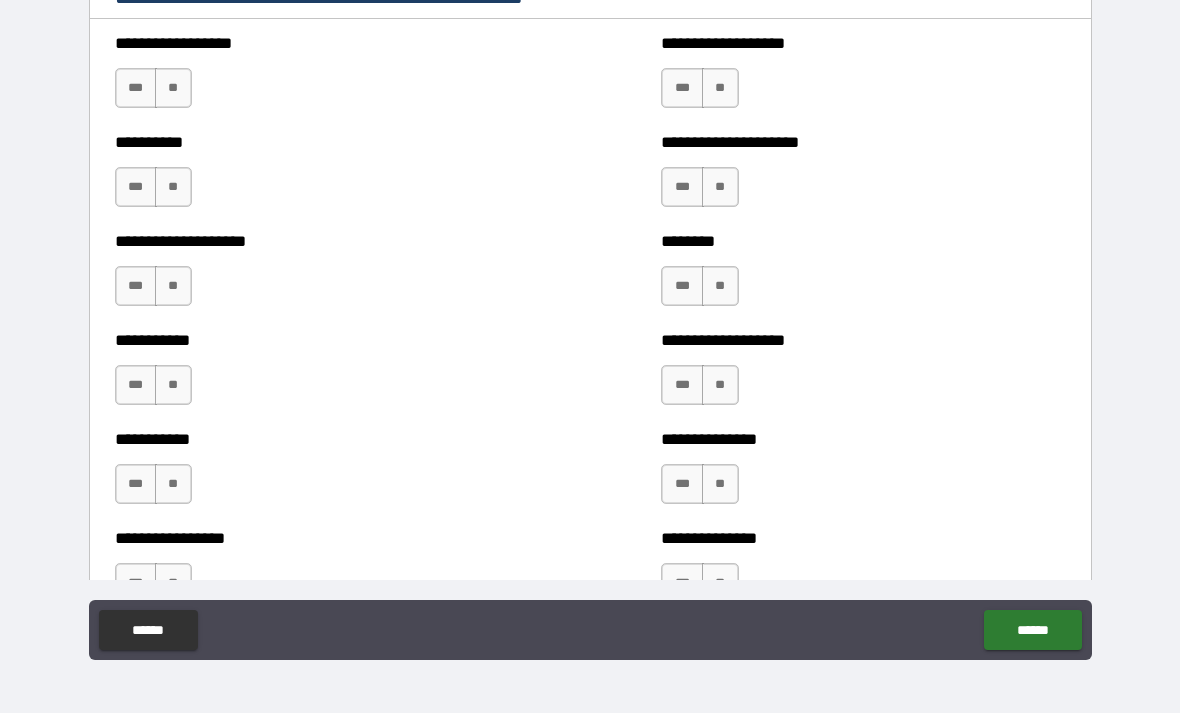 click on "**" at bounding box center [173, 88] 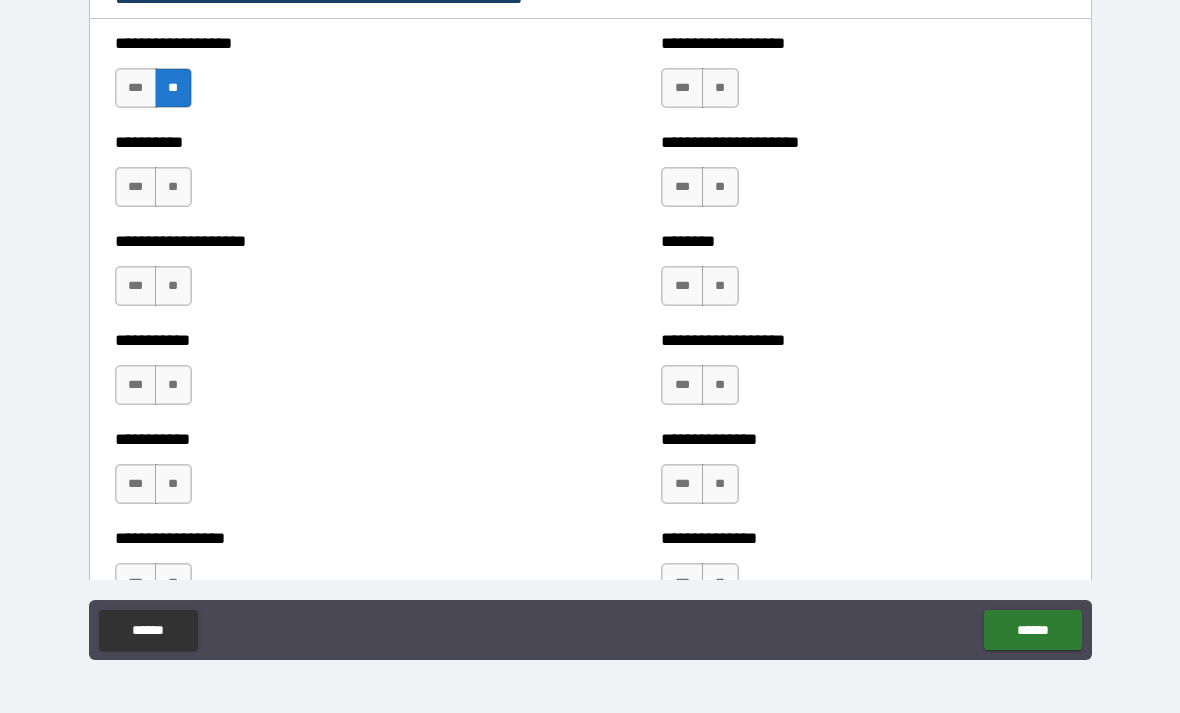 click on "**" at bounding box center (173, 187) 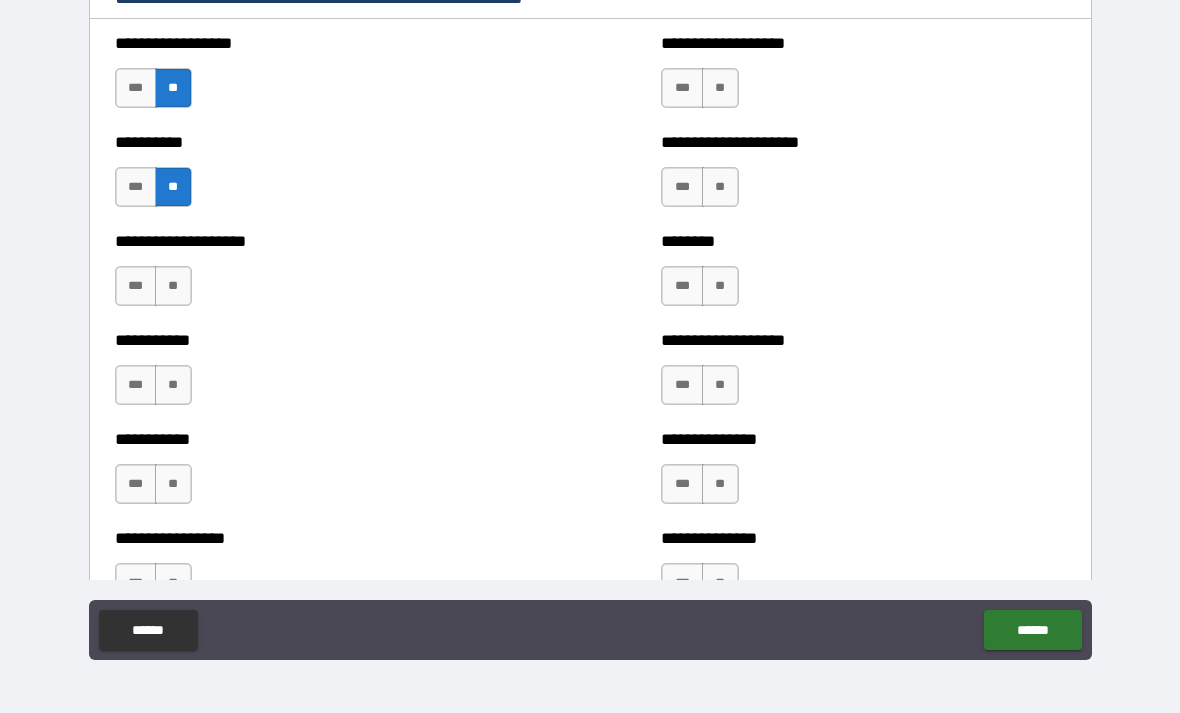 click on "**" at bounding box center [173, 286] 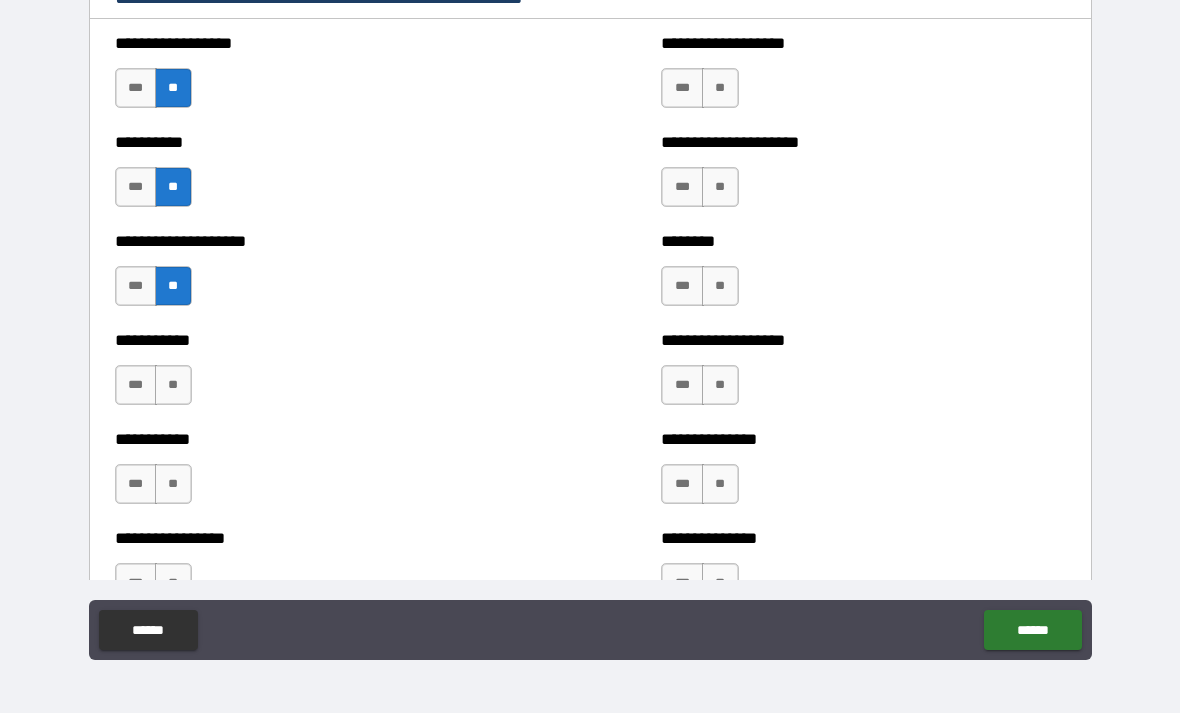 click on "**" at bounding box center [173, 385] 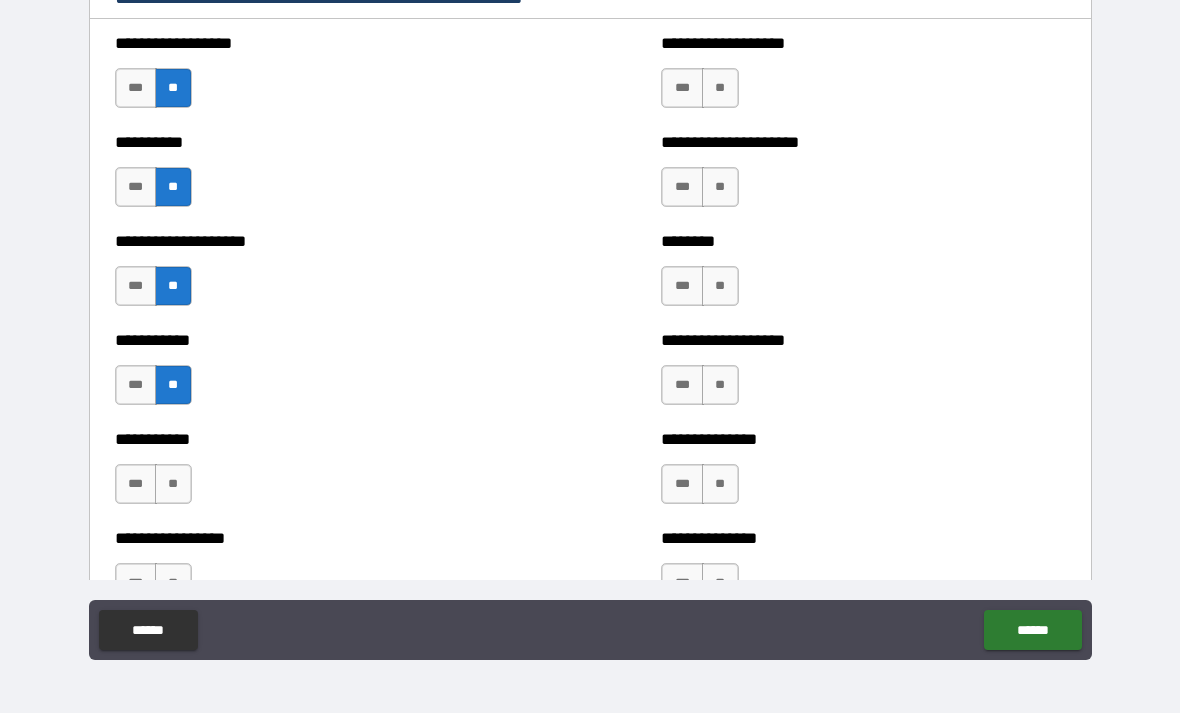 click on "**" at bounding box center (173, 484) 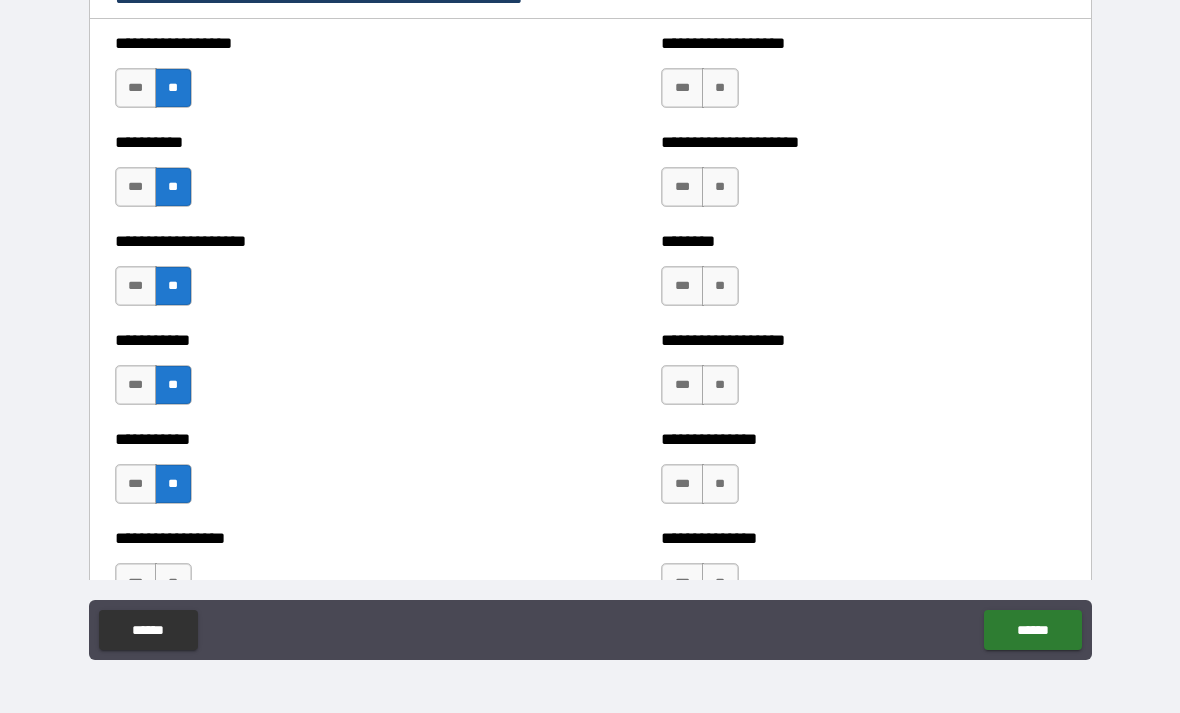 click on "**" at bounding box center (720, 88) 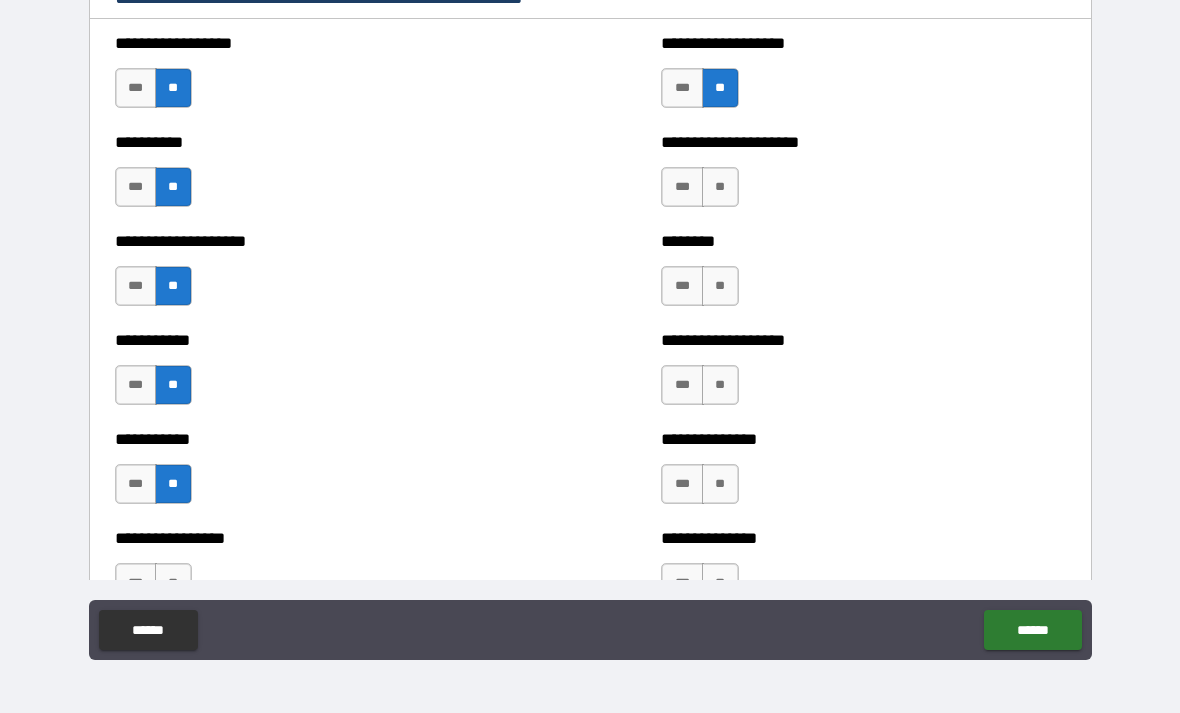 click on "**" at bounding box center (720, 187) 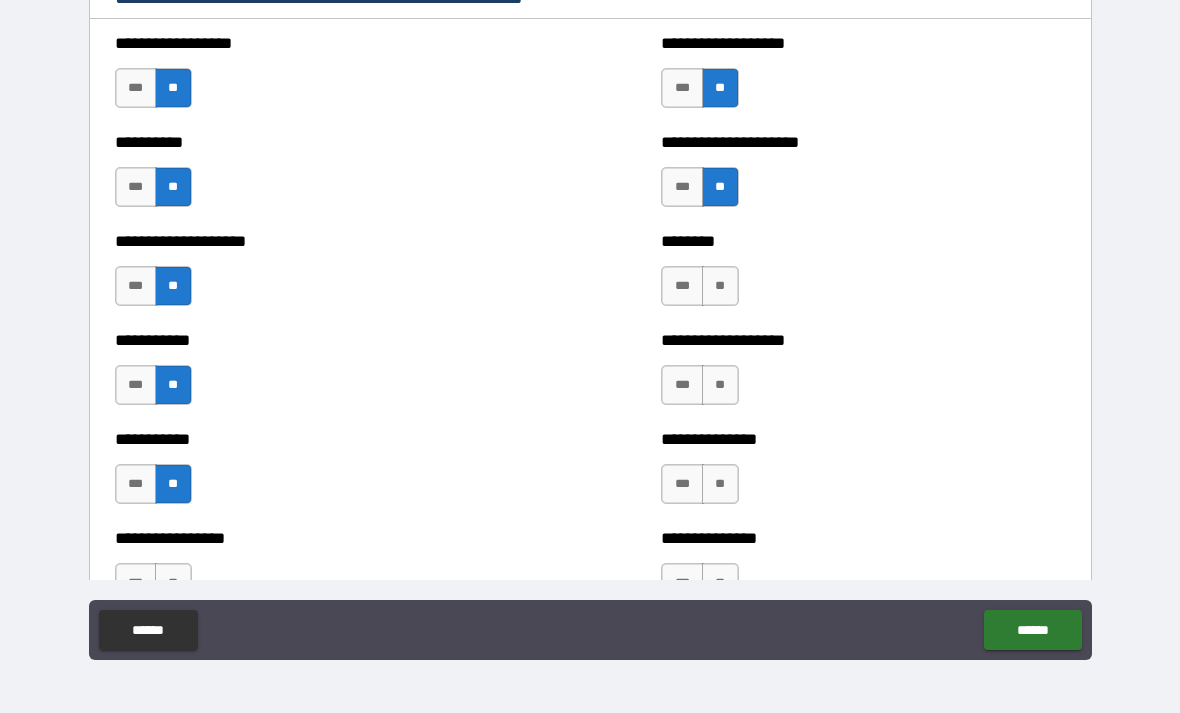 click on "***" at bounding box center [682, 286] 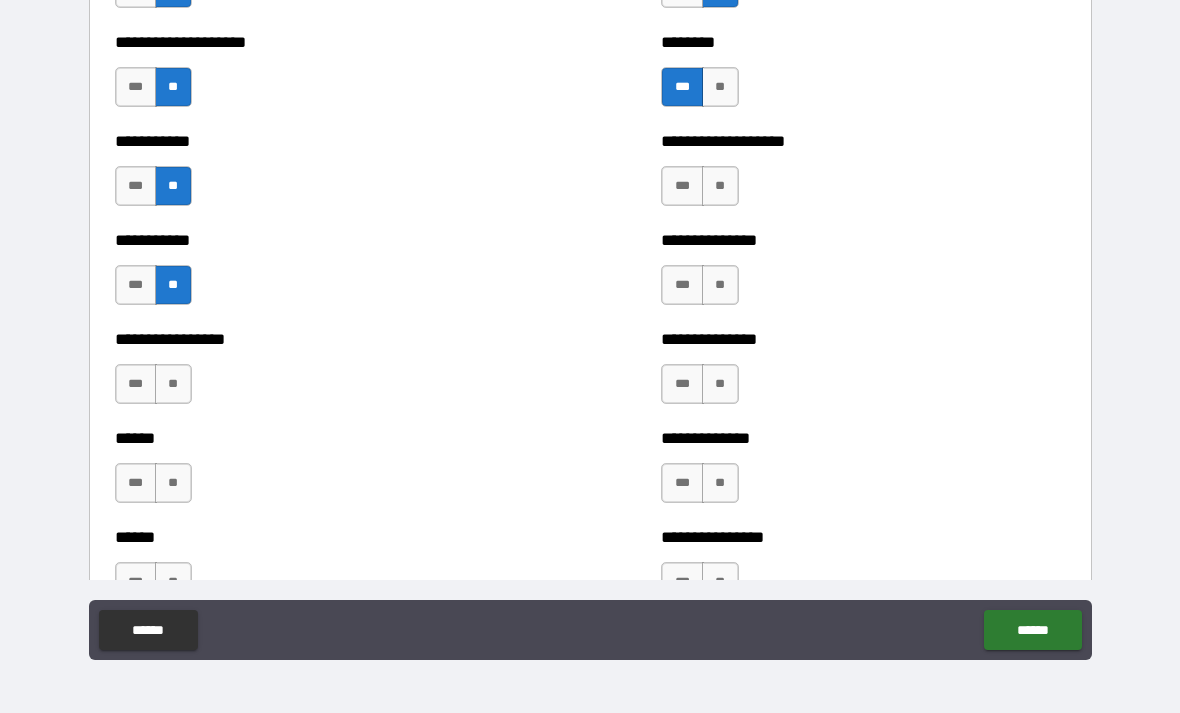 scroll, scrollTop: 2578, scrollLeft: 0, axis: vertical 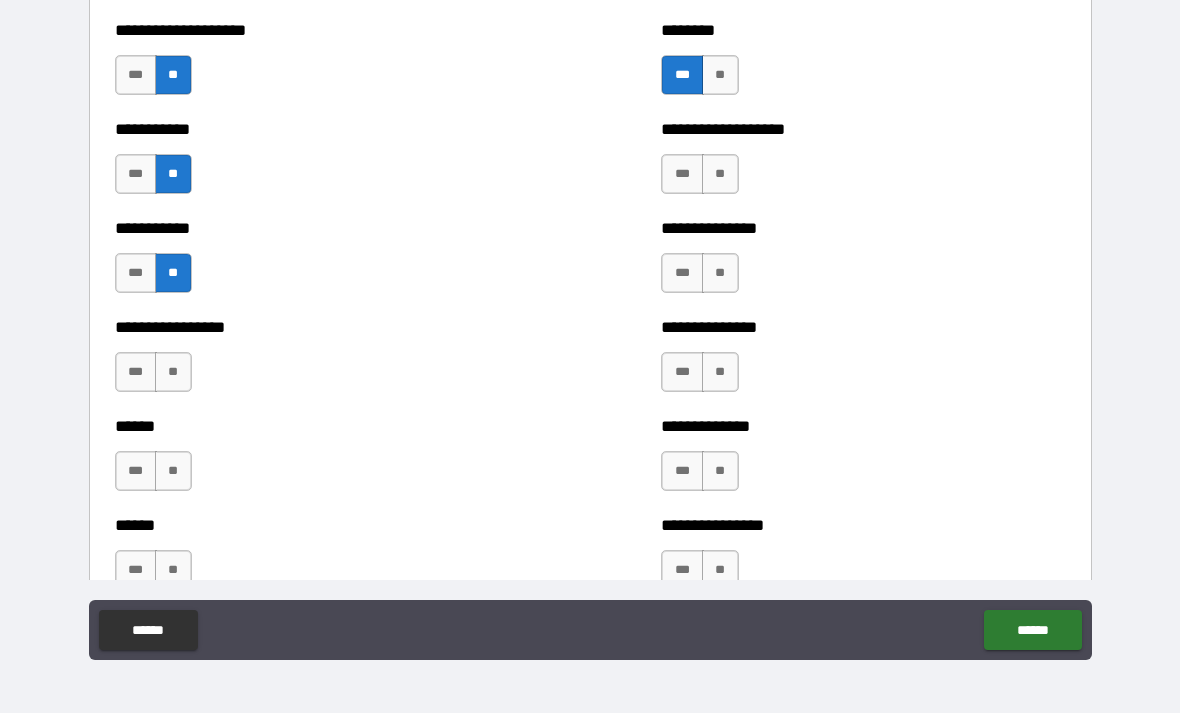 click on "**" at bounding box center (720, 174) 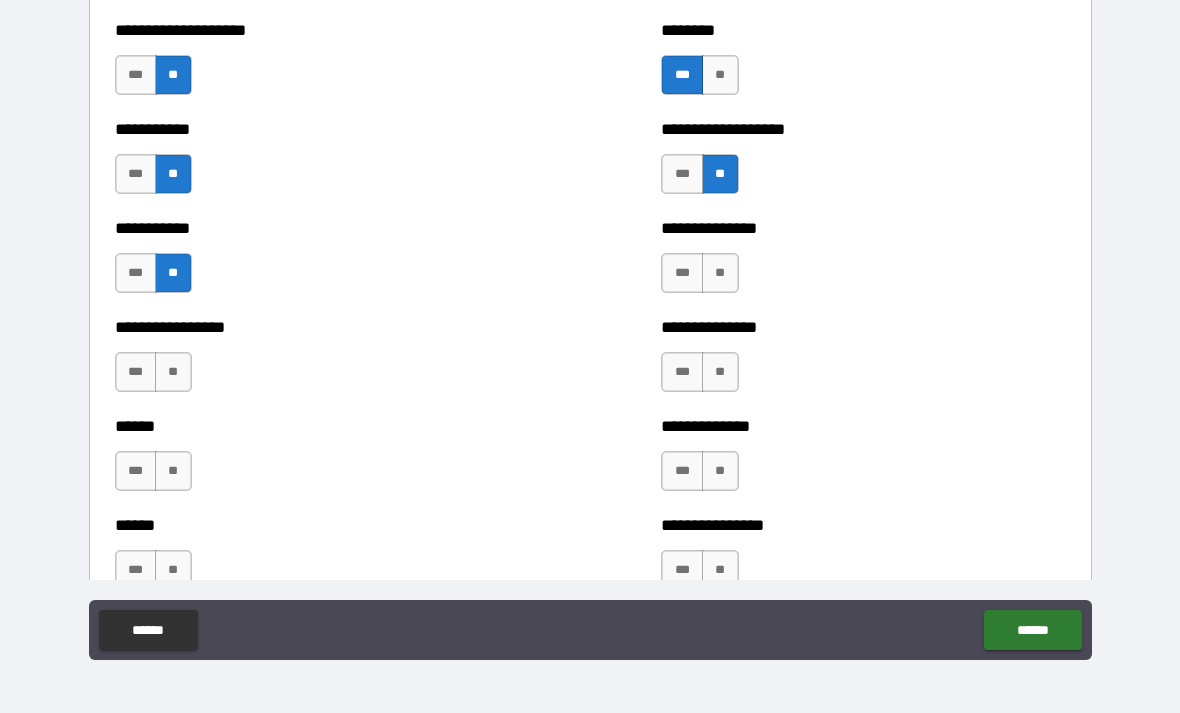 click on "**" at bounding box center [720, 273] 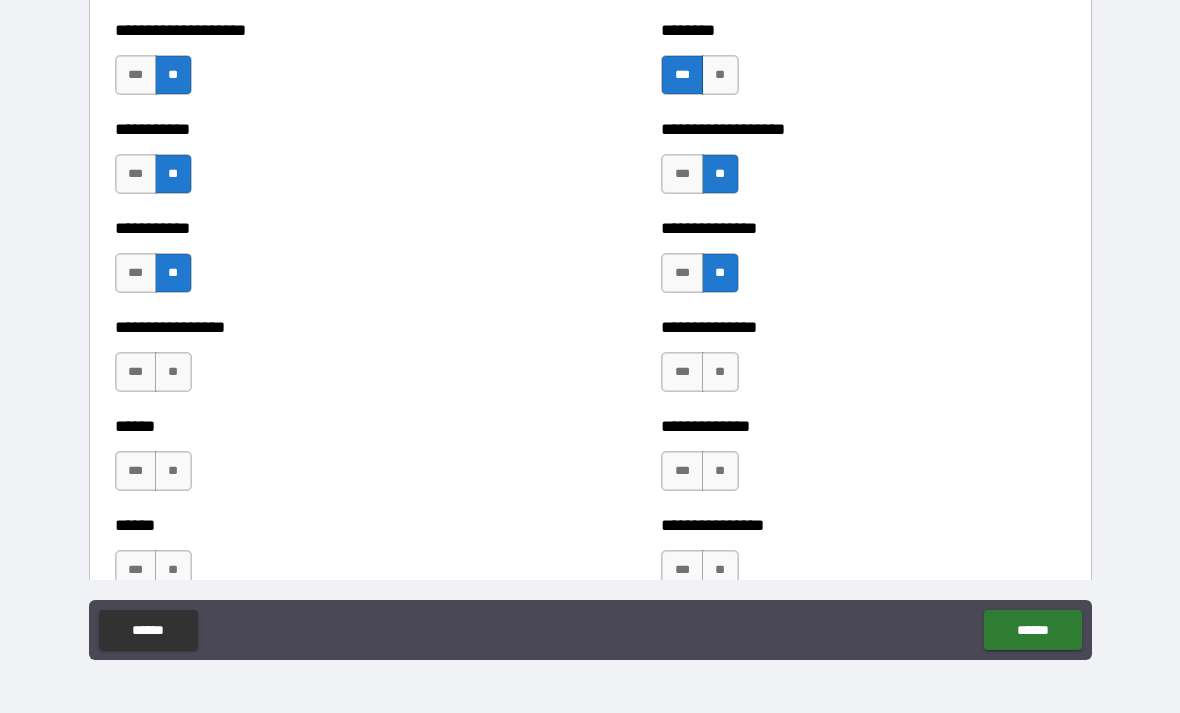 click on "**" at bounding box center [720, 372] 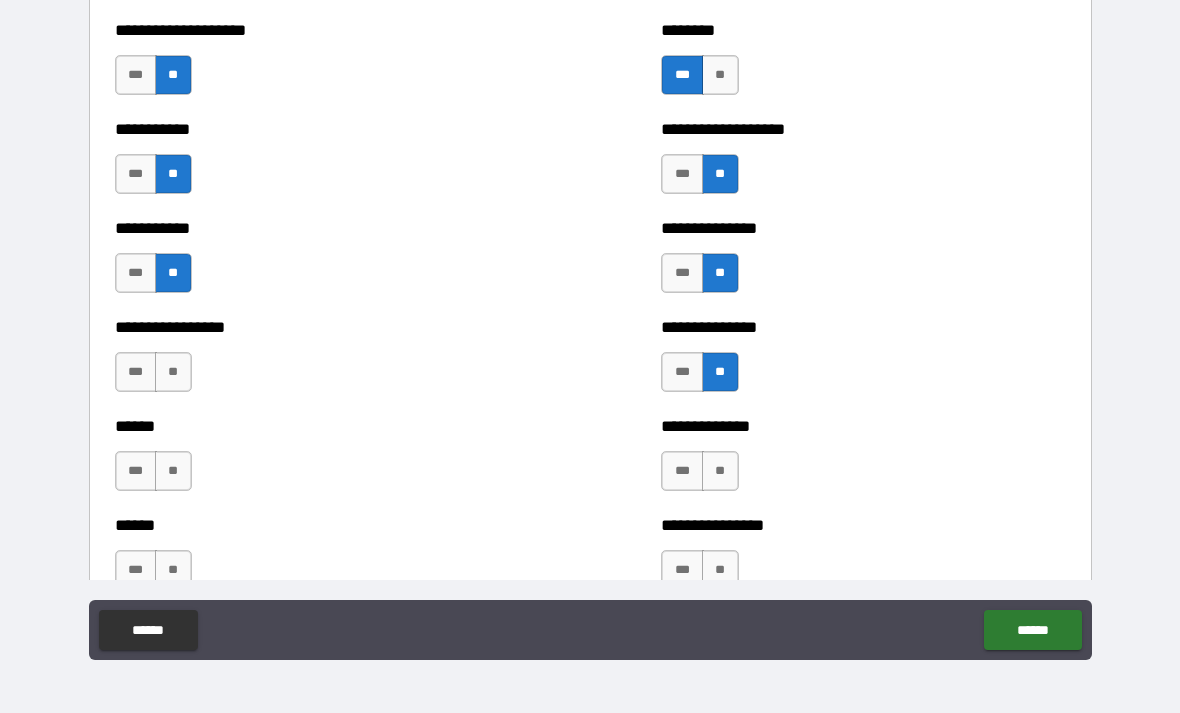 click on "**" at bounding box center (720, 471) 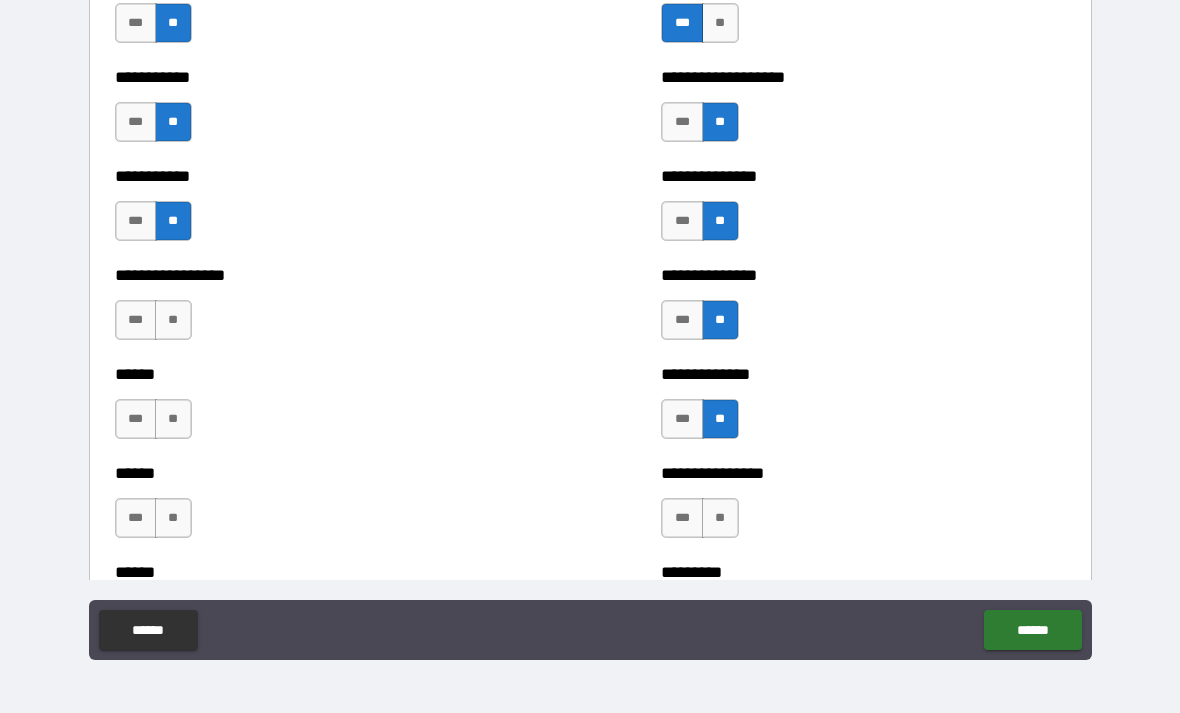 scroll, scrollTop: 2717, scrollLeft: 0, axis: vertical 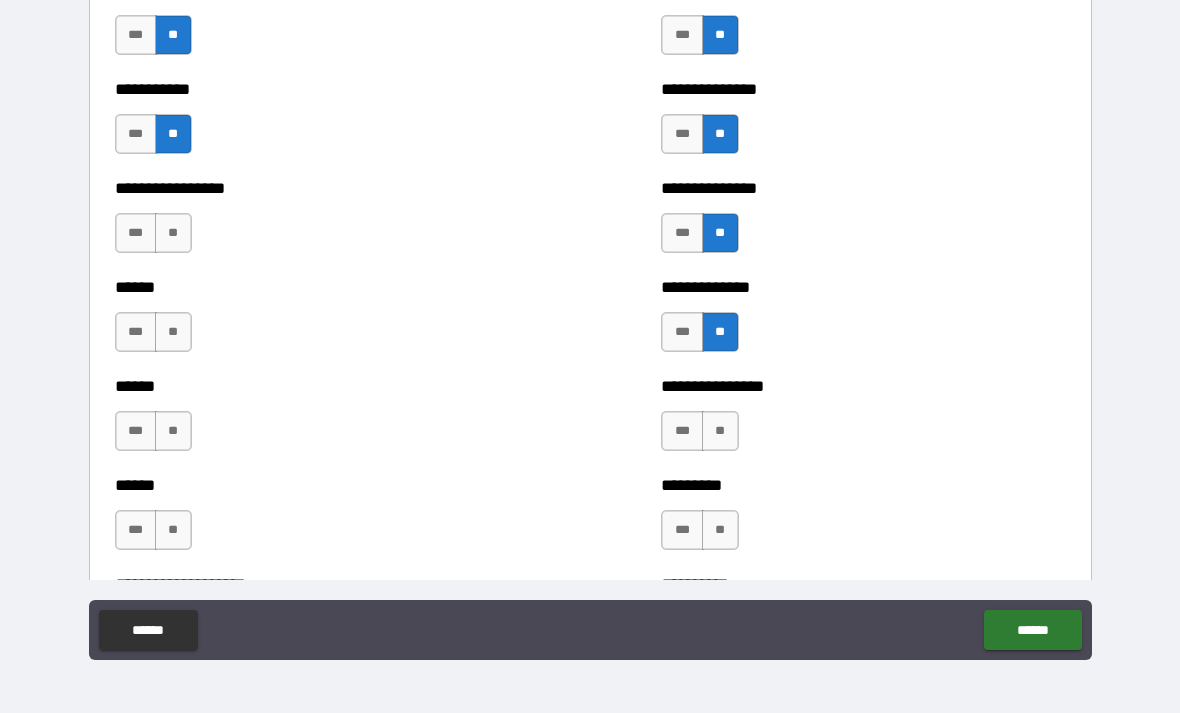 click on "**" at bounding box center [173, 233] 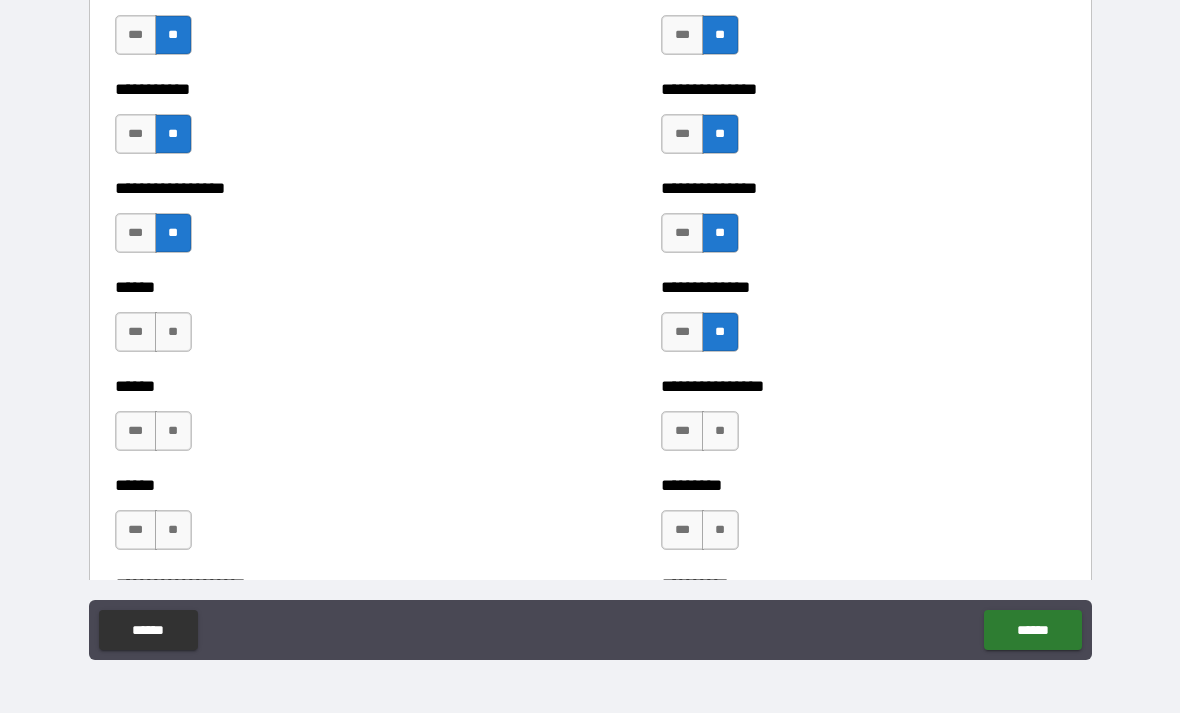 click on "**" at bounding box center [173, 332] 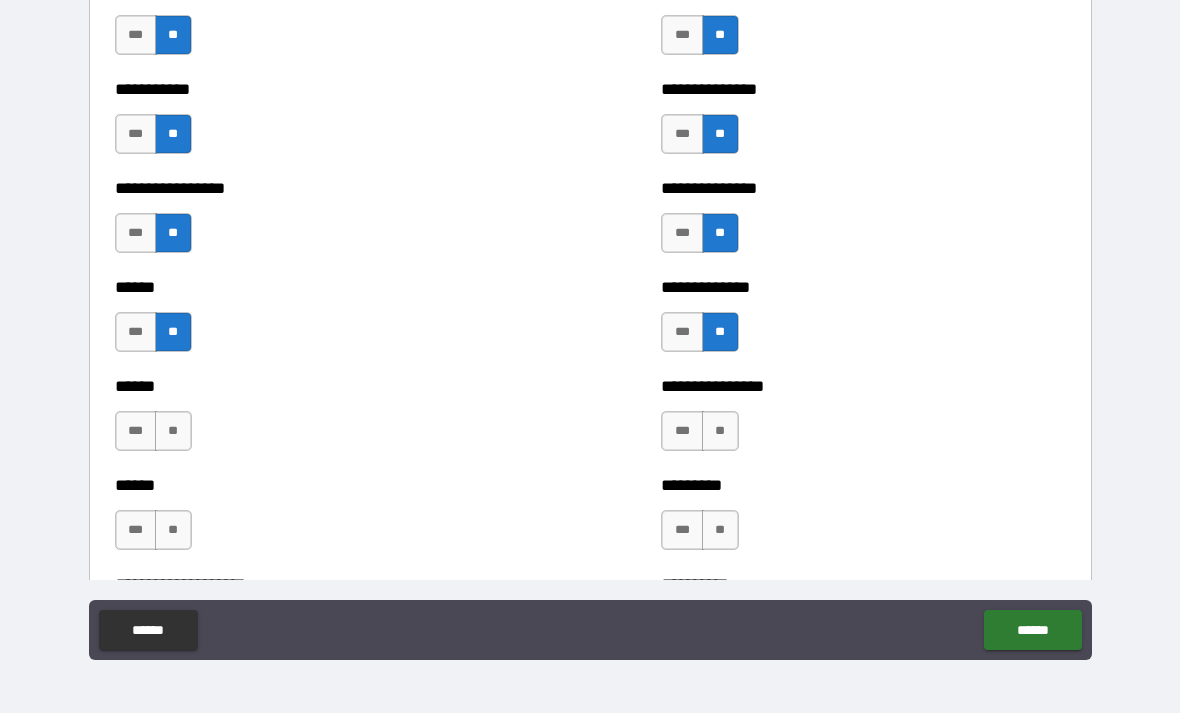 click on "**" at bounding box center [173, 431] 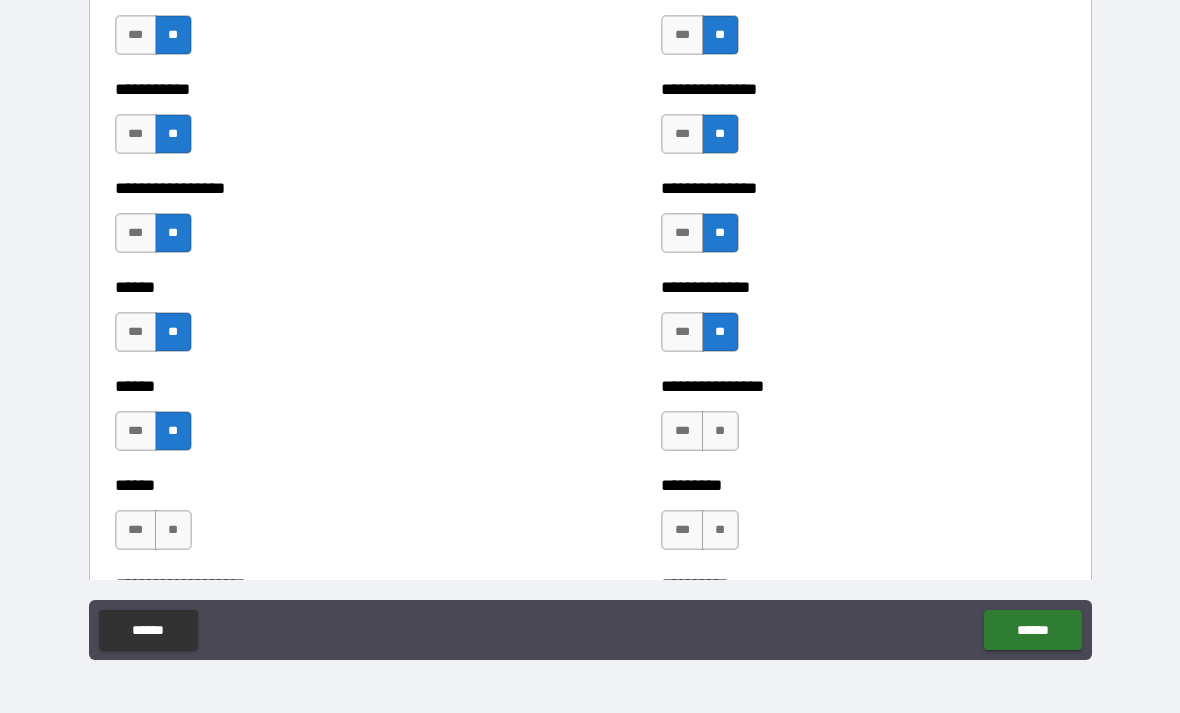 click on "**" at bounding box center [720, 431] 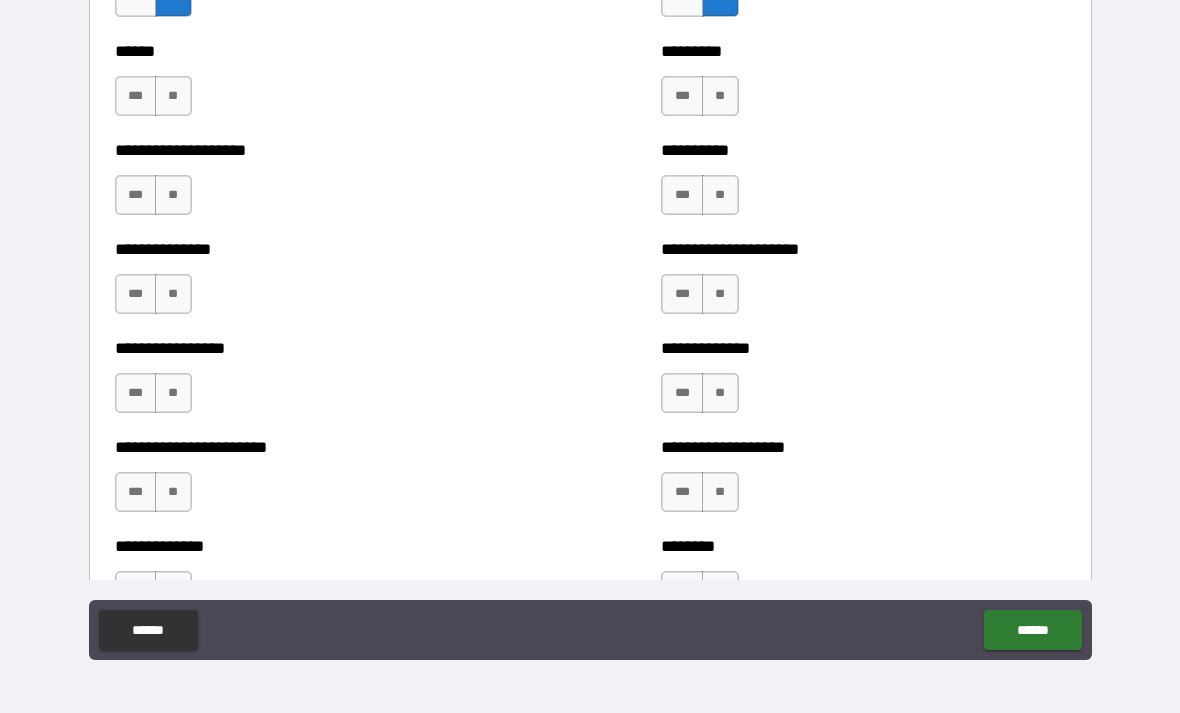 scroll, scrollTop: 3153, scrollLeft: 0, axis: vertical 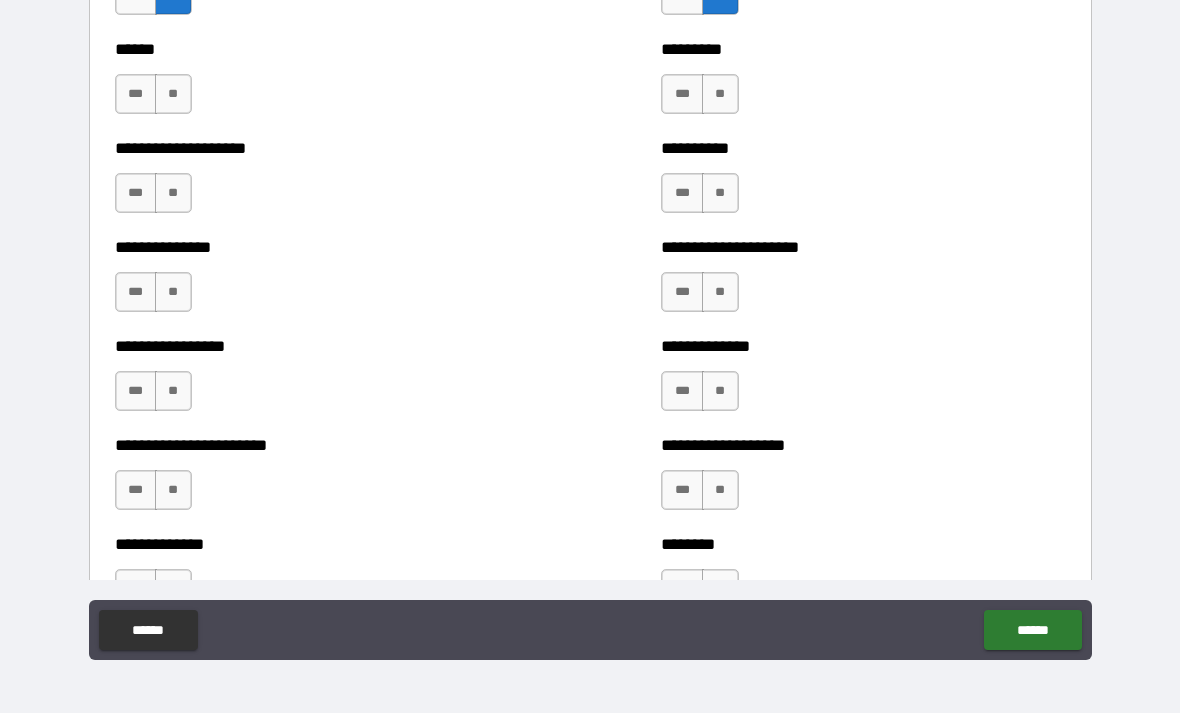 click on "**" at bounding box center (173, 94) 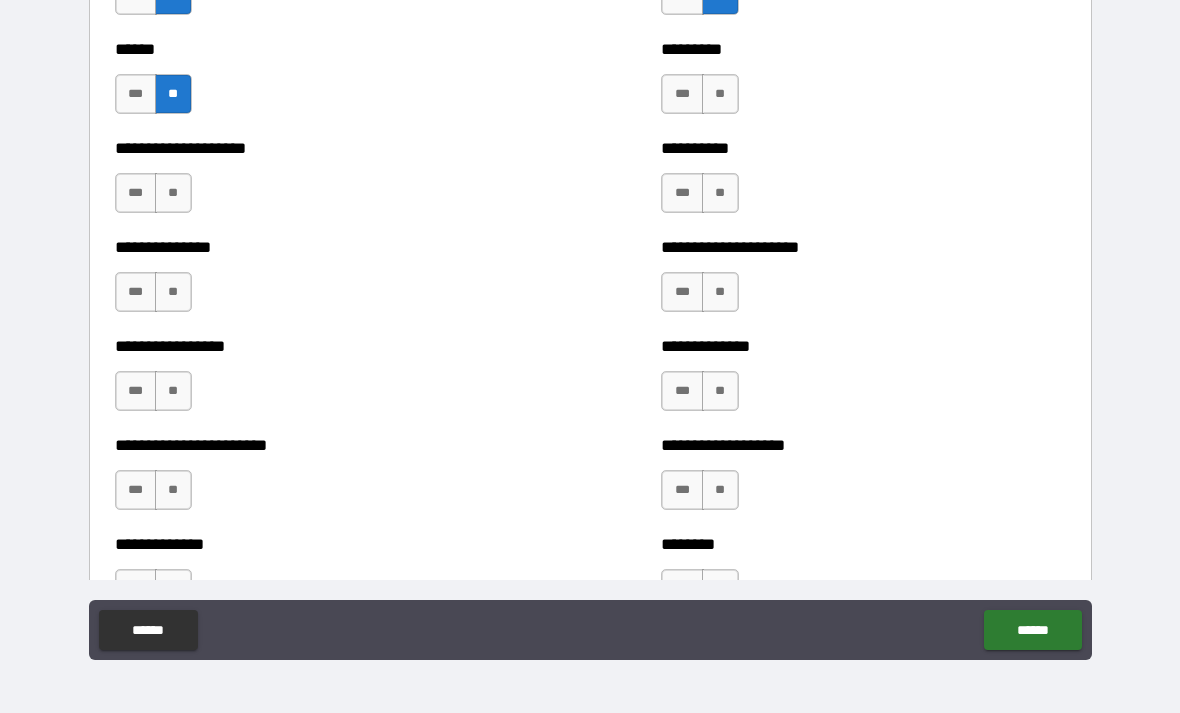 click on "**" at bounding box center (720, 94) 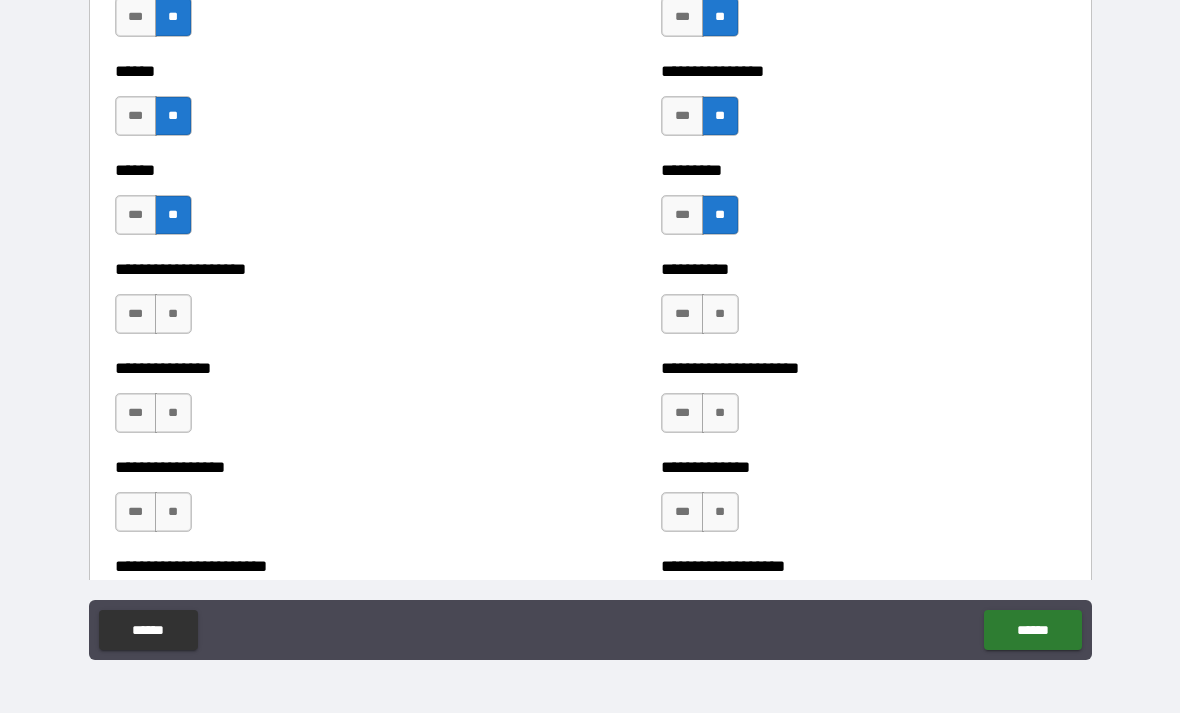 scroll, scrollTop: 3023, scrollLeft: 0, axis: vertical 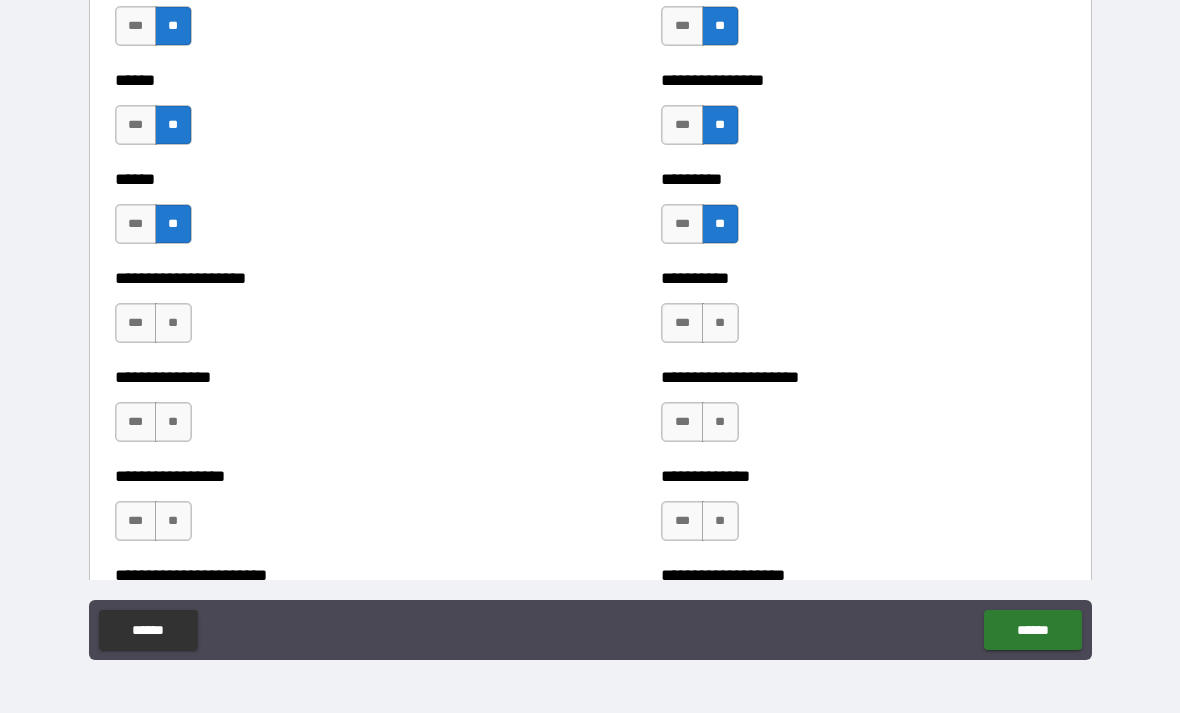 click on "***" at bounding box center [136, 125] 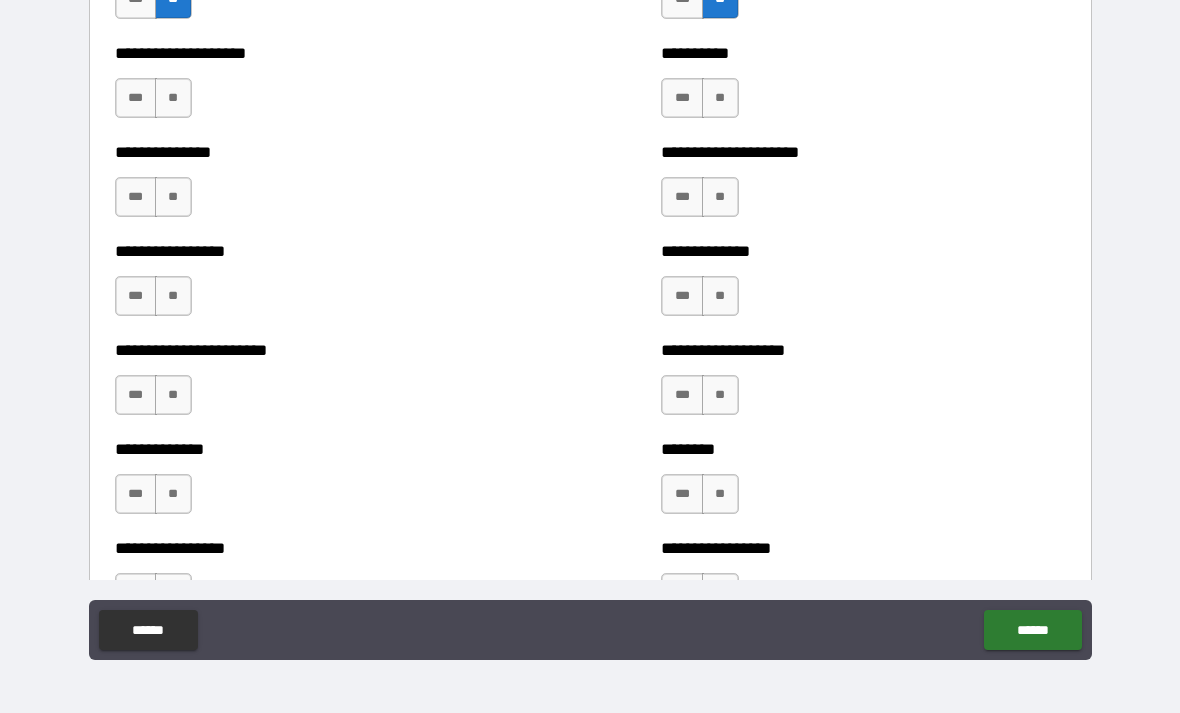 scroll, scrollTop: 3249, scrollLeft: 0, axis: vertical 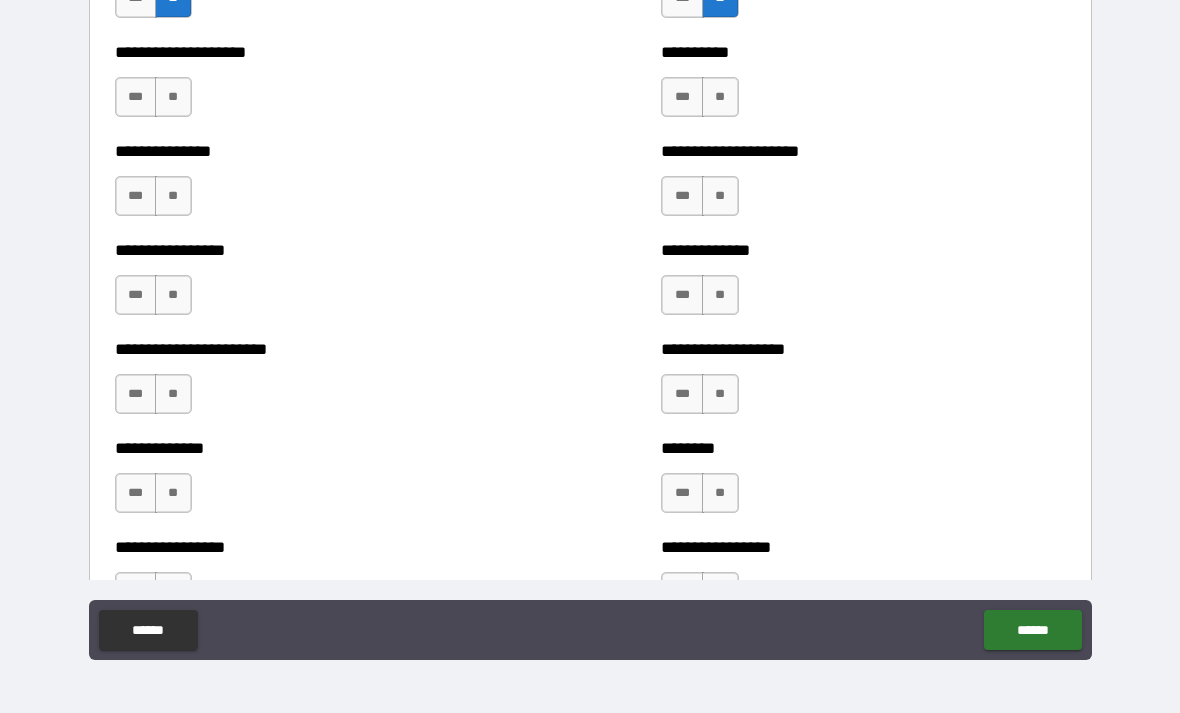 click on "**" at bounding box center [173, 97] 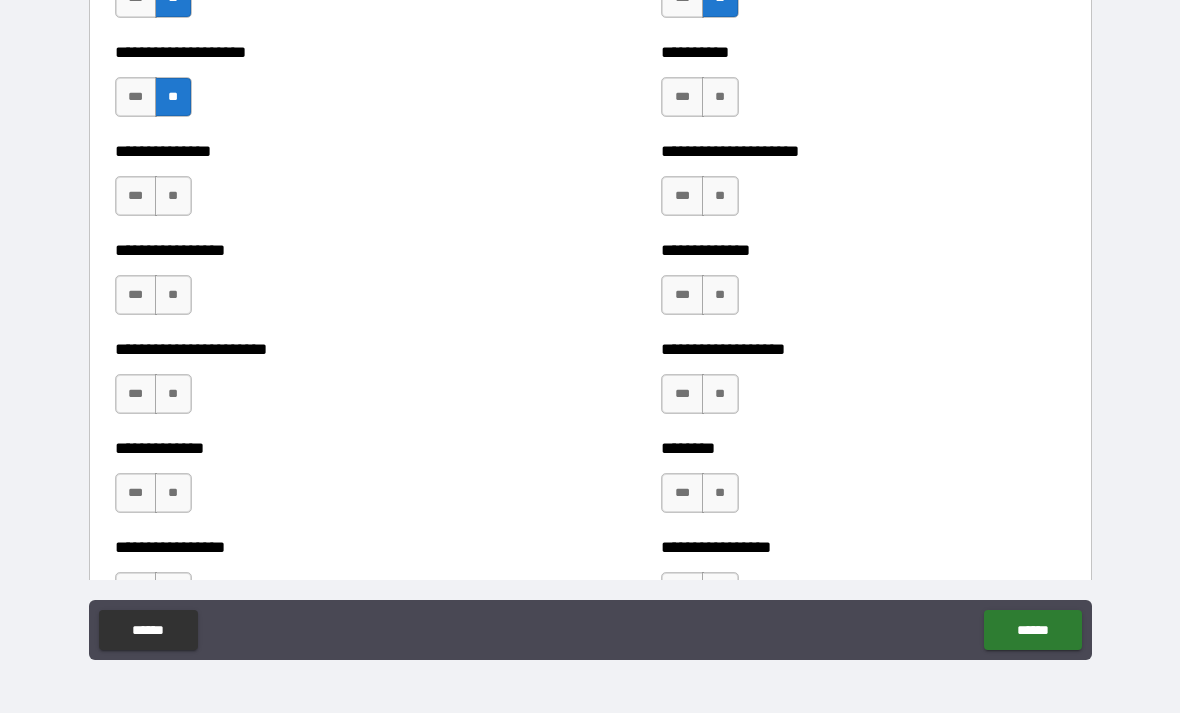 click on "**" at bounding box center (720, 97) 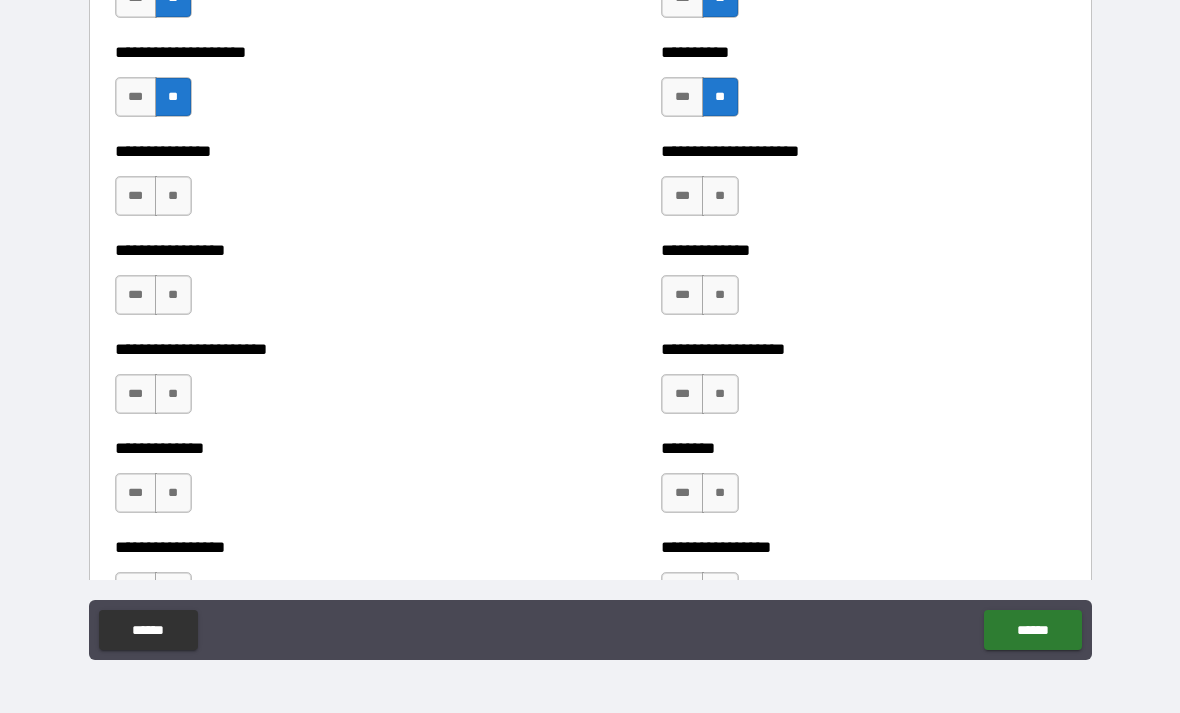click on "***" at bounding box center (136, 97) 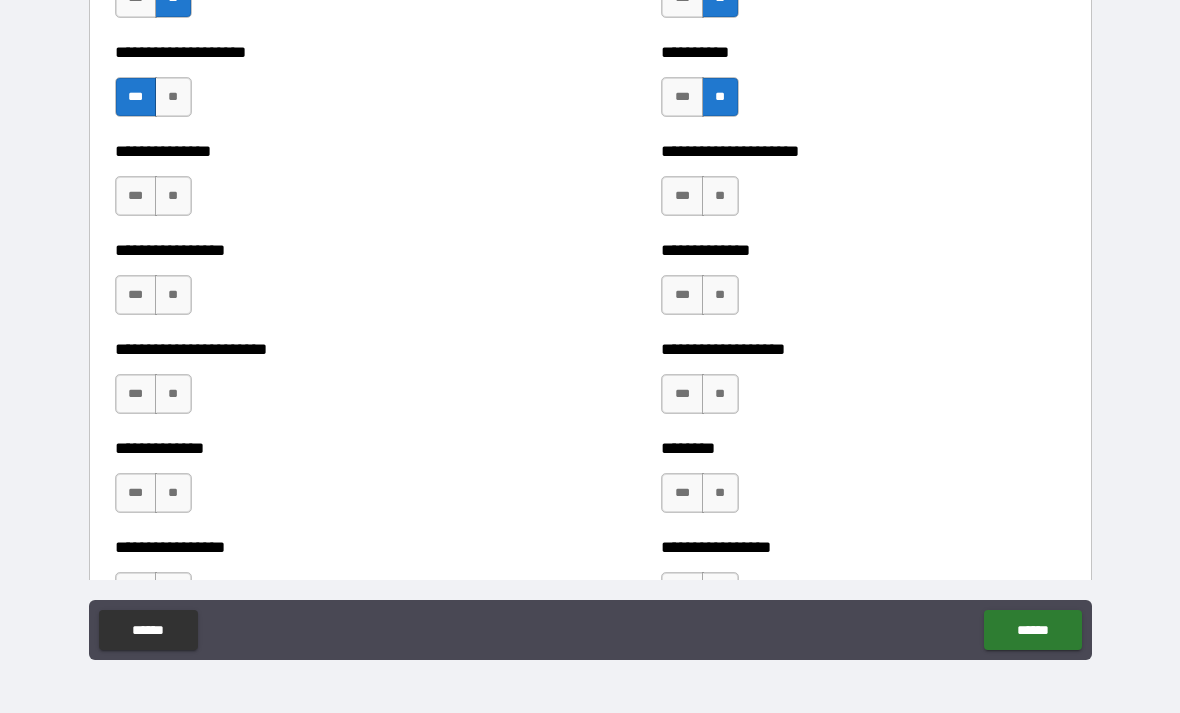 click on "**" at bounding box center (173, 196) 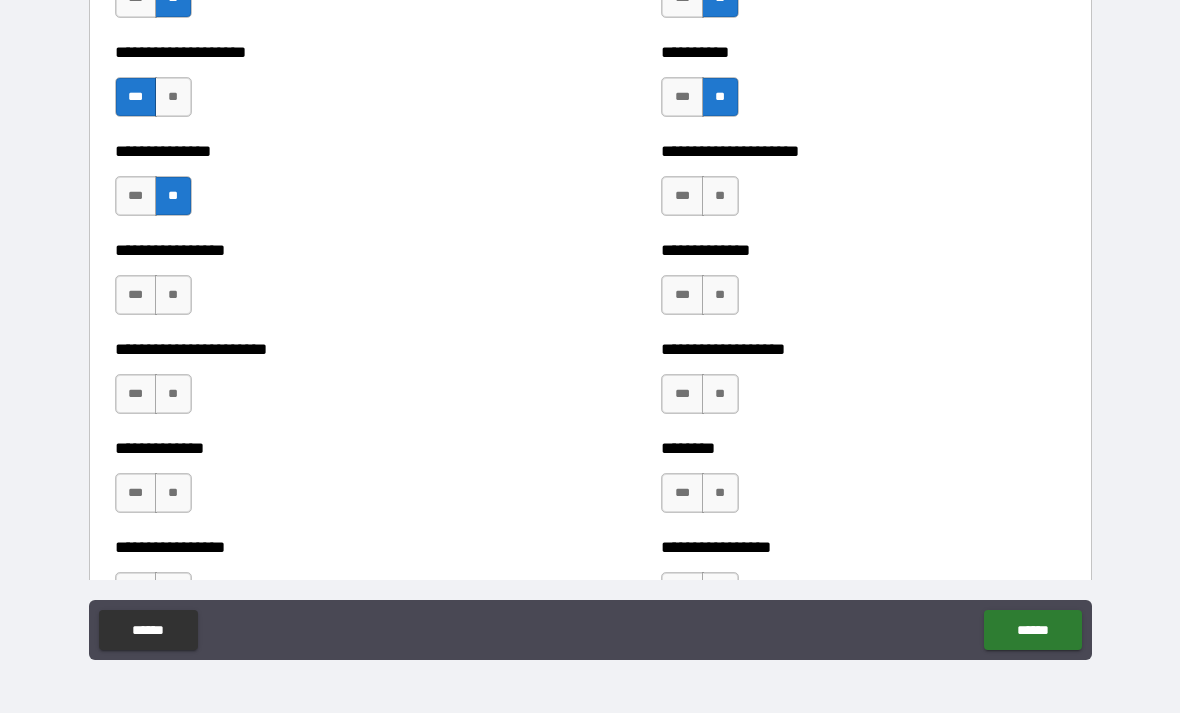 click on "**" at bounding box center [720, 196] 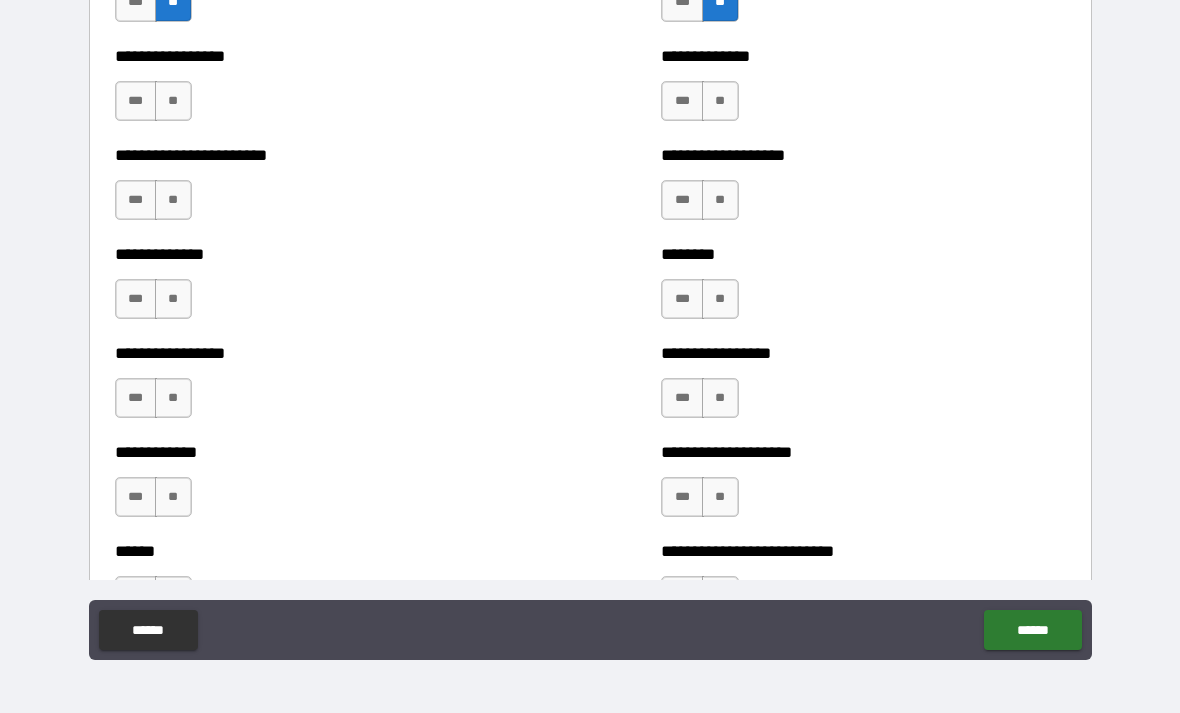 scroll, scrollTop: 3447, scrollLeft: 0, axis: vertical 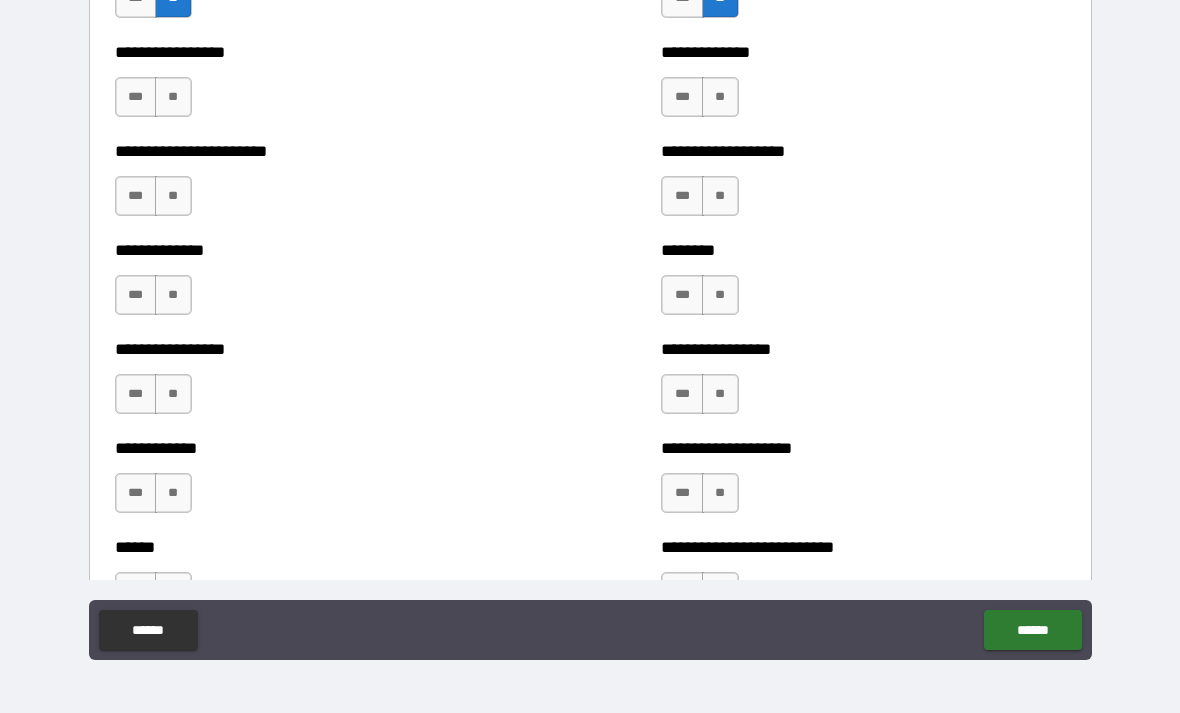 click on "**" at bounding box center (720, 97) 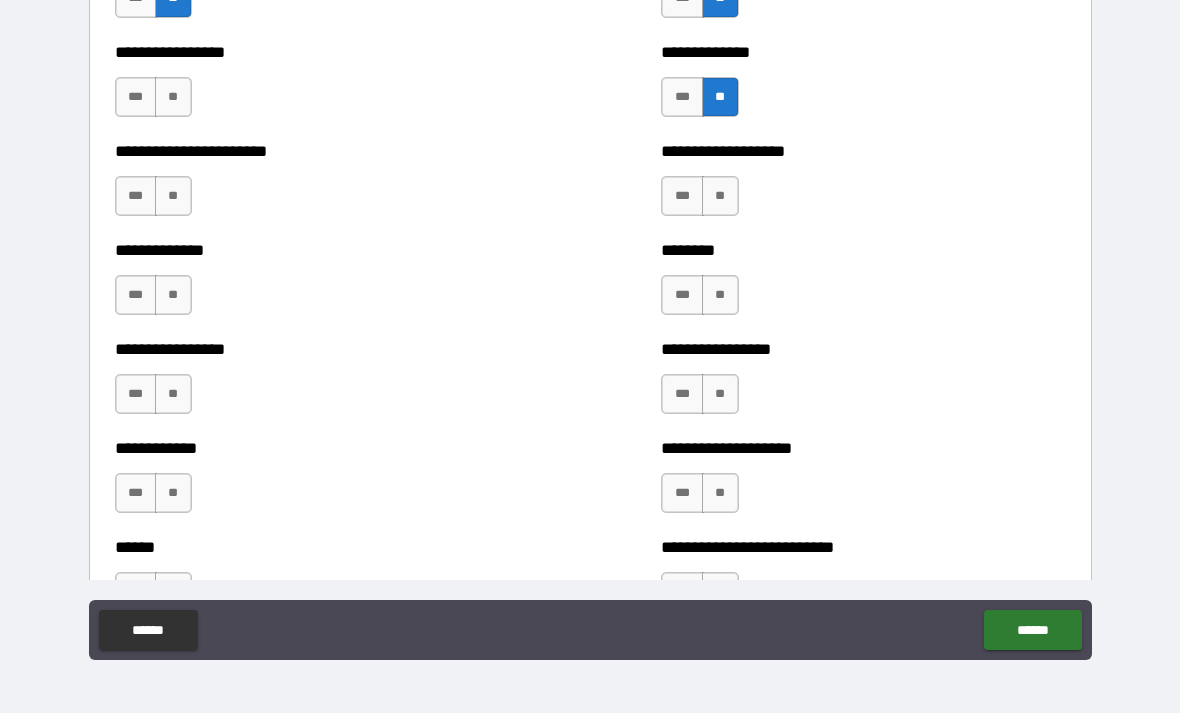 click on "**" at bounding box center [173, 97] 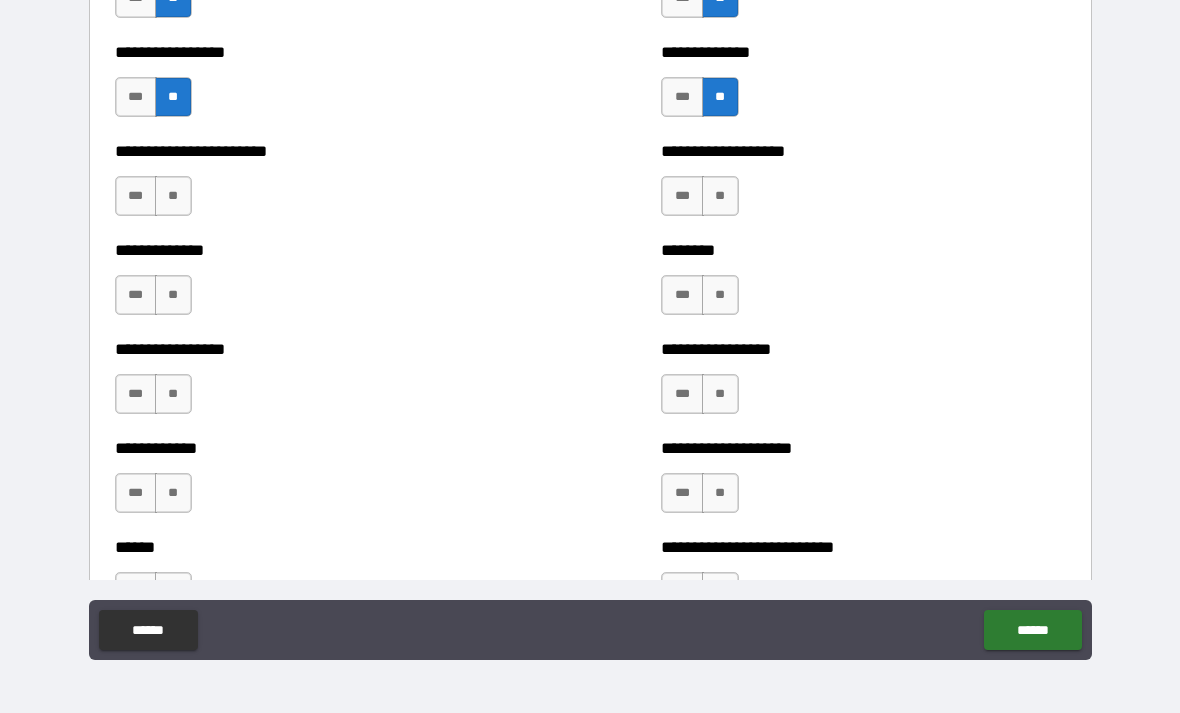 click on "**" at bounding box center [173, 196] 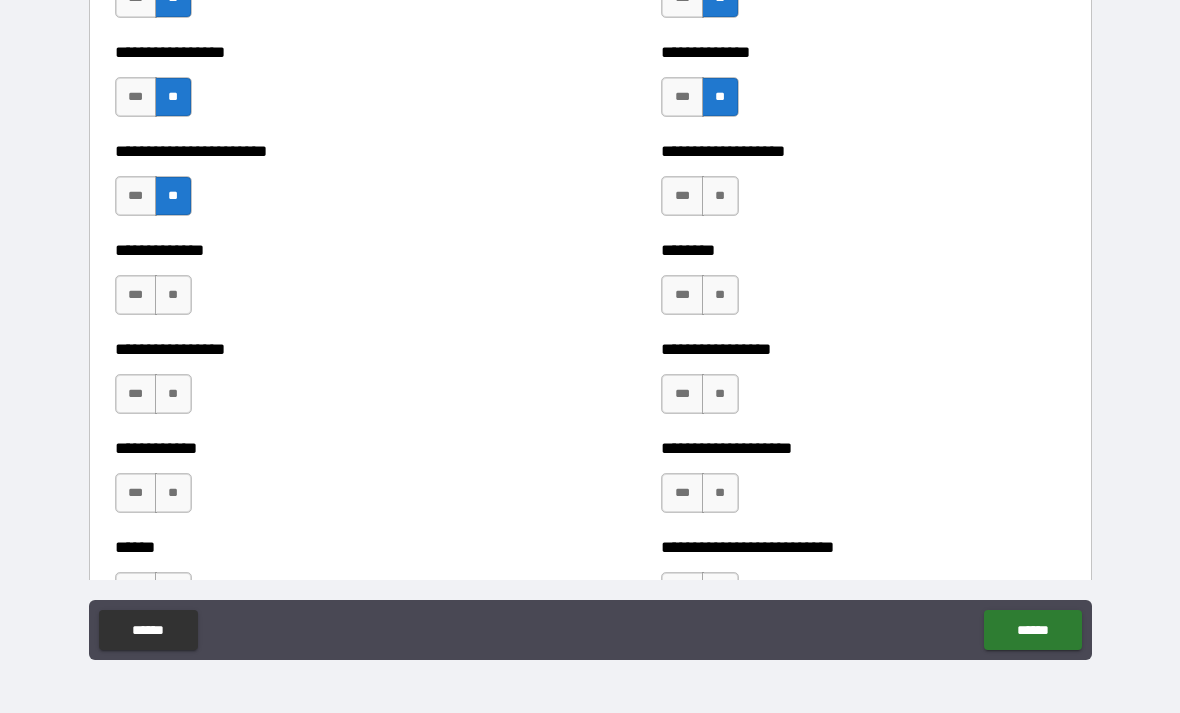 click on "**" at bounding box center [720, 196] 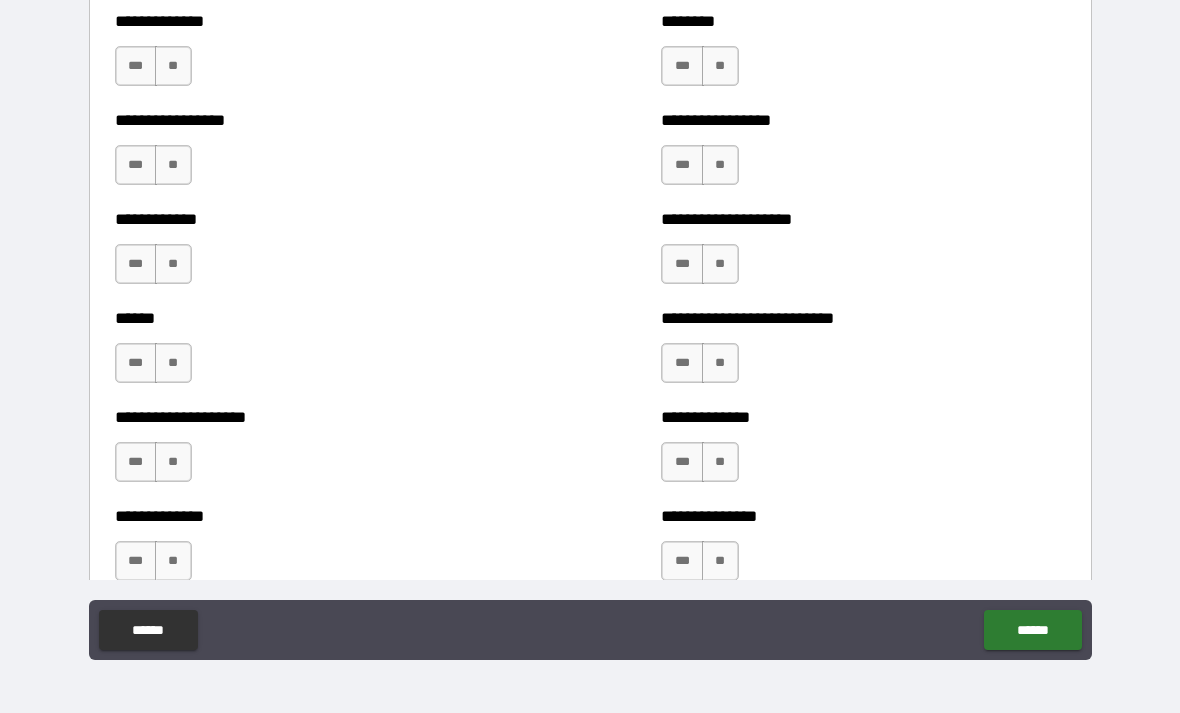 scroll, scrollTop: 3681, scrollLeft: 0, axis: vertical 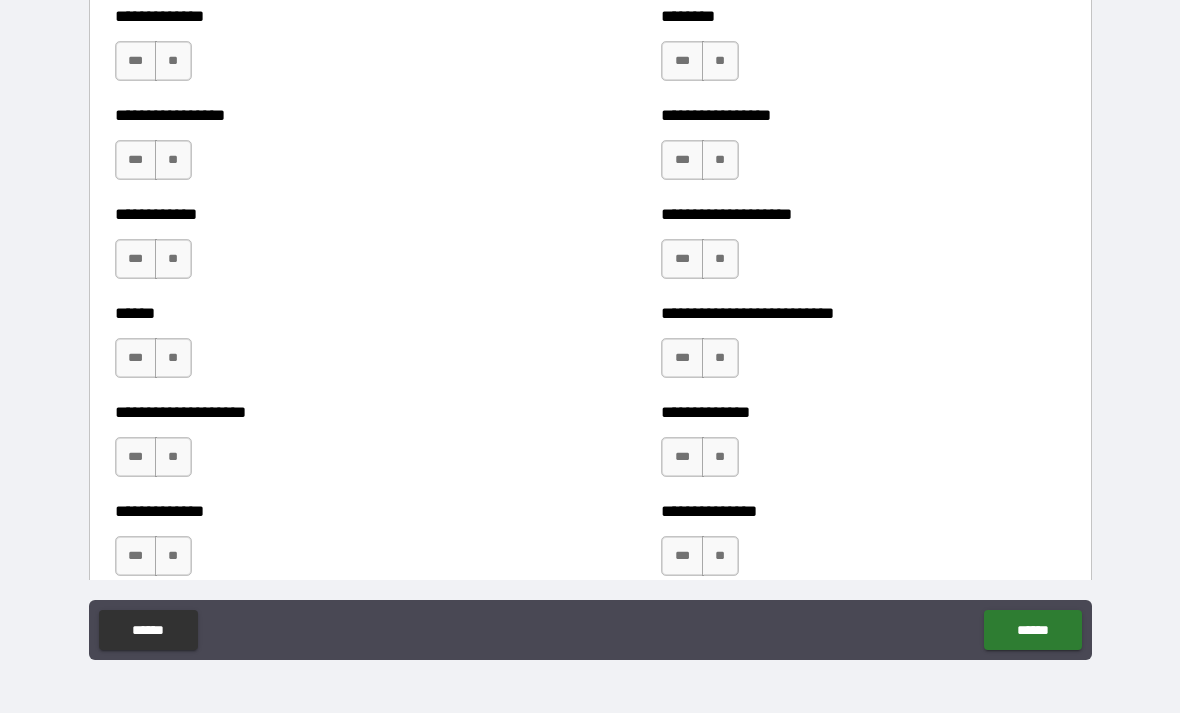 click on "**" at bounding box center (173, 61) 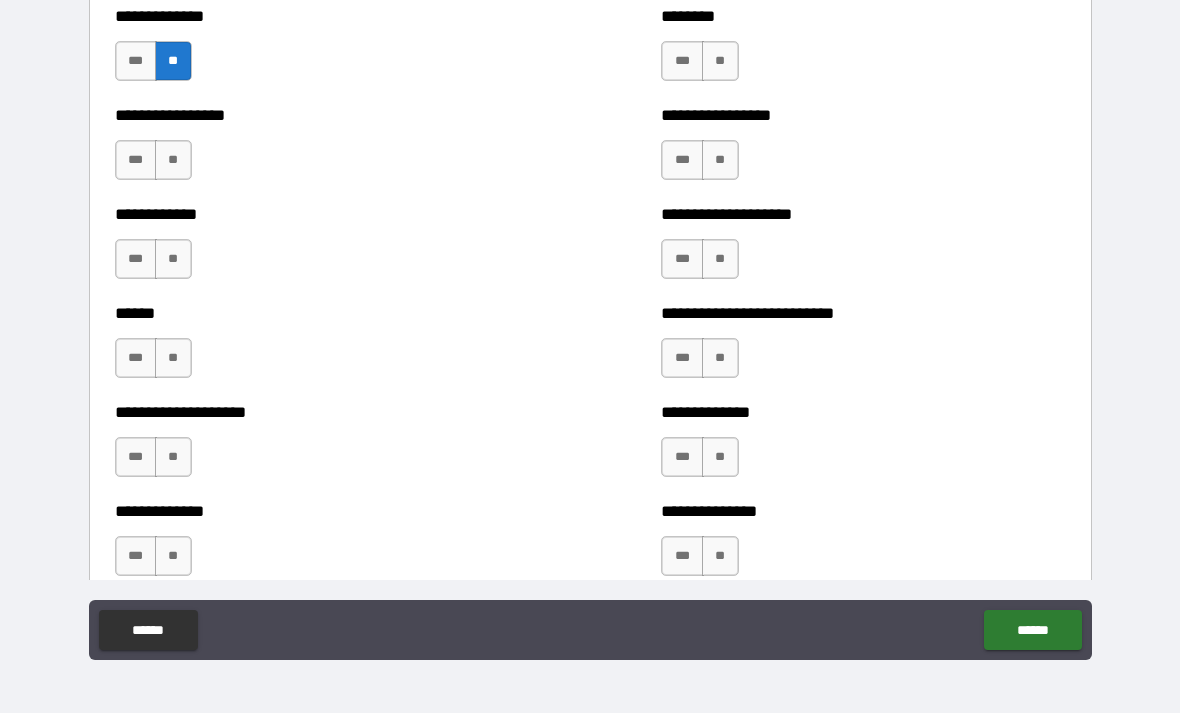 click on "**" at bounding box center [720, 61] 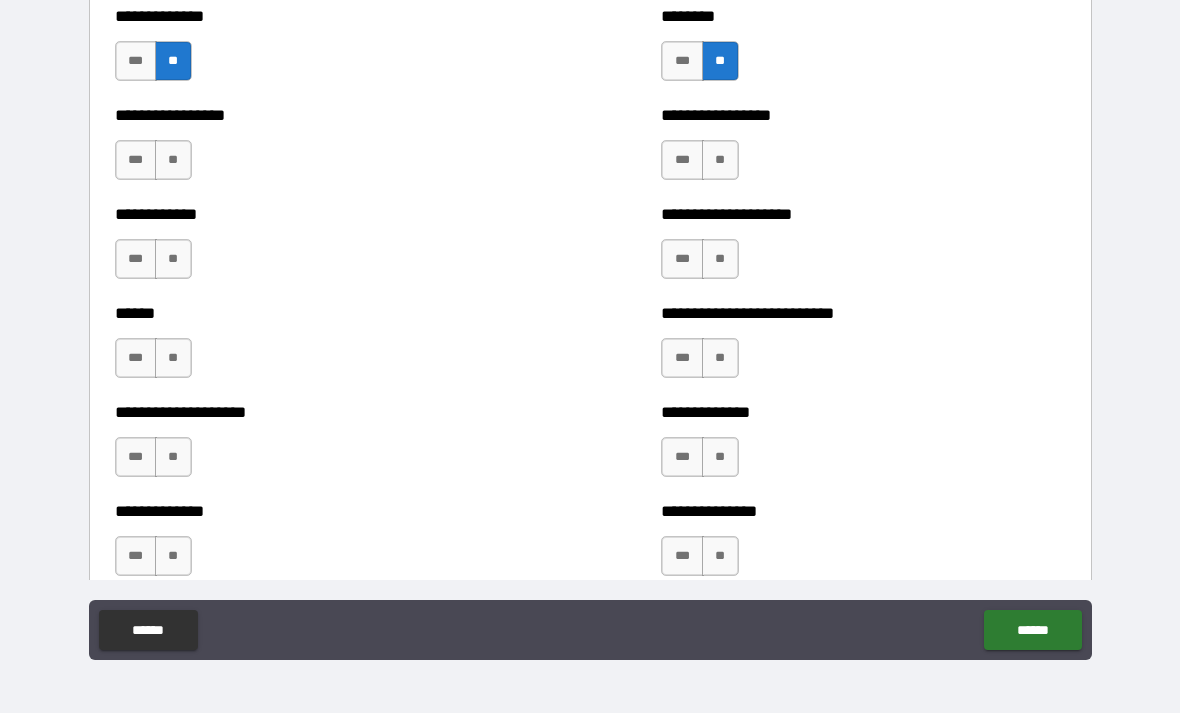 click on "**" at bounding box center [173, 160] 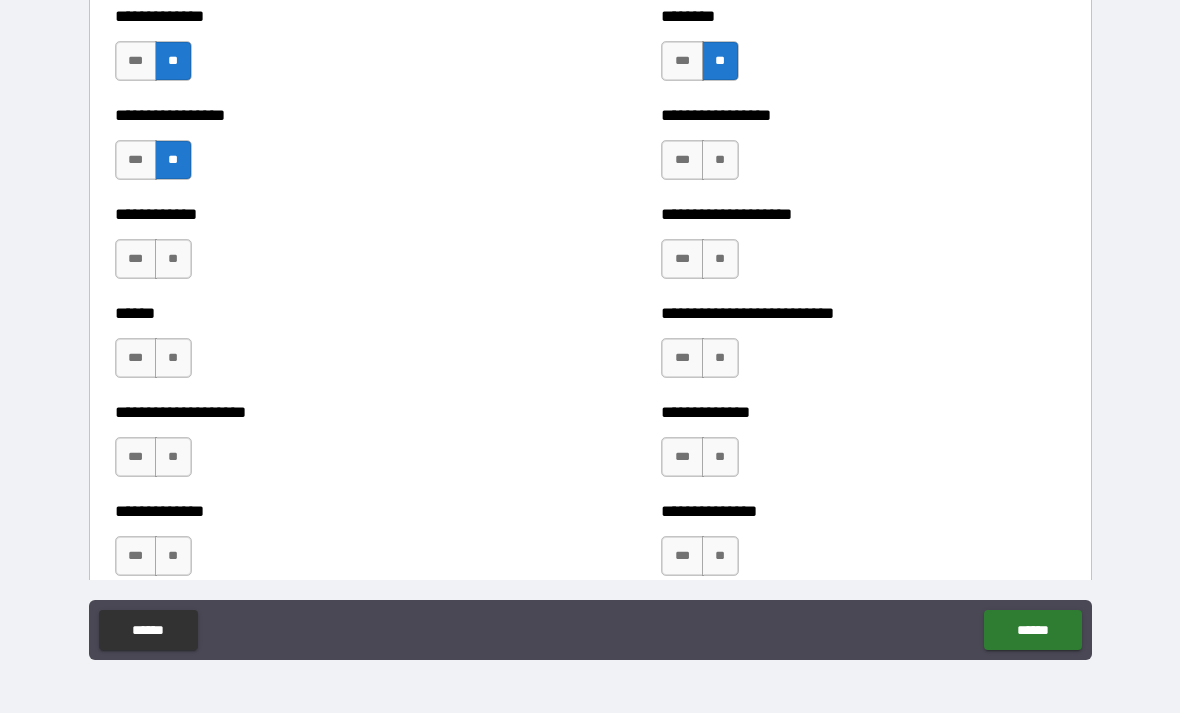 click on "**" at bounding box center (720, 160) 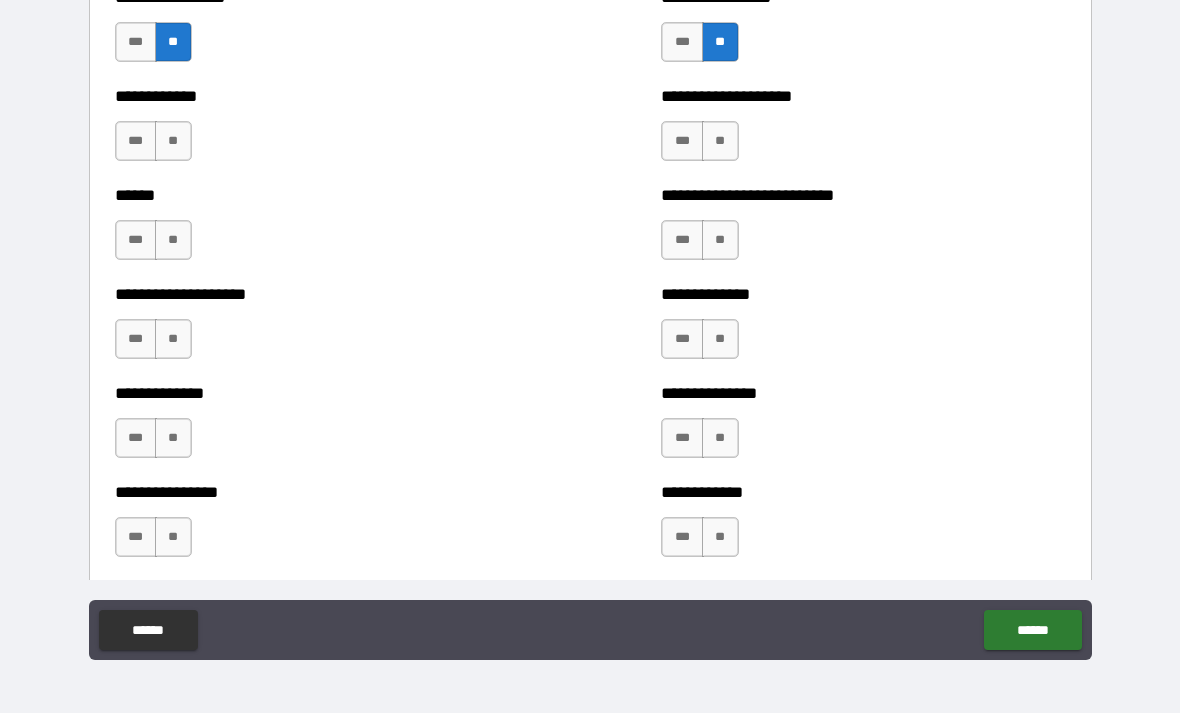 scroll, scrollTop: 3802, scrollLeft: 0, axis: vertical 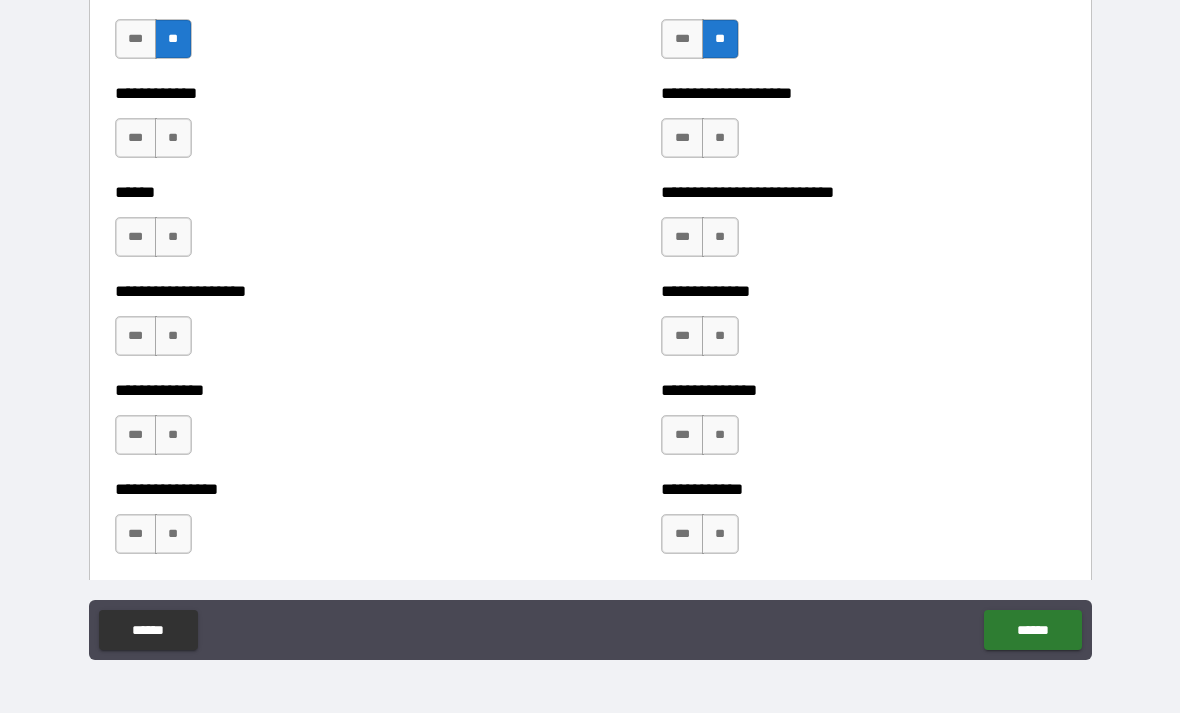 click on "**" at bounding box center [173, 138] 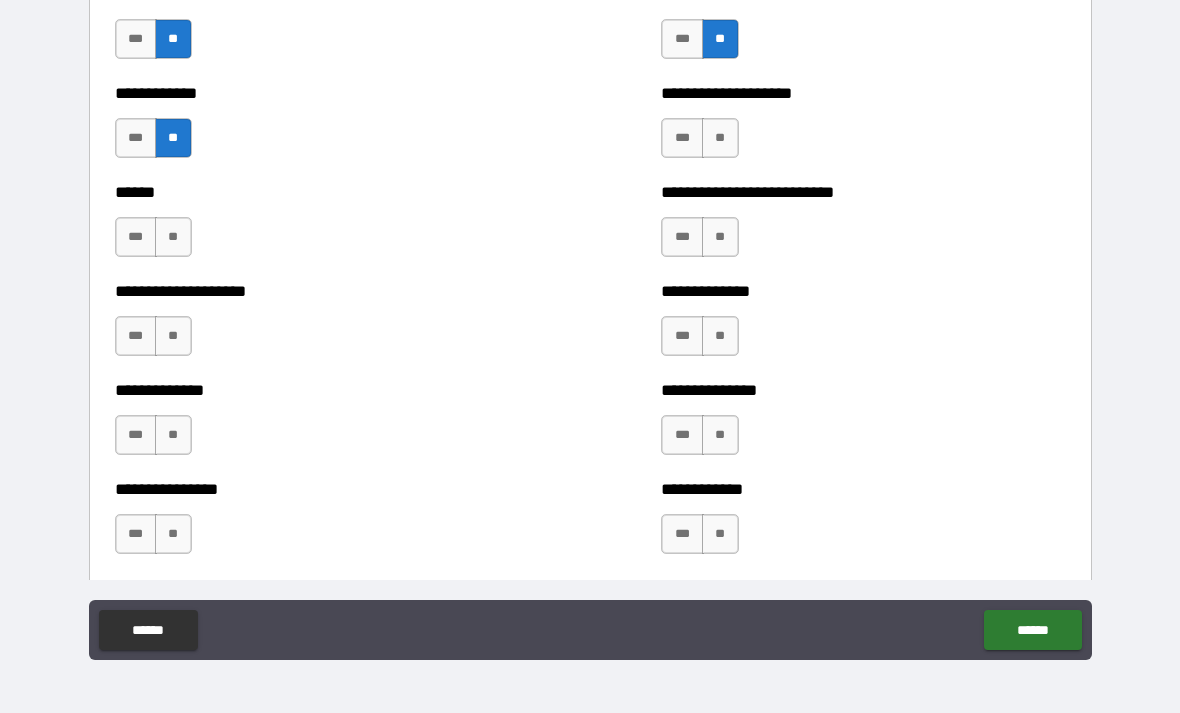 click on "**" at bounding box center [720, 138] 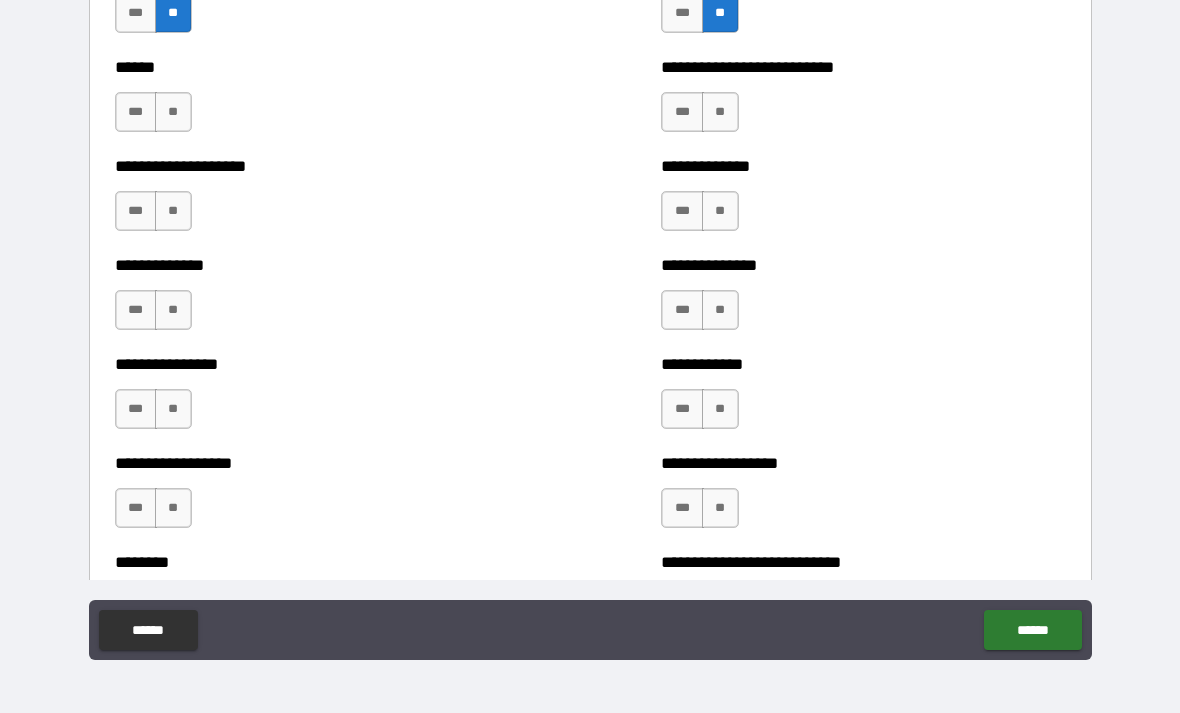 scroll, scrollTop: 3928, scrollLeft: 0, axis: vertical 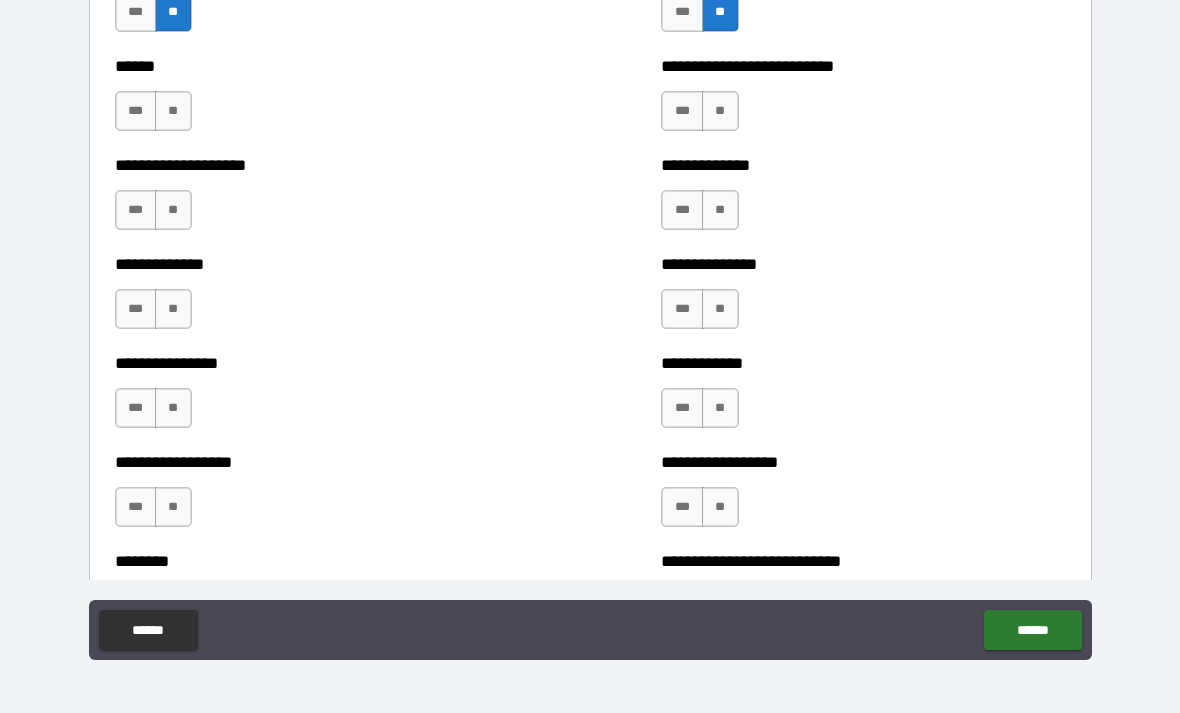 click on "**" at bounding box center [720, 111] 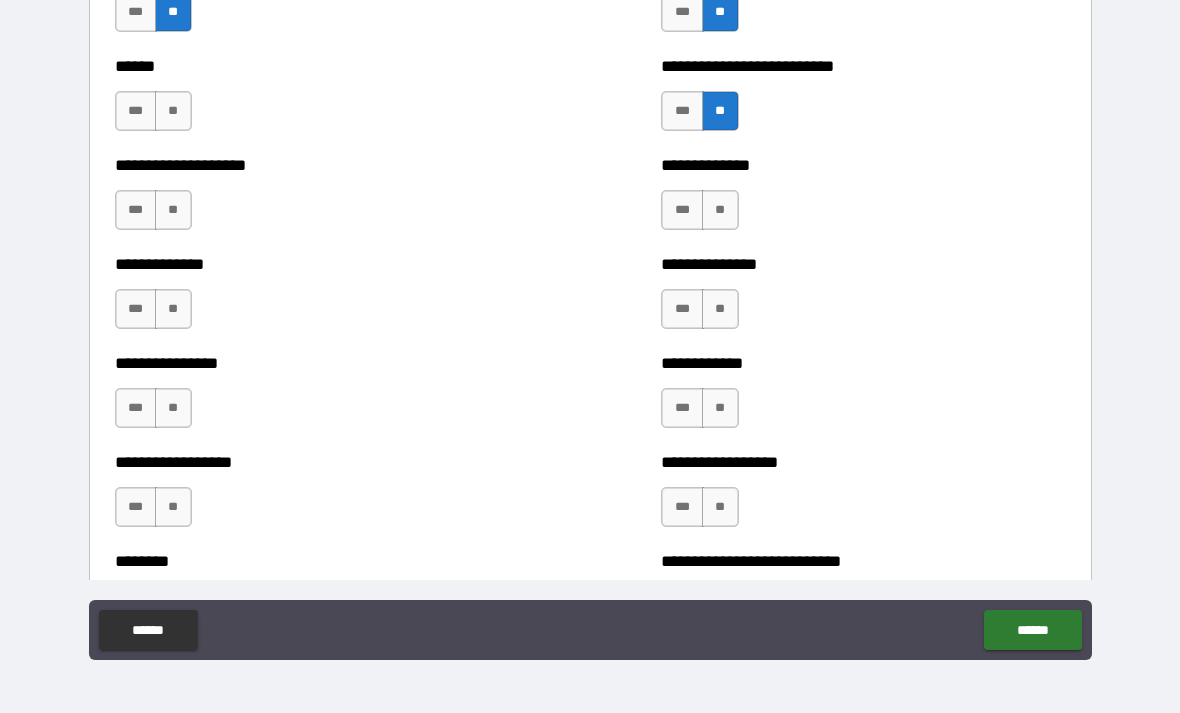 click on "**" at bounding box center (173, 111) 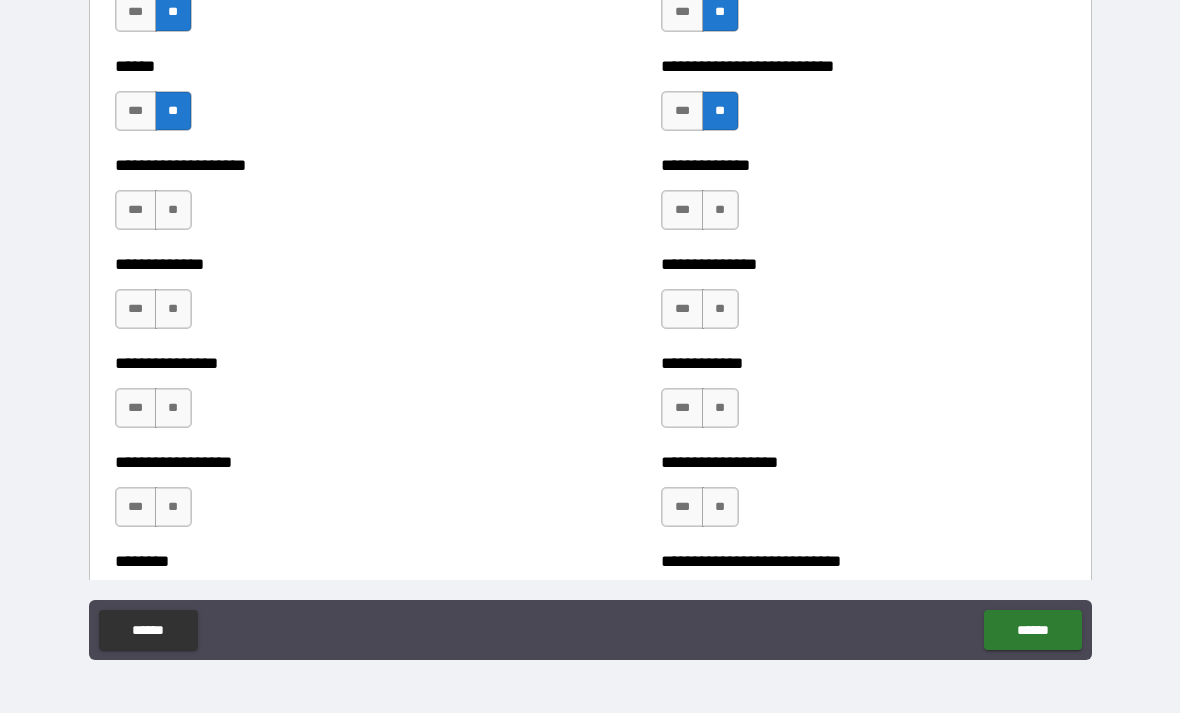 click on "**" at bounding box center (173, 210) 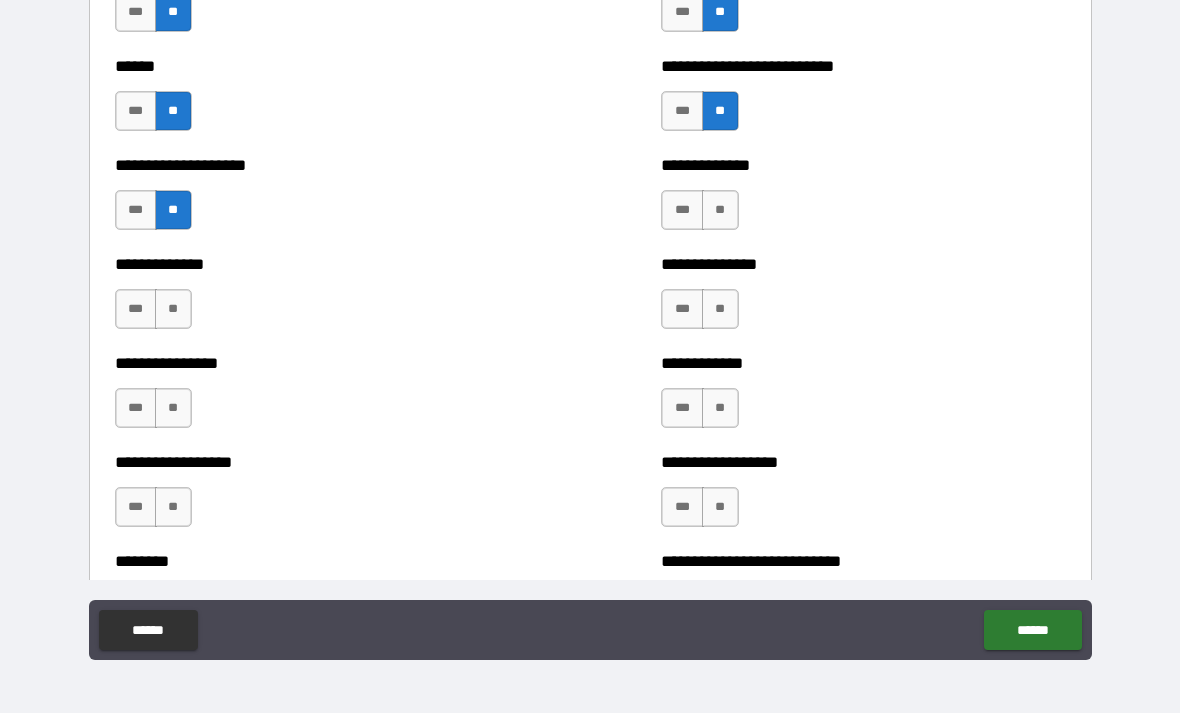 click on "**" at bounding box center (720, 210) 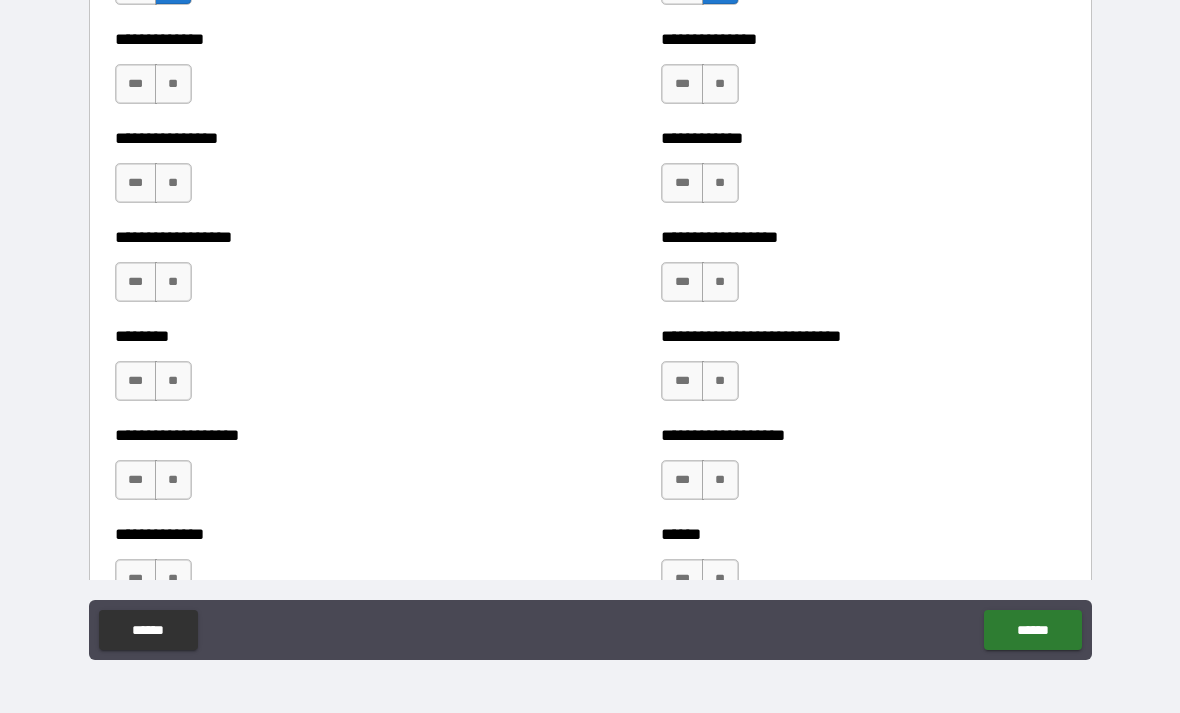 scroll, scrollTop: 4161, scrollLeft: 0, axis: vertical 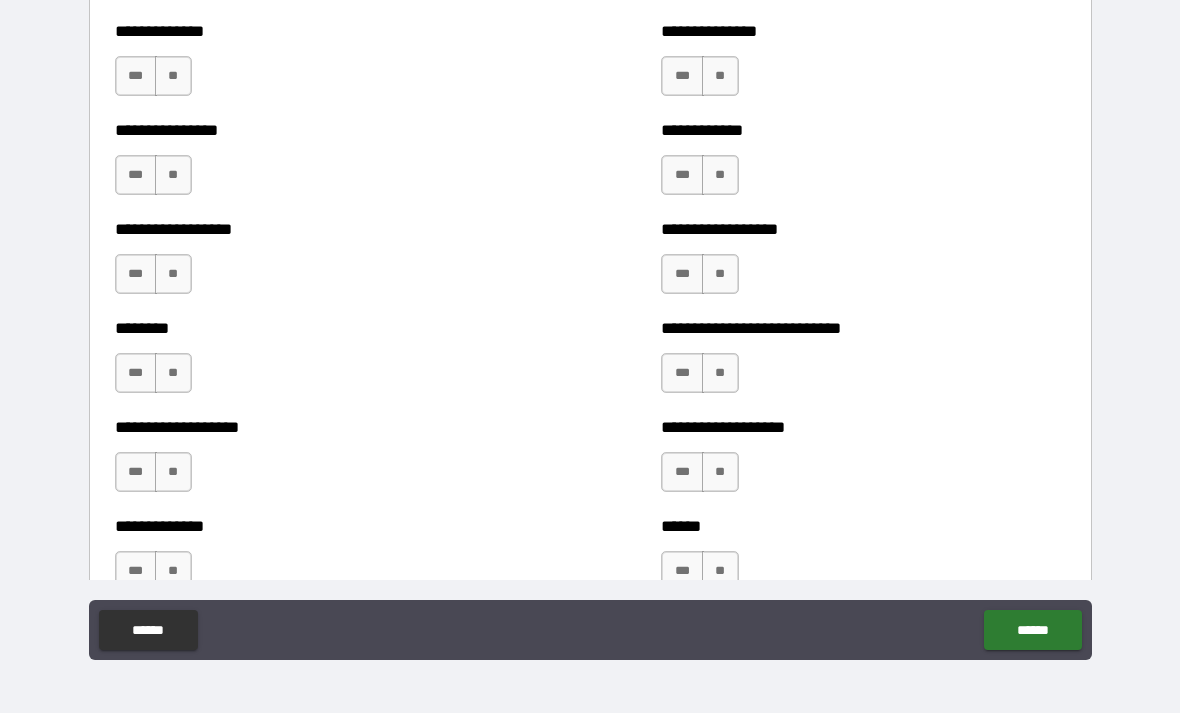 click on "**" at bounding box center [173, 76] 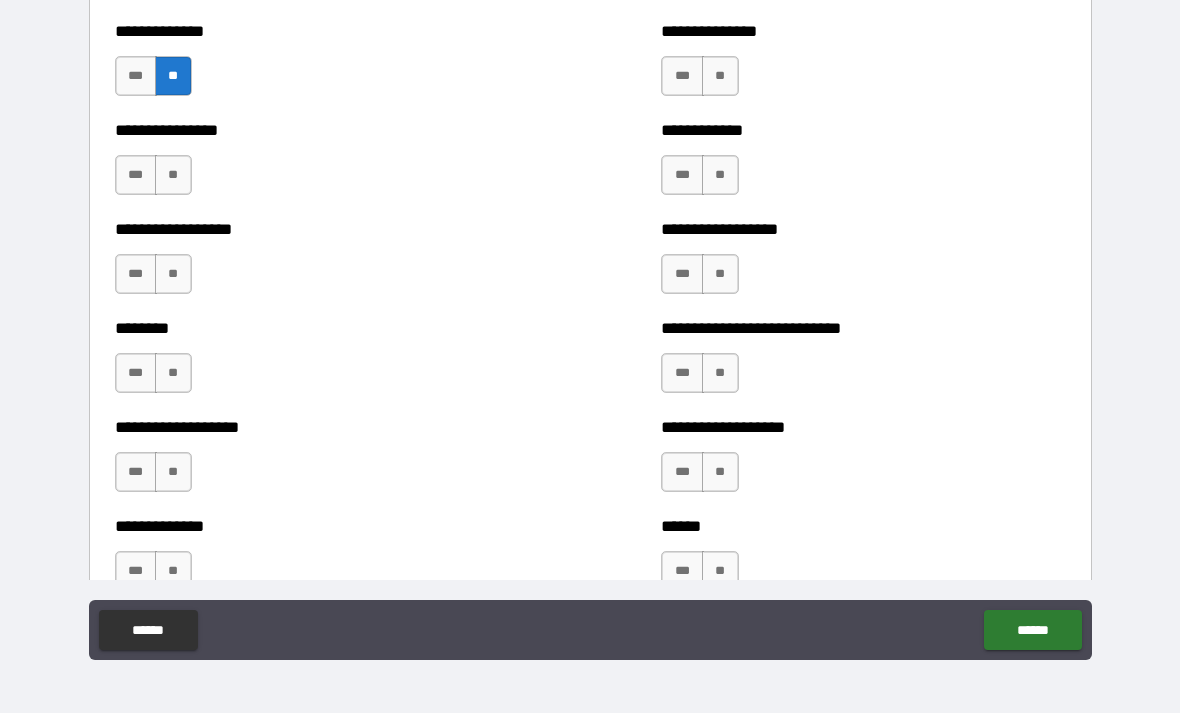 click on "**" at bounding box center (720, 76) 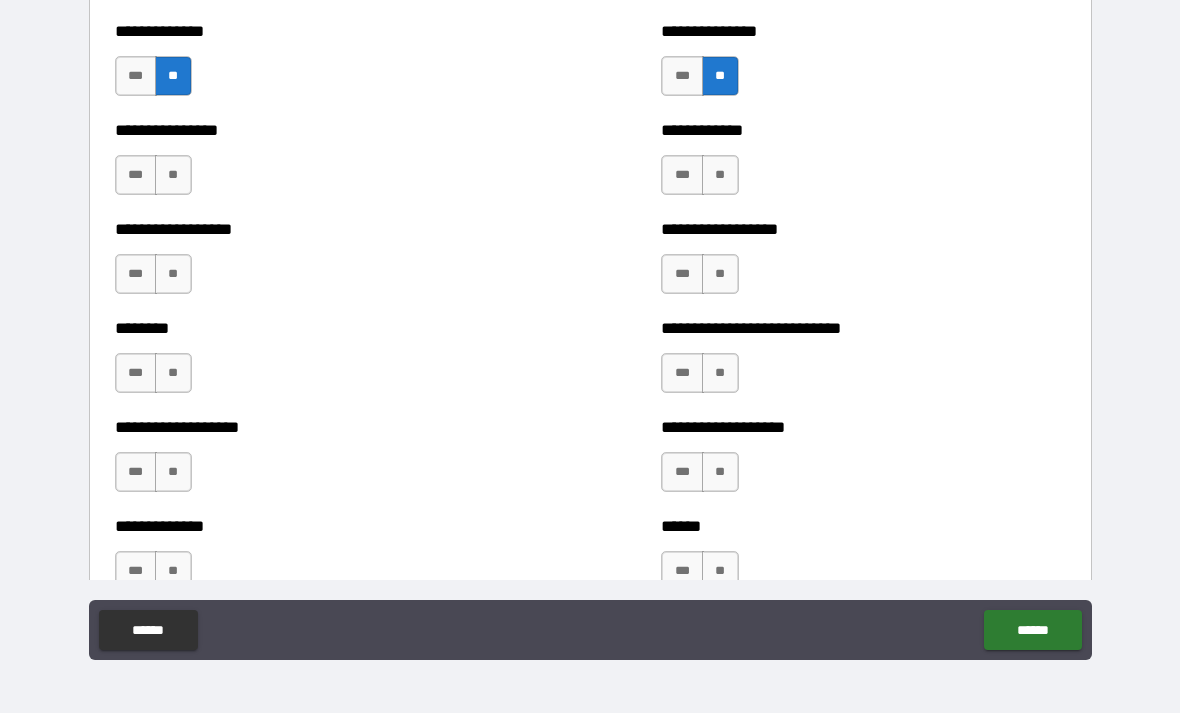 click on "**" at bounding box center [173, 175] 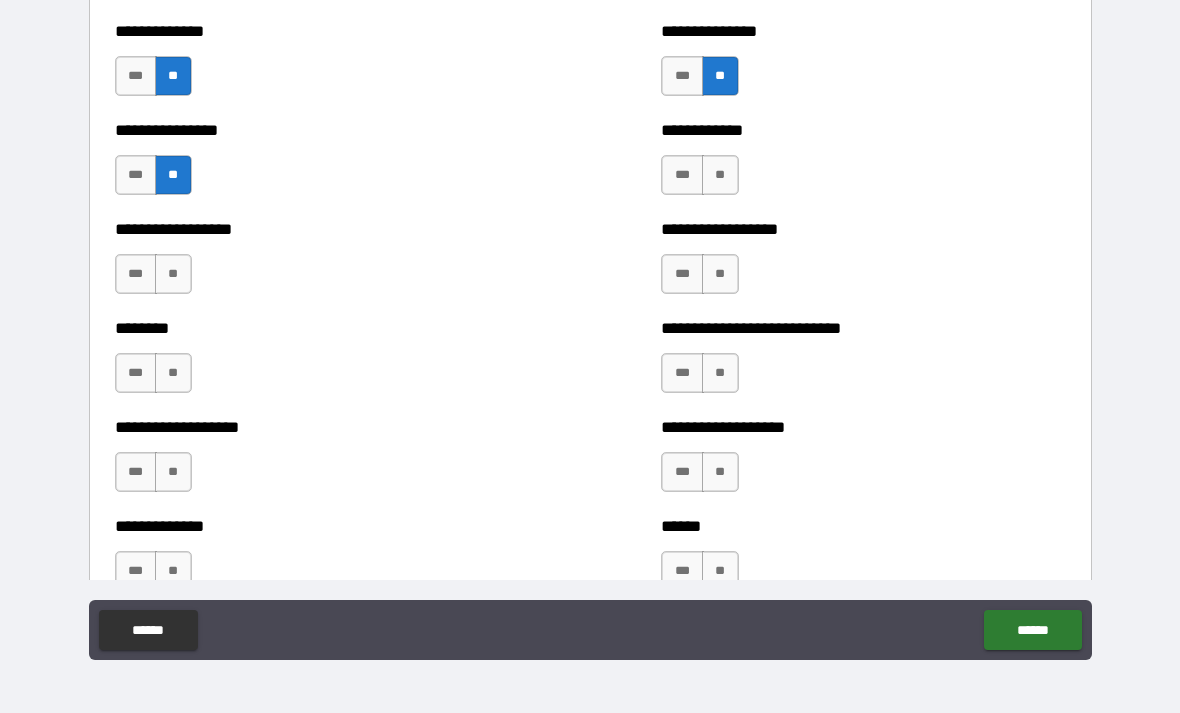 click on "**" at bounding box center [720, 175] 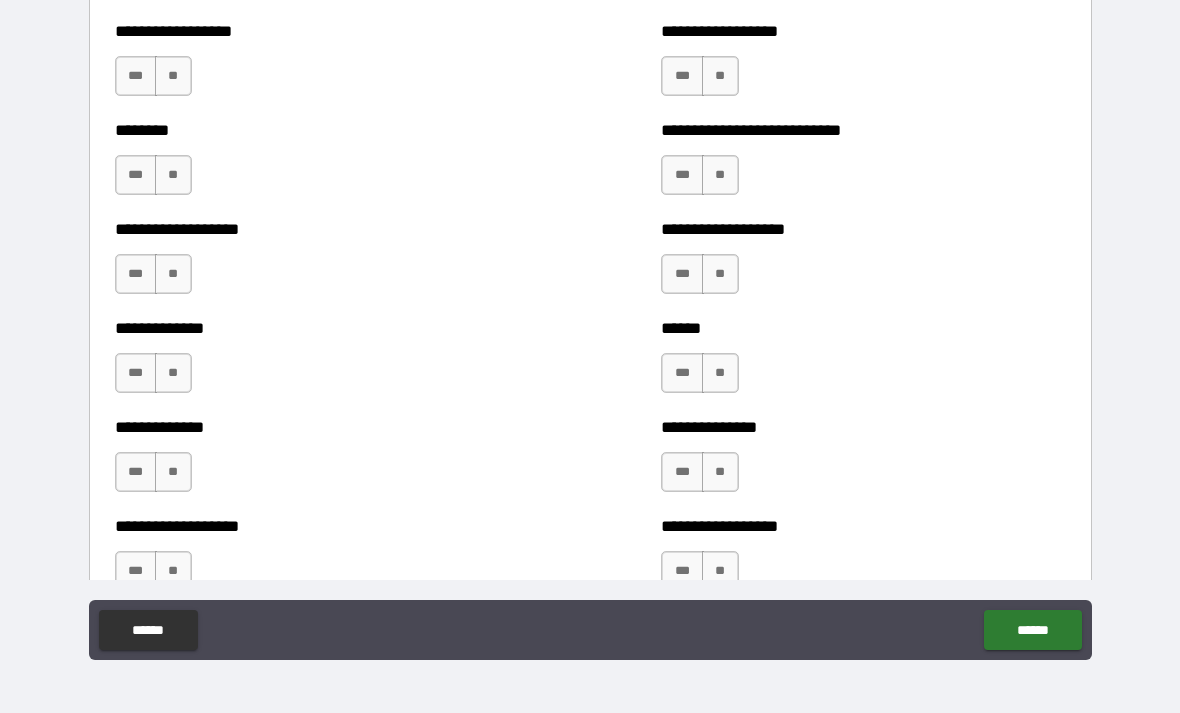 scroll, scrollTop: 4364, scrollLeft: 0, axis: vertical 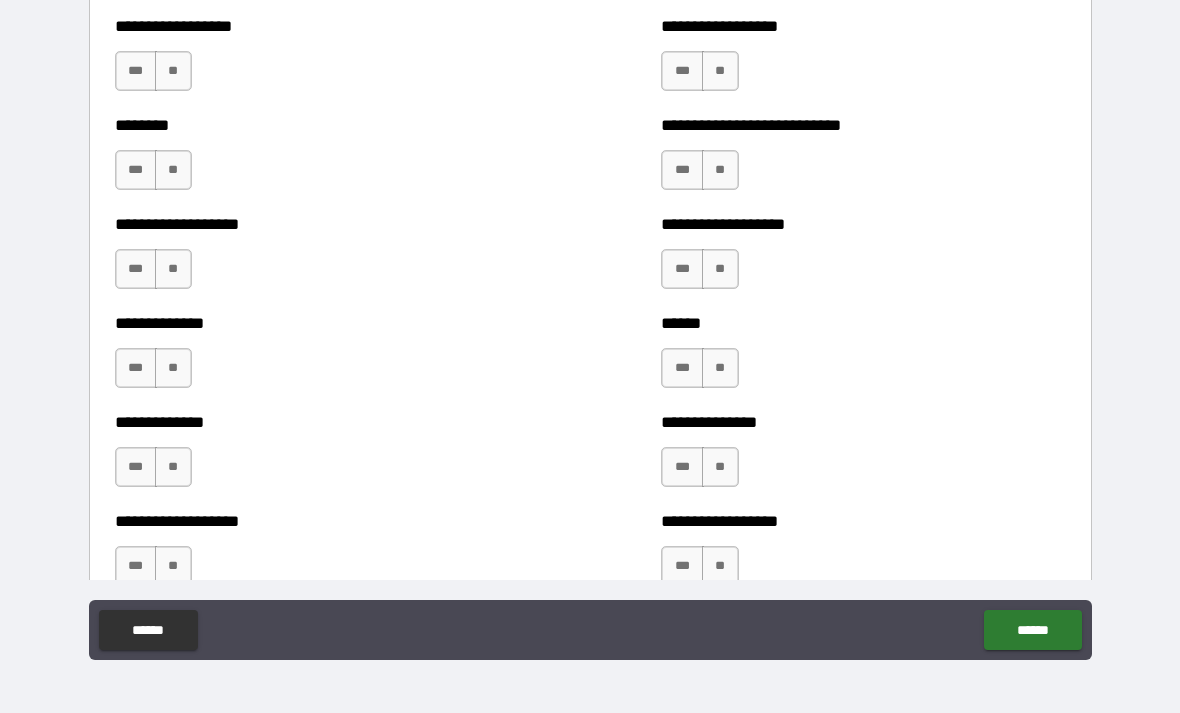 click on "**" at bounding box center (173, 71) 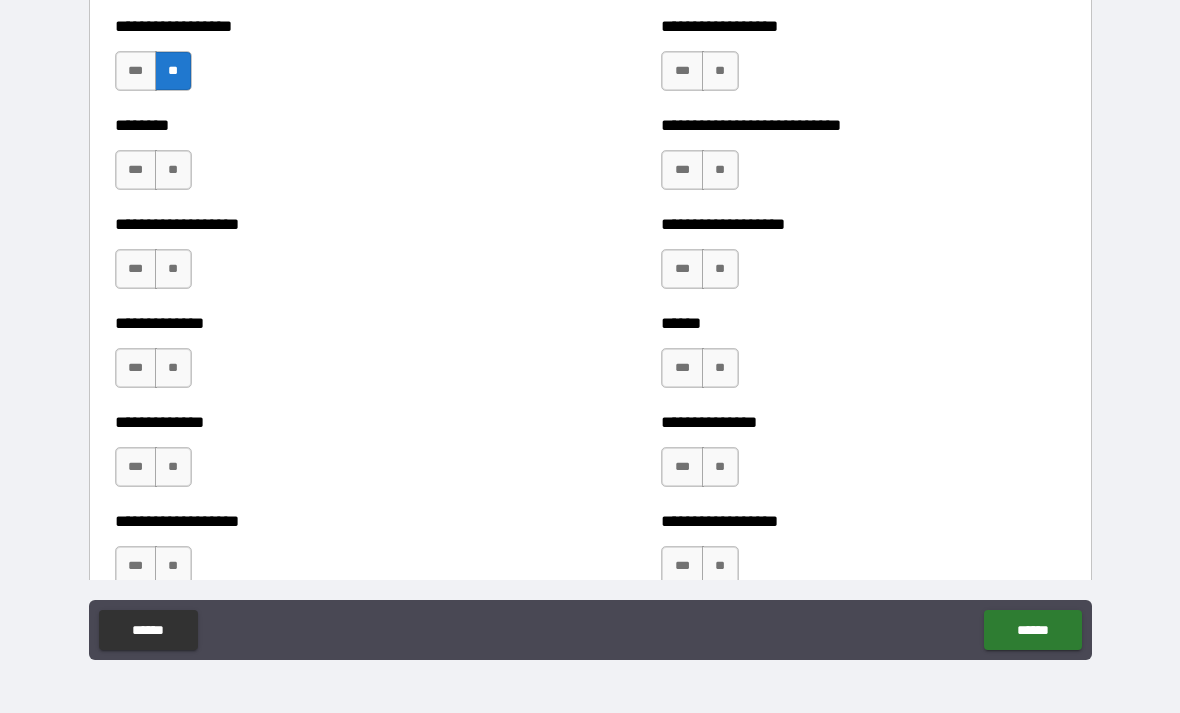 click on "**" at bounding box center (720, 71) 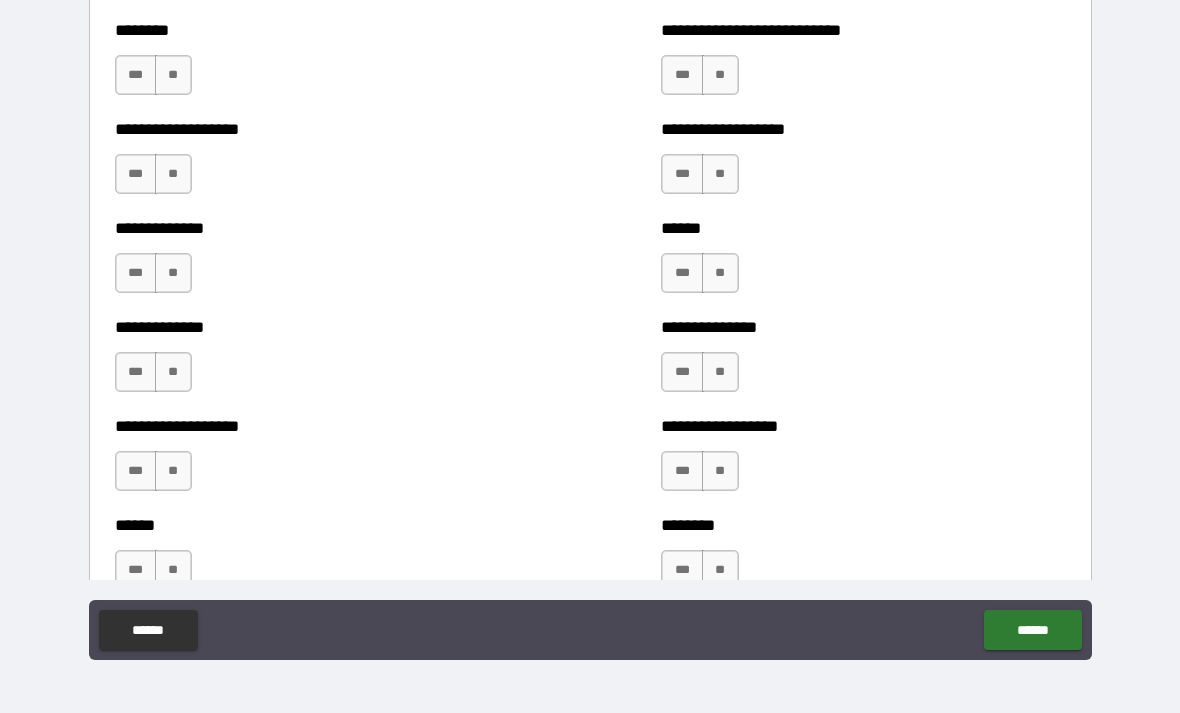 scroll, scrollTop: 4470, scrollLeft: 0, axis: vertical 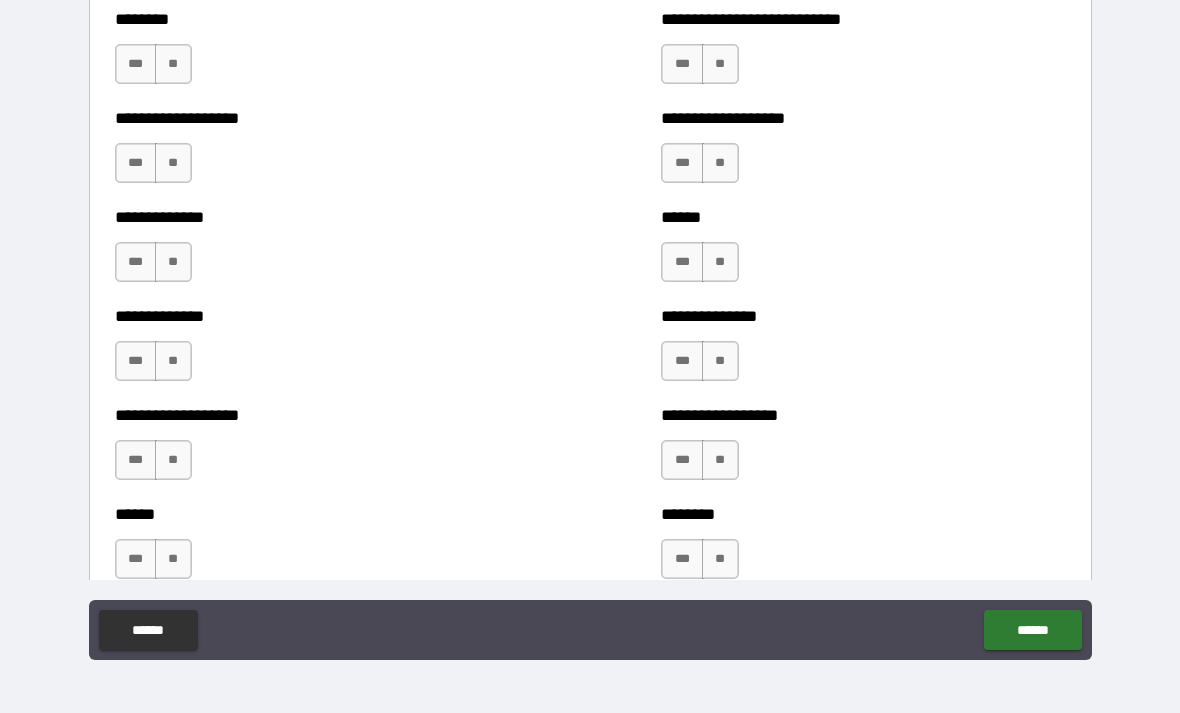 click on "**" at bounding box center [173, 64] 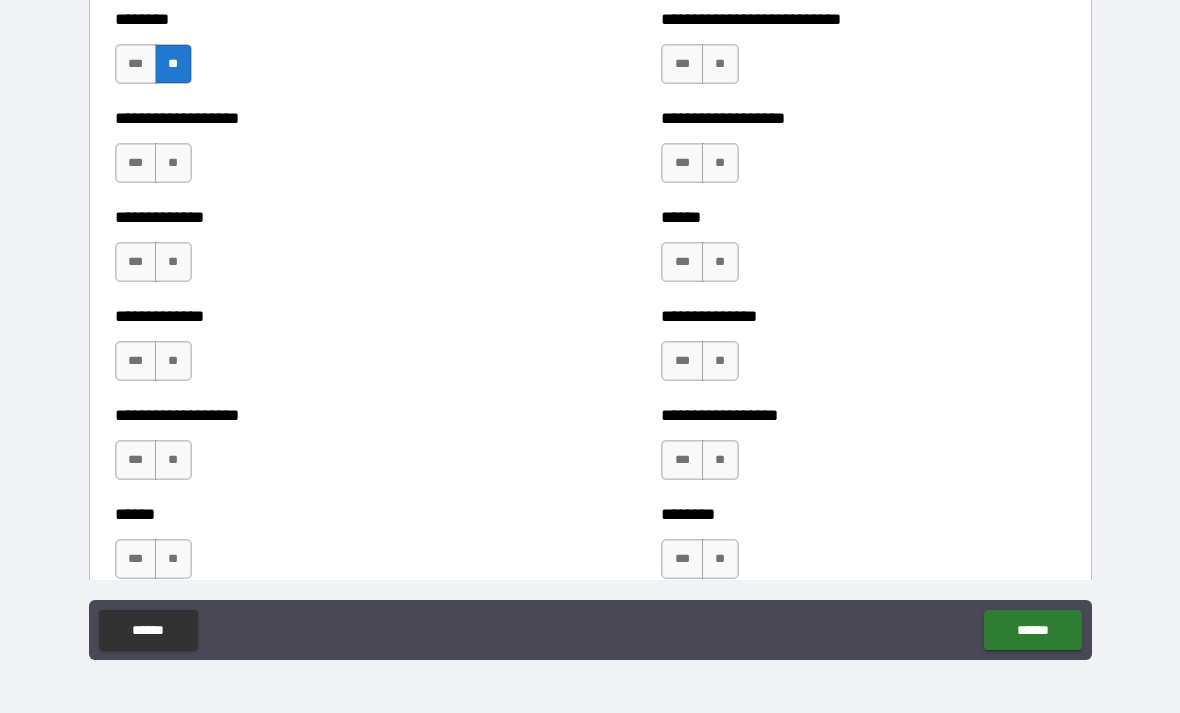 click on "**" at bounding box center (720, 64) 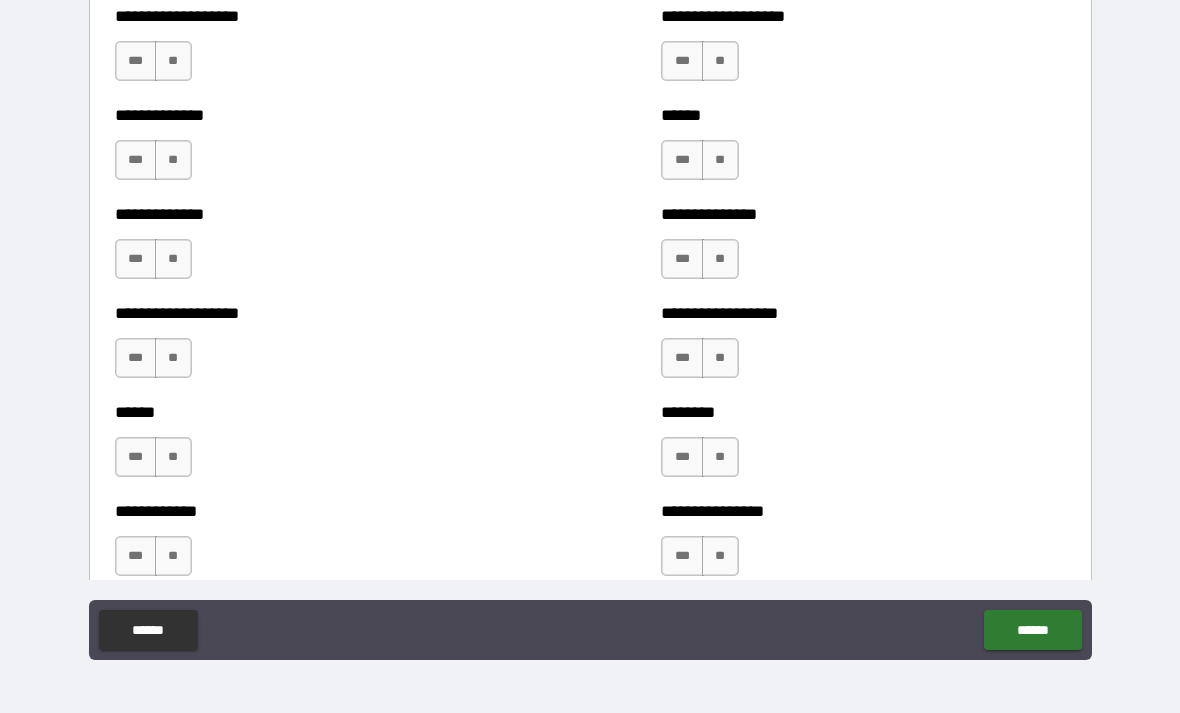 scroll, scrollTop: 4574, scrollLeft: 0, axis: vertical 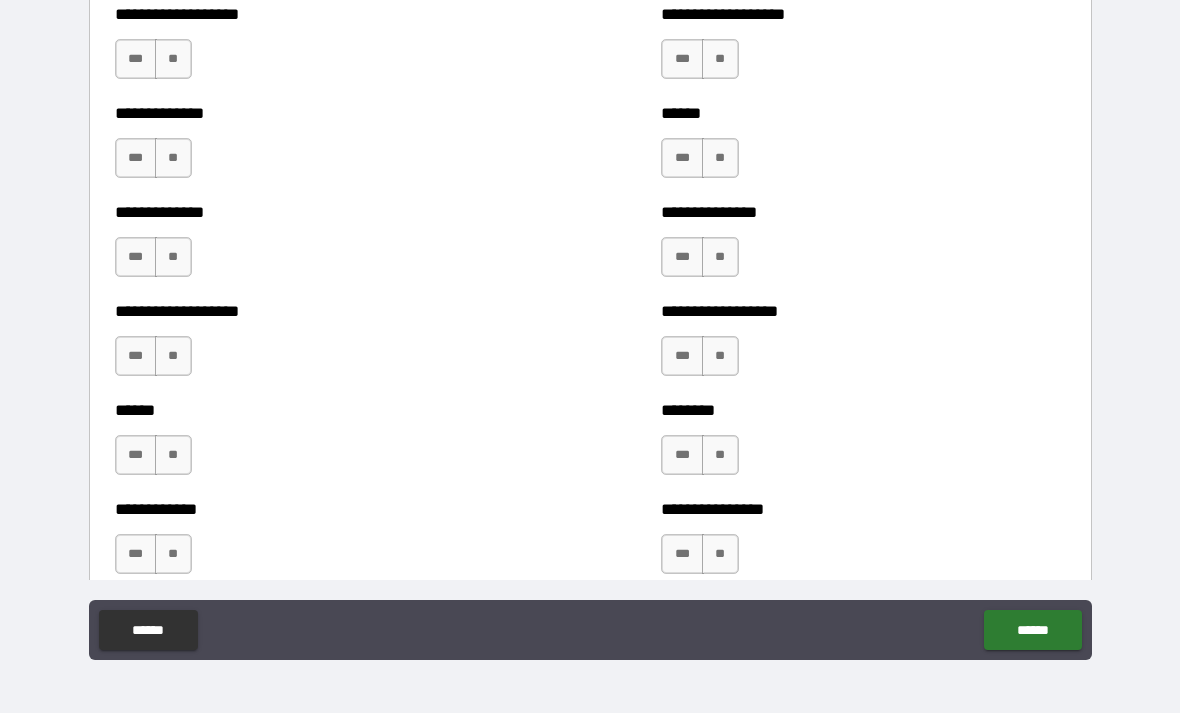 click on "**" at bounding box center [173, 59] 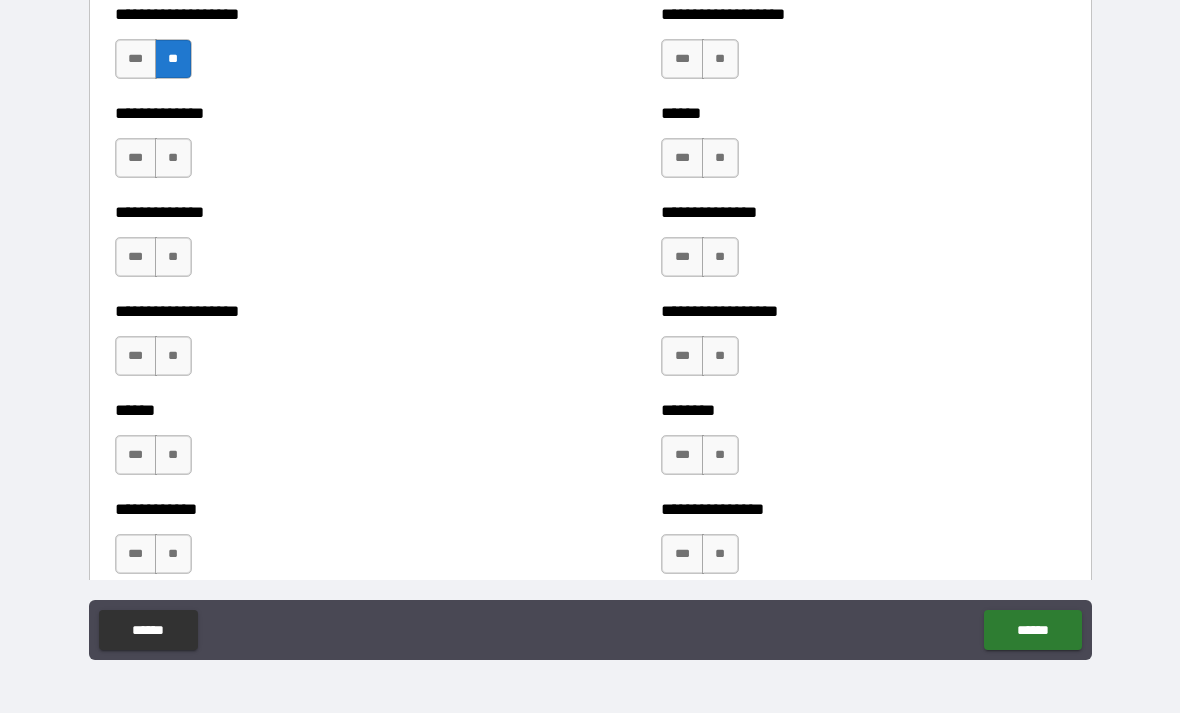 click on "**" at bounding box center [720, 59] 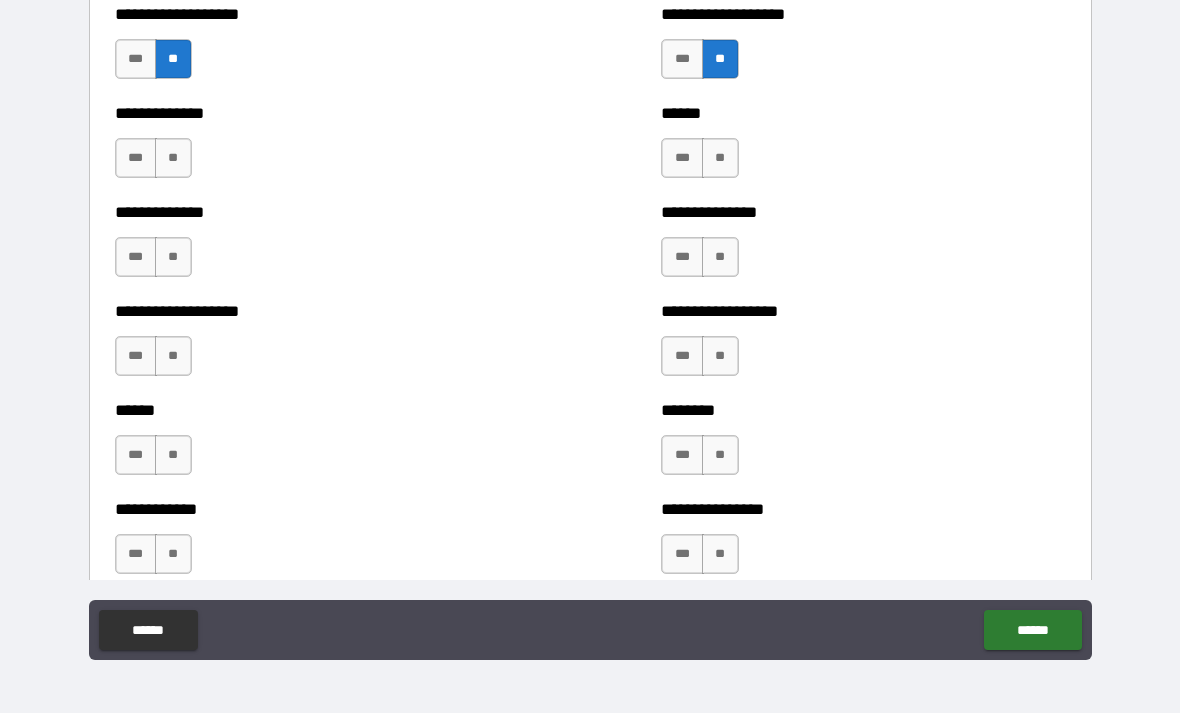 click on "**" at bounding box center [720, 158] 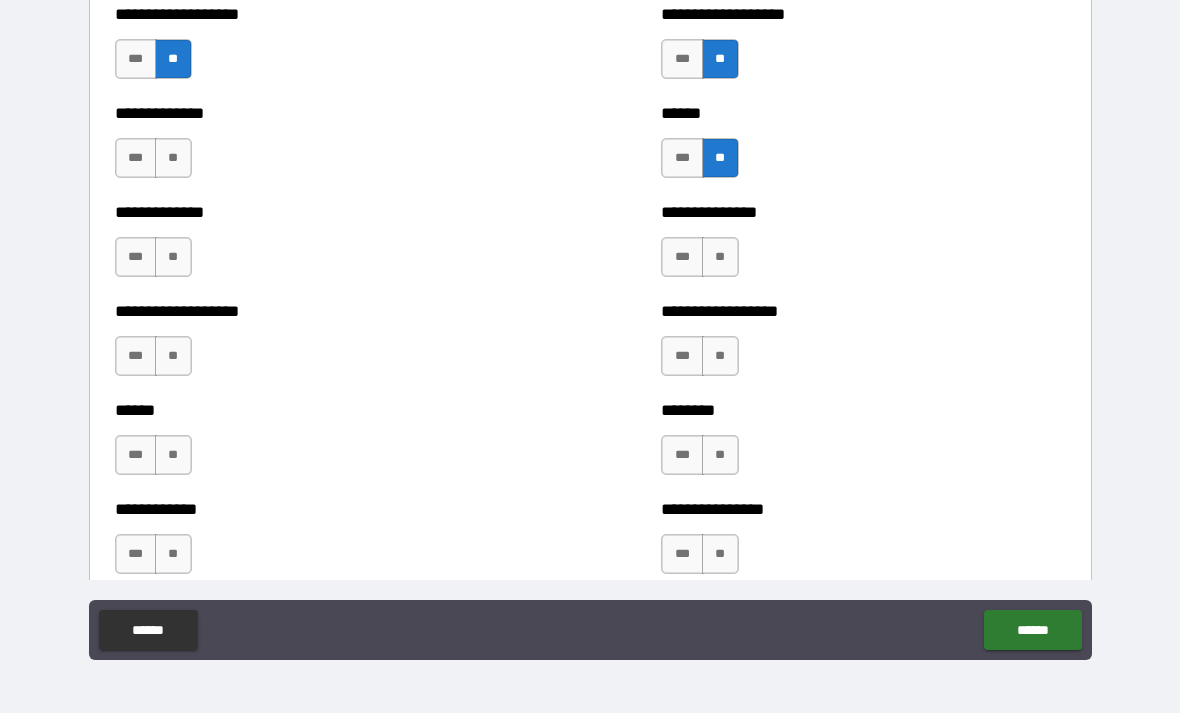click on "**" at bounding box center [173, 158] 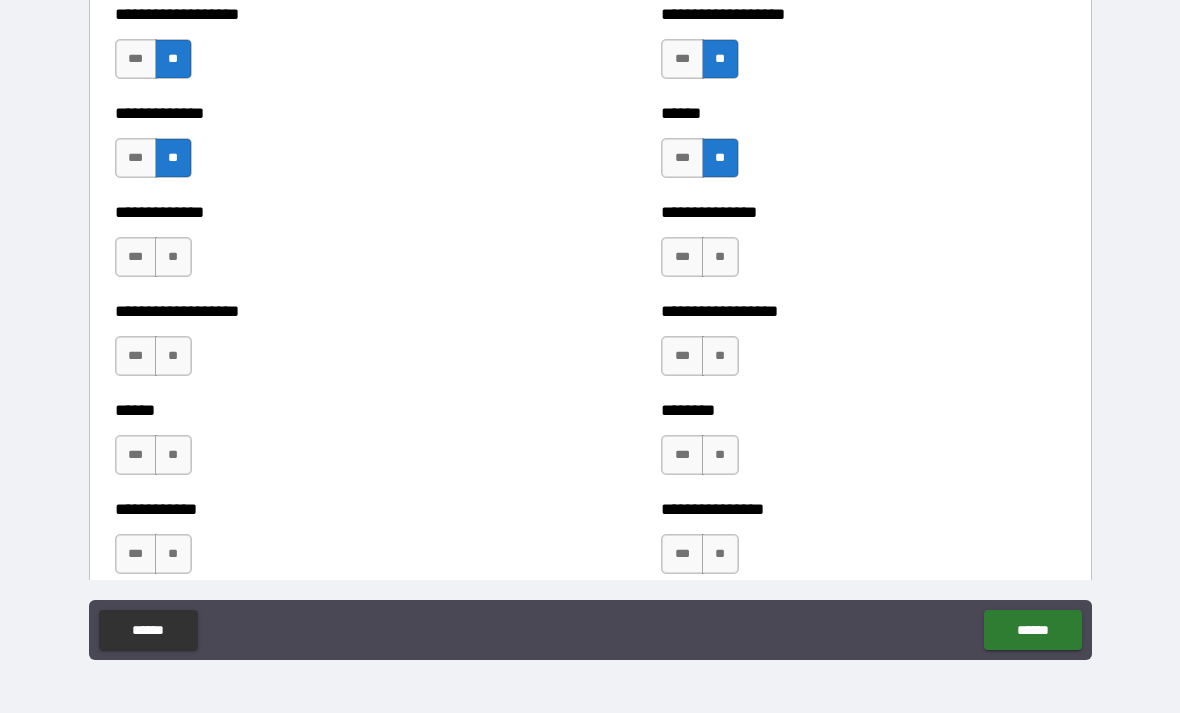 click on "**" at bounding box center [173, 257] 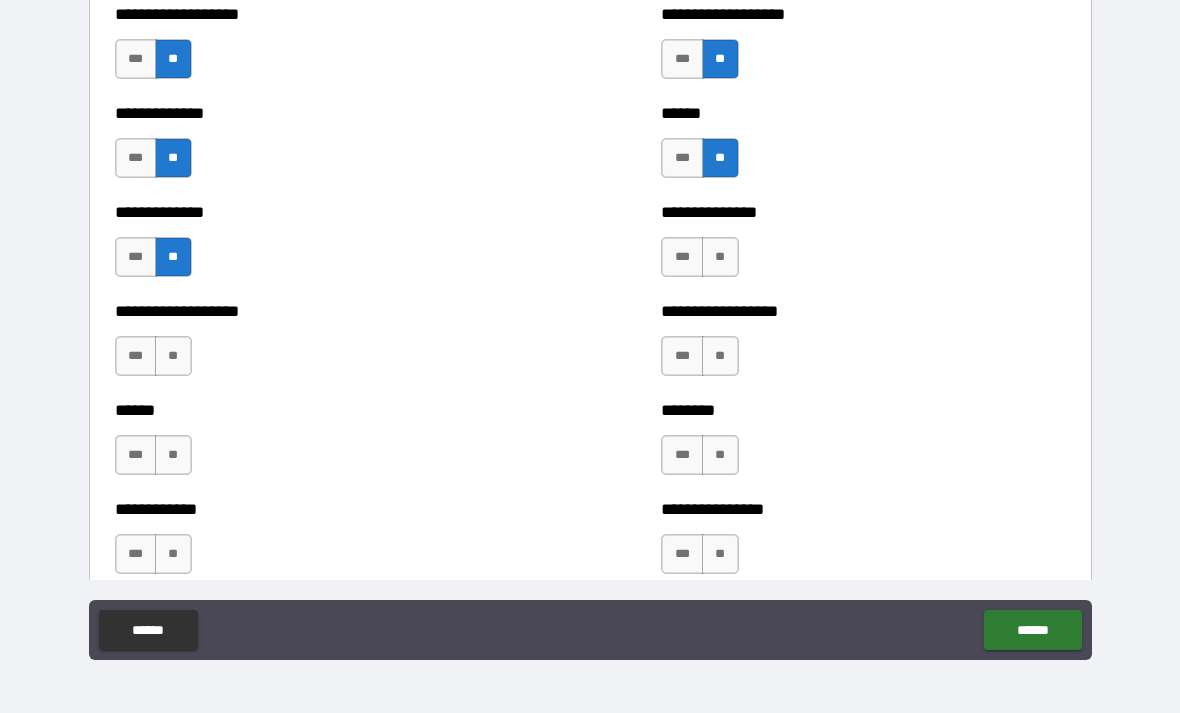 click on "**" at bounding box center [720, 257] 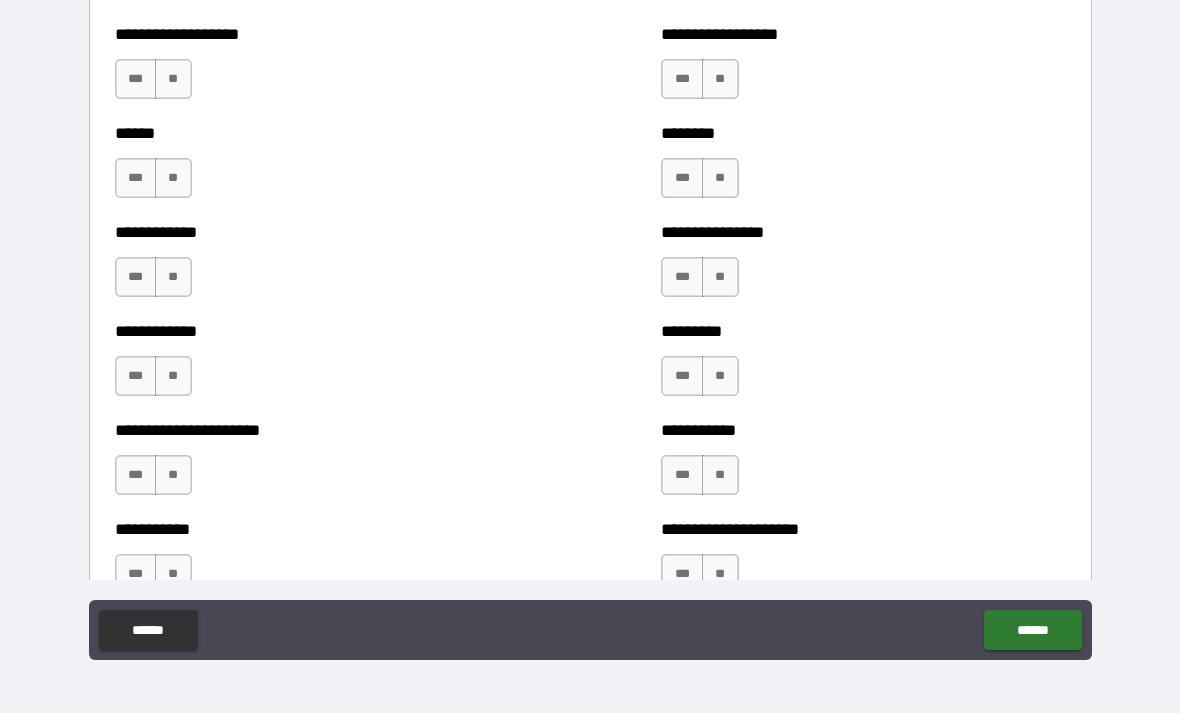 scroll, scrollTop: 4852, scrollLeft: 0, axis: vertical 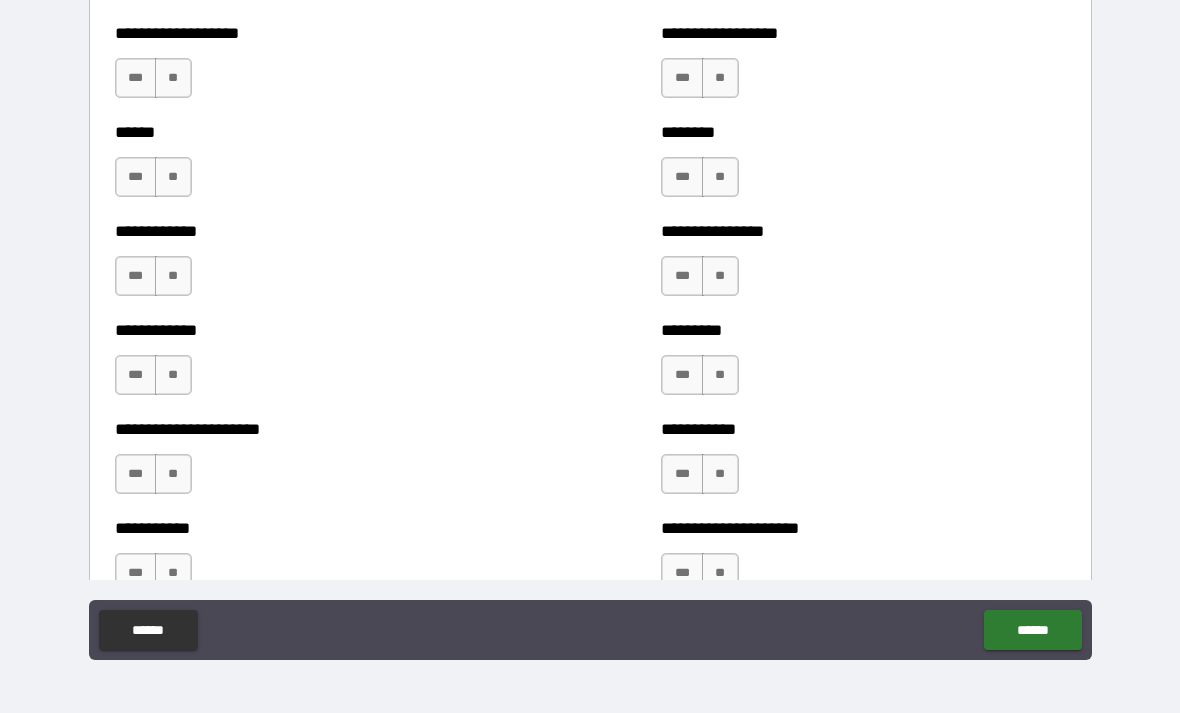 click on "**" at bounding box center (173, 78) 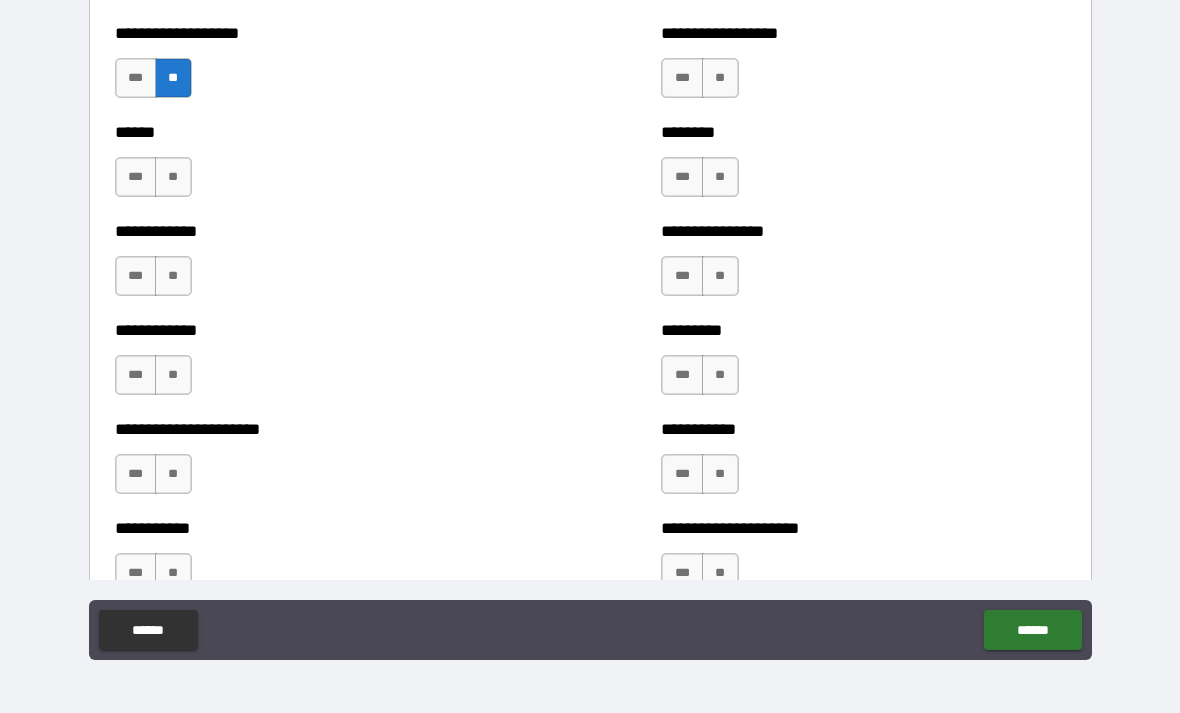 click on "**" at bounding box center (720, 78) 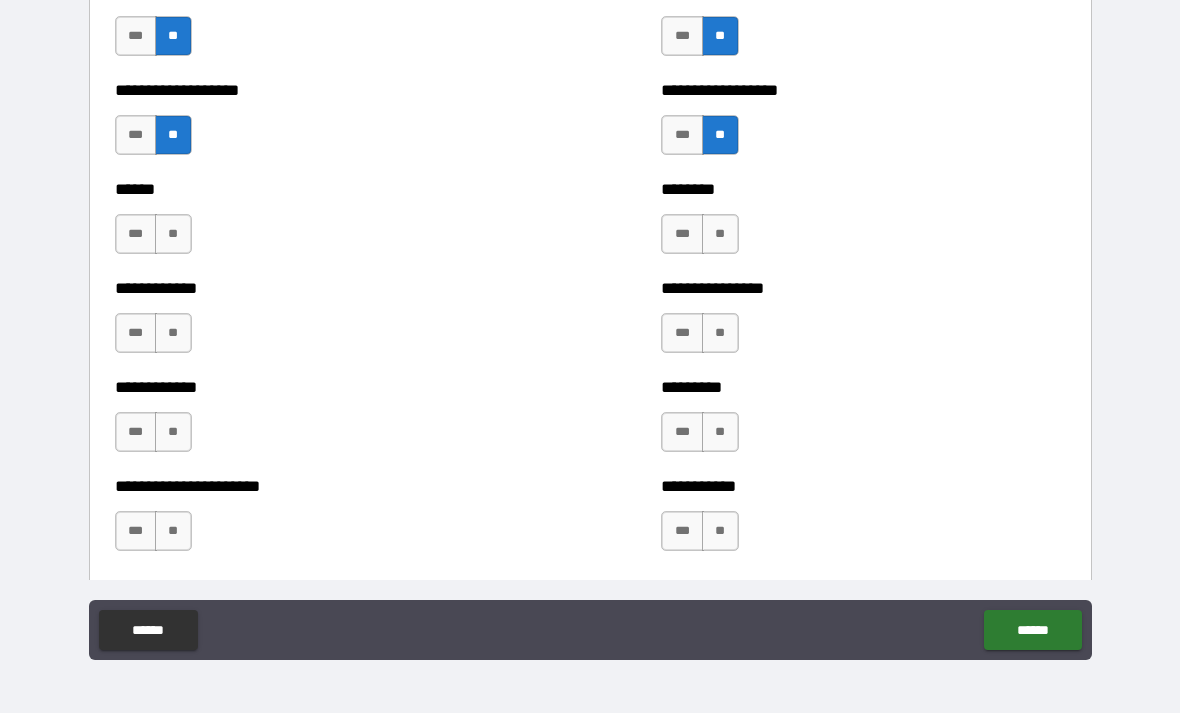 scroll, scrollTop: 4789, scrollLeft: 0, axis: vertical 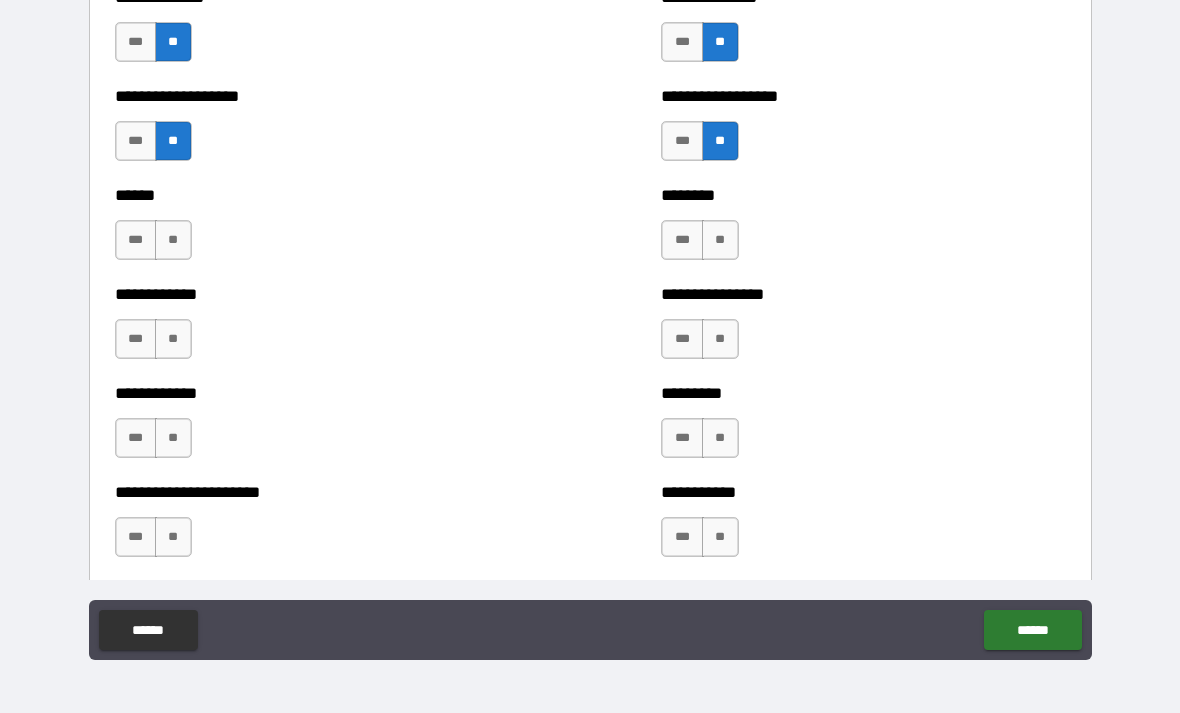 click on "***" at bounding box center [682, 42] 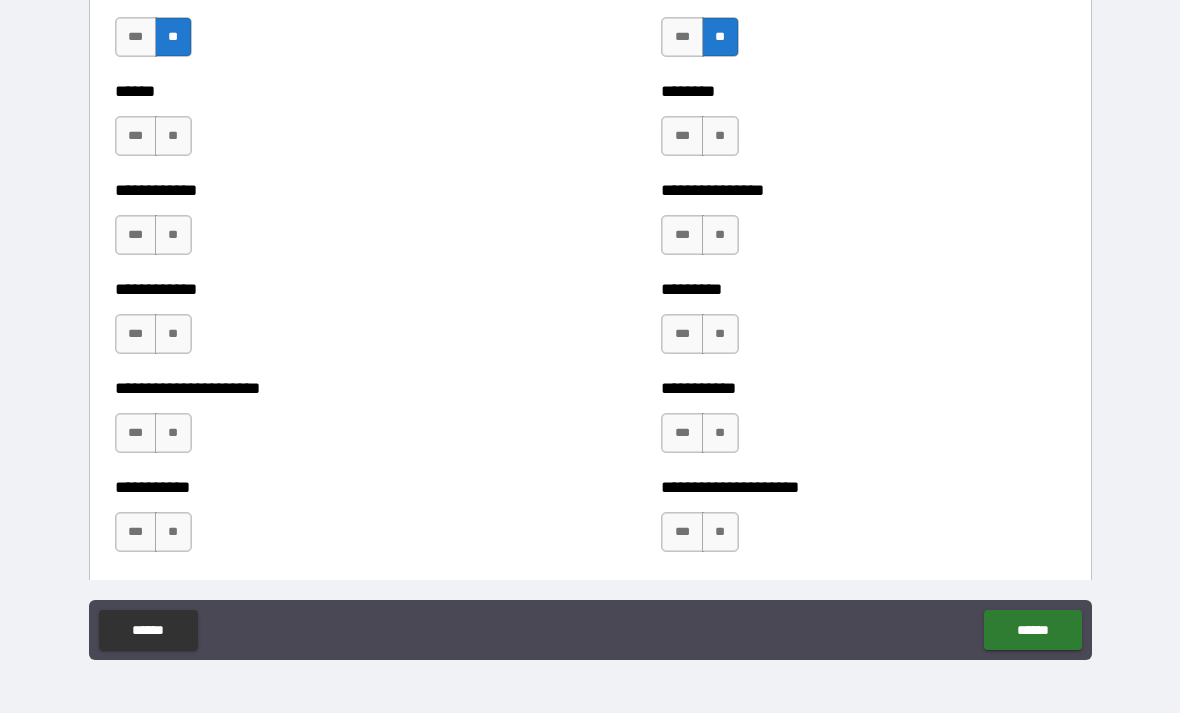 scroll, scrollTop: 4904, scrollLeft: 0, axis: vertical 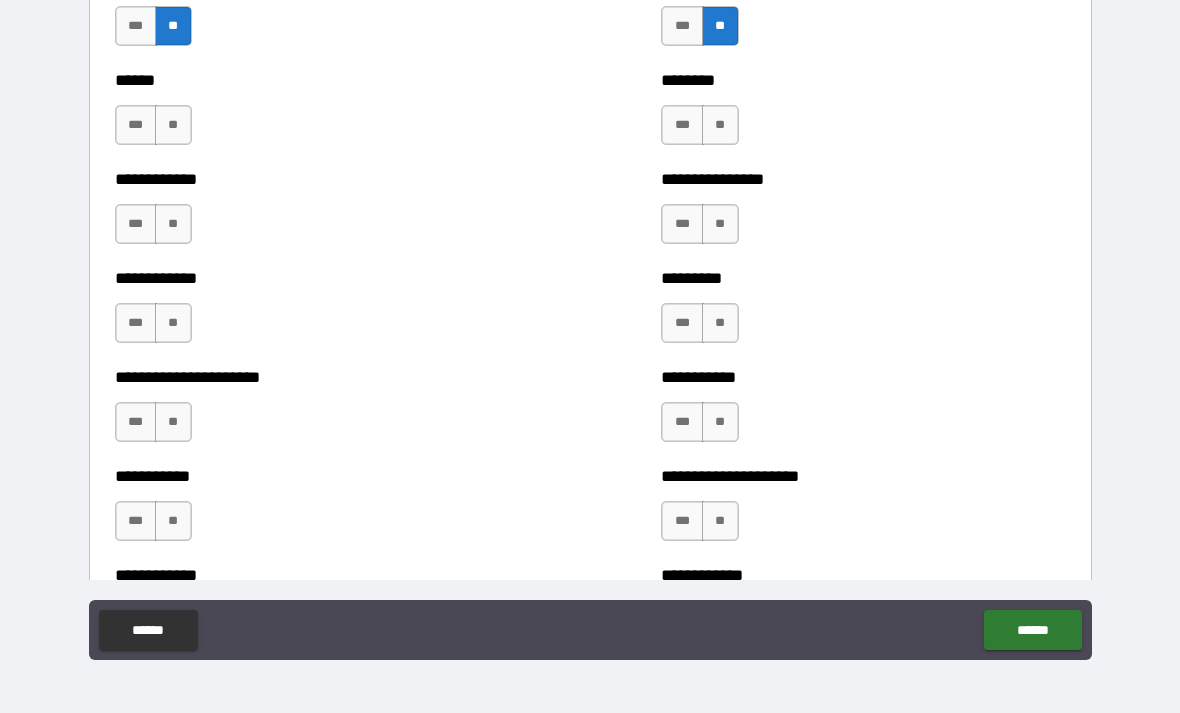 click on "**" at bounding box center (173, 125) 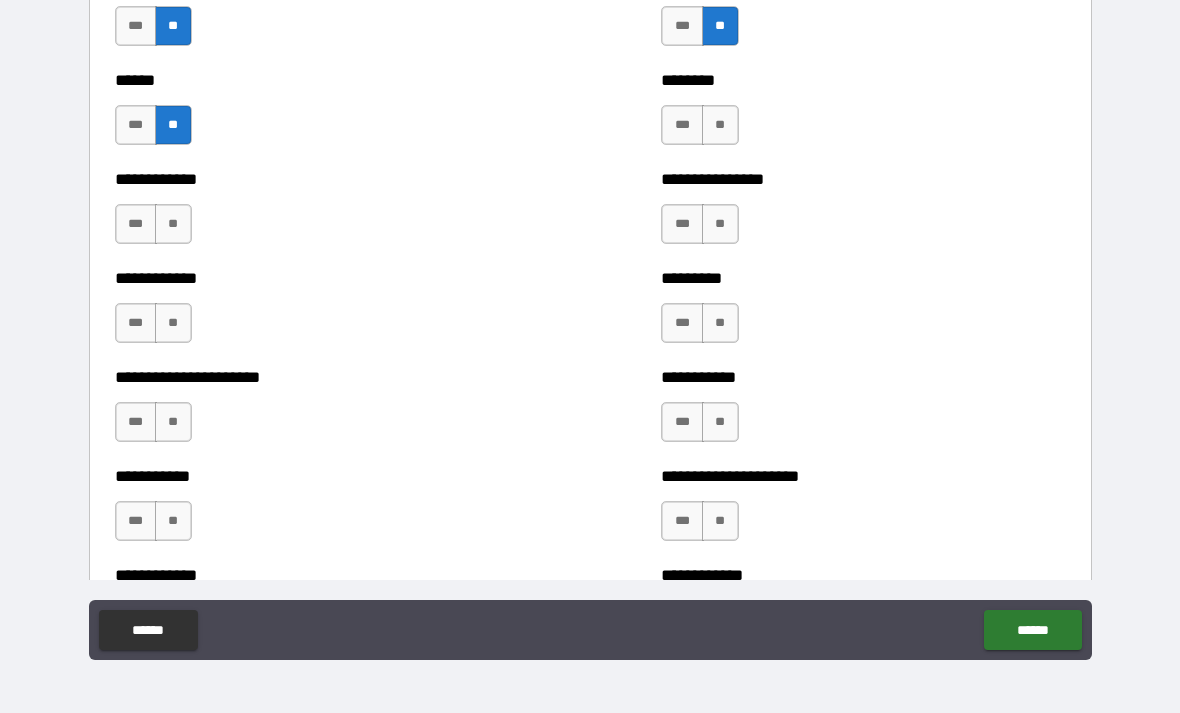 click on "**" at bounding box center [720, 125] 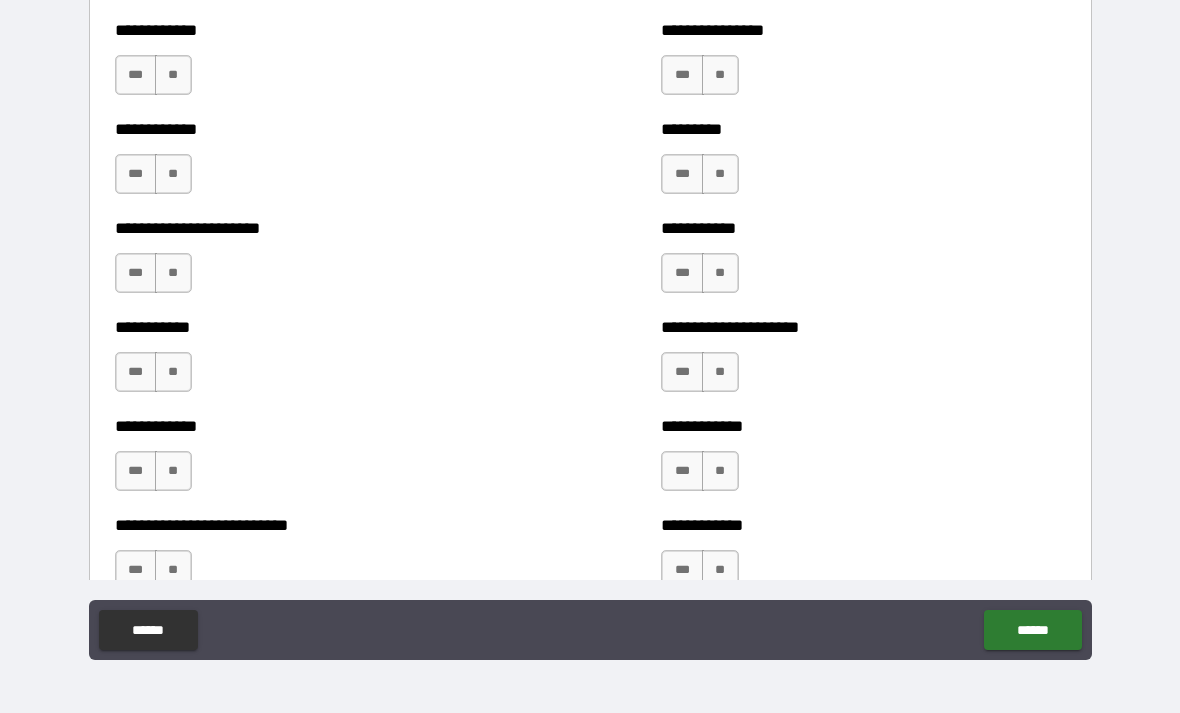 scroll, scrollTop: 5057, scrollLeft: 0, axis: vertical 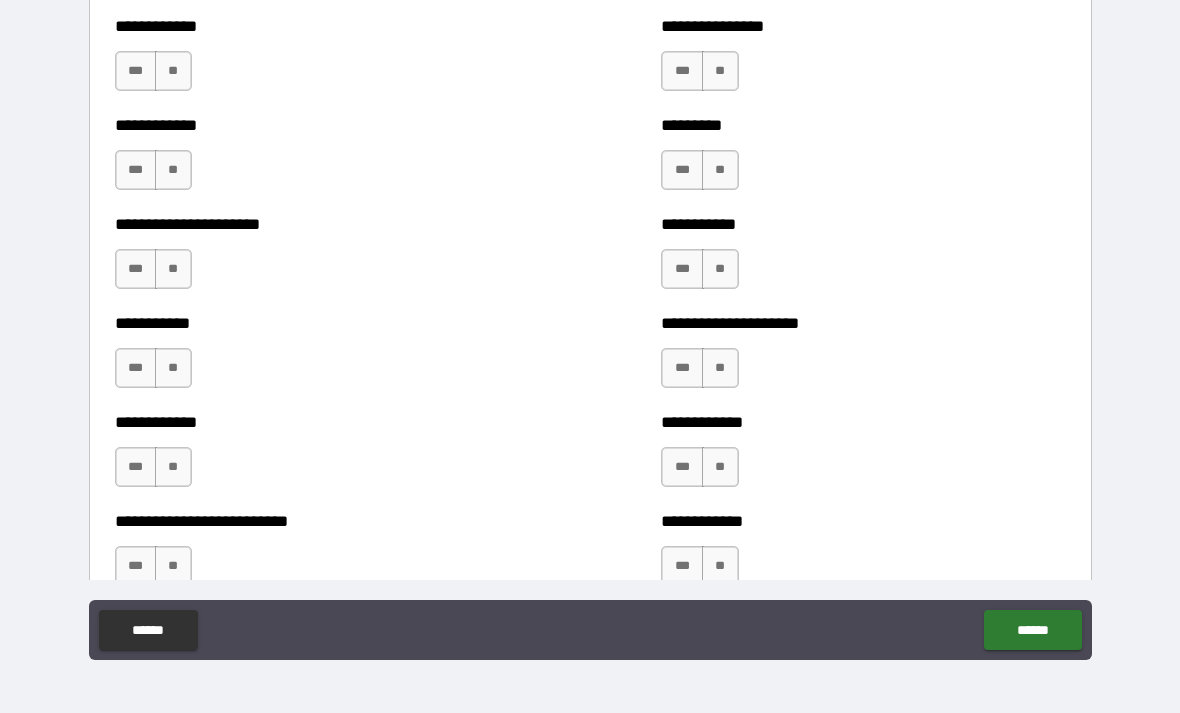 click on "**" at bounding box center [173, 71] 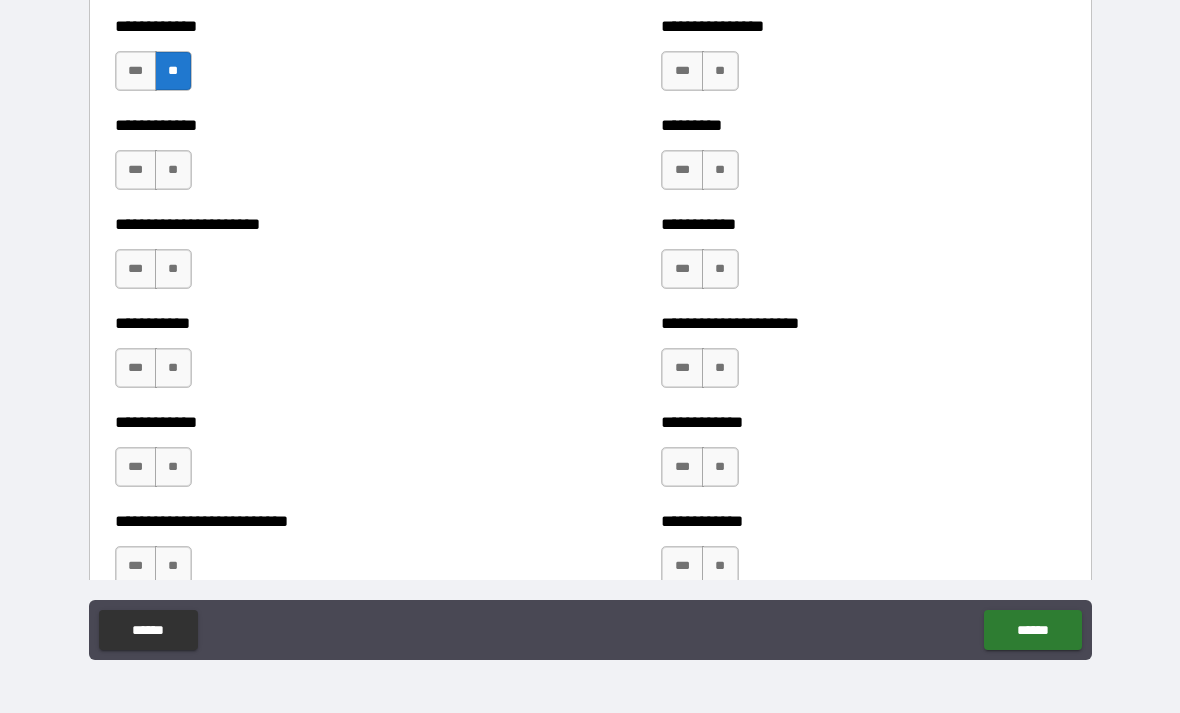 click on "**" at bounding box center [720, 71] 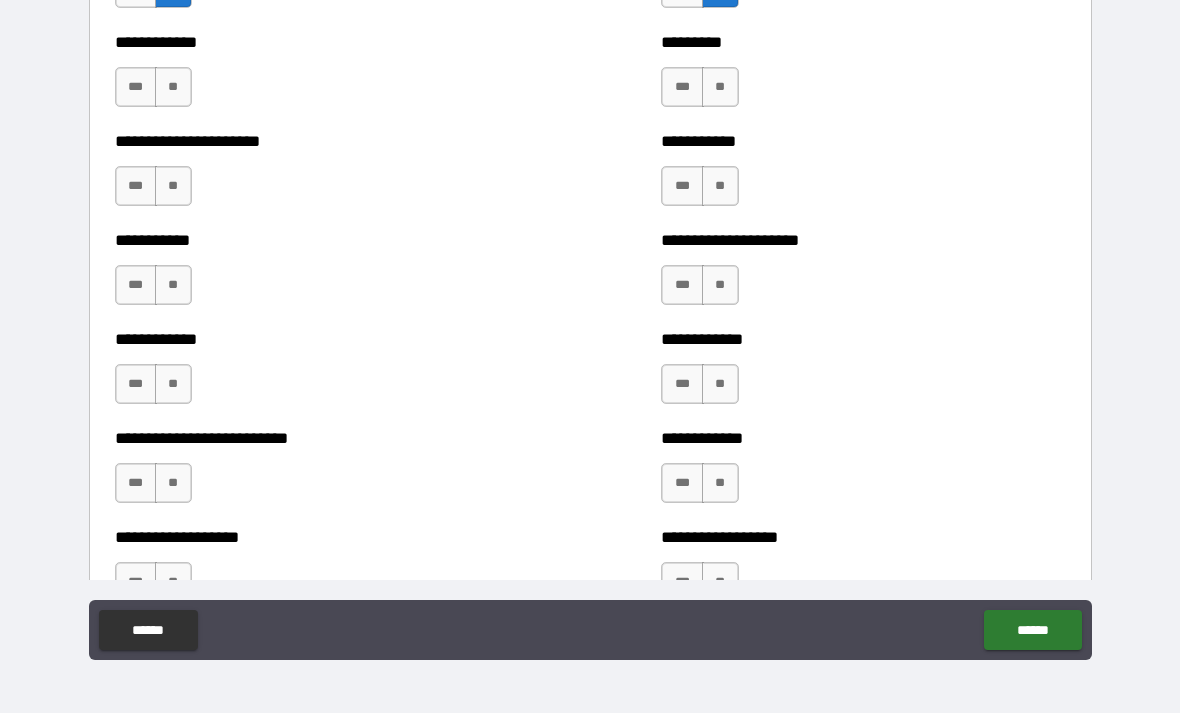 scroll, scrollTop: 5144, scrollLeft: 0, axis: vertical 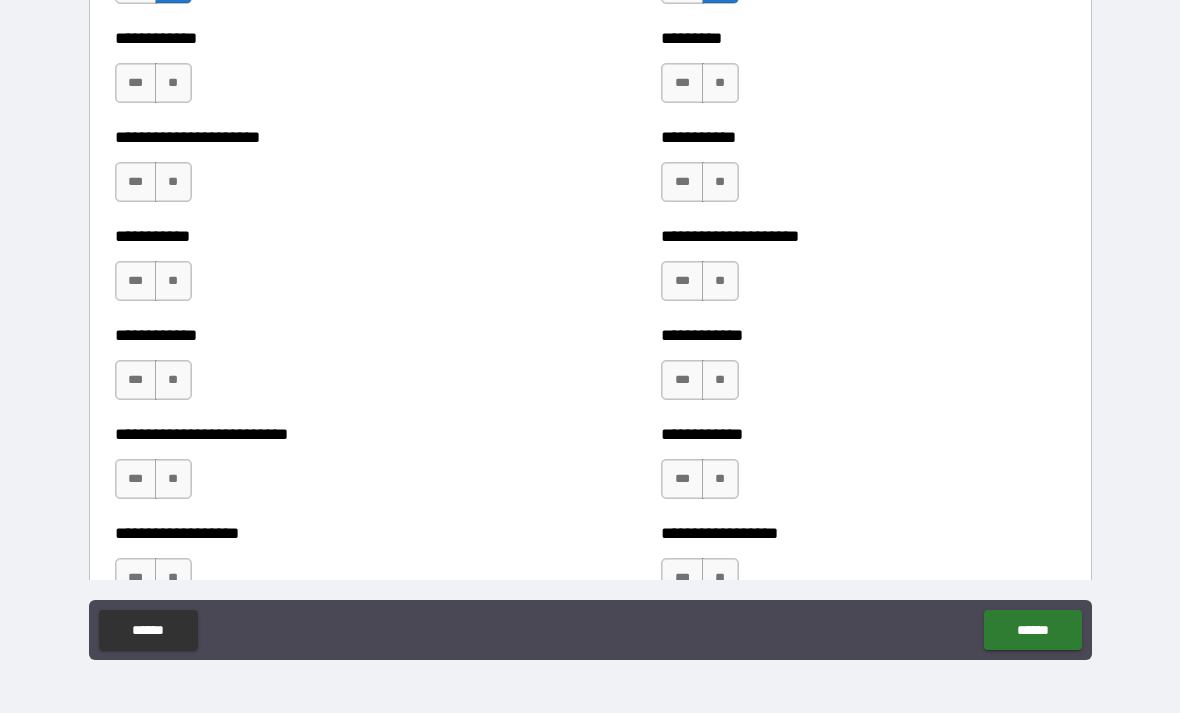 click on "**" at bounding box center [173, 83] 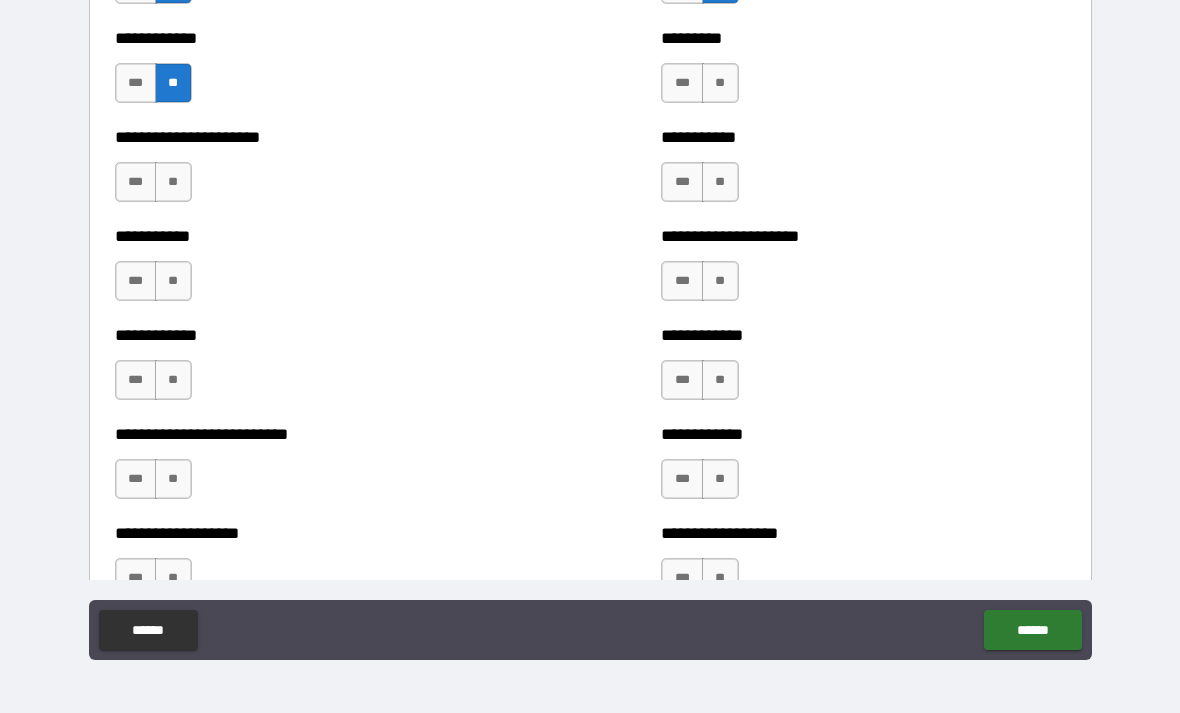 click on "**" at bounding box center (720, 83) 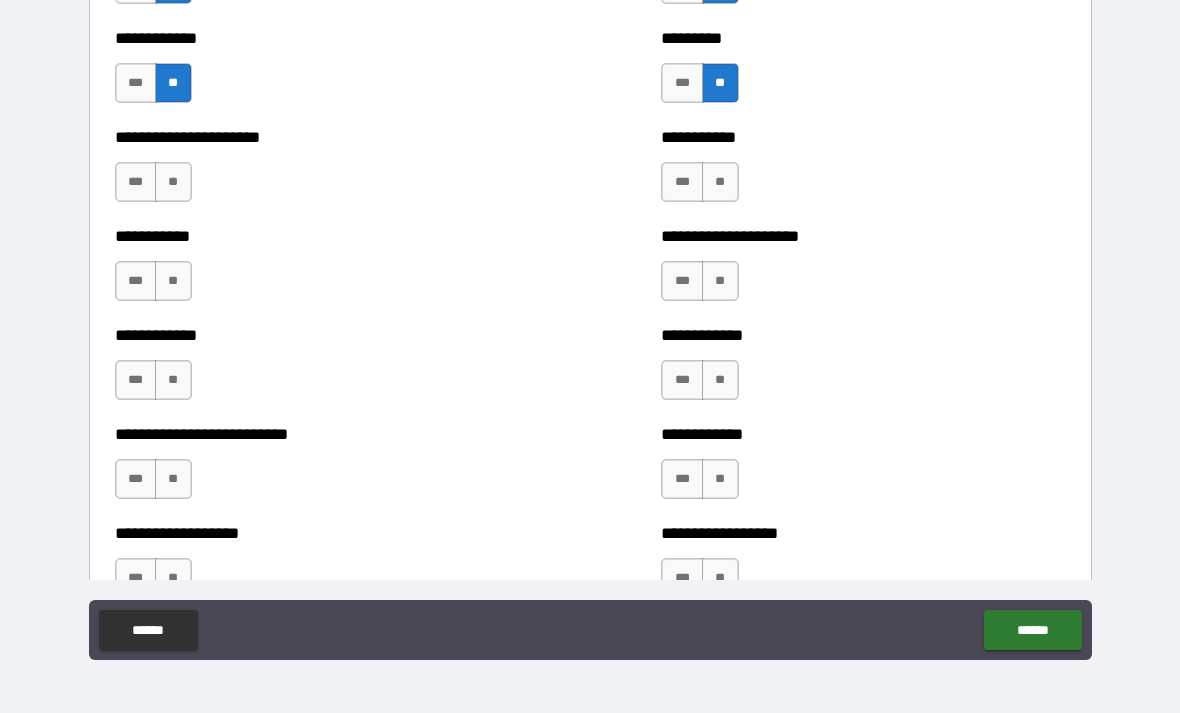 click on "**" at bounding box center [720, 182] 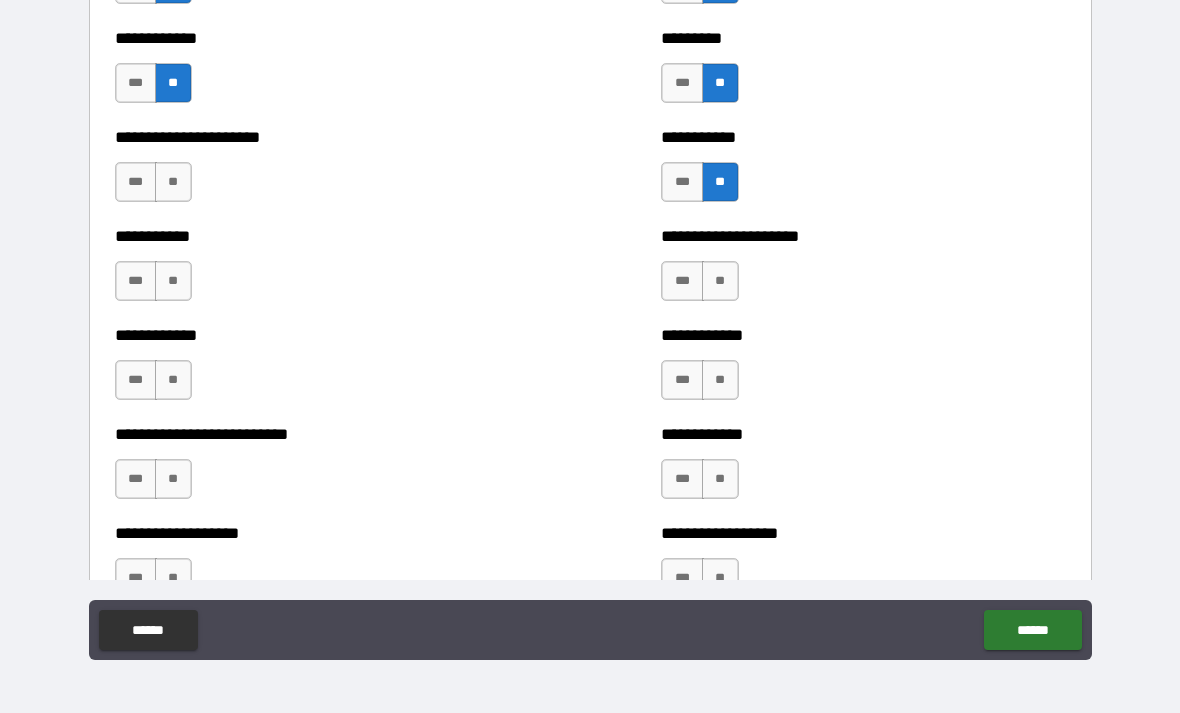 click on "**" at bounding box center [173, 182] 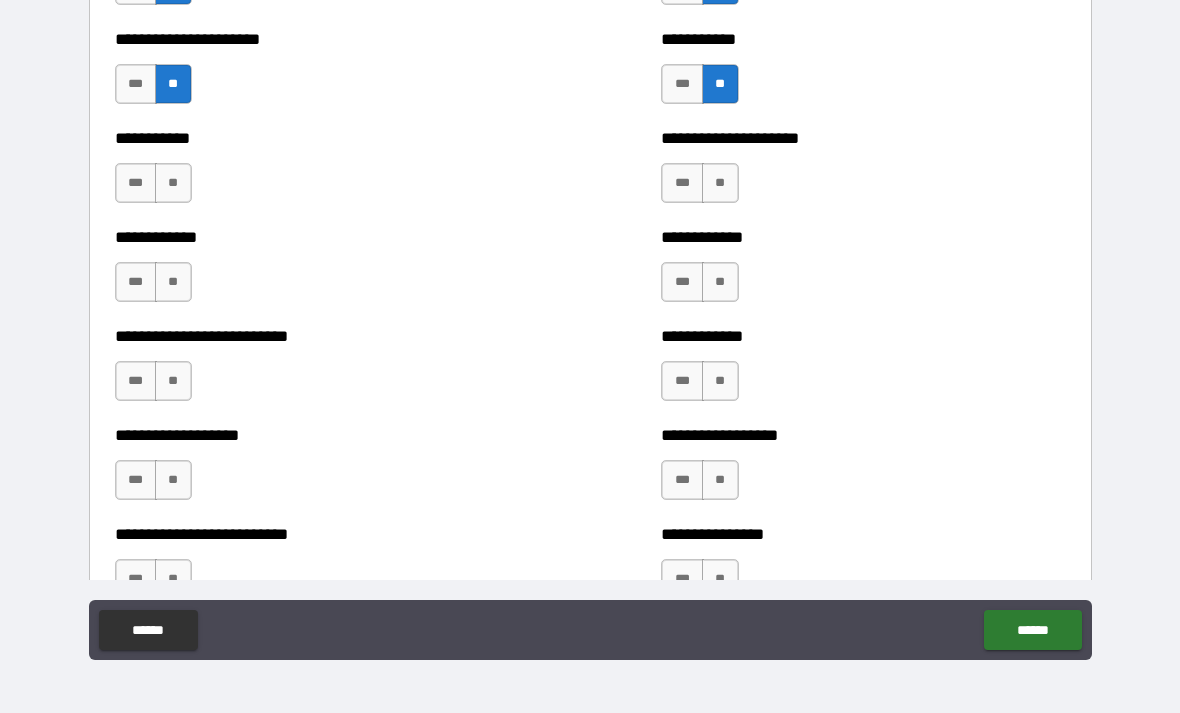 scroll, scrollTop: 5259, scrollLeft: 0, axis: vertical 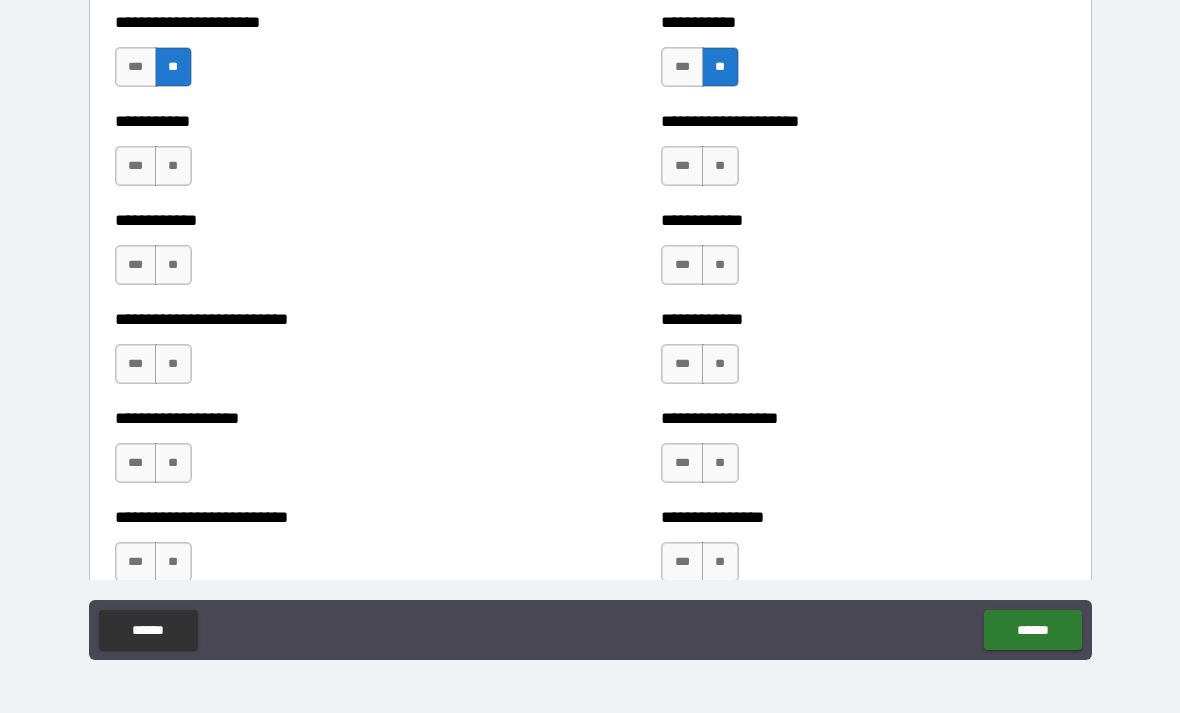 click on "**" at bounding box center [173, 166] 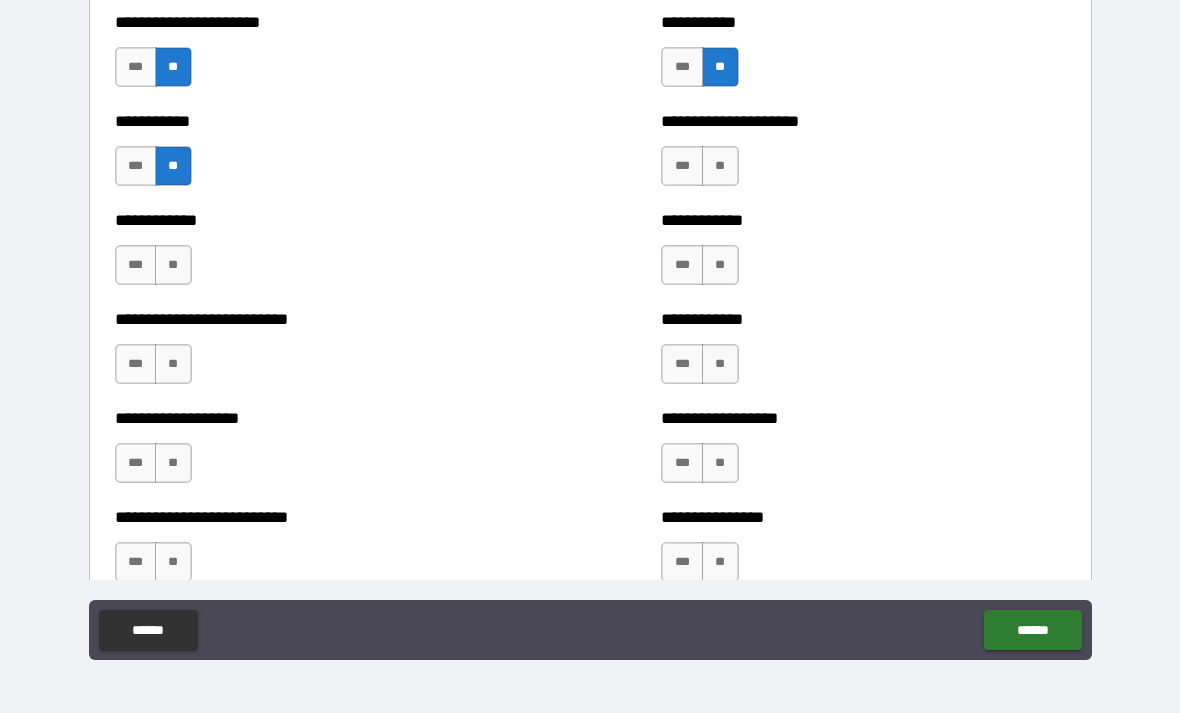 click on "**" at bounding box center [720, 166] 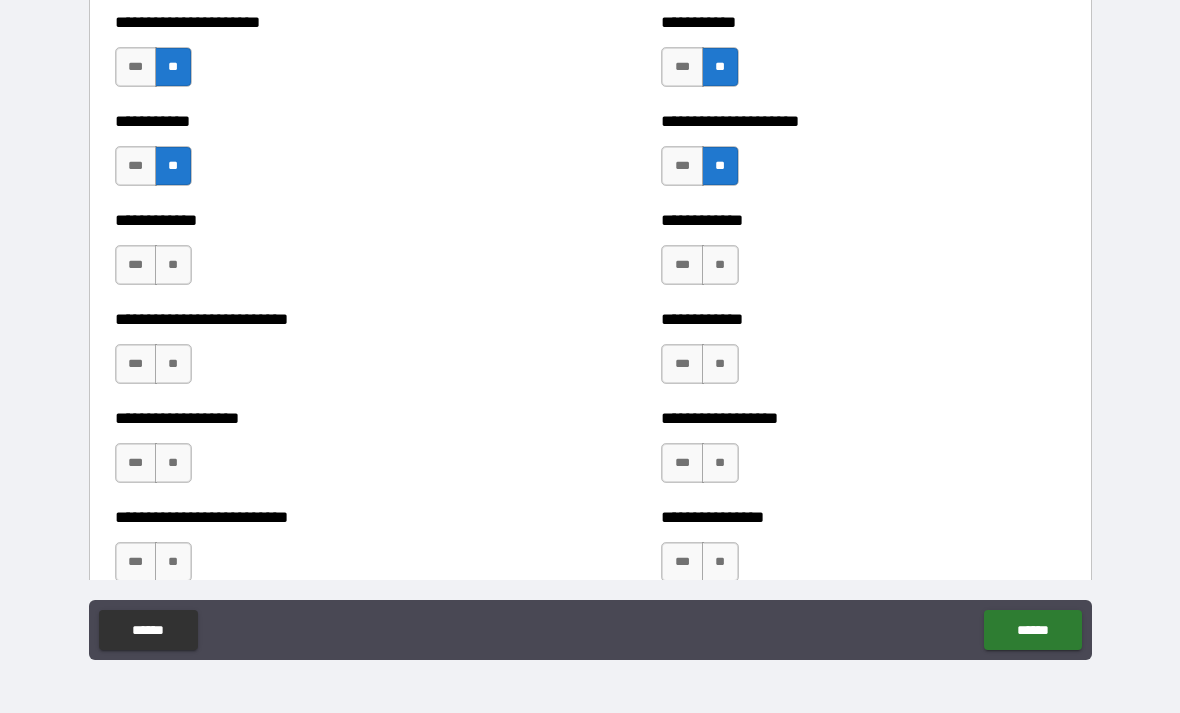 click on "**" at bounding box center (720, 265) 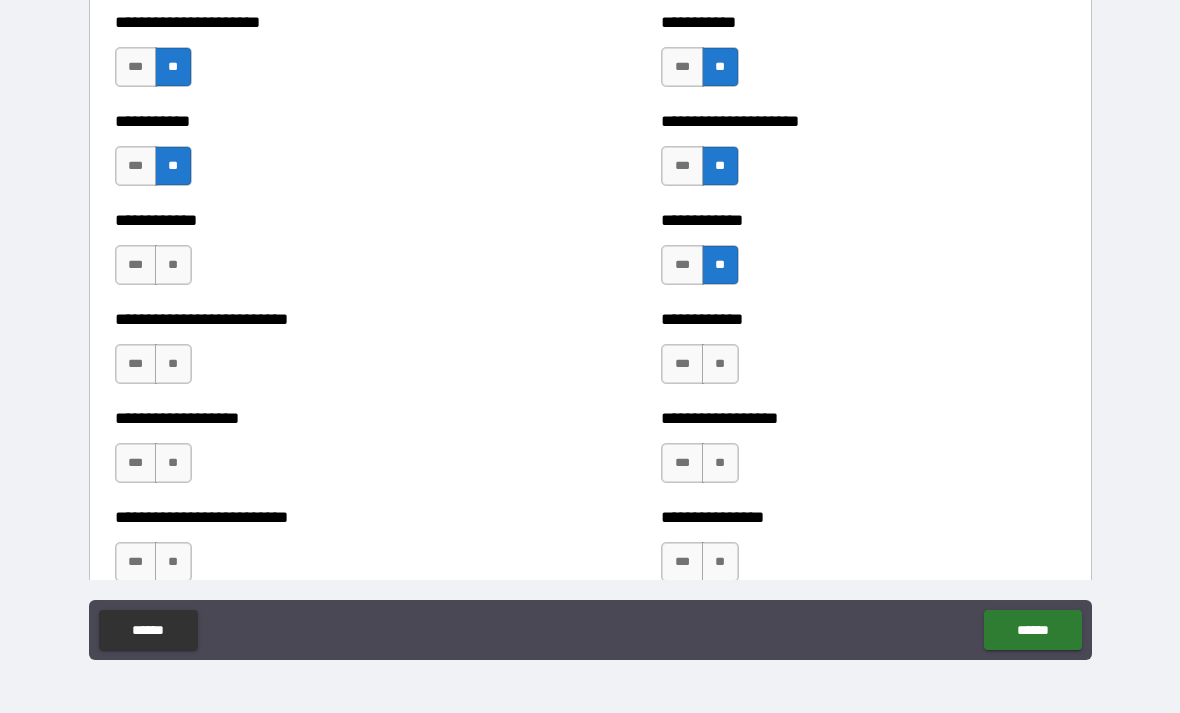 click on "**" at bounding box center (173, 265) 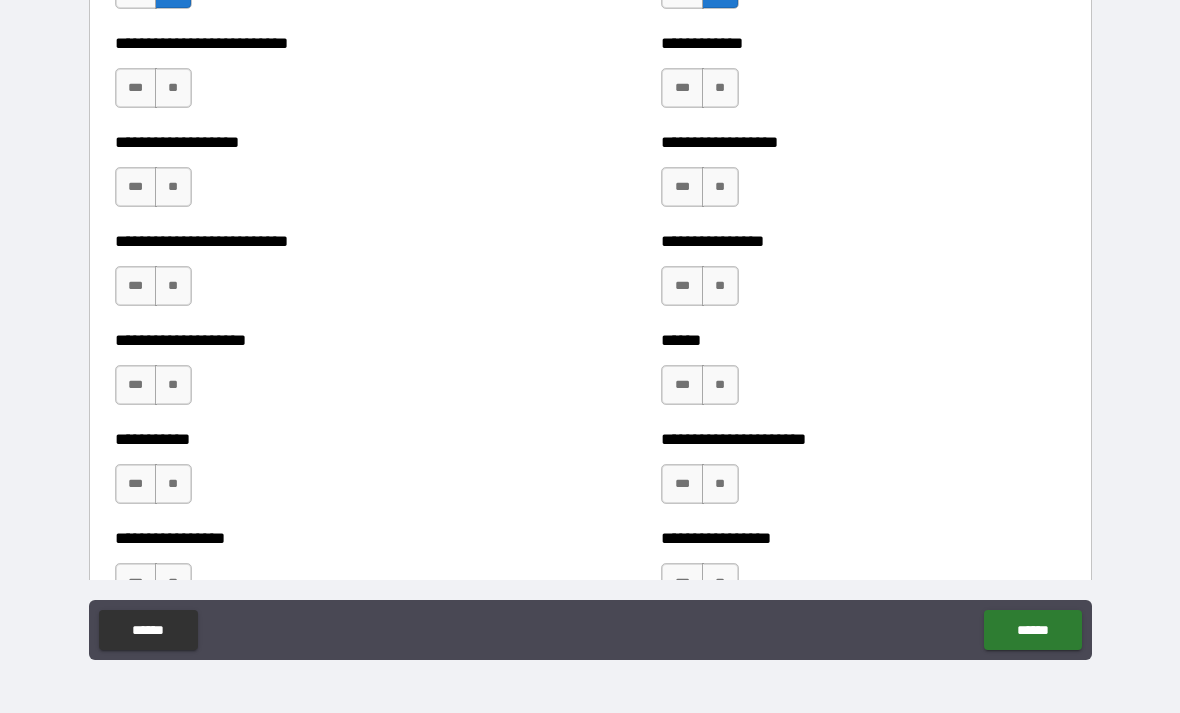 scroll, scrollTop: 5537, scrollLeft: 0, axis: vertical 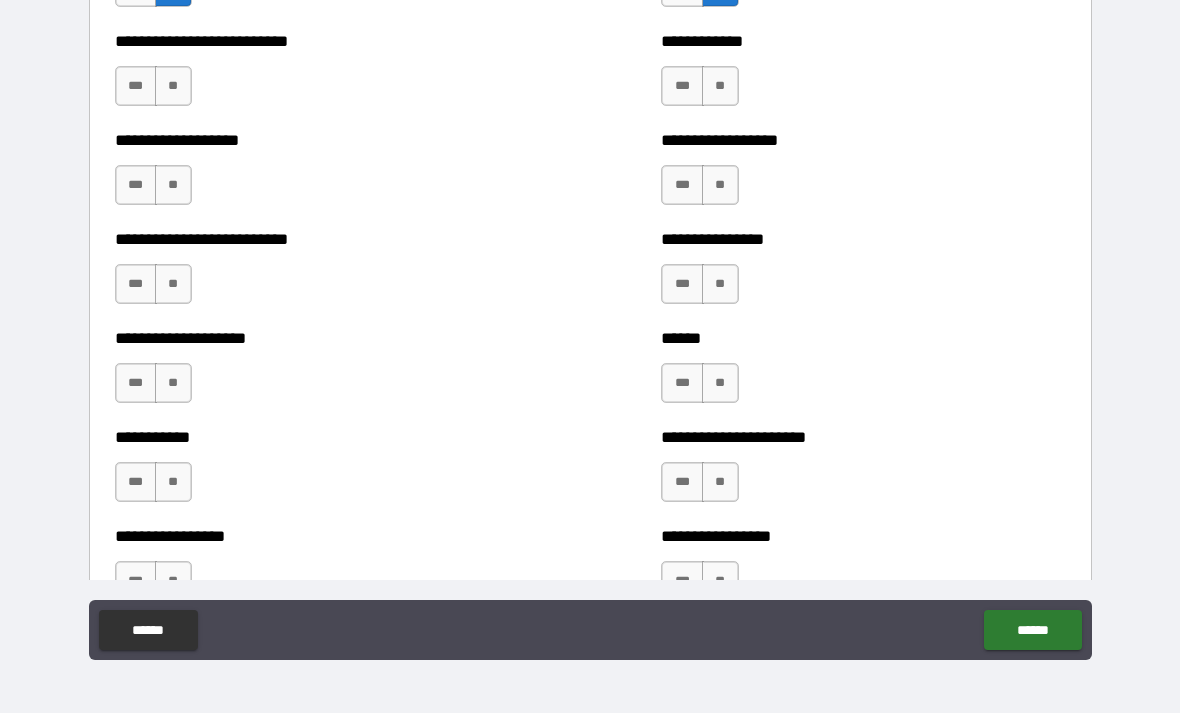 click on "**" at bounding box center (173, 86) 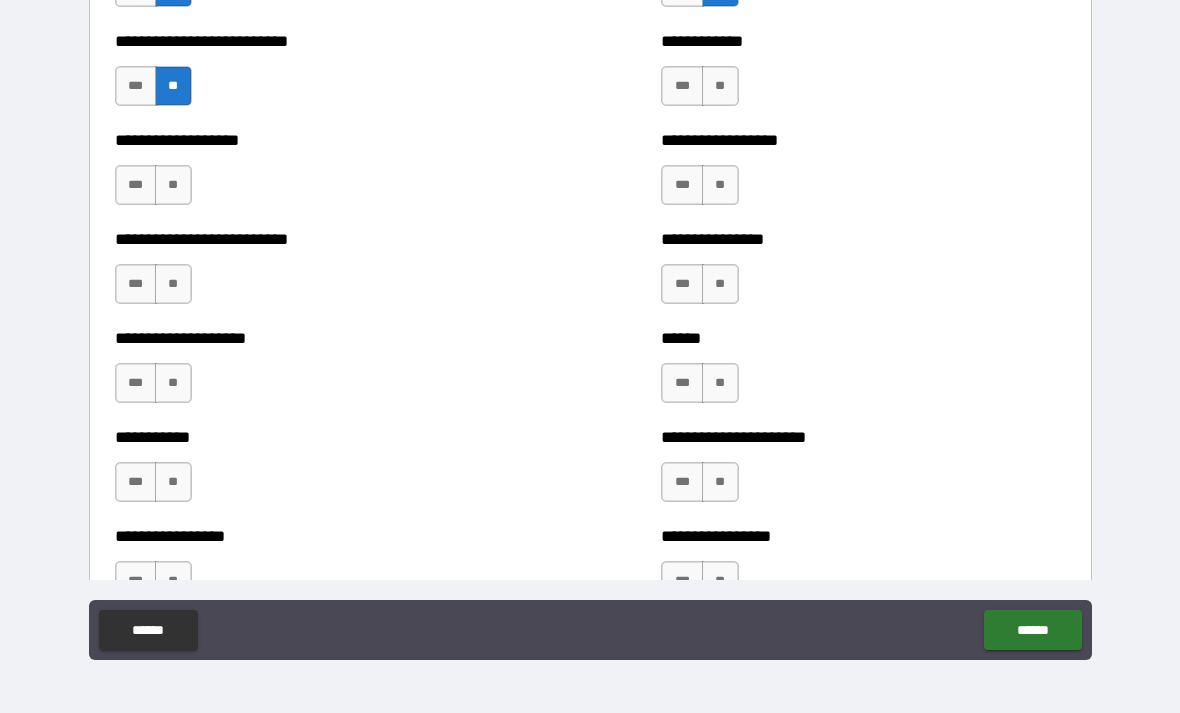 click on "**" at bounding box center [720, 86] 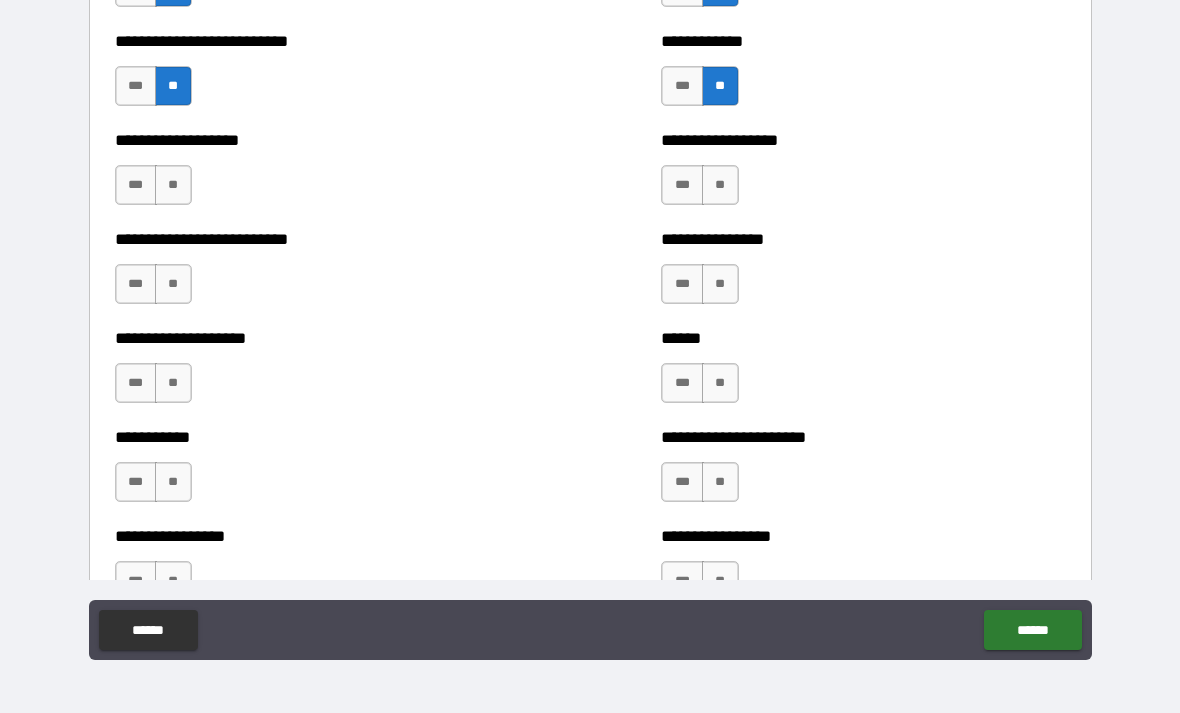 click on "**********" at bounding box center (317, 175) 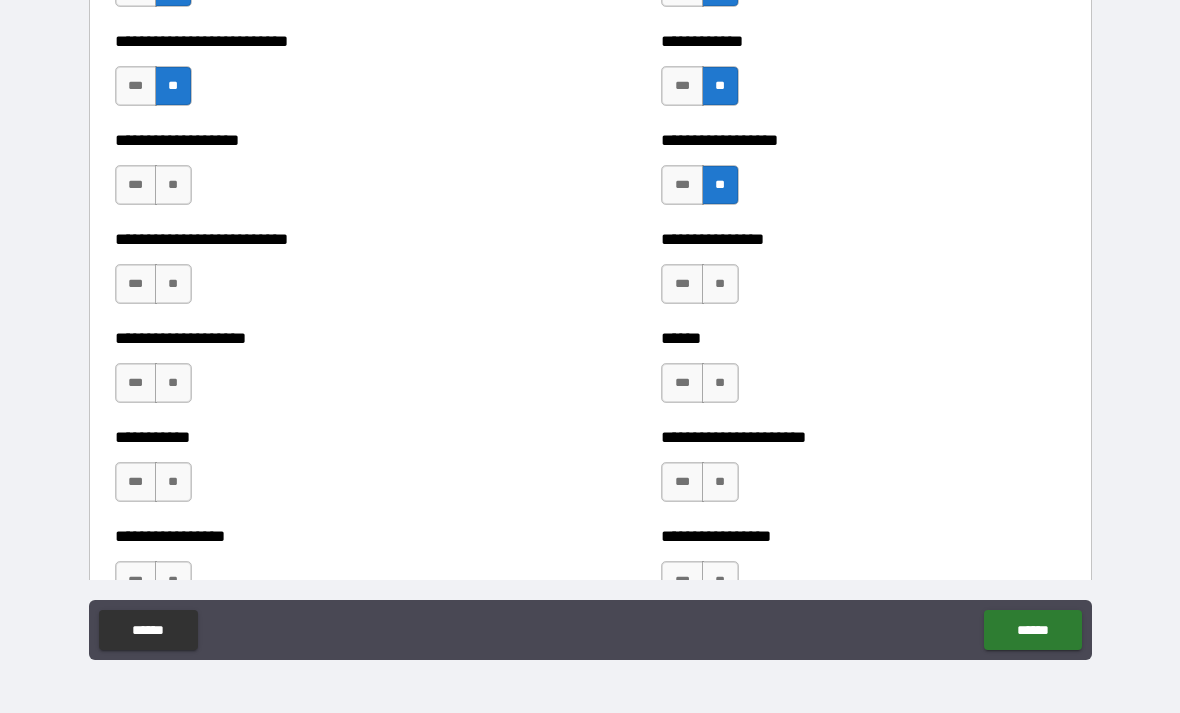 click on "**" at bounding box center (173, 185) 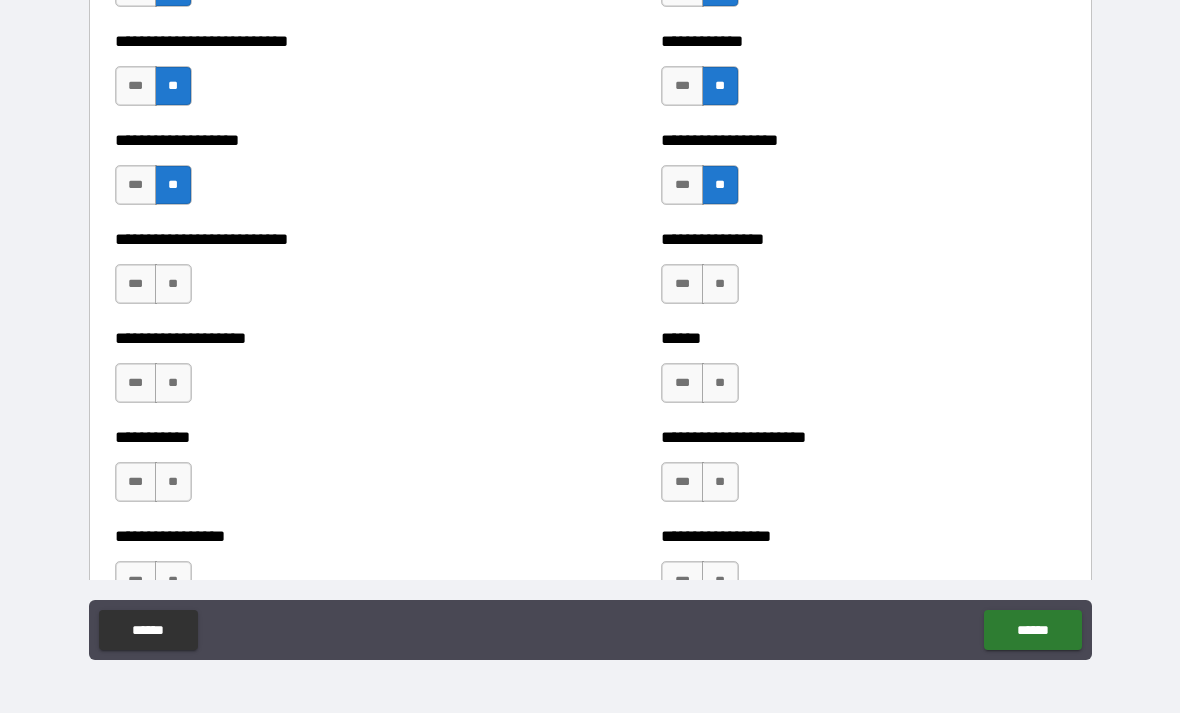 click on "**" at bounding box center (173, 284) 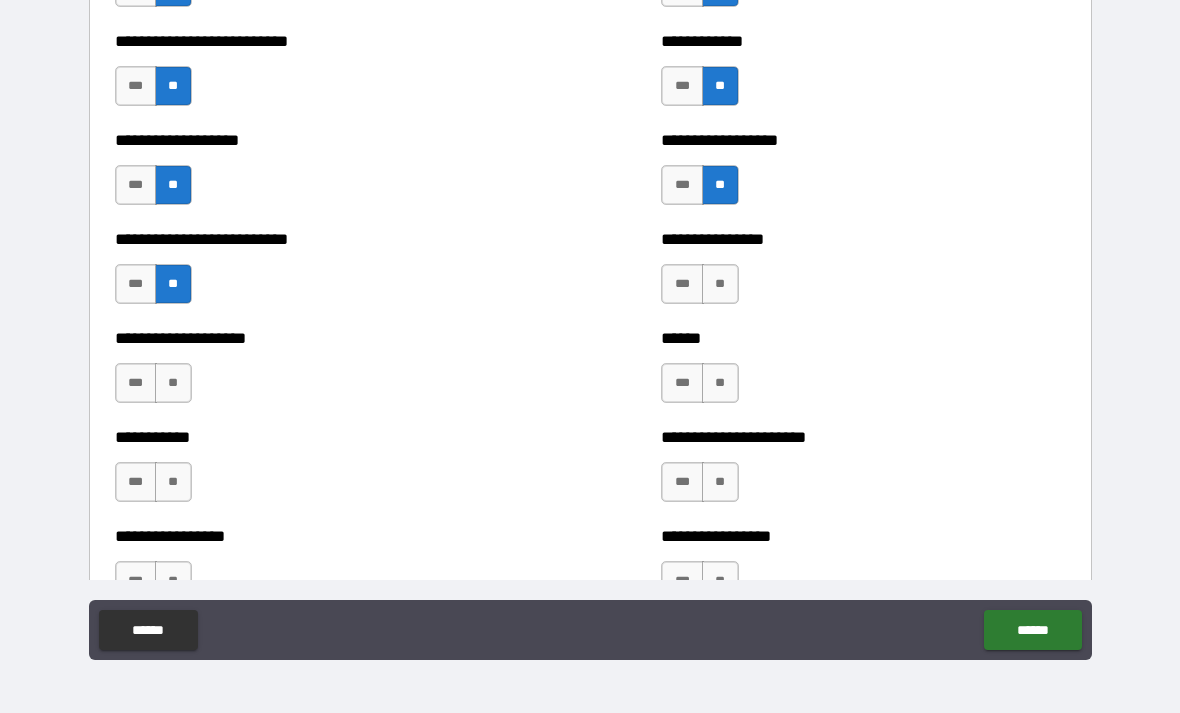 click on "**" at bounding box center (720, 284) 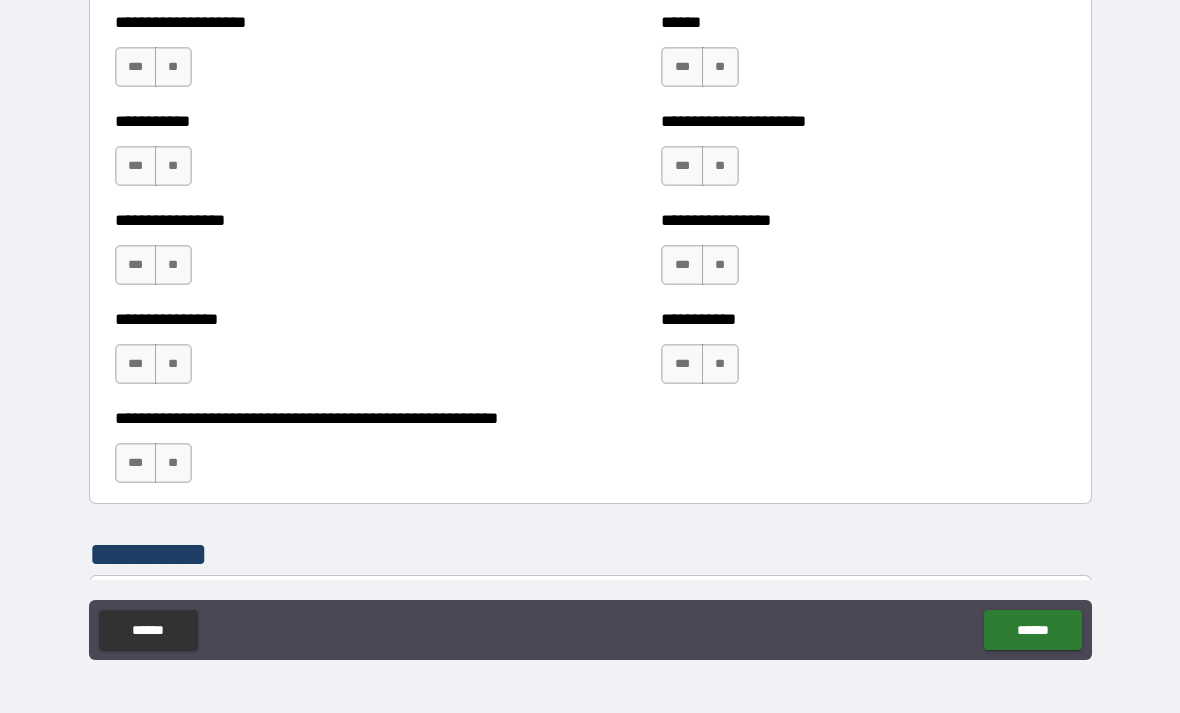 scroll, scrollTop: 5854, scrollLeft: 0, axis: vertical 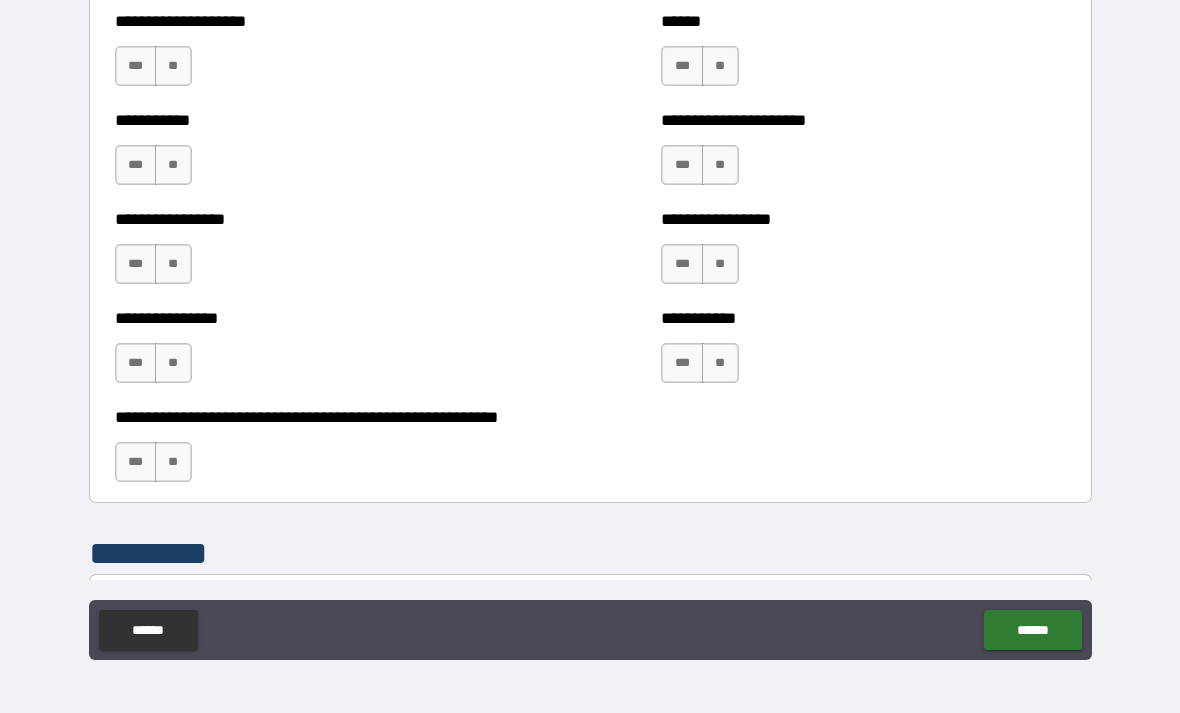 click on "**" at bounding box center (173, 66) 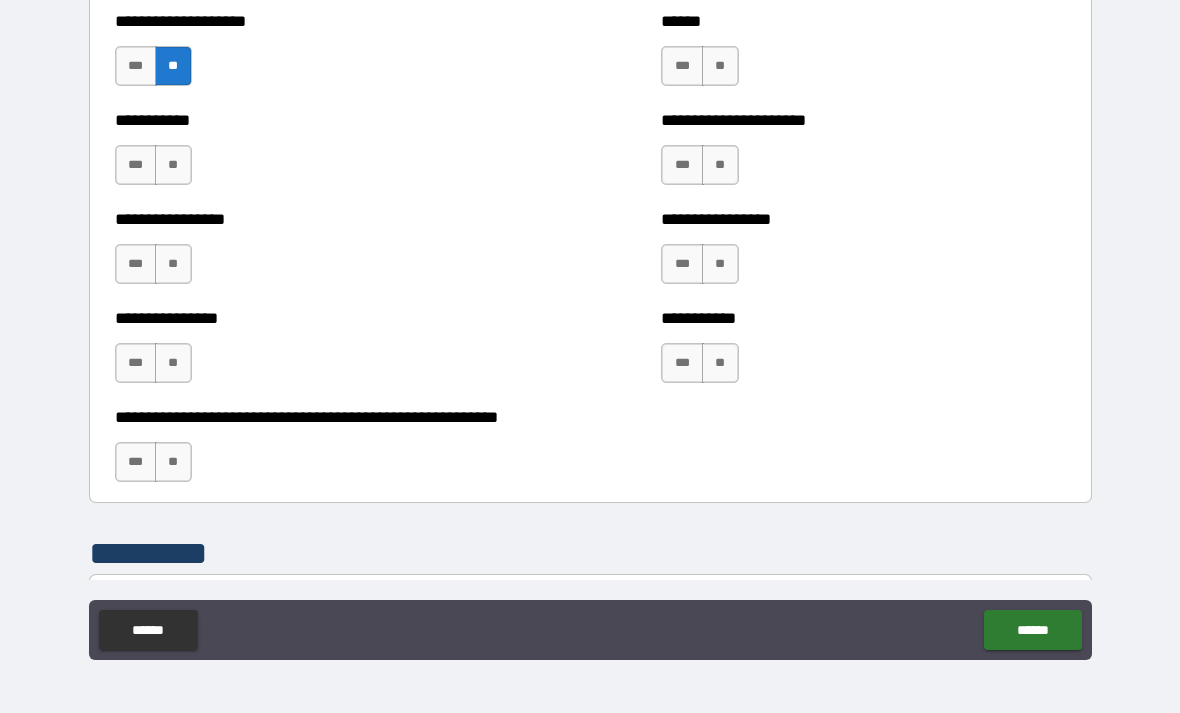click on "**" at bounding box center [720, 66] 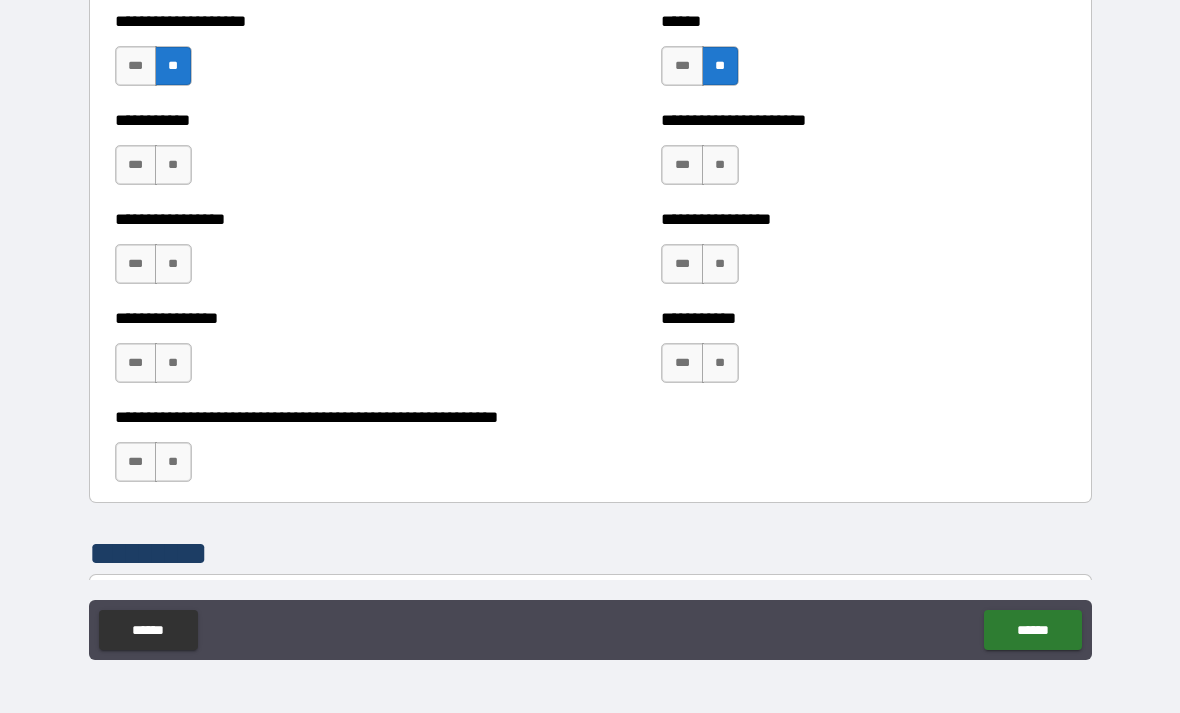 click on "**" at bounding box center (720, 165) 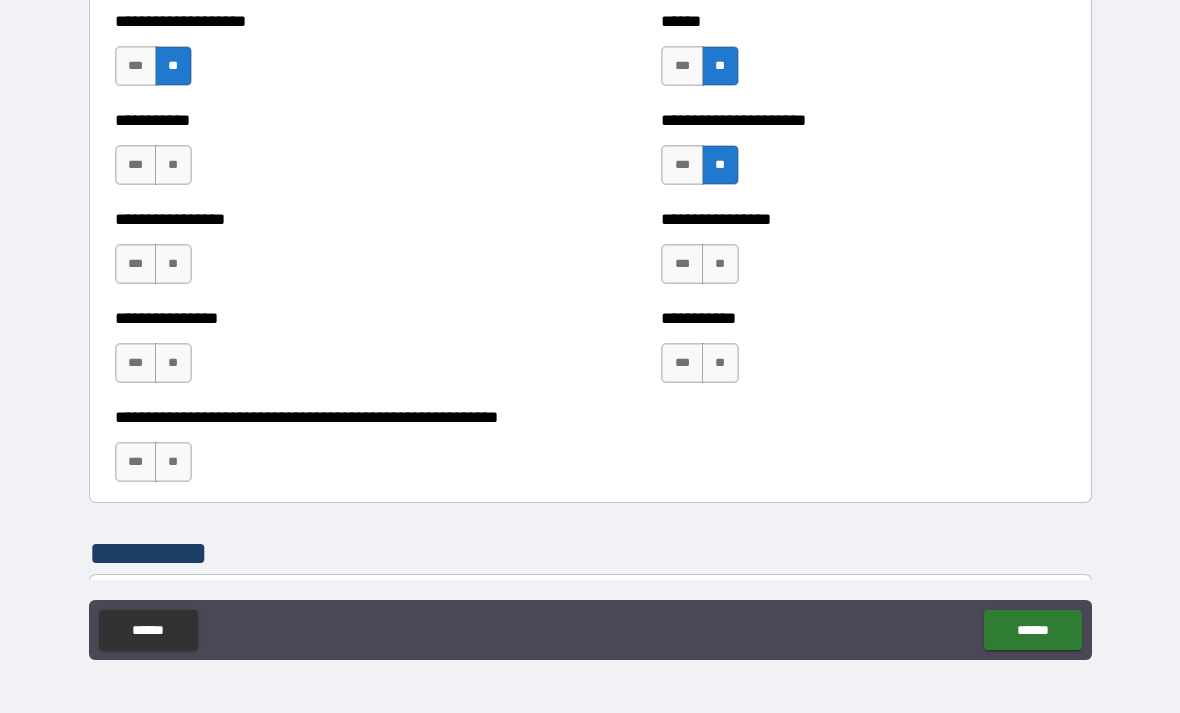 click on "**" at bounding box center [173, 165] 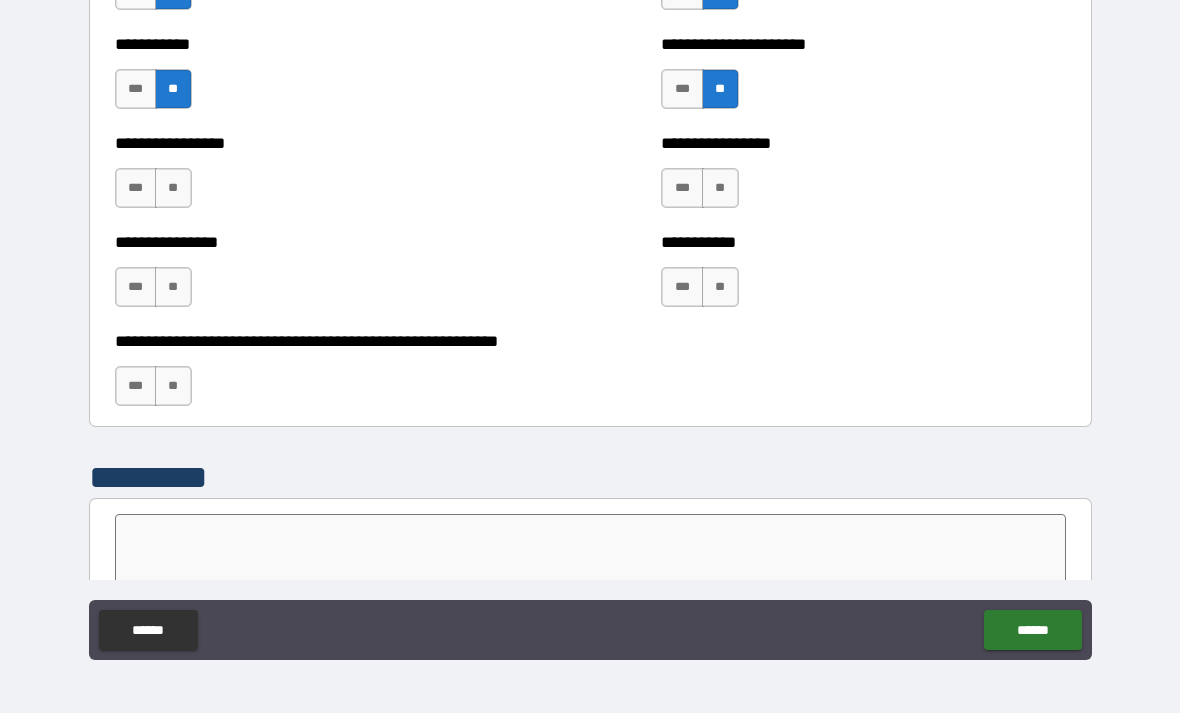 scroll, scrollTop: 5938, scrollLeft: 0, axis: vertical 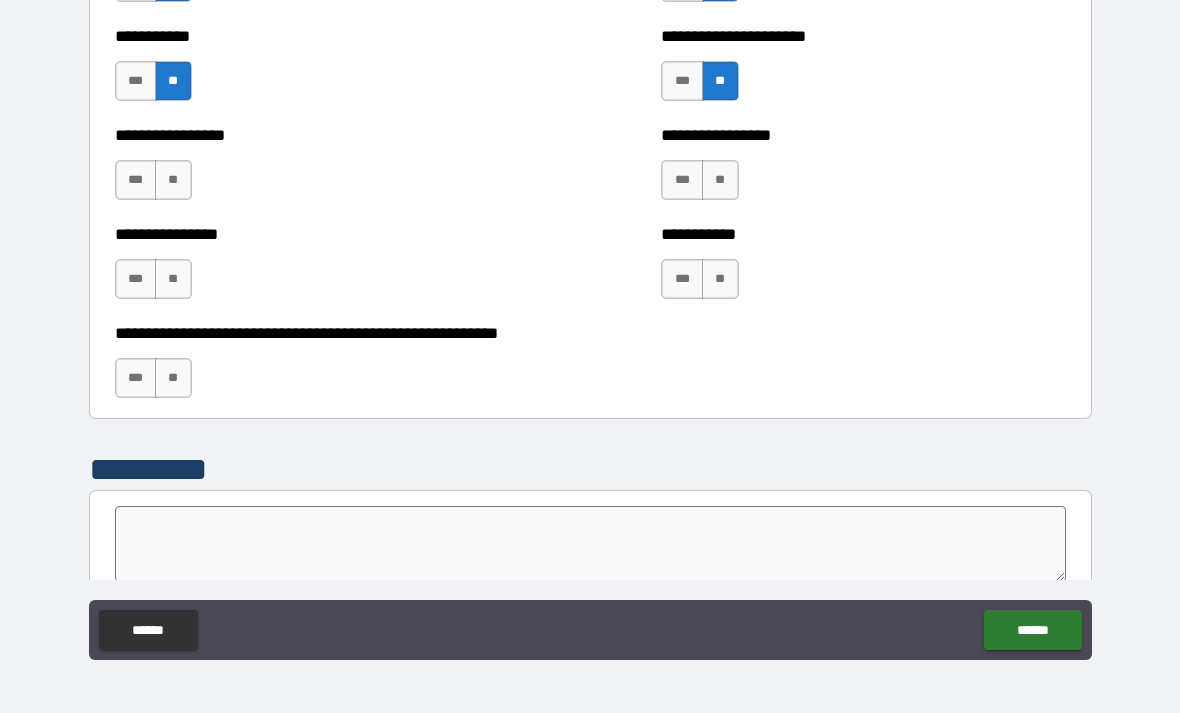 click on "**" at bounding box center [173, 180] 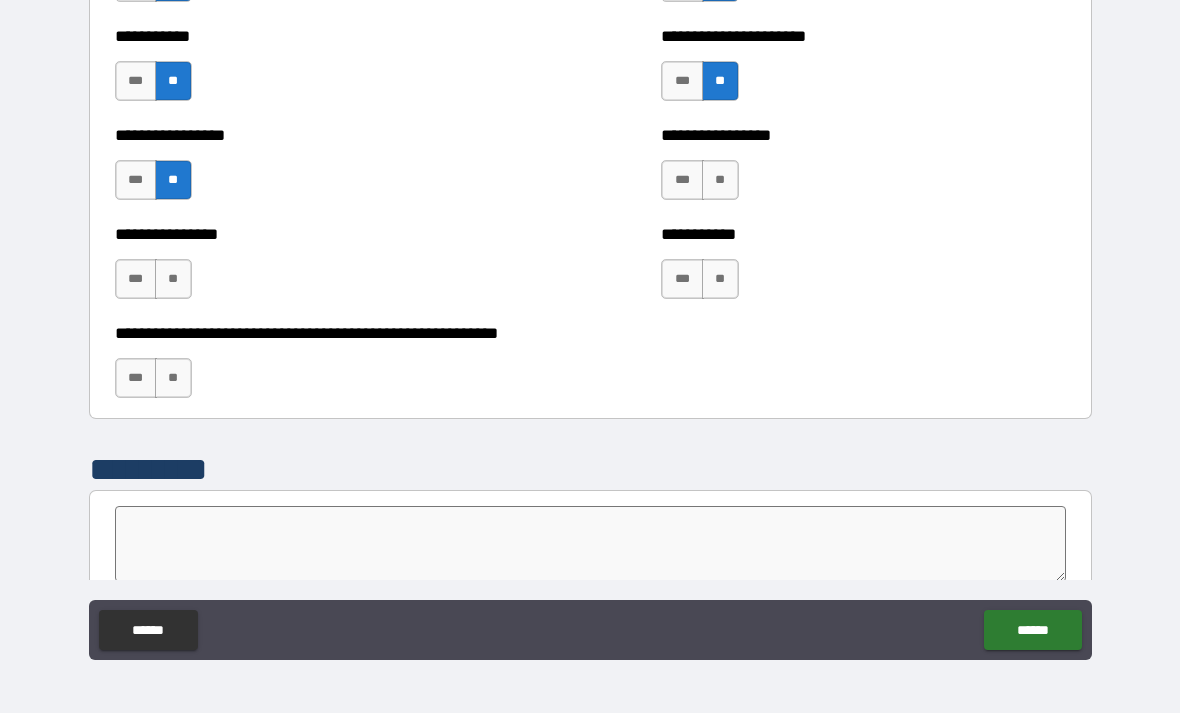 click on "**" at bounding box center [720, 180] 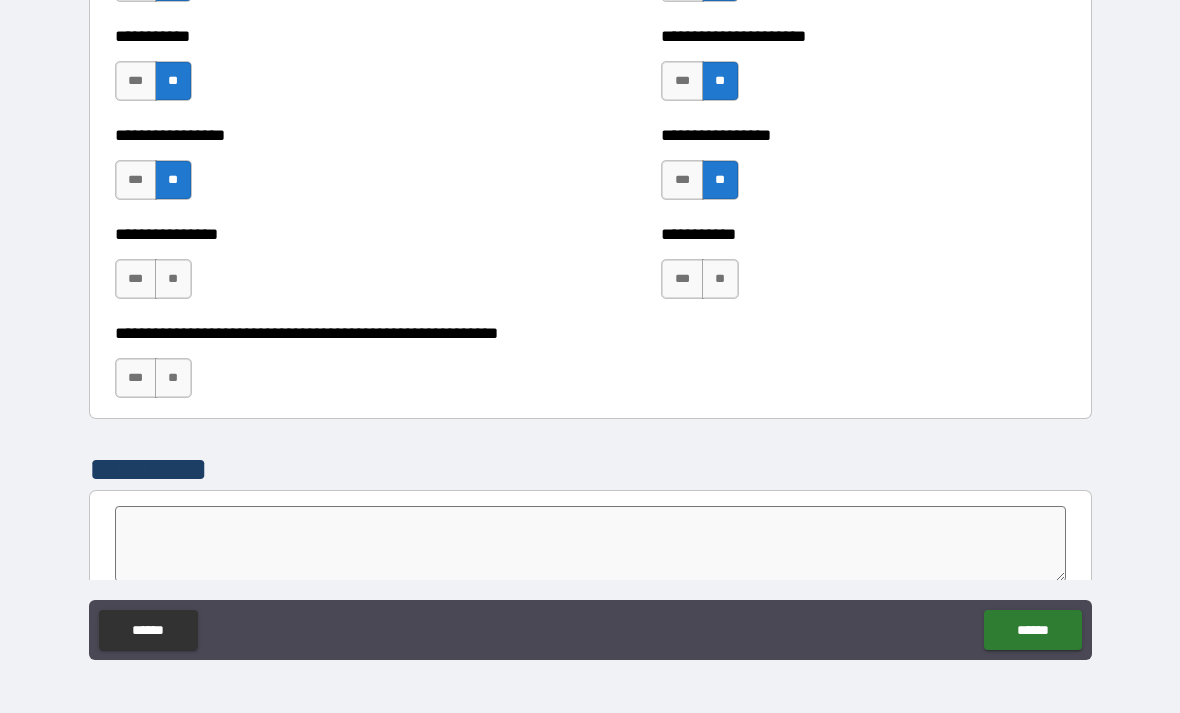 click on "**" at bounding box center [720, 279] 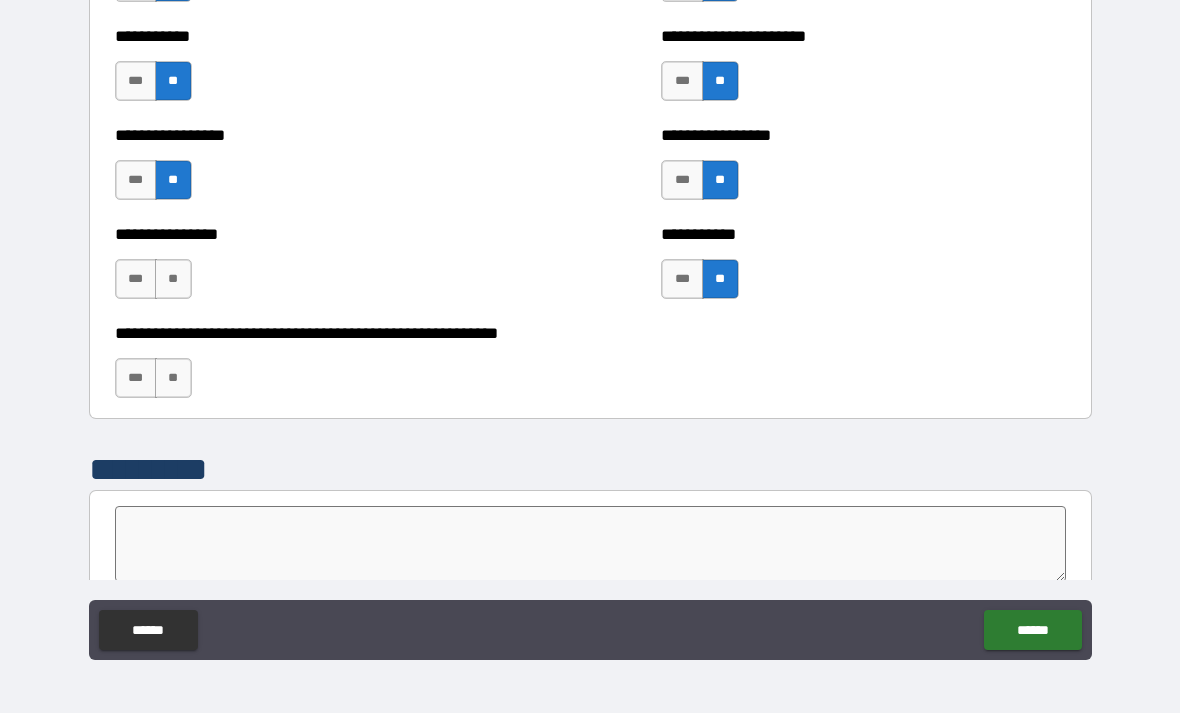 click on "**" at bounding box center [173, 279] 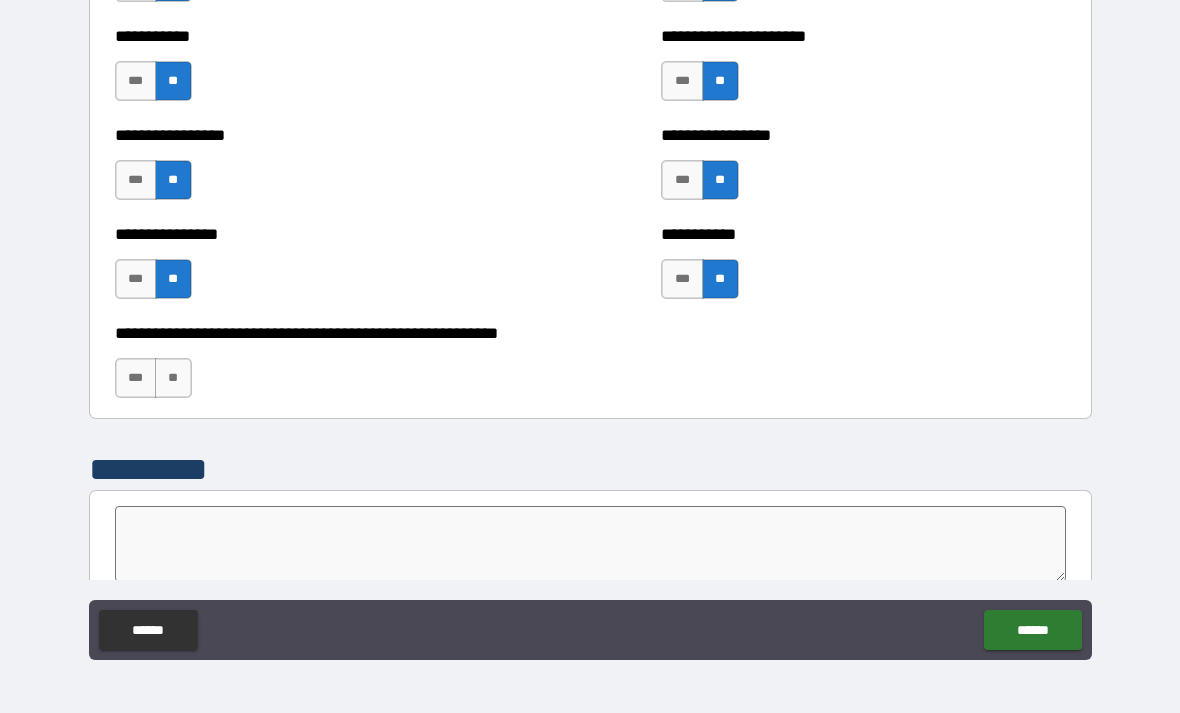 click on "**" at bounding box center (173, 378) 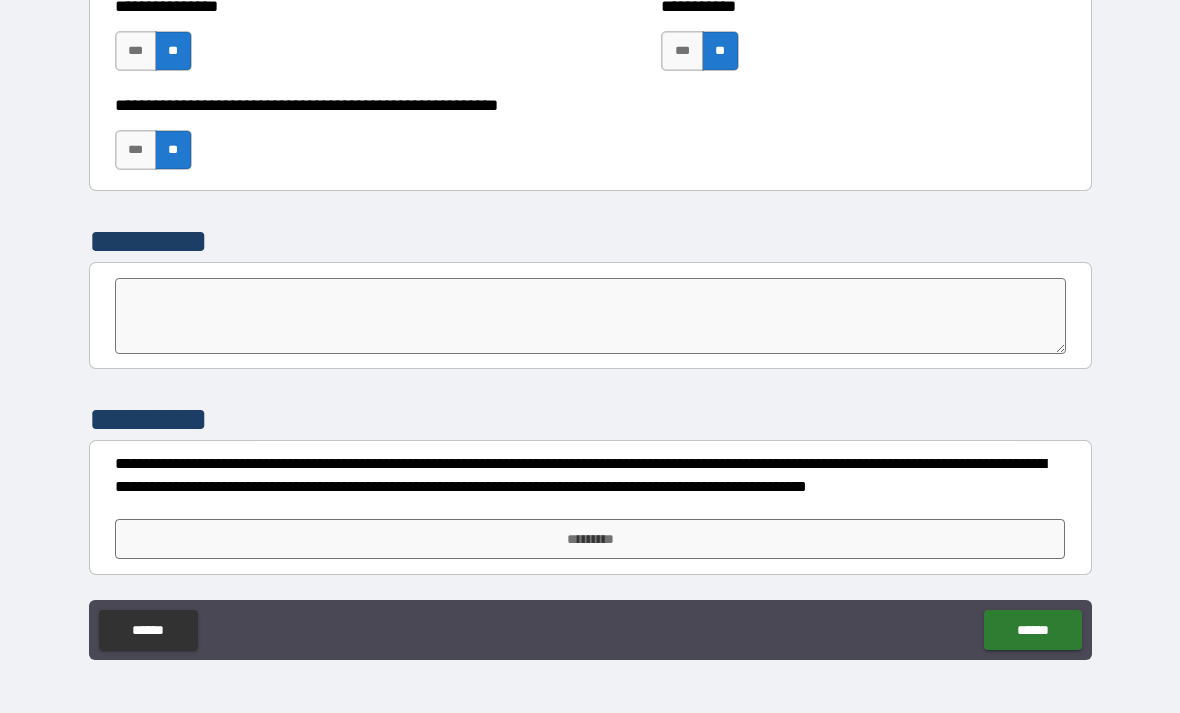 scroll, scrollTop: 6166, scrollLeft: 0, axis: vertical 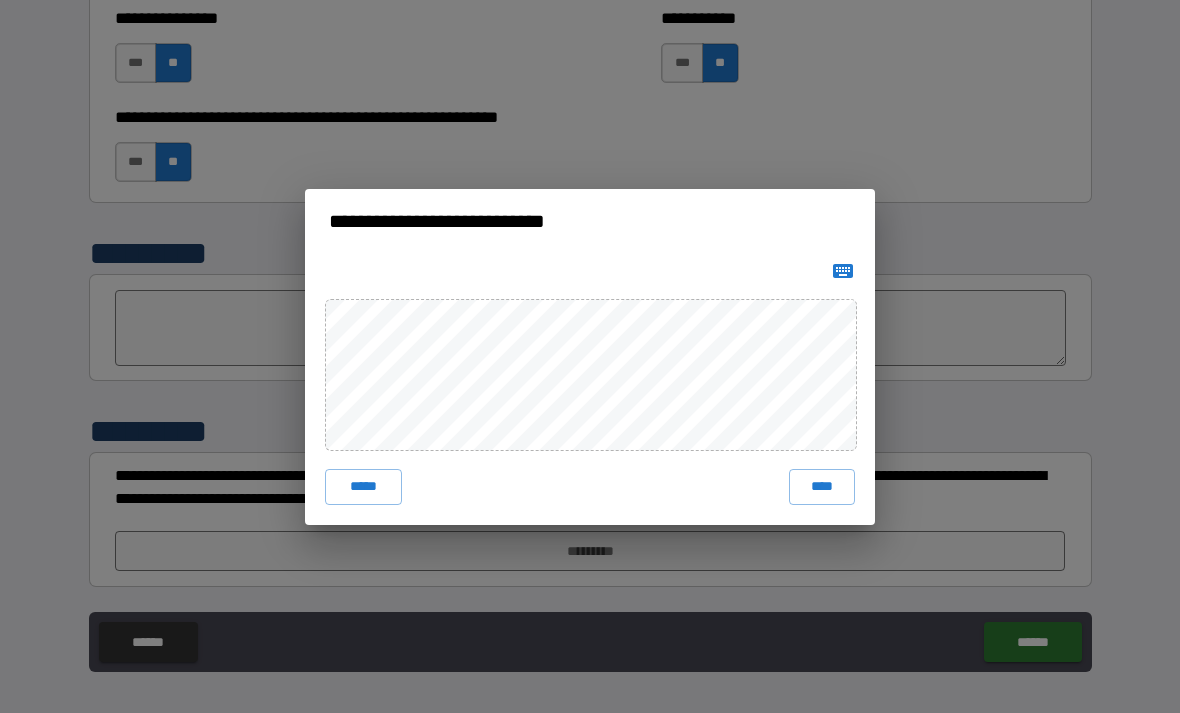 click on "****" at bounding box center (822, 487) 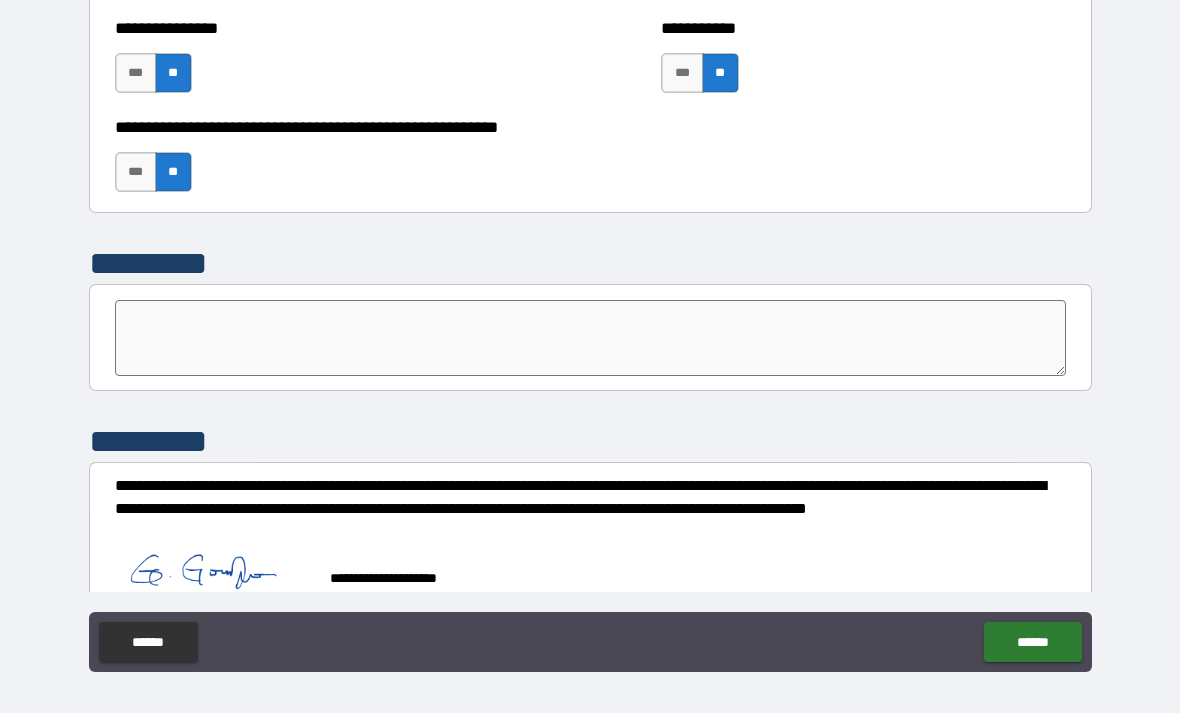 click on "******" at bounding box center (1032, 642) 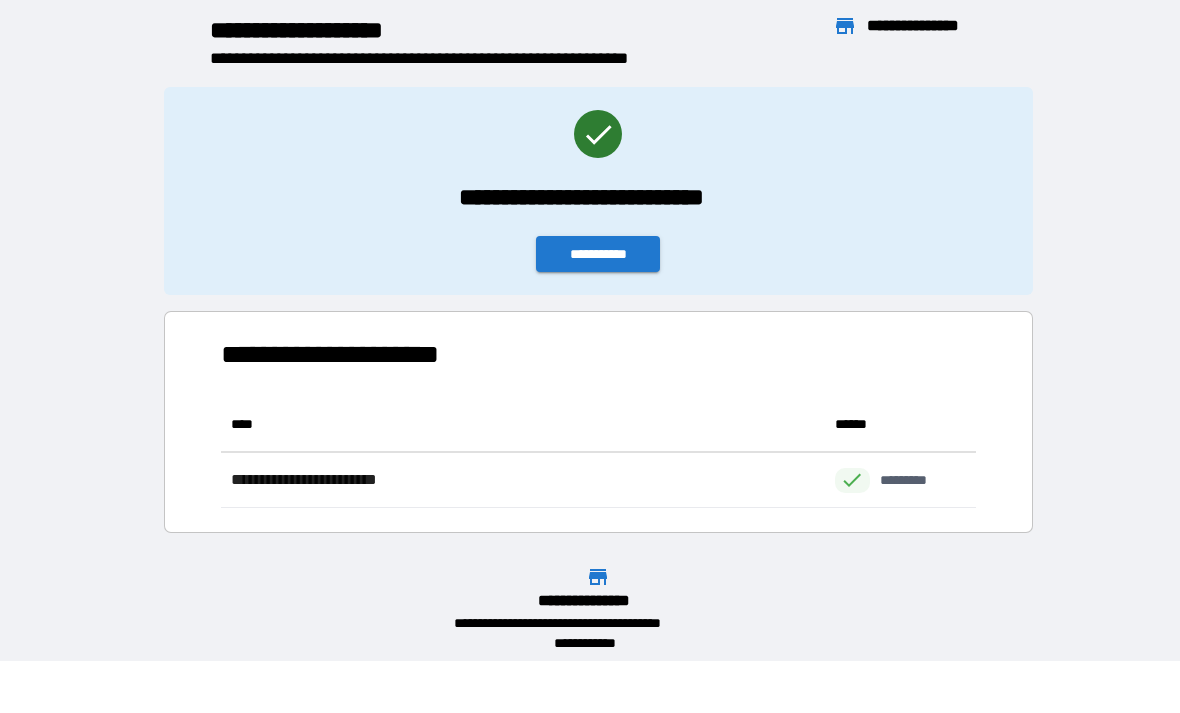 scroll, scrollTop: 1, scrollLeft: 1, axis: both 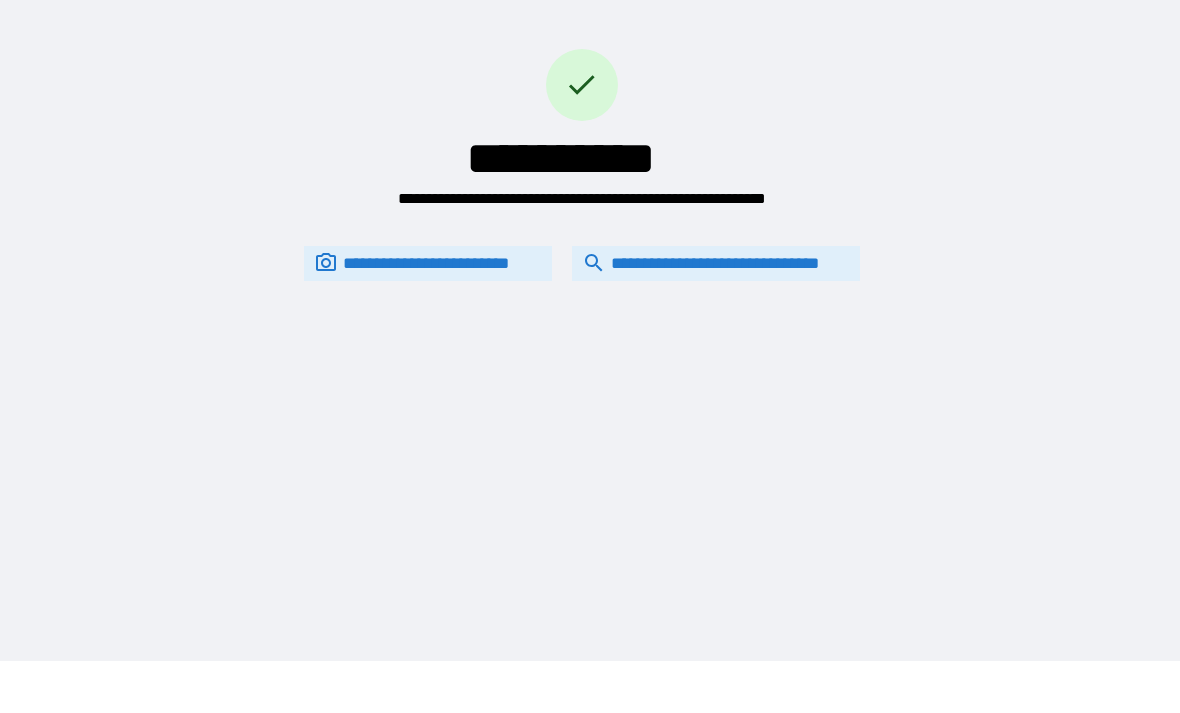 click on "**********" at bounding box center (716, 263) 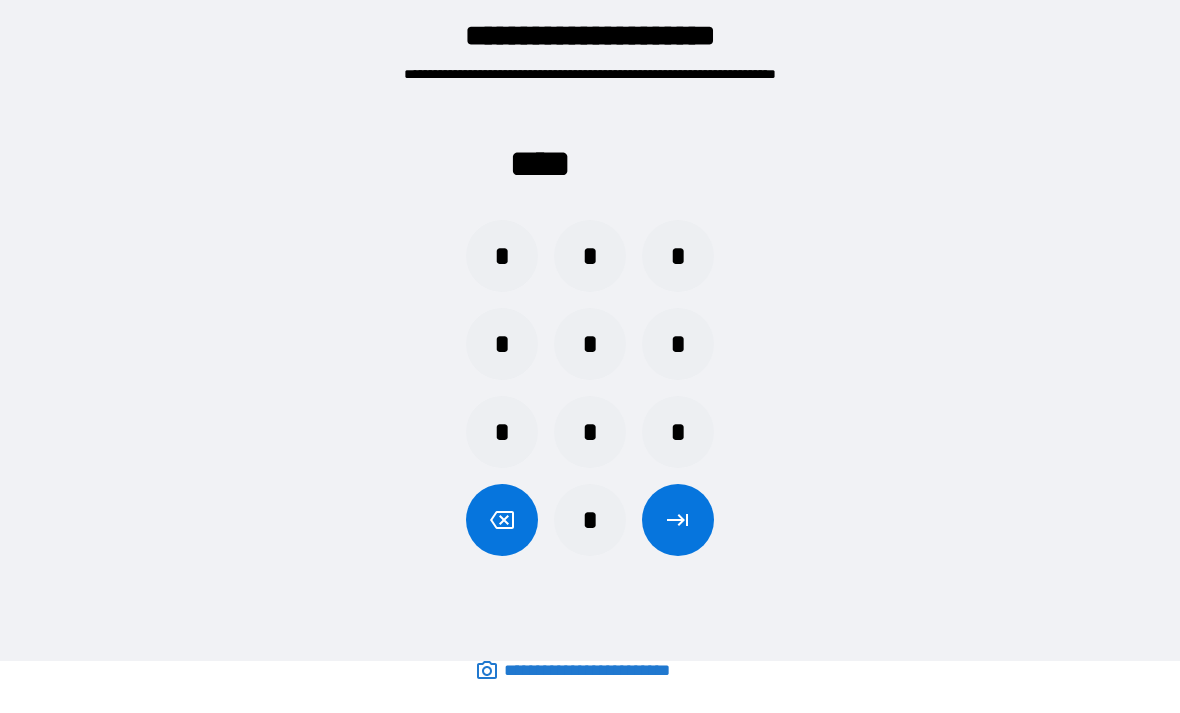 click on "*" at bounding box center [590, 256] 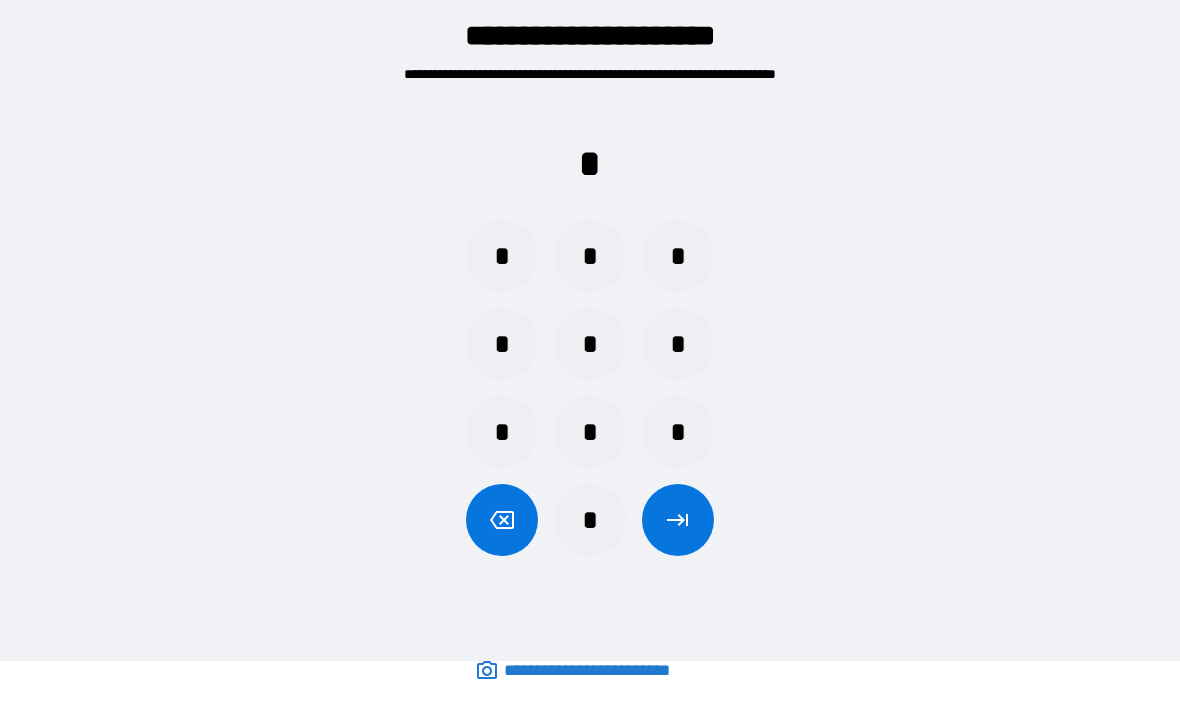 click on "*" at bounding box center [590, 344] 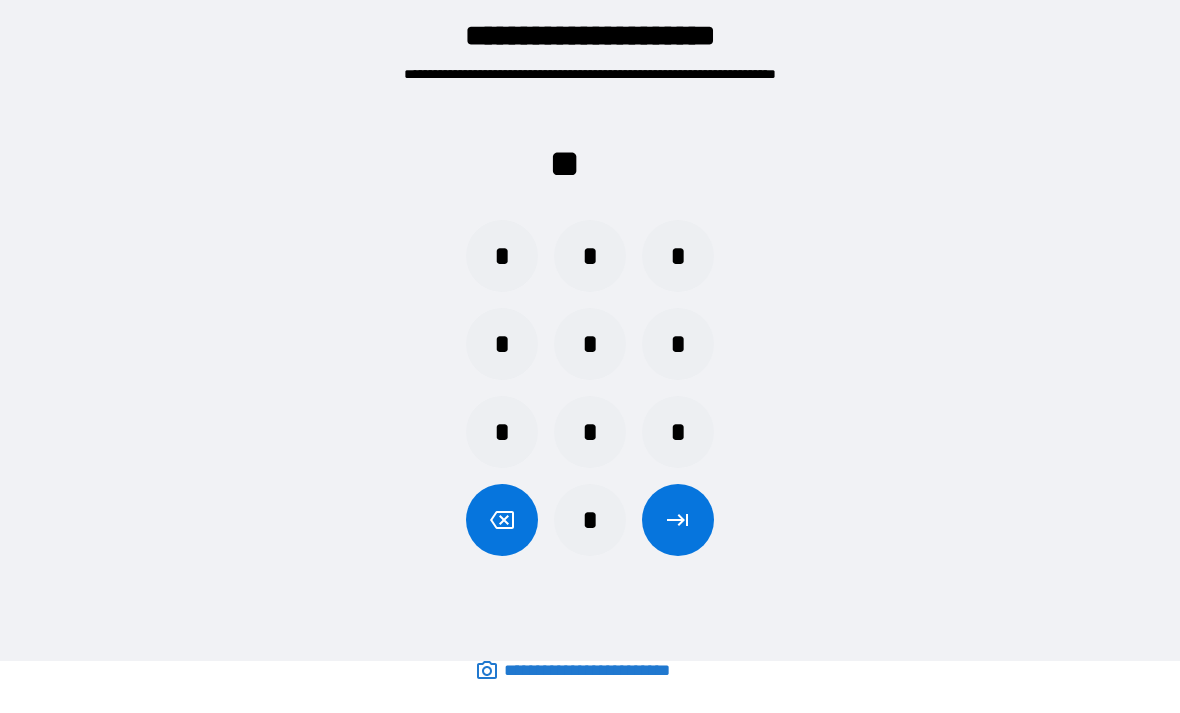 click on "*" at bounding box center (502, 256) 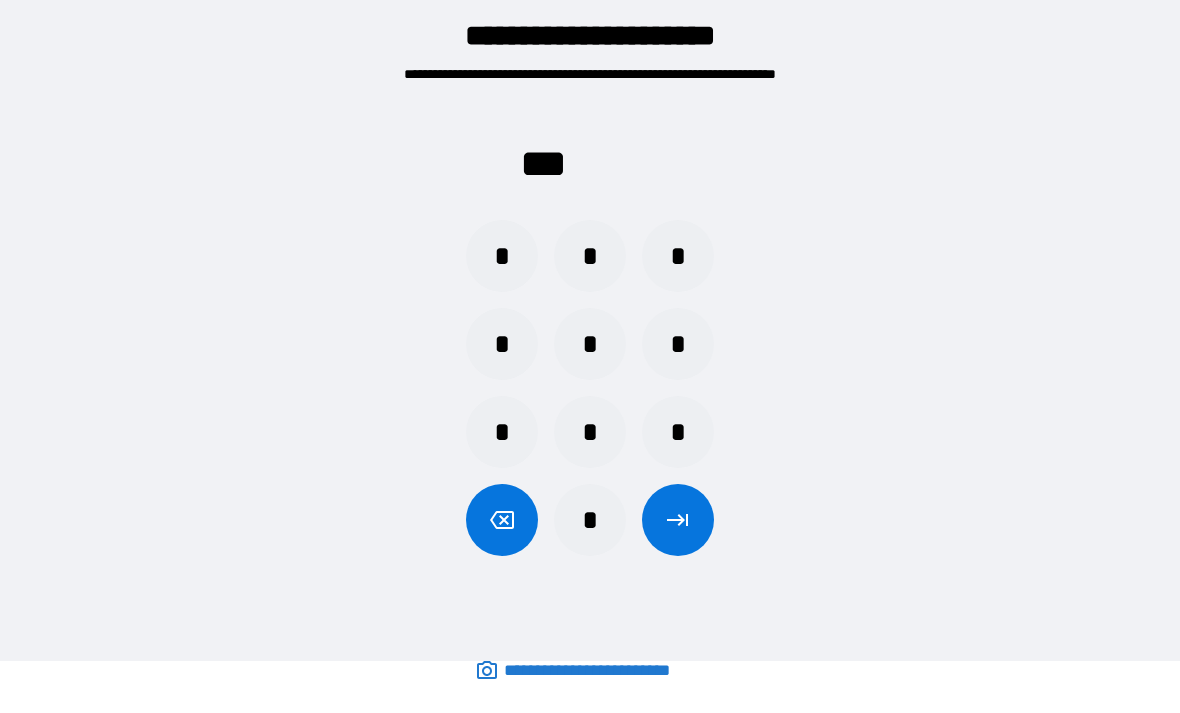 click on "*" at bounding box center (678, 432) 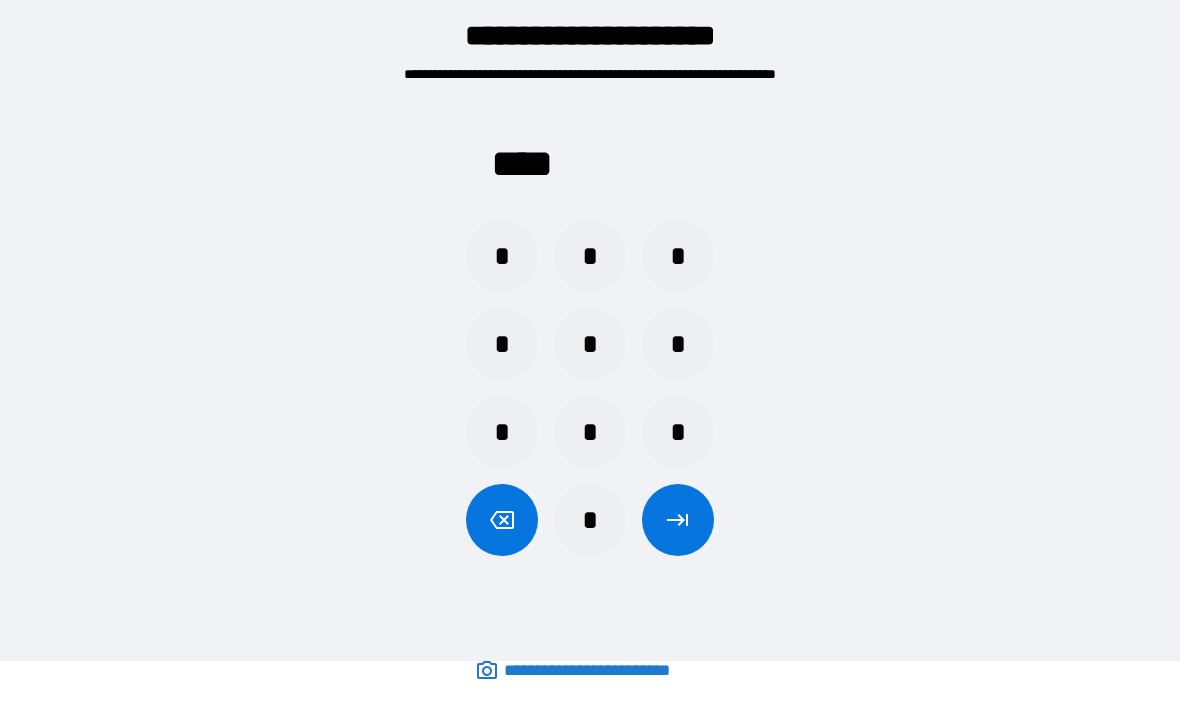 click at bounding box center (678, 520) 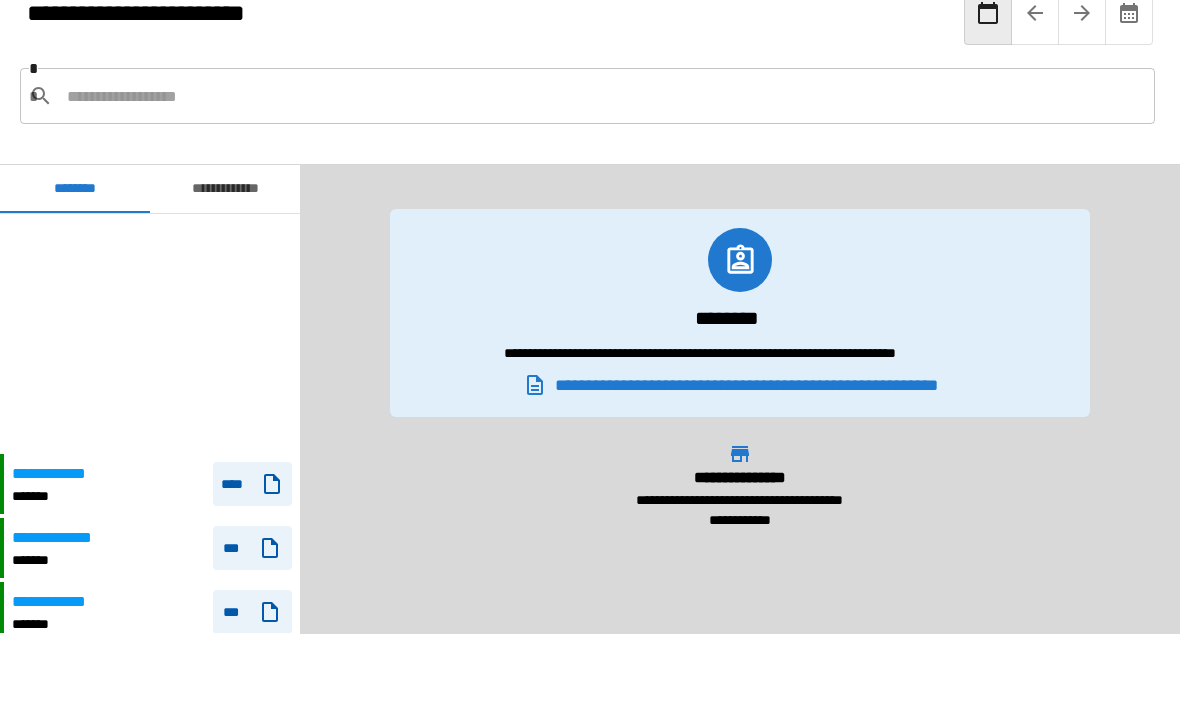 scroll, scrollTop: 240, scrollLeft: 0, axis: vertical 